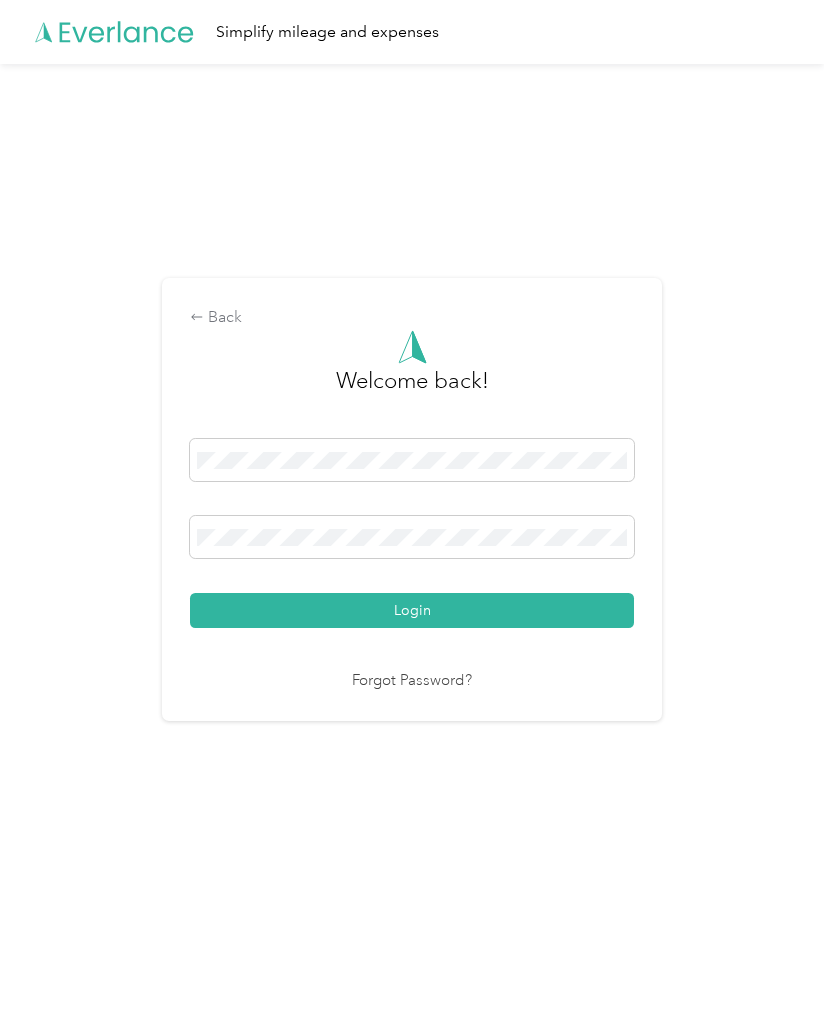 scroll, scrollTop: 0, scrollLeft: 0, axis: both 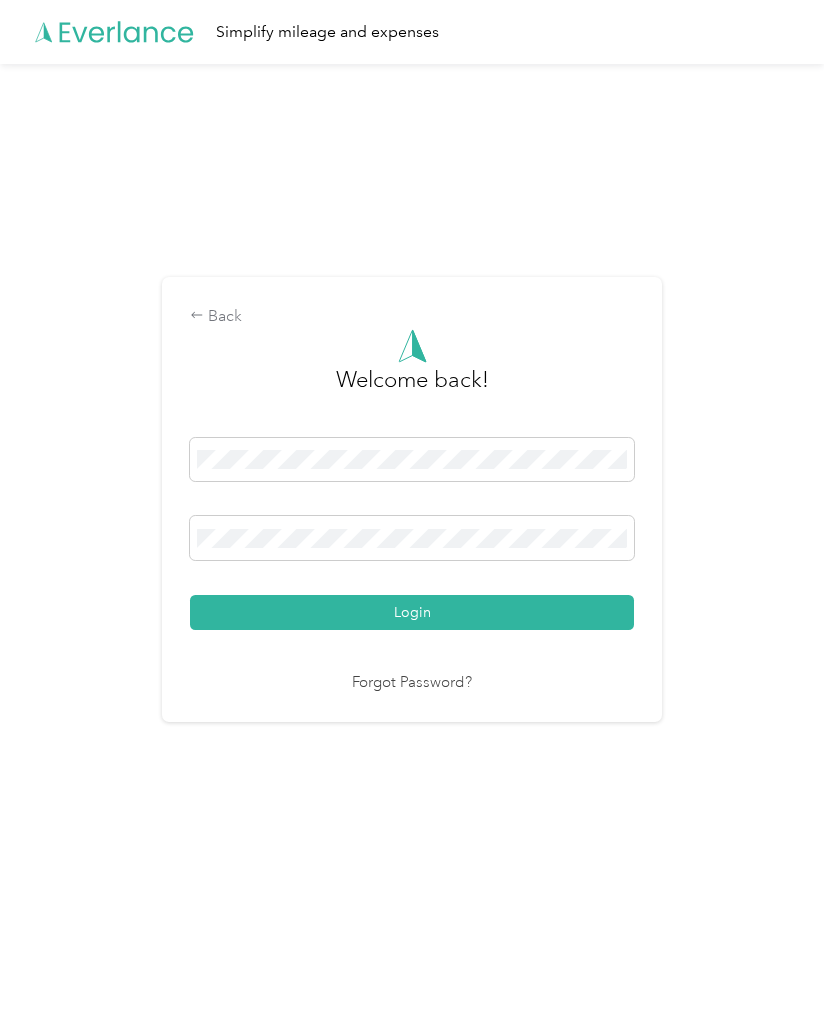 click on "Login" at bounding box center [412, 612] 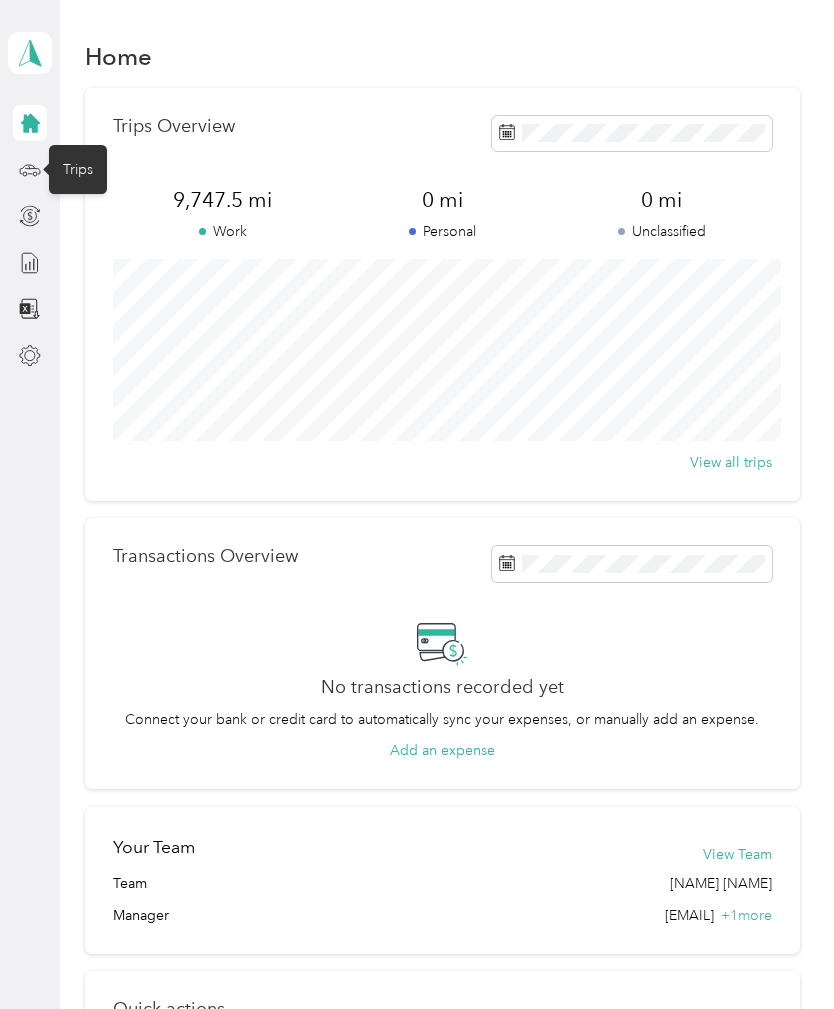 click on "Trips" at bounding box center (78, 169) 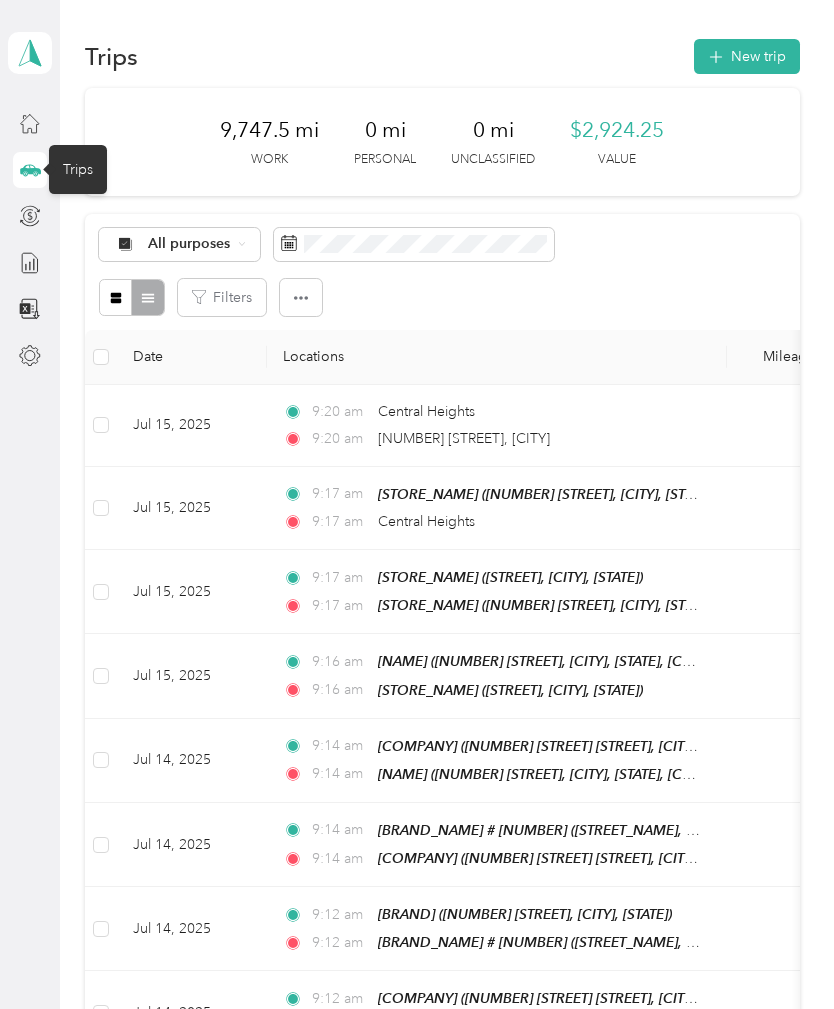 click on "New trip" at bounding box center [747, 56] 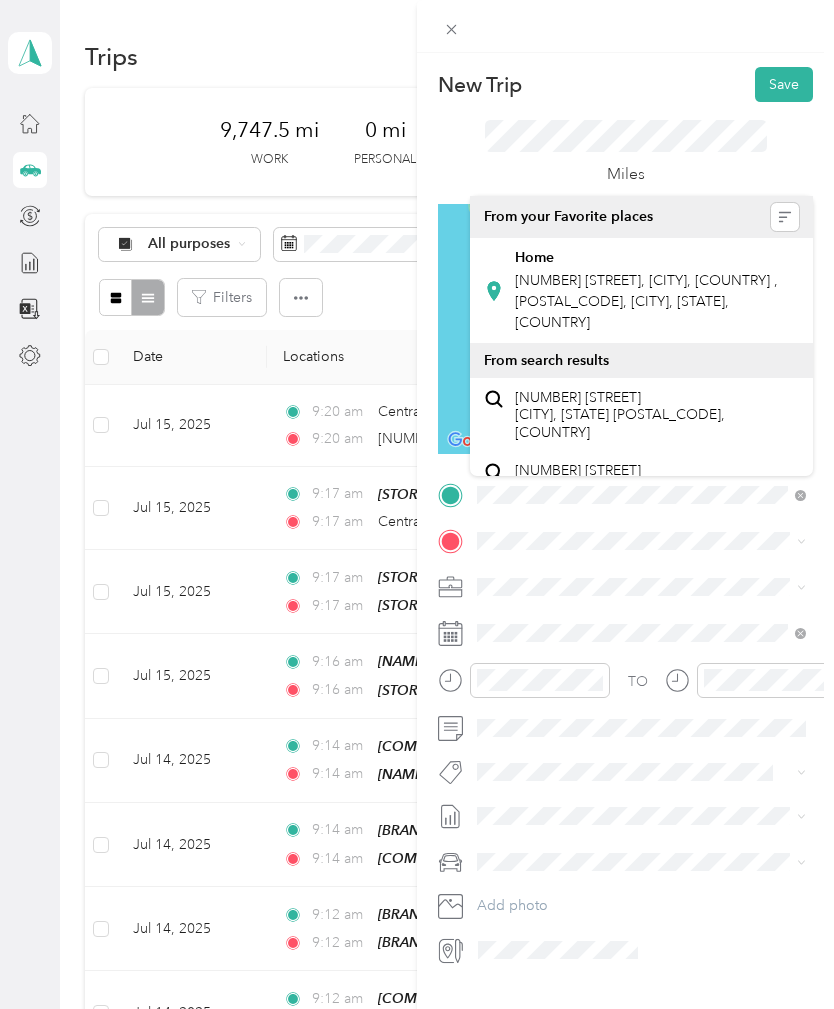click on "[NUMBER] [STREET], [CITY], [COUNTRY] , [POSTAL_CODE], [CITY], [STATE], [COUNTRY]" at bounding box center [646, 301] 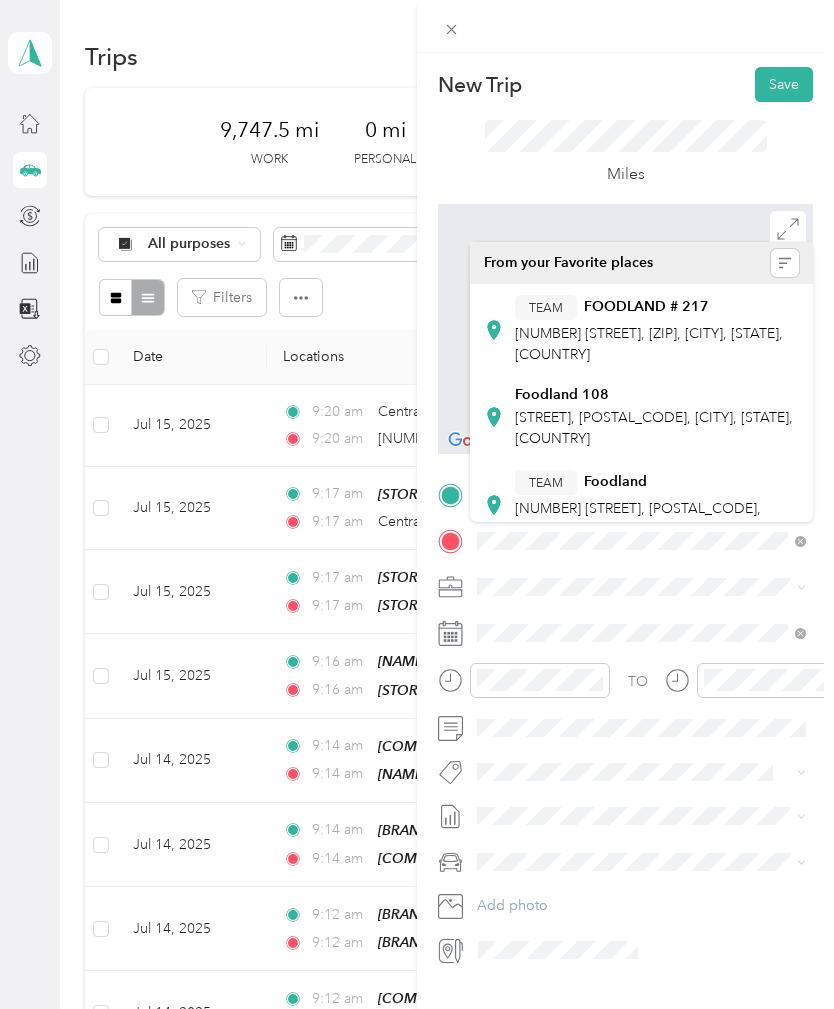 click on "[STREET], [POSTAL_CODE], [CITY], [STATE], [COUNTRY]" at bounding box center [654, 428] 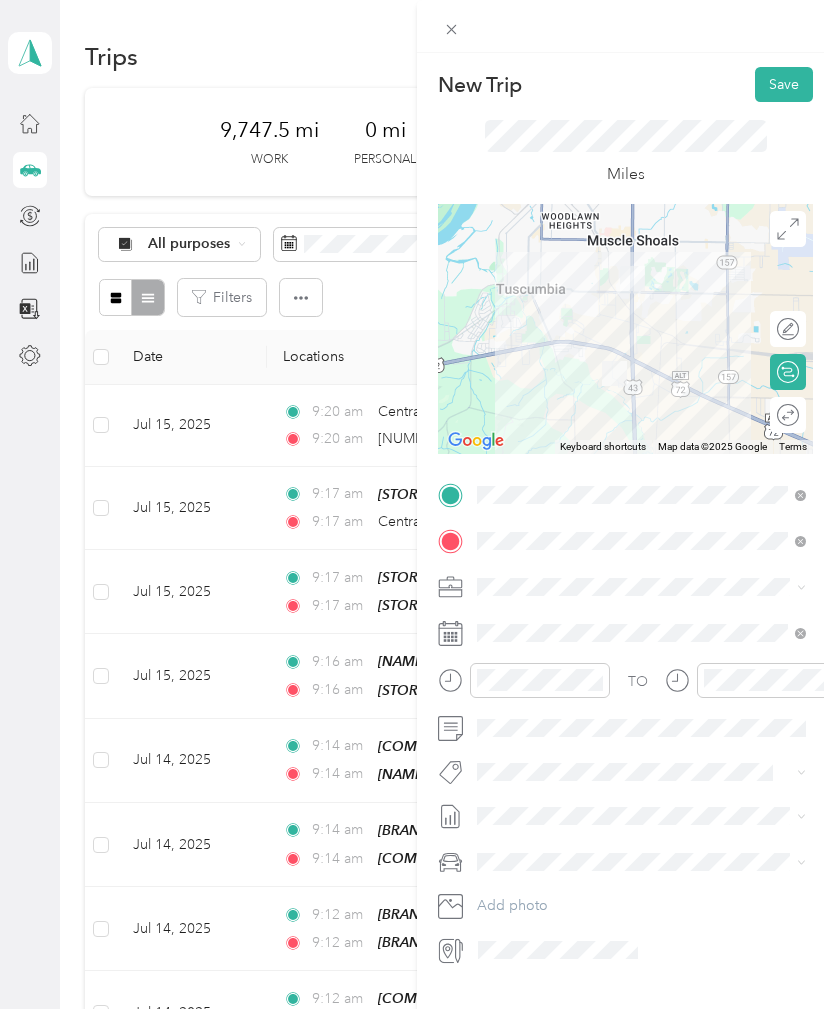 click 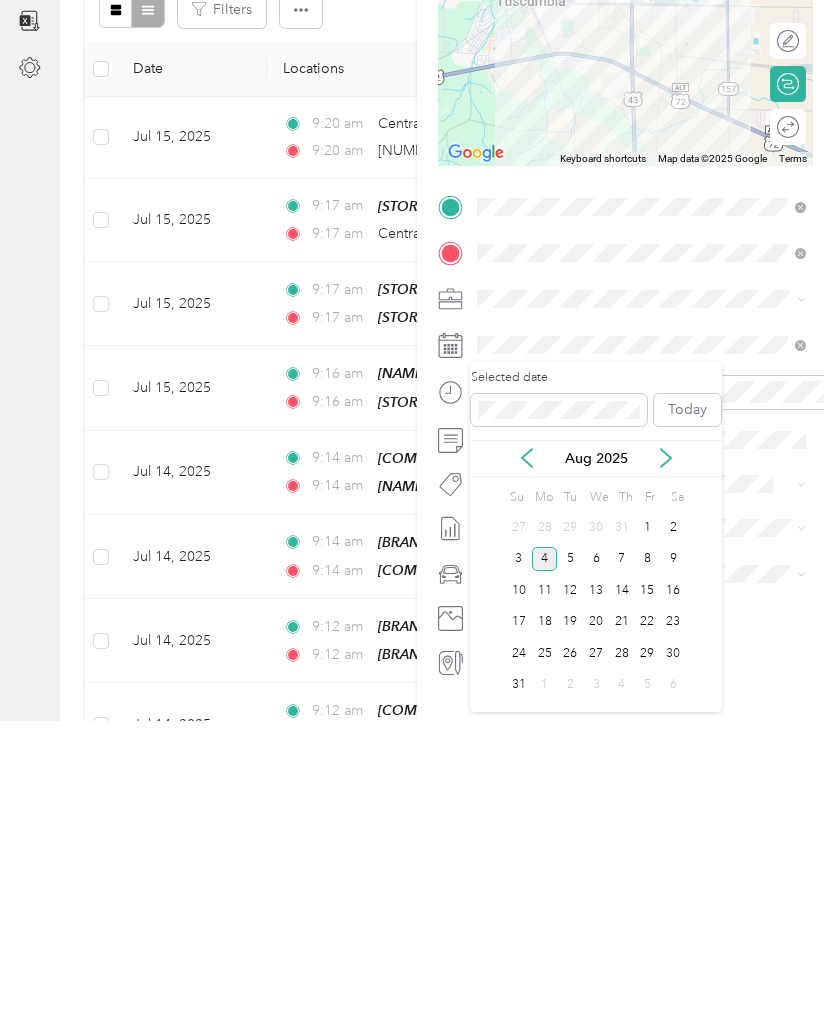 click 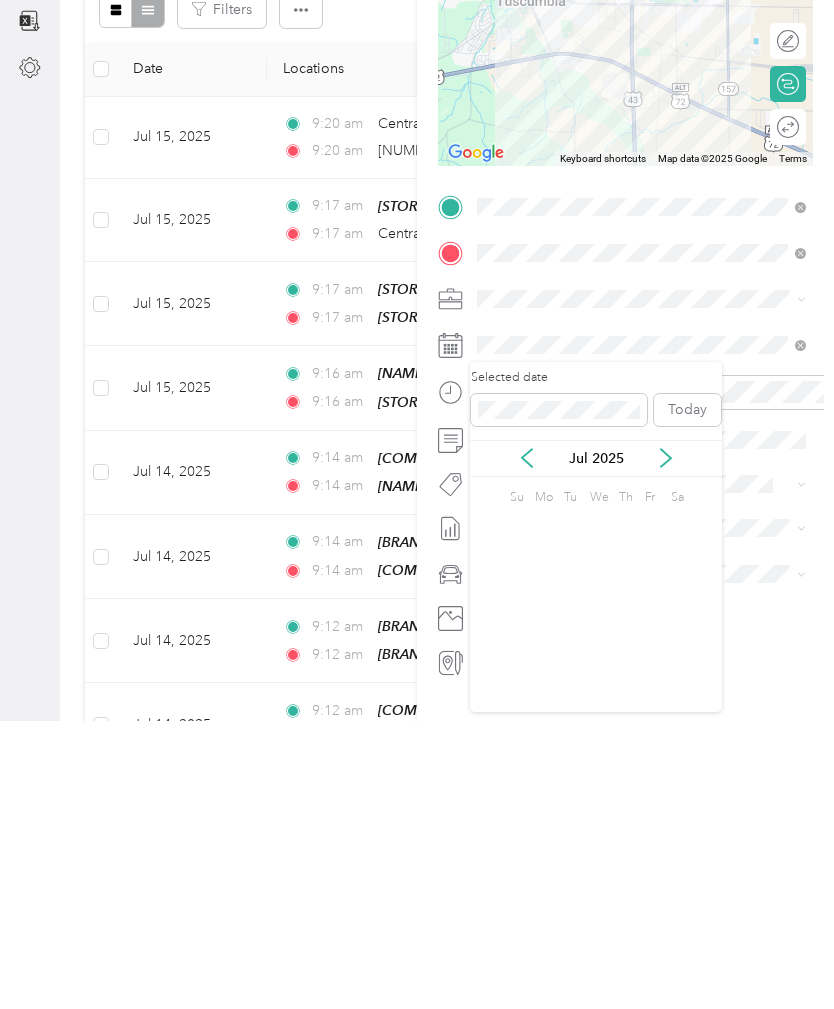 scroll, scrollTop: 64, scrollLeft: 0, axis: vertical 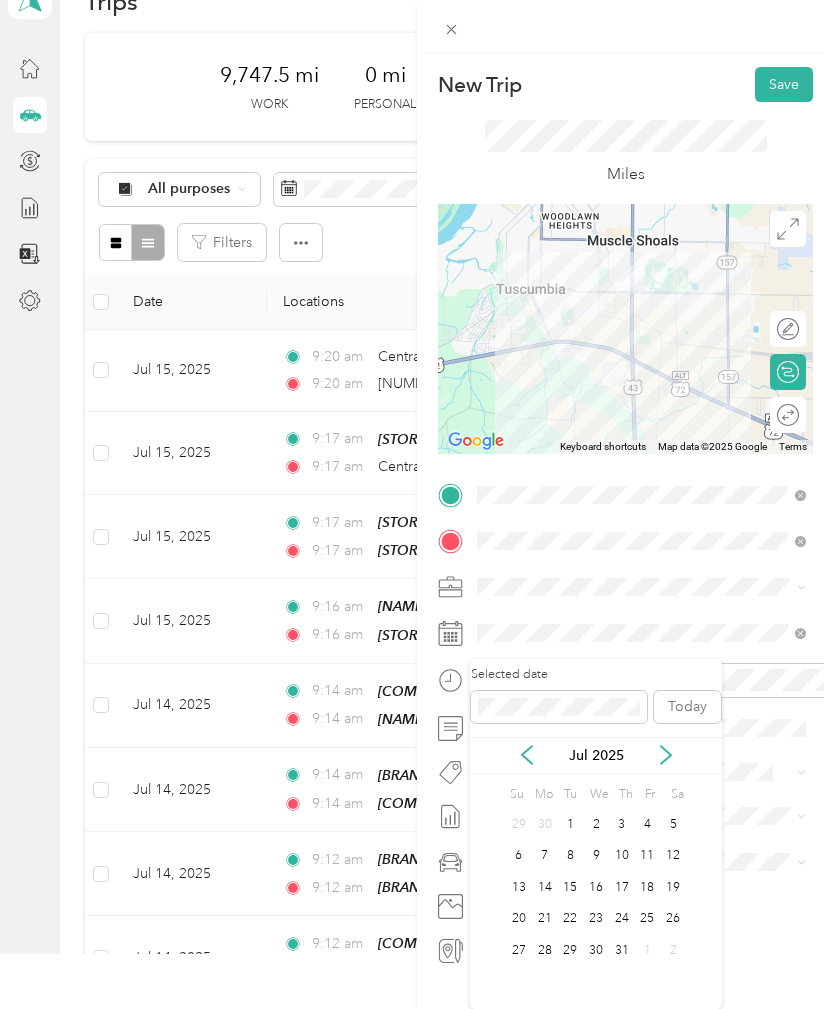 click on "16" at bounding box center [596, 887] 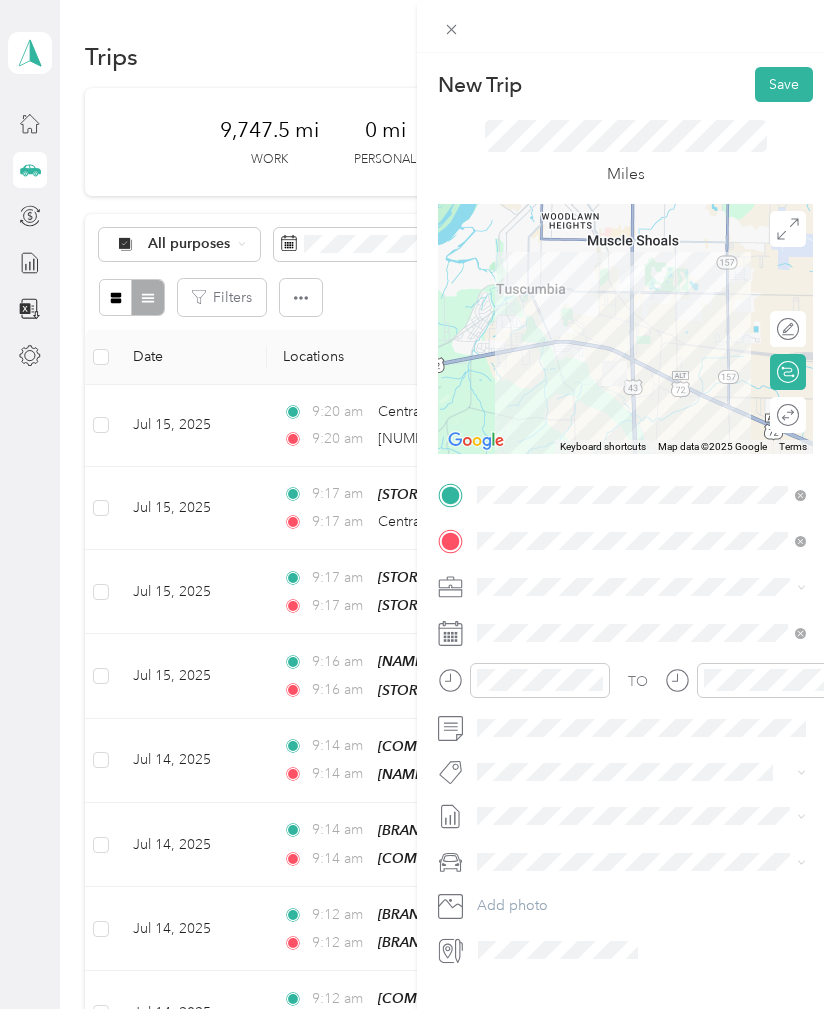 click on "Save" at bounding box center (784, 84) 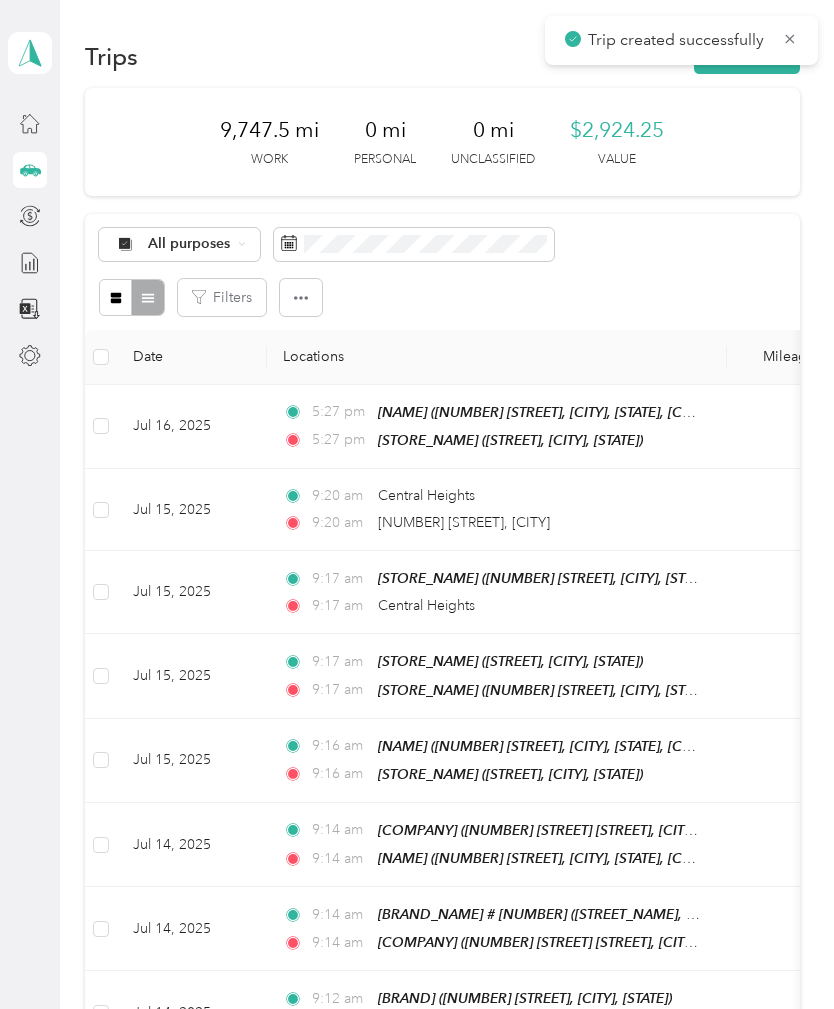 scroll, scrollTop: 0, scrollLeft: 0, axis: both 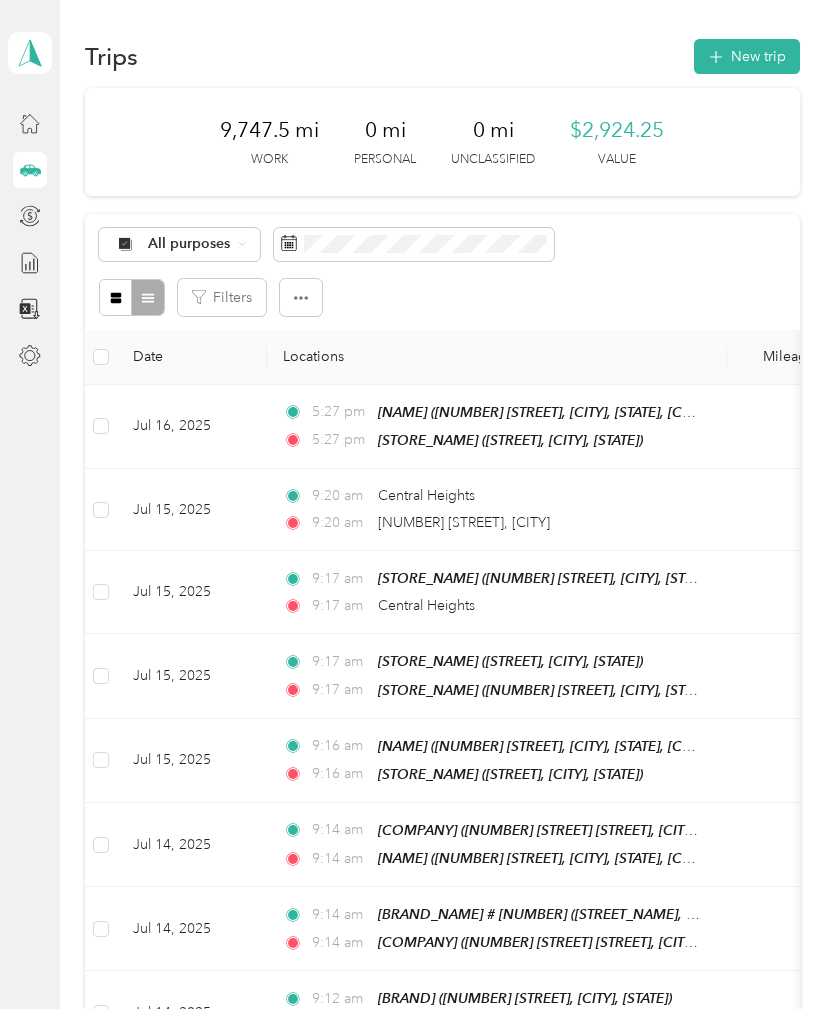 click on "New trip" at bounding box center (747, 56) 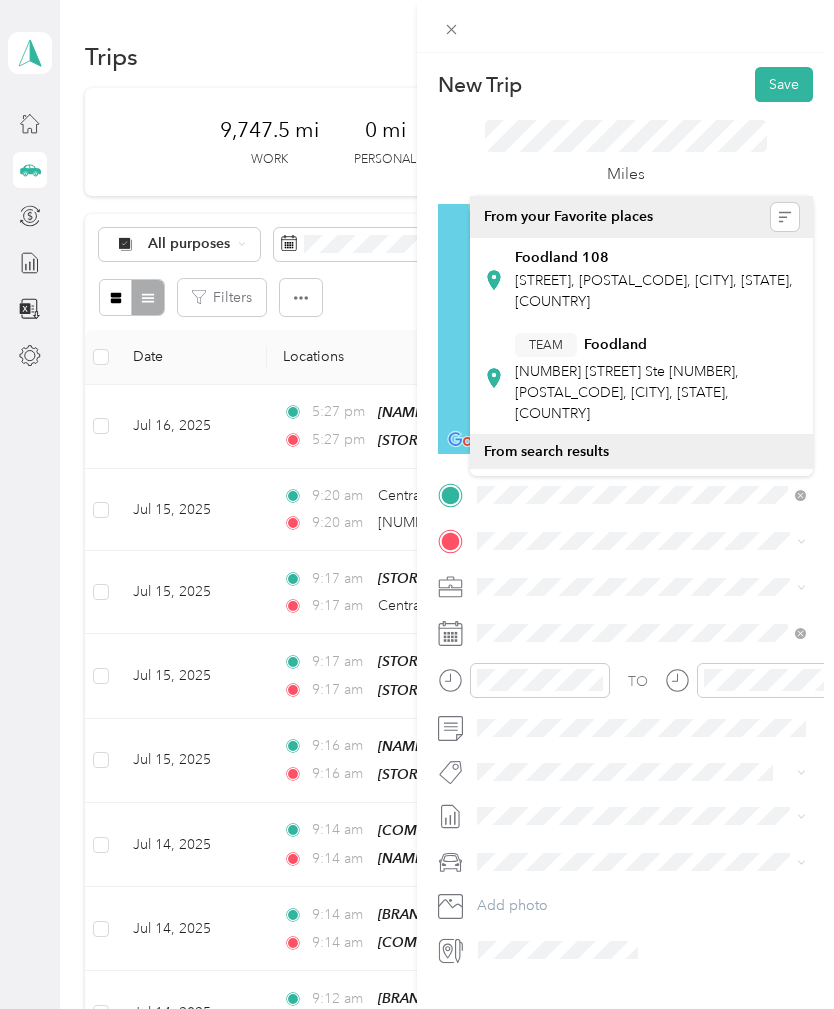 click on "[BRAND_NAME] [NUMBER] [STREET_NAME], [POSTAL_CODE], [CITY], [STATE], [COUNTRY]" at bounding box center (657, 280) 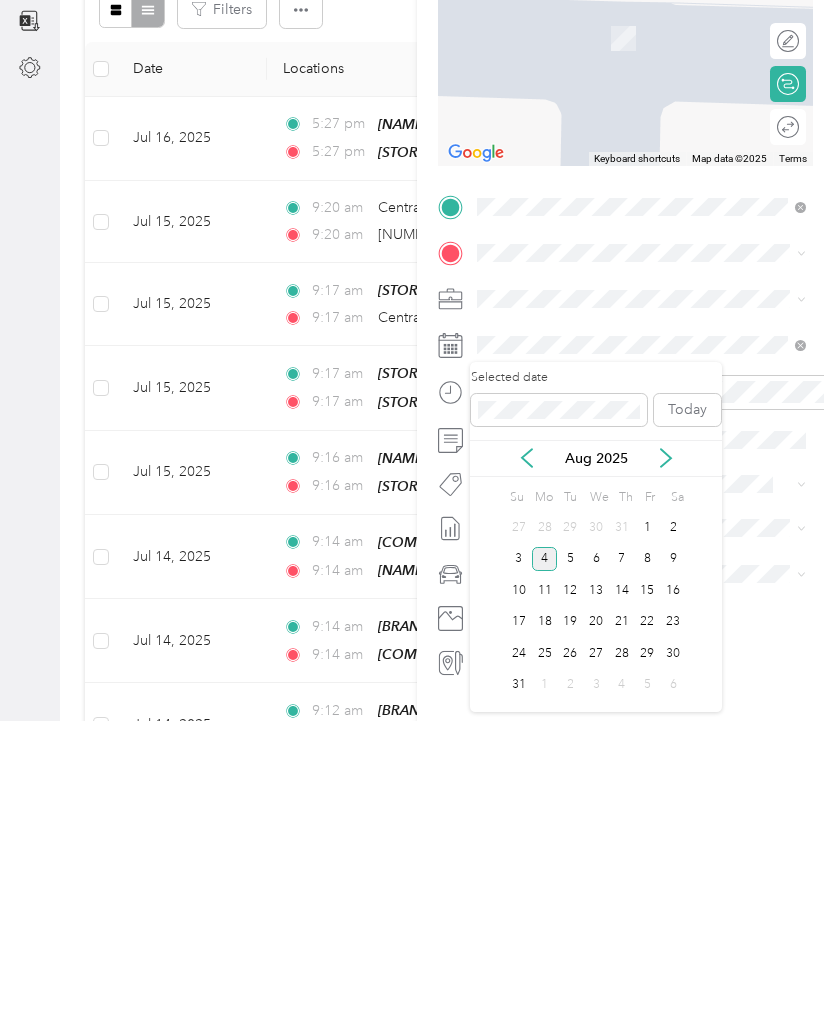 click 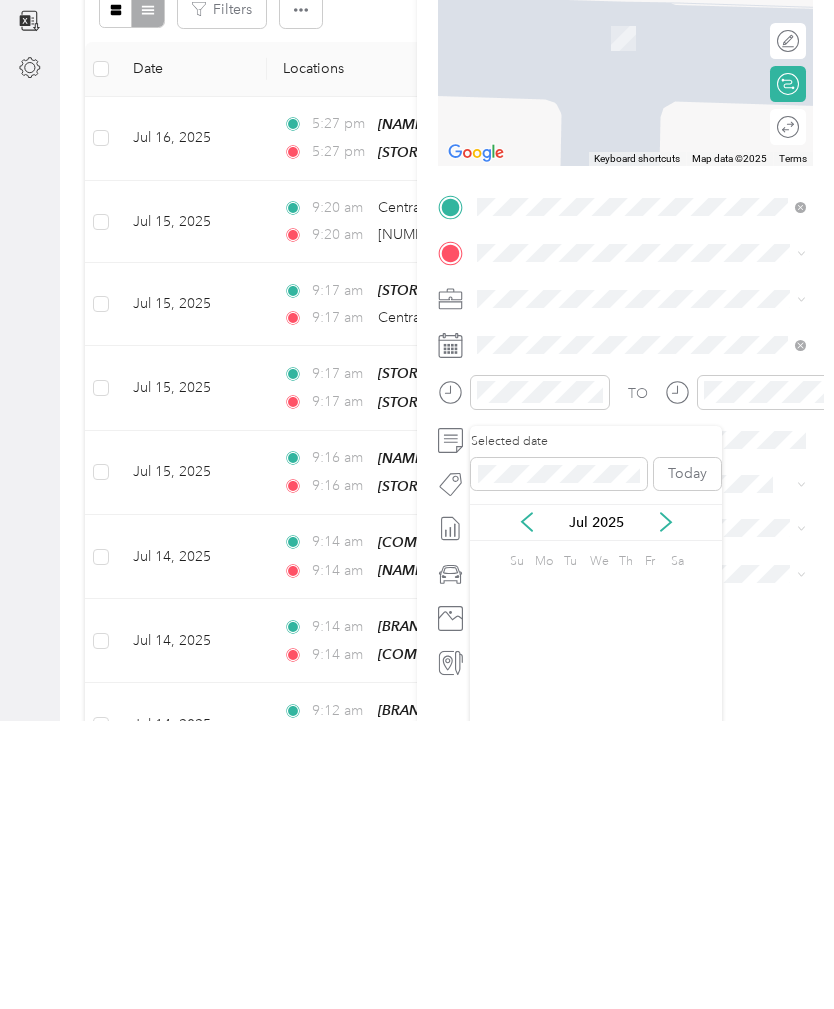 scroll, scrollTop: 64, scrollLeft: 0, axis: vertical 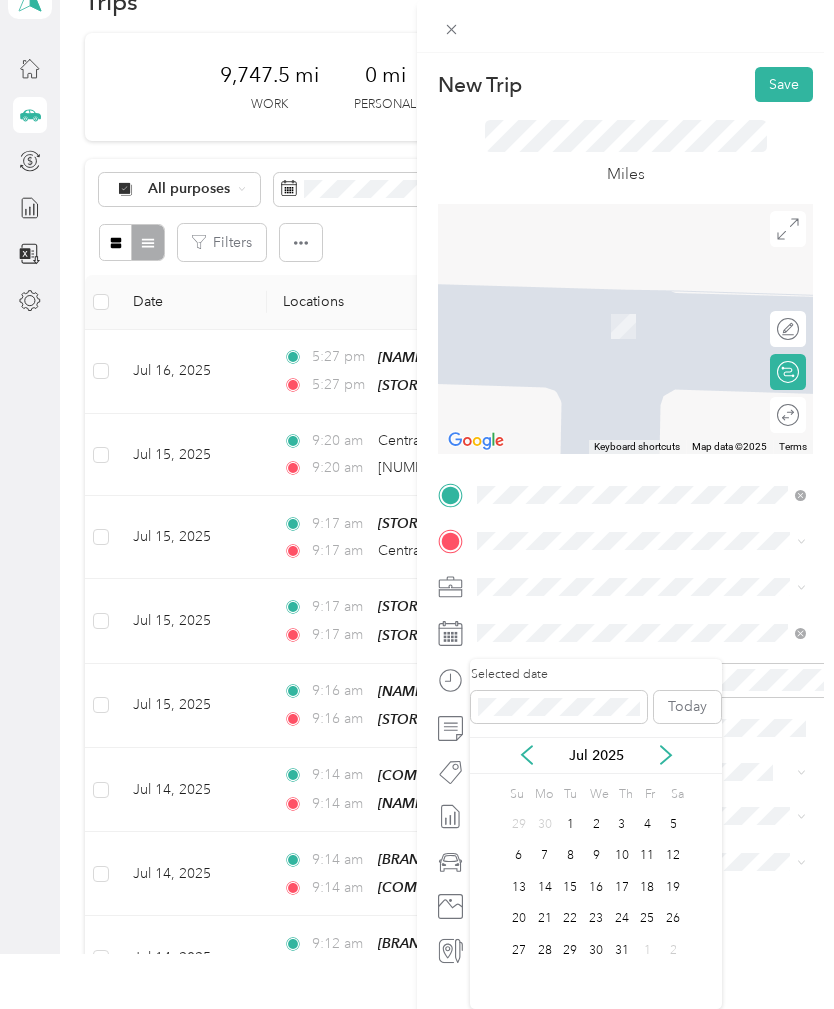 click on "16" at bounding box center [596, 887] 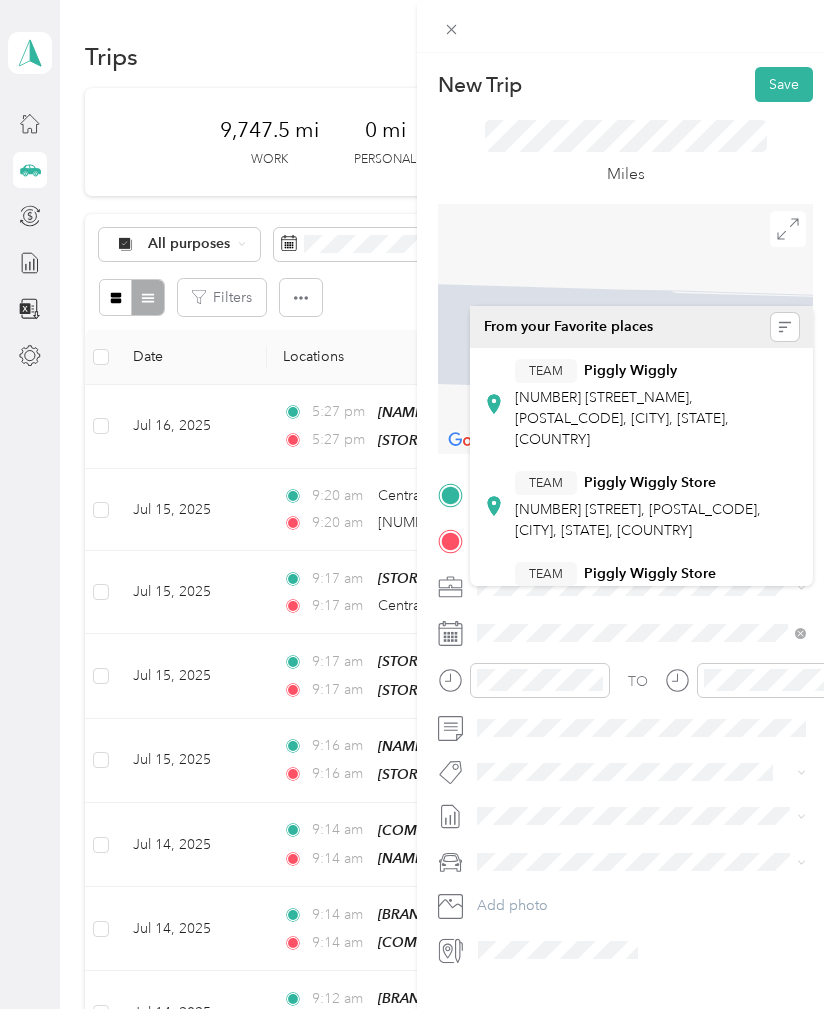 click on "[NUMBER] [STREET_NAME], [POSTAL_CODE], [CITY], [STATE], [COUNTRY]" at bounding box center (622, 418) 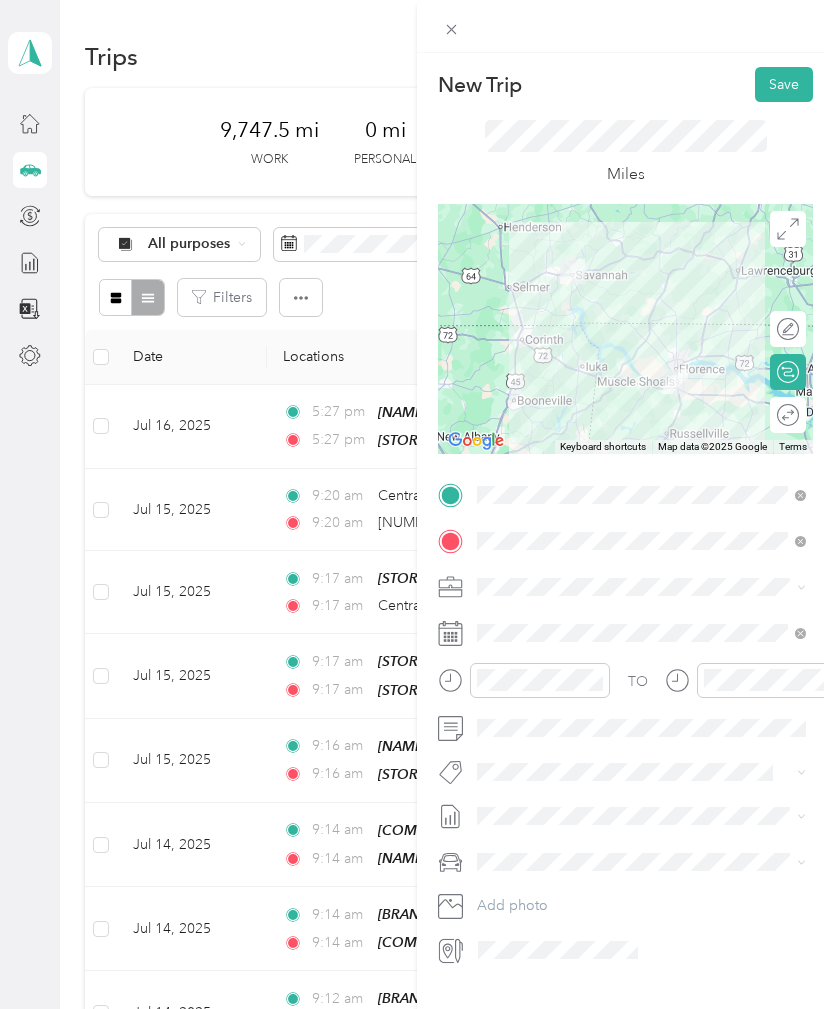 click on "Save" at bounding box center (784, 84) 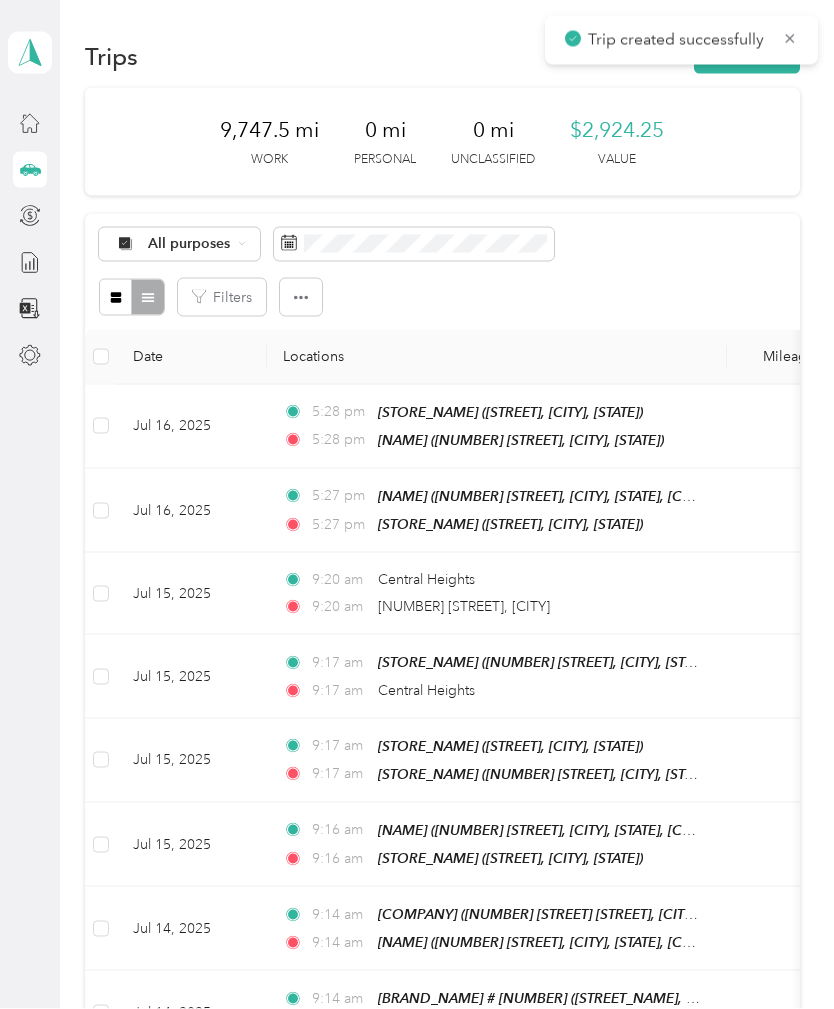 scroll, scrollTop: 0, scrollLeft: 0, axis: both 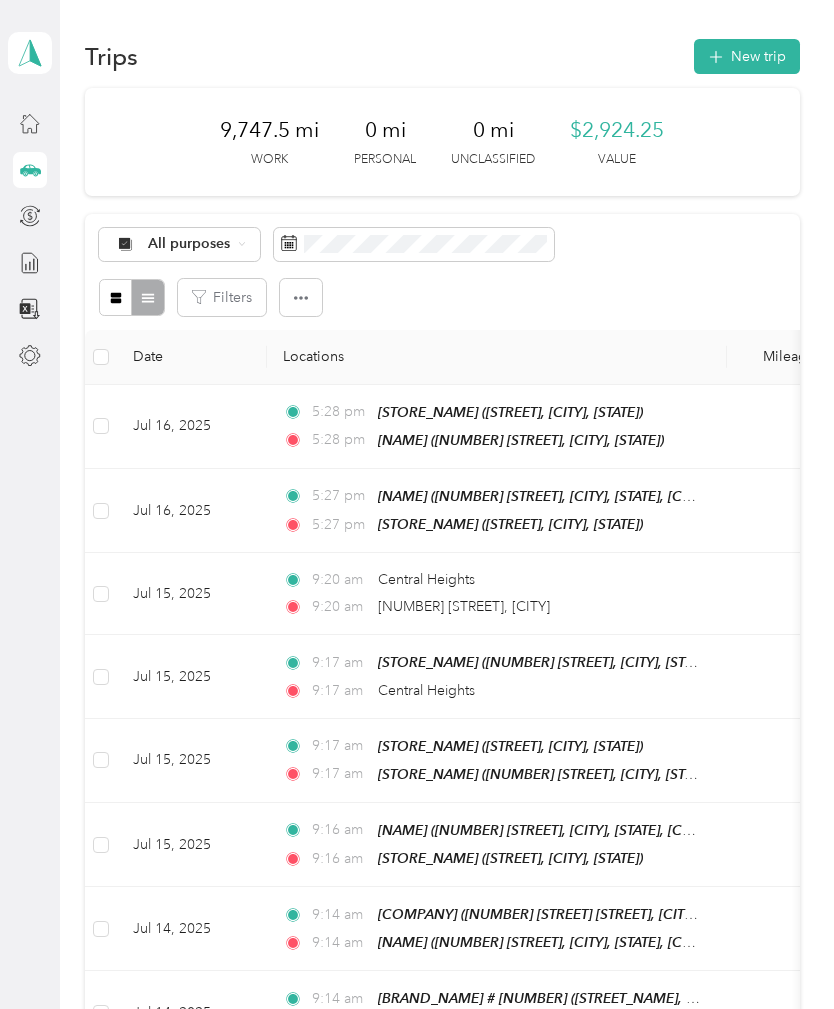 click on "New trip" at bounding box center (747, 56) 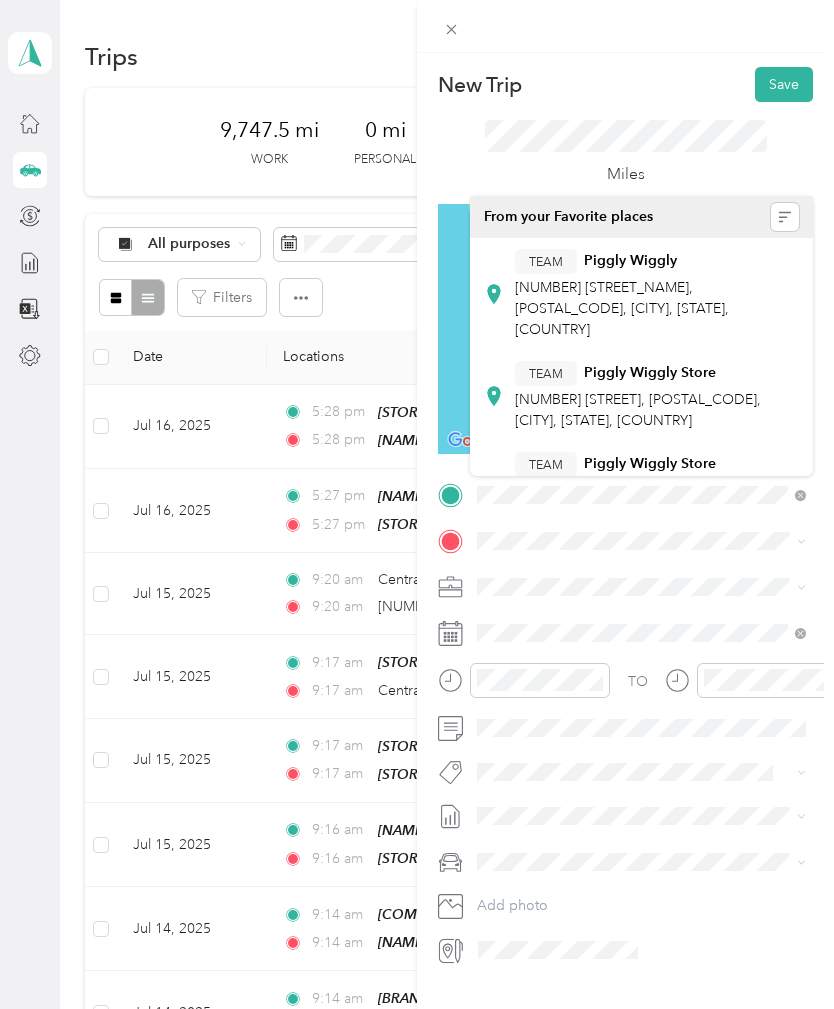 click on "TEAM" at bounding box center (546, 261) 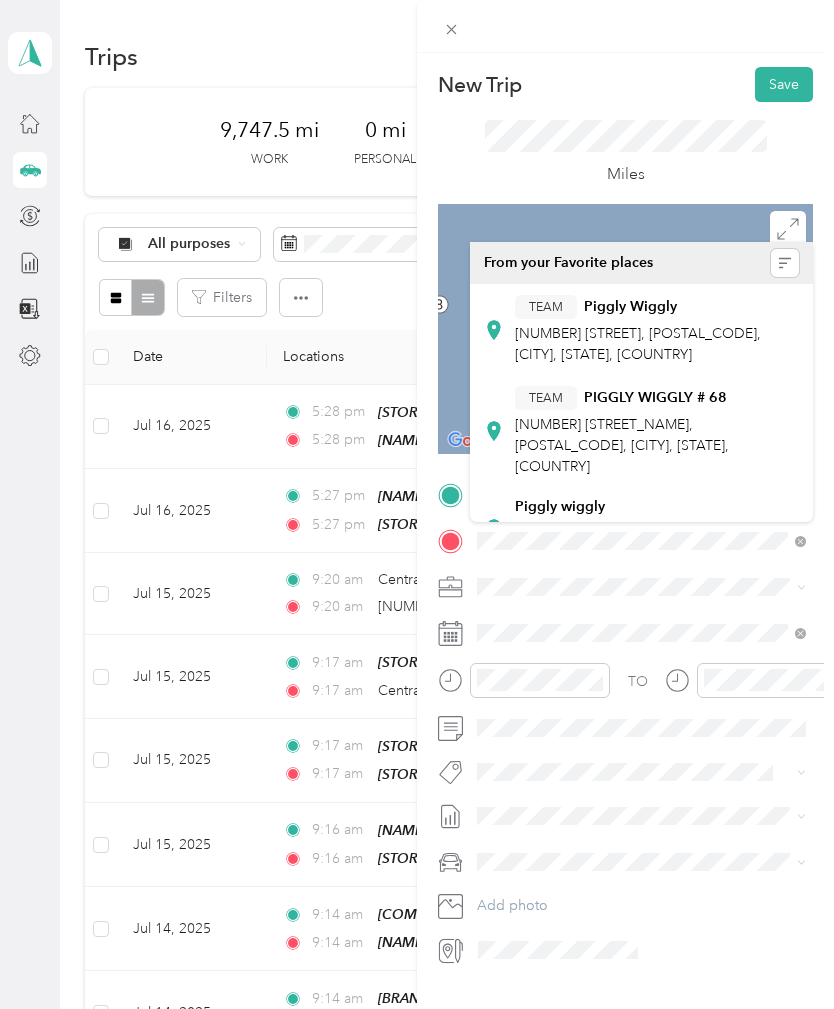 click on "TEAM Piggly Wiggly" at bounding box center (657, 307) 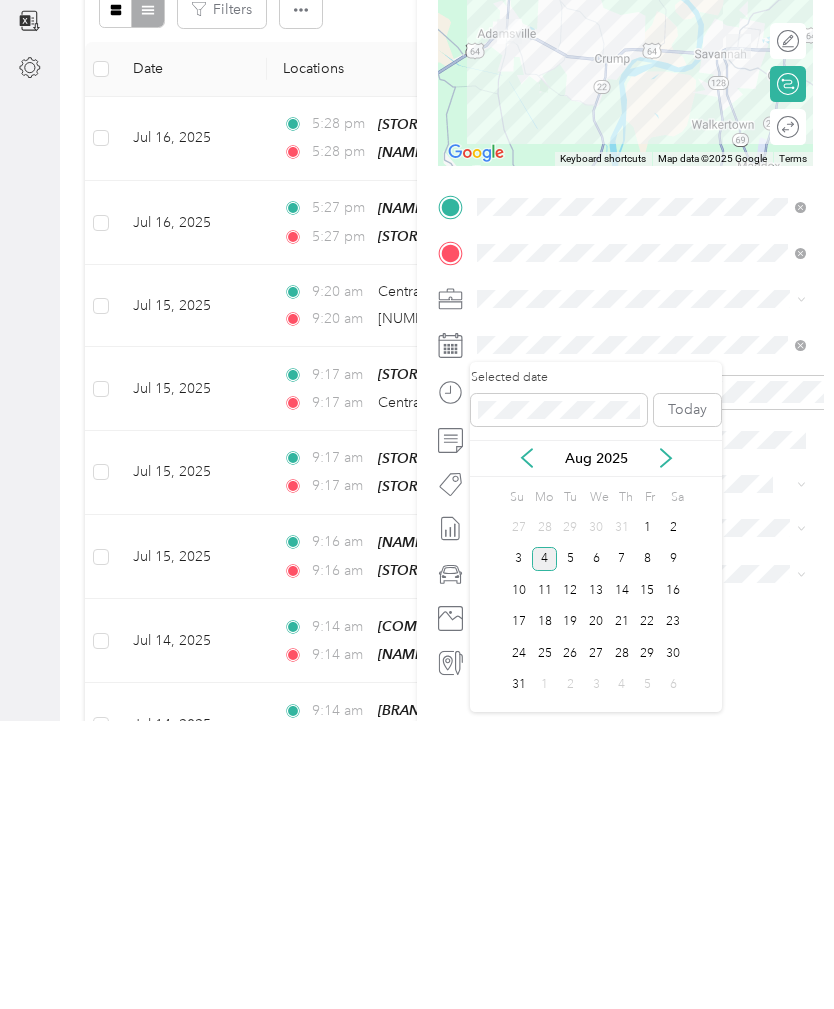 click 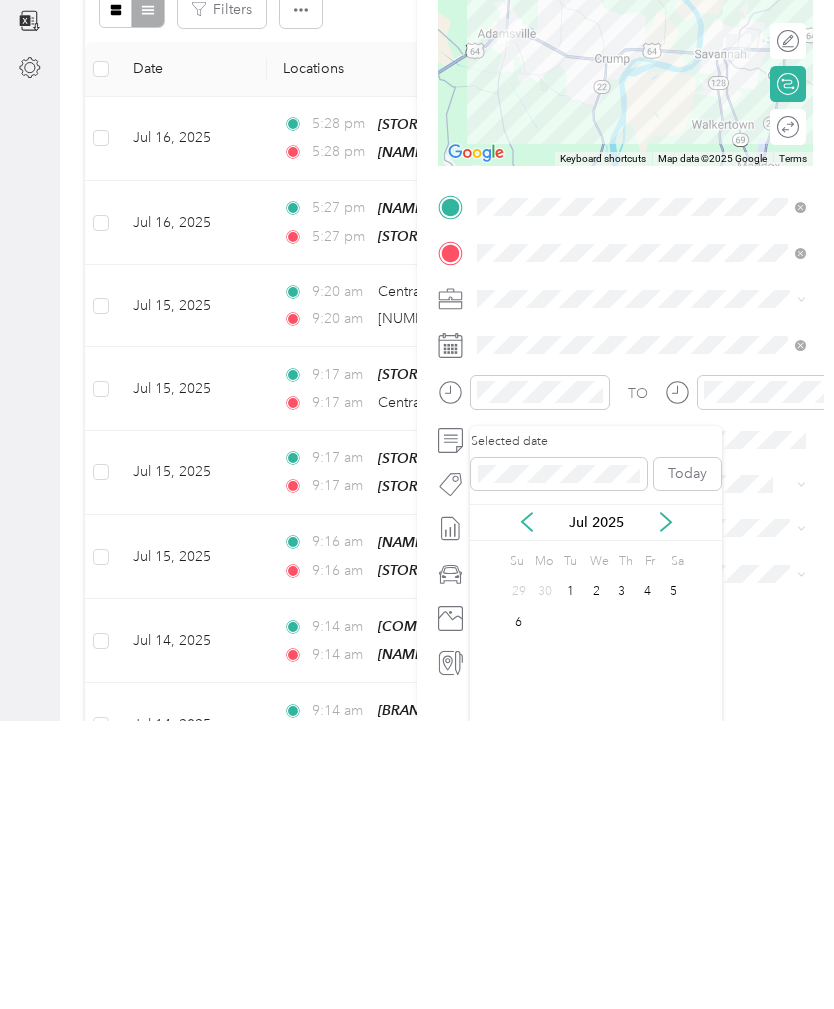 scroll, scrollTop: 64, scrollLeft: 0, axis: vertical 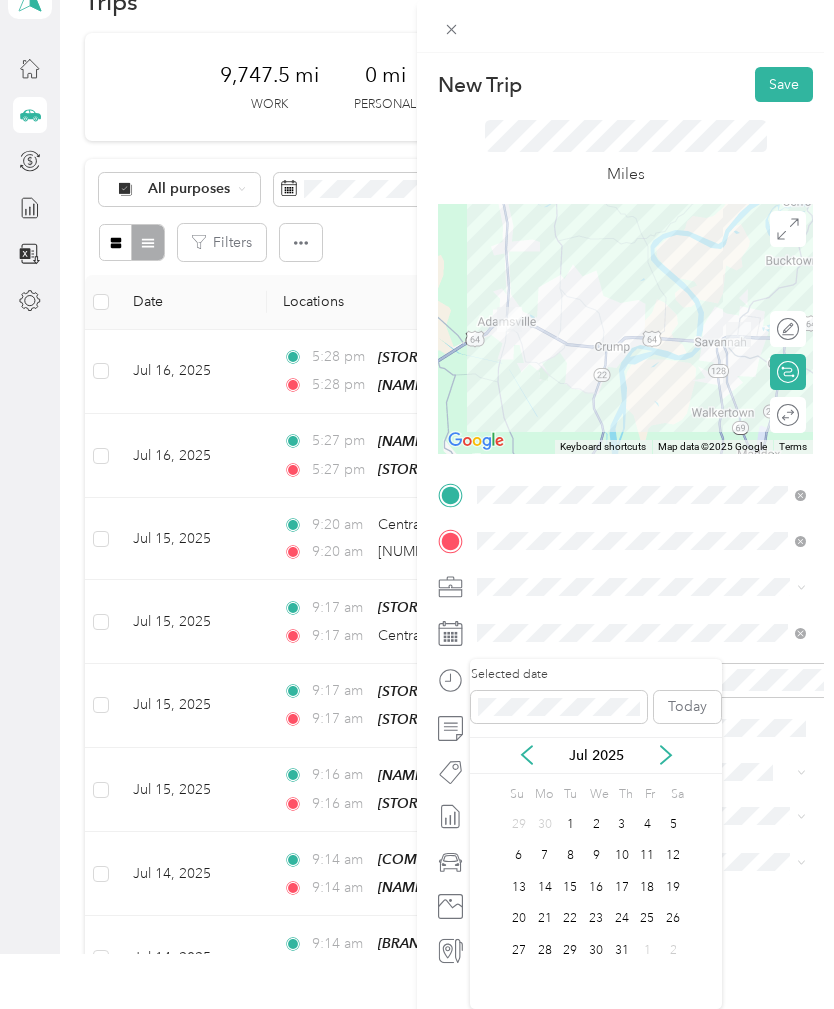 click on "16" at bounding box center [596, 887] 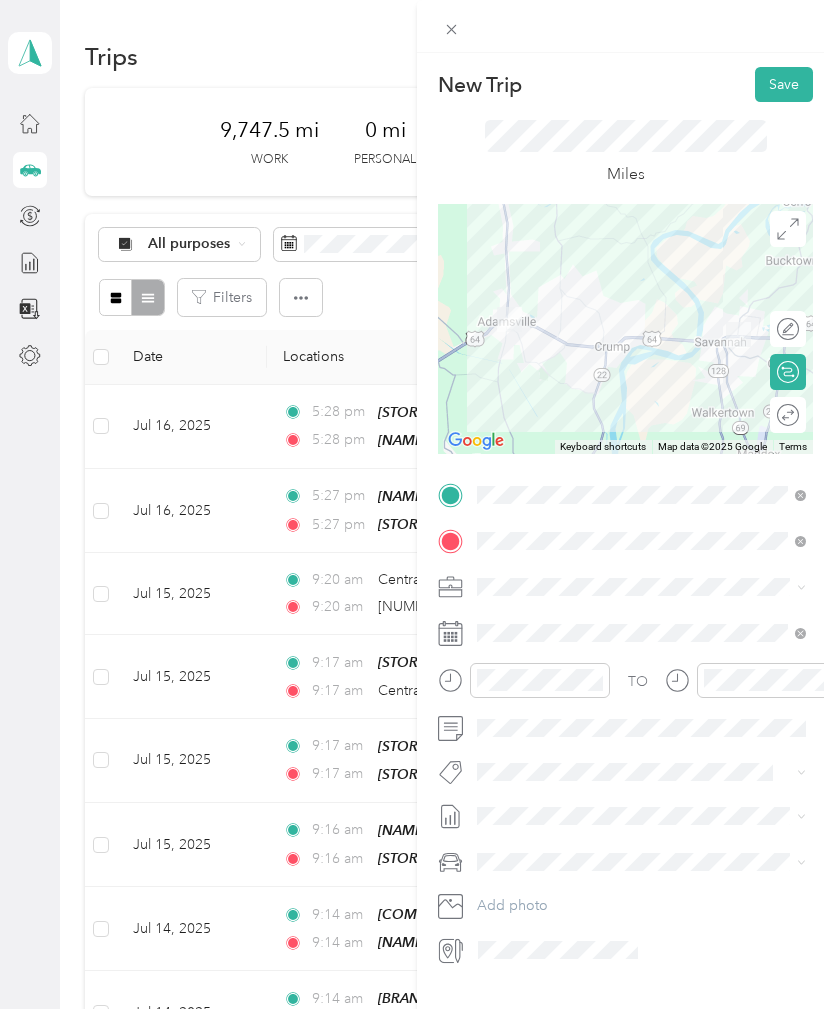 click on "Save" at bounding box center [784, 84] 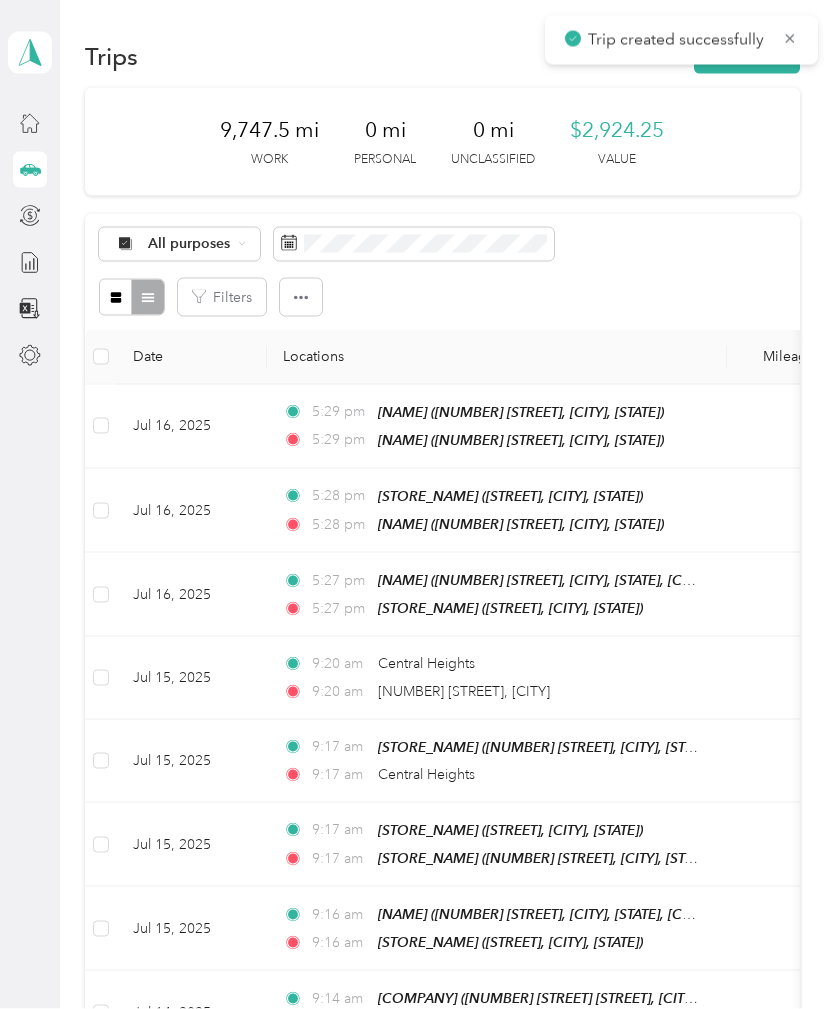 scroll, scrollTop: 29, scrollLeft: 0, axis: vertical 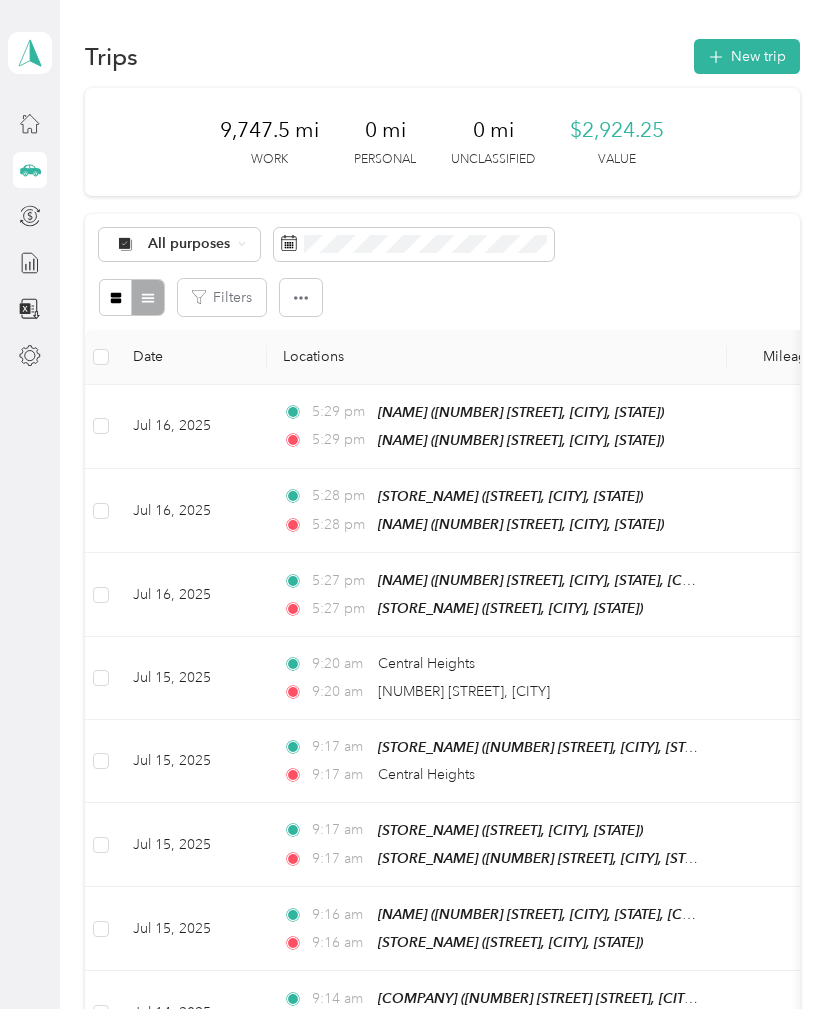 click on "New trip" at bounding box center [747, 56] 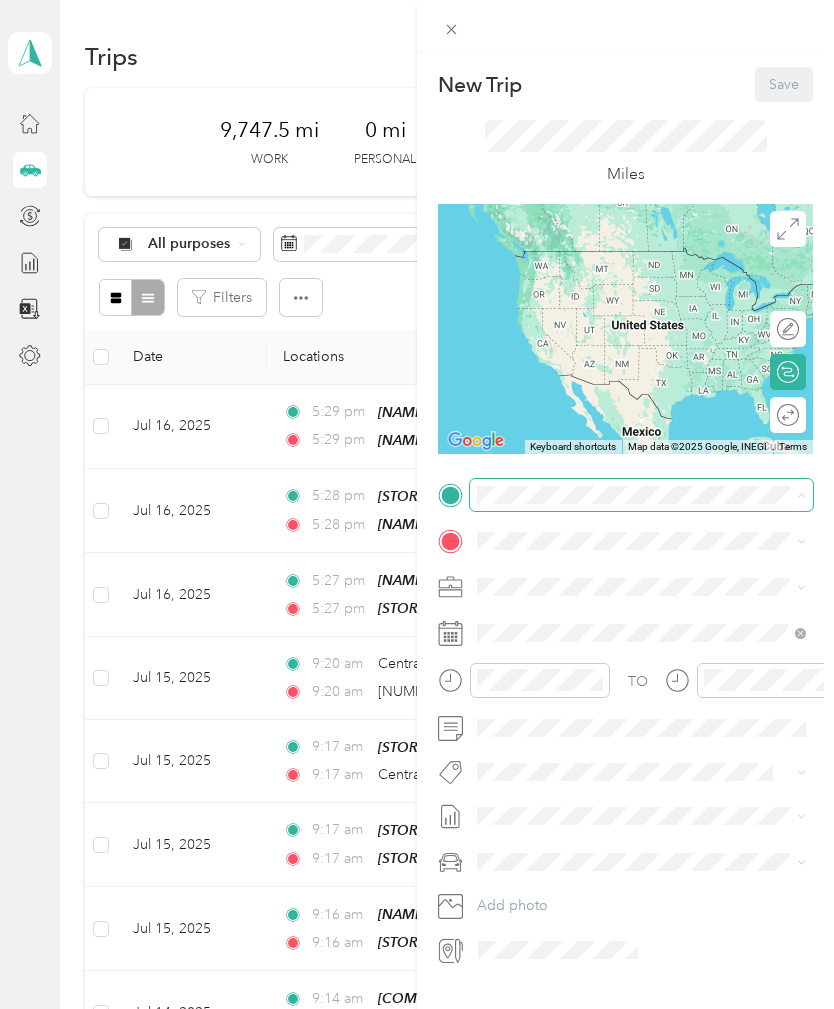 scroll, scrollTop: 28, scrollLeft: 0, axis: vertical 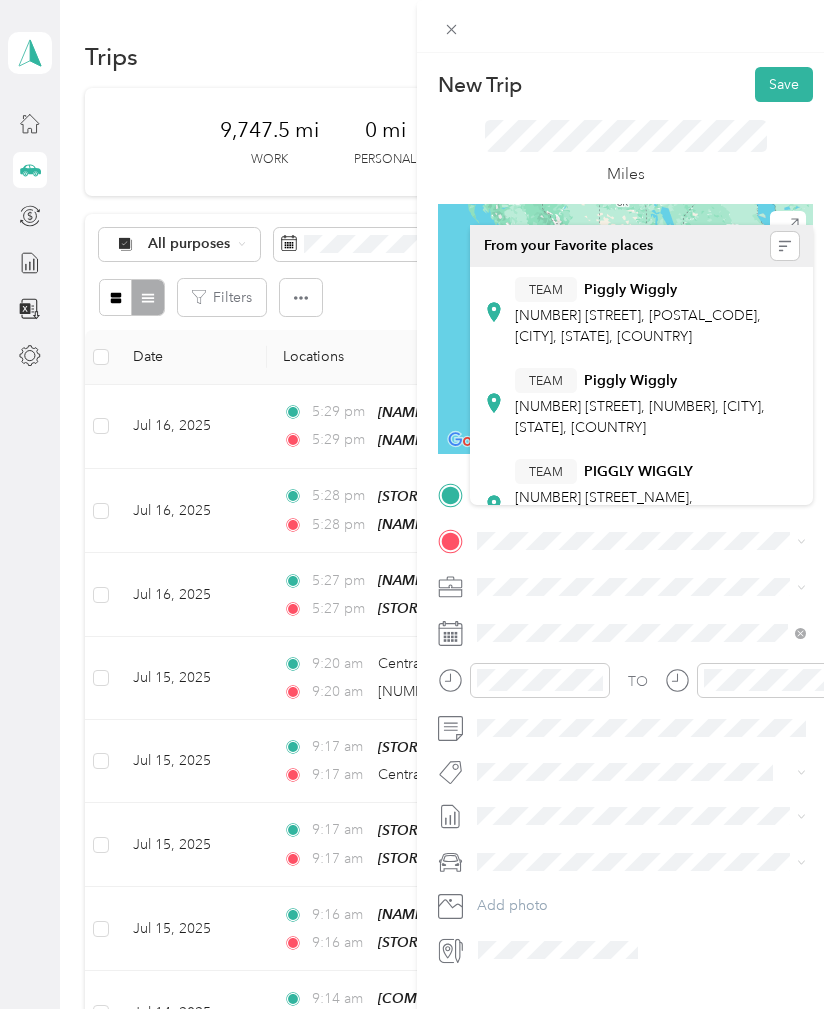 click on "TEAM Piggly Wiggly [NUMBER] [STREET], [NUMBER], [CITY], [STATE], [COUNTRY]" at bounding box center [657, 312] 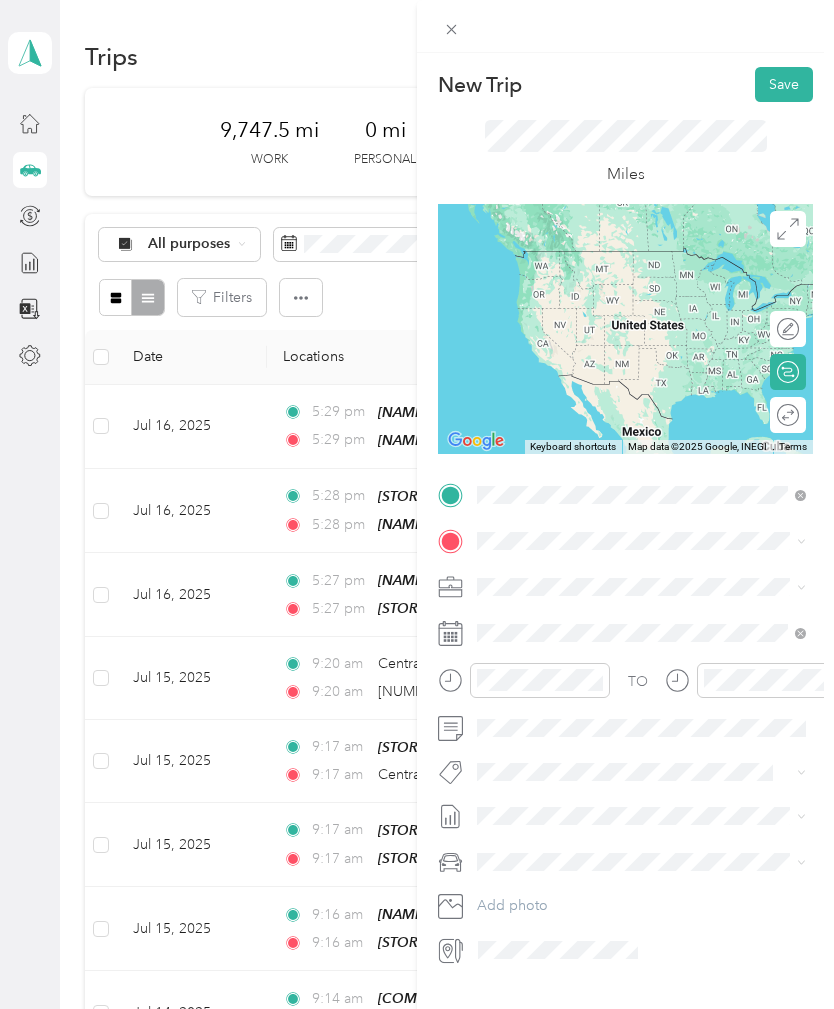 scroll, scrollTop: 29, scrollLeft: 0, axis: vertical 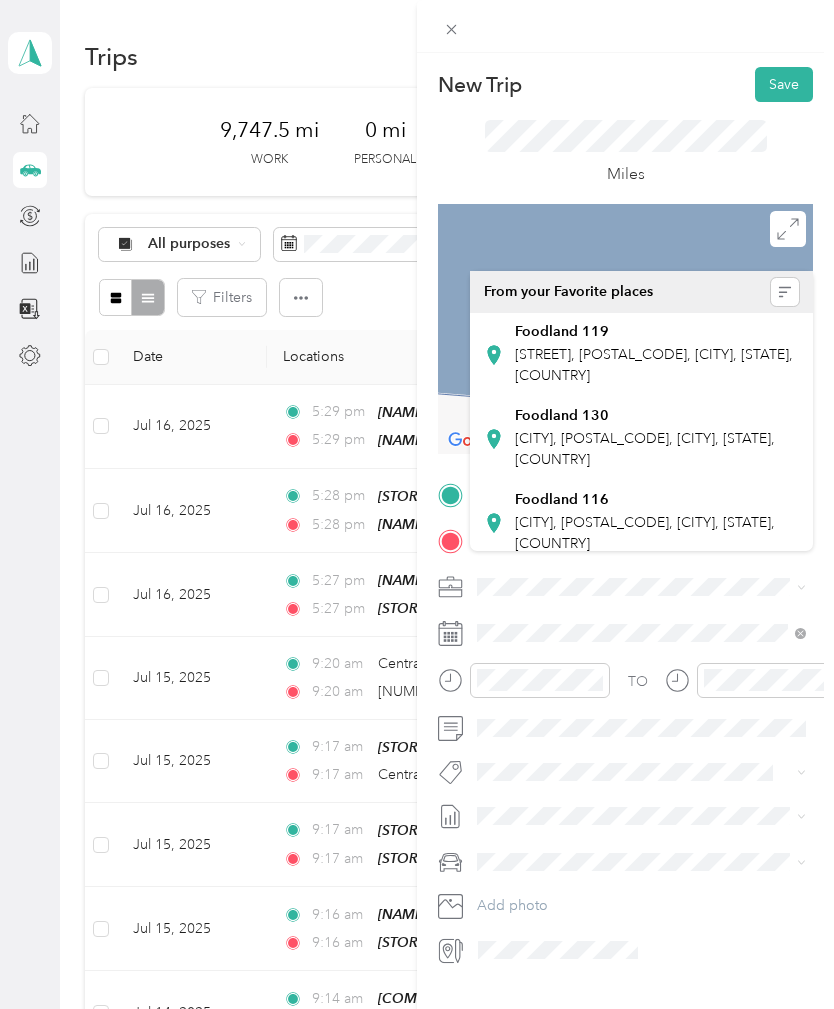 click on "[STREET], [POSTAL_CODE], [CITY], [STATE], [COUNTRY]" at bounding box center (654, 365) 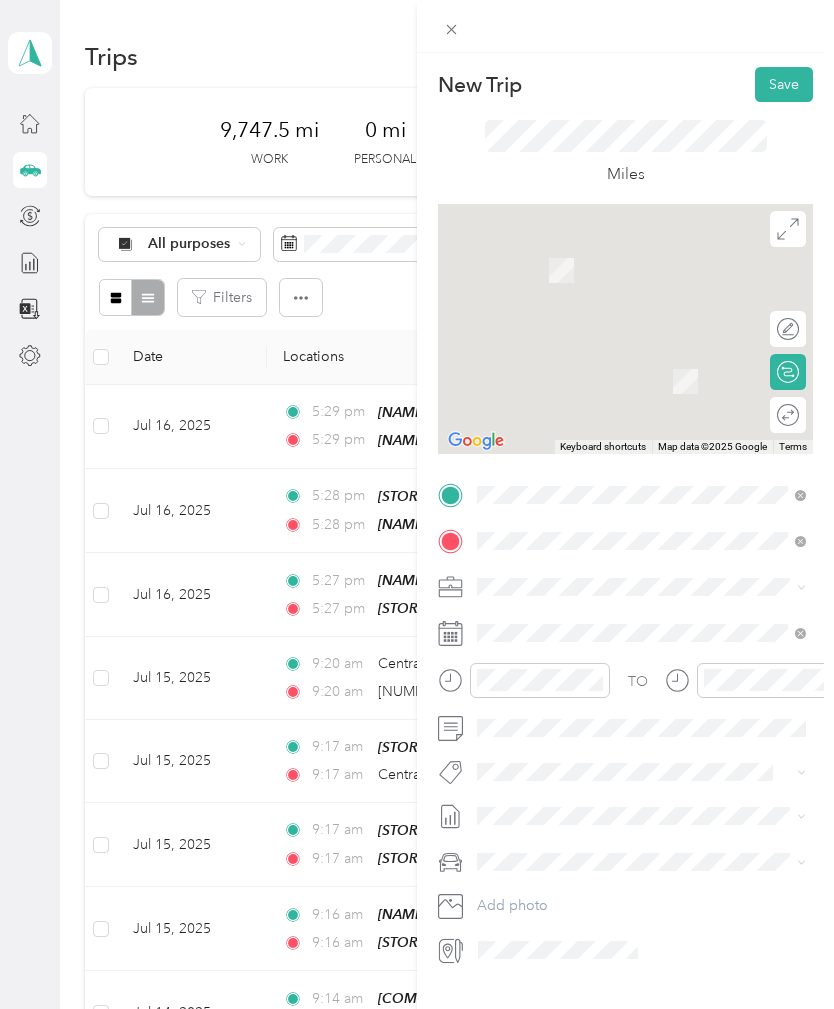 scroll, scrollTop: 29, scrollLeft: 0, axis: vertical 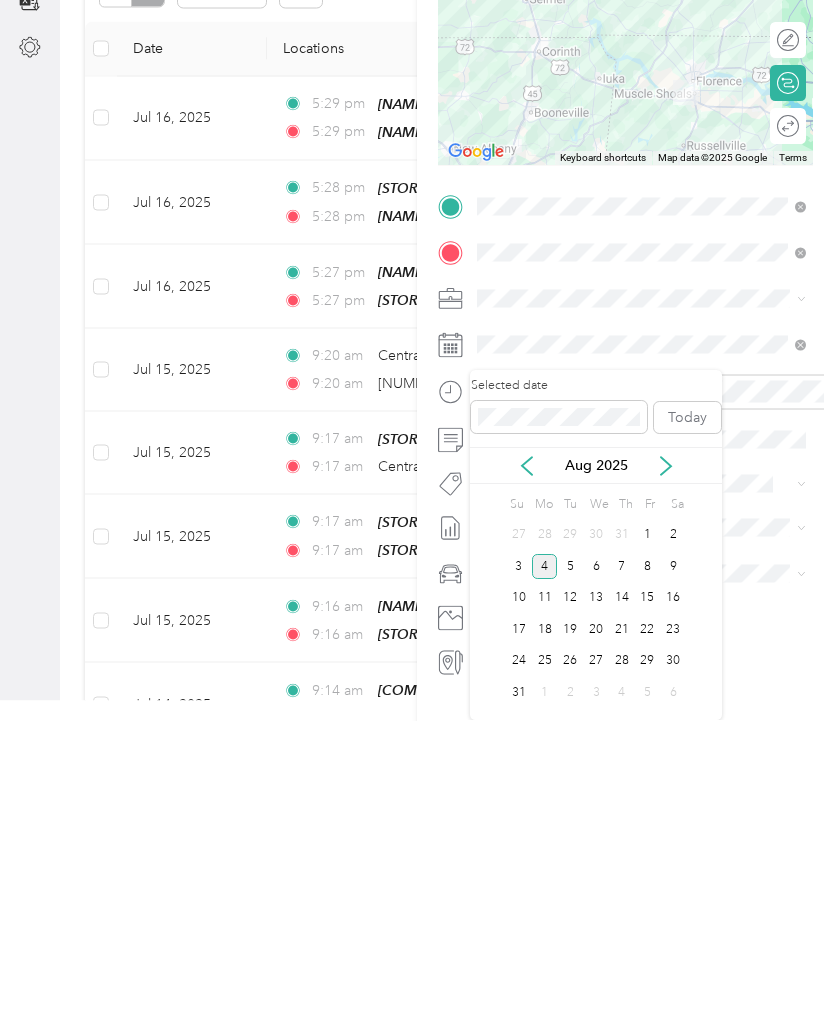 click 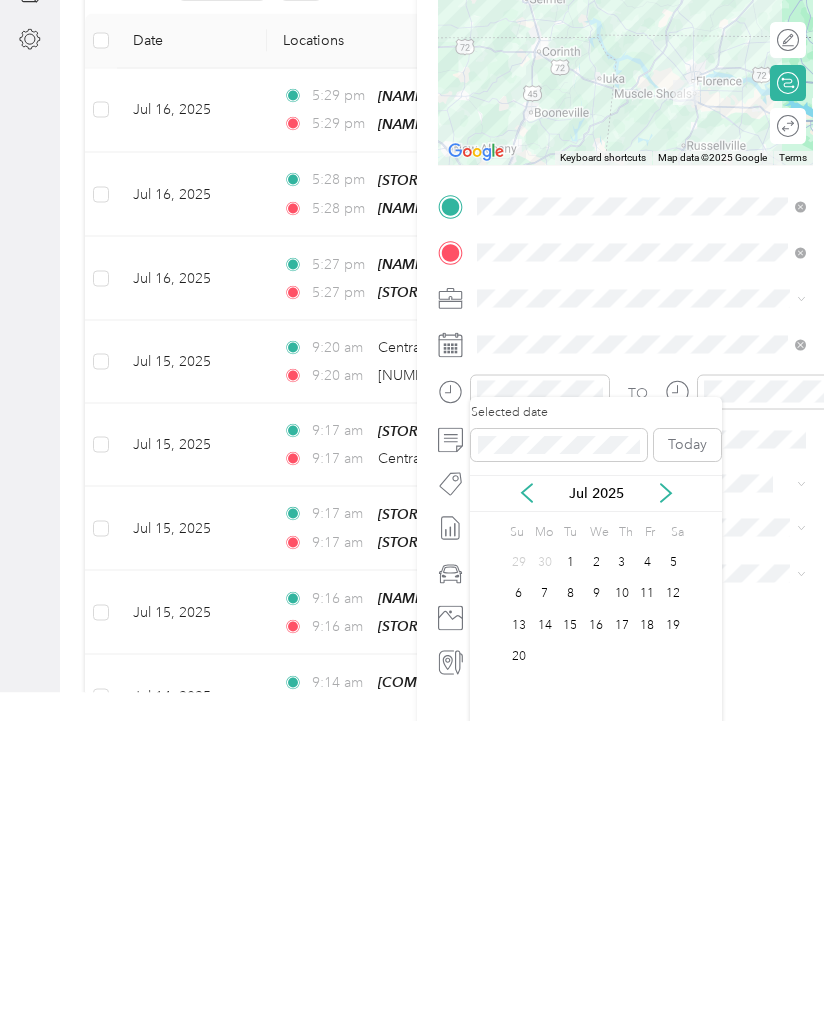 scroll, scrollTop: 64, scrollLeft: 0, axis: vertical 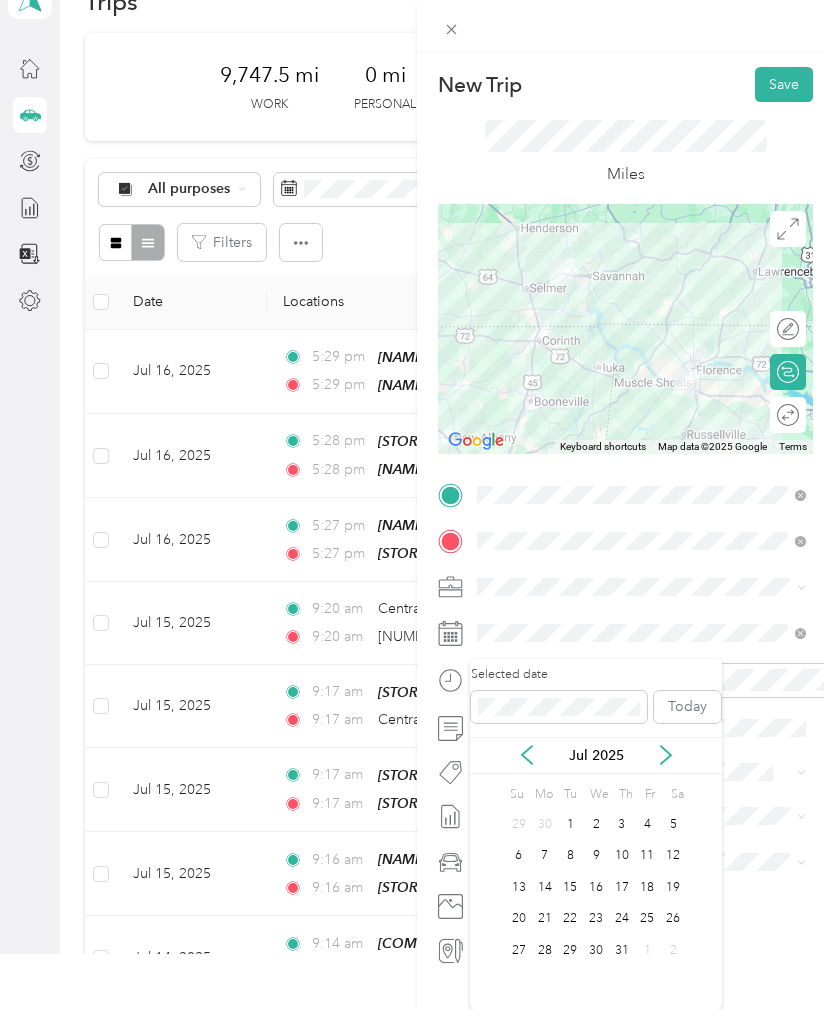 click on "16" at bounding box center [596, 887] 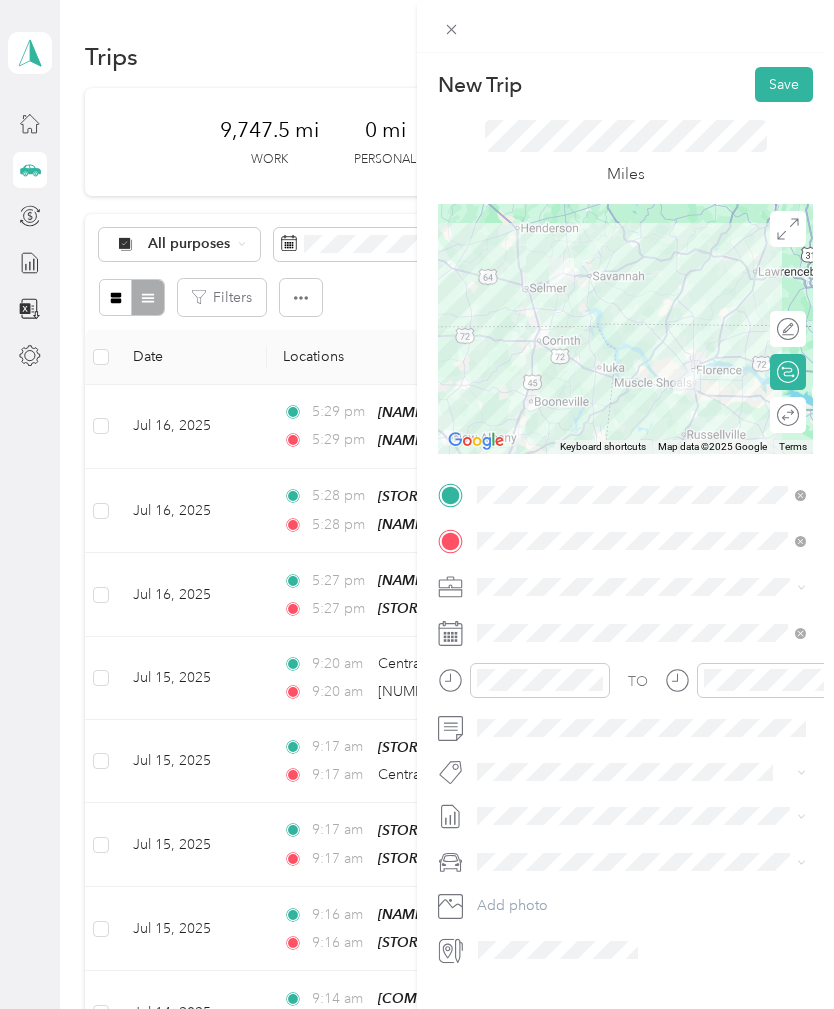 click on "Save" at bounding box center [784, 84] 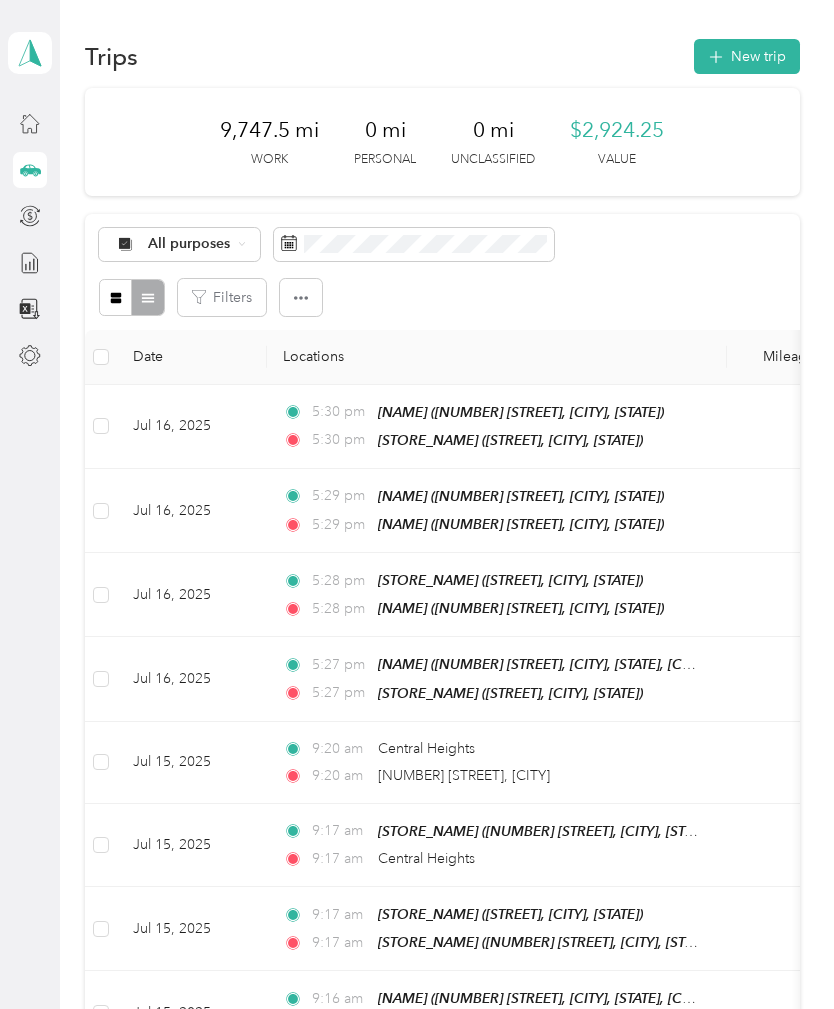 scroll, scrollTop: 18, scrollLeft: 0, axis: vertical 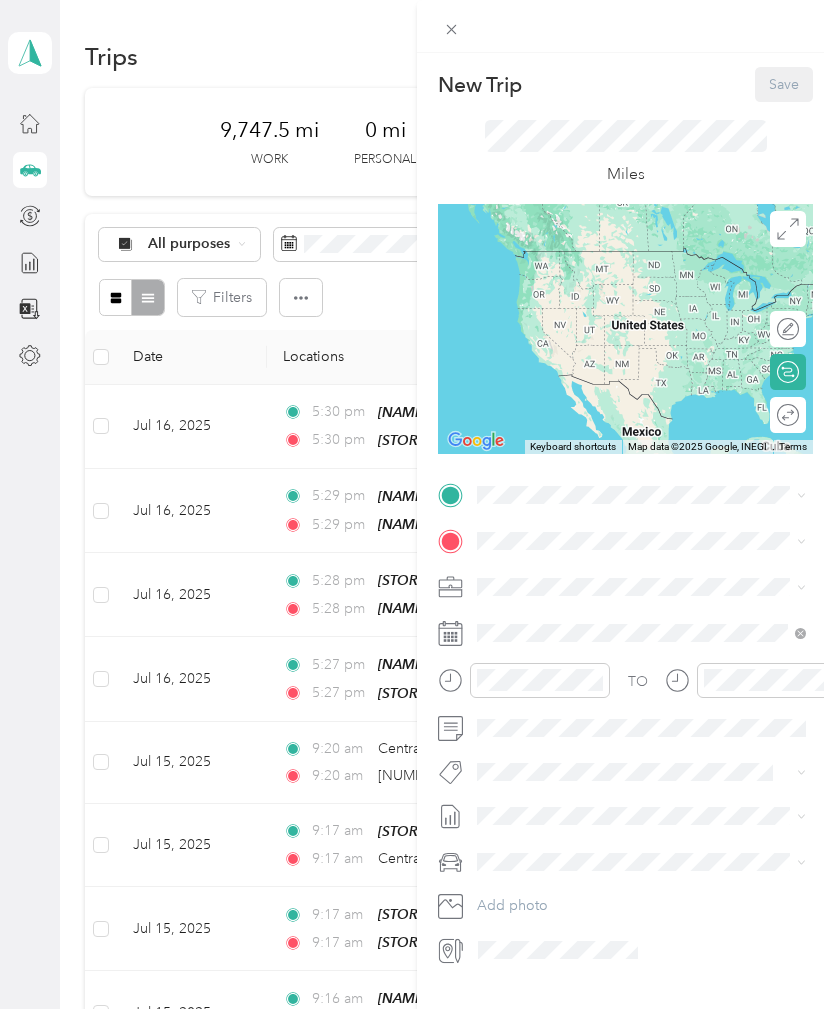click at bounding box center [641, 495] 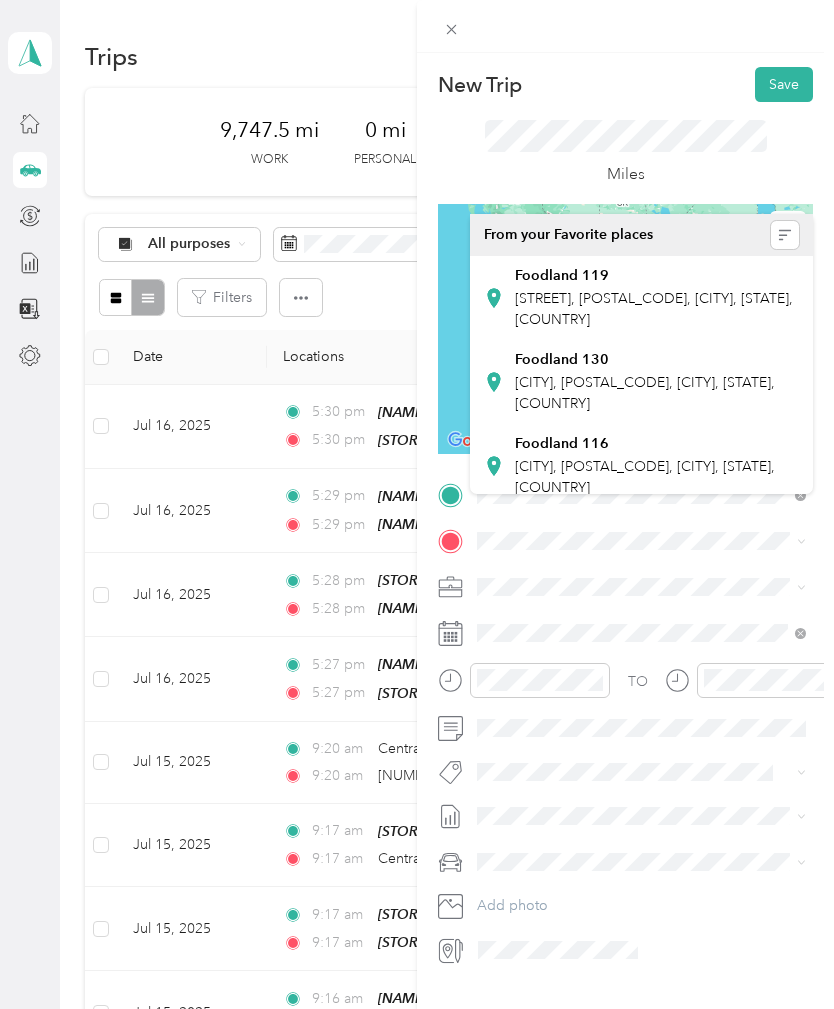 click on "Foodland 119" at bounding box center (562, 276) 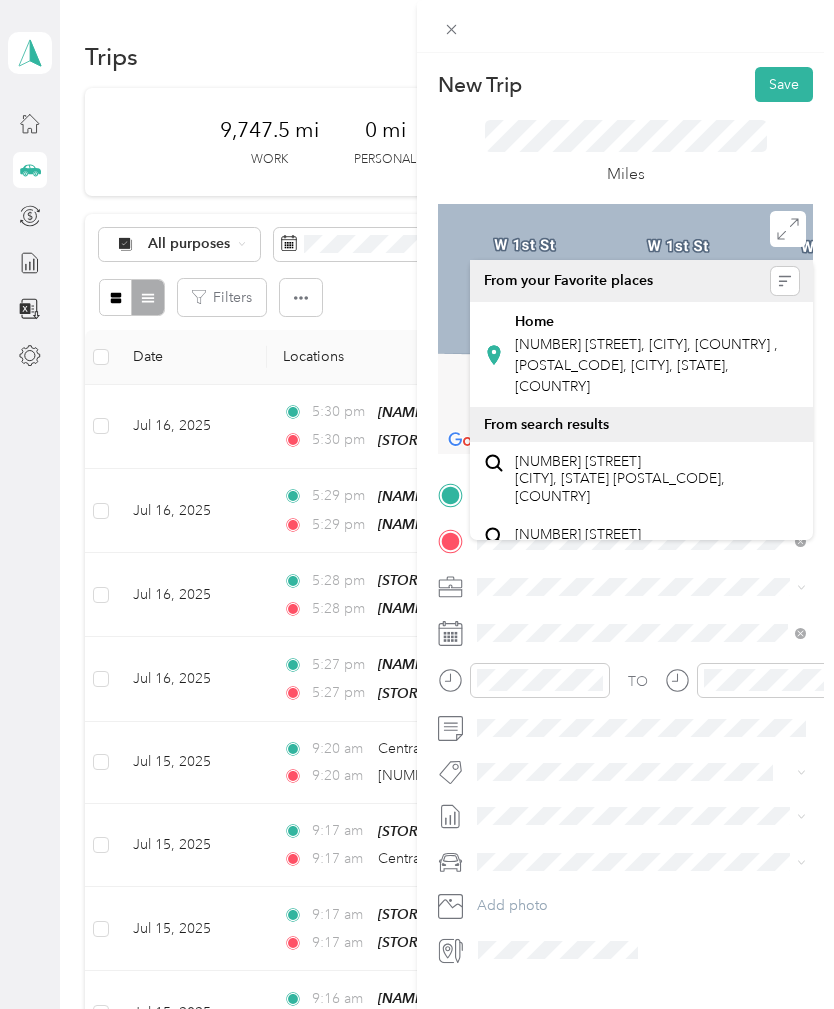 click on "[NAME] [NUMBER] [STREET], [CITY], [STATE], [COUNTRY] , [POSTAL_CODE], [CITY], [STATE], [COUNTRY]" at bounding box center (657, 355) 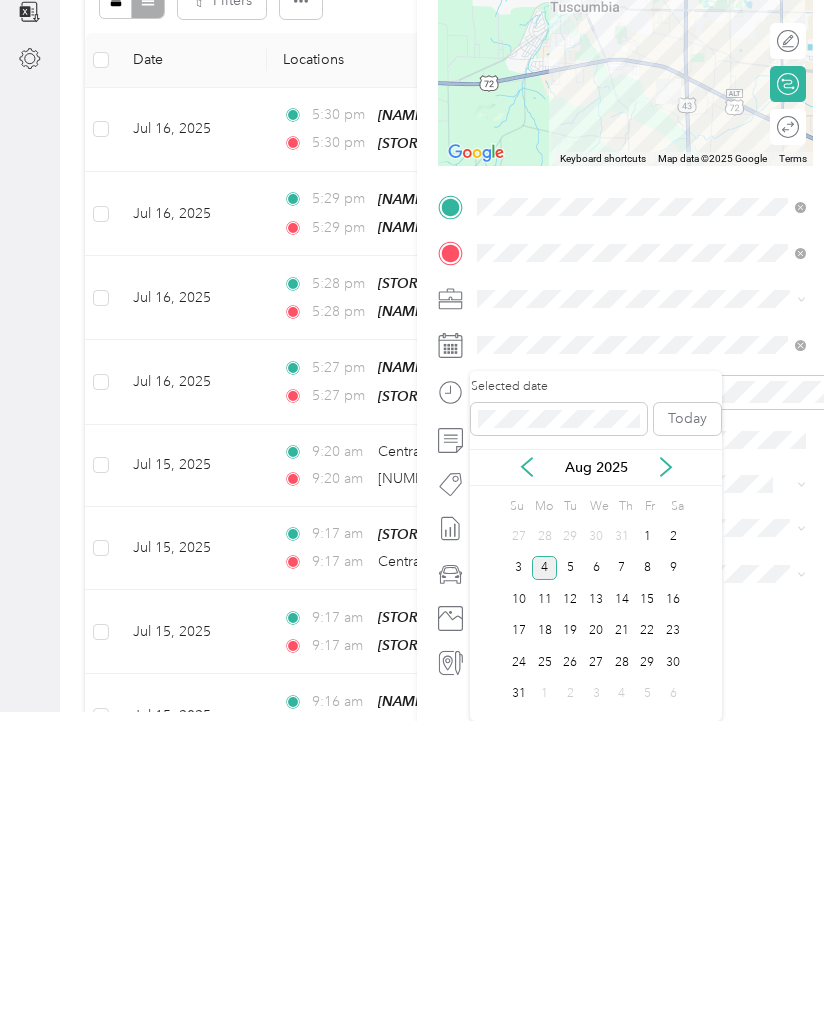click 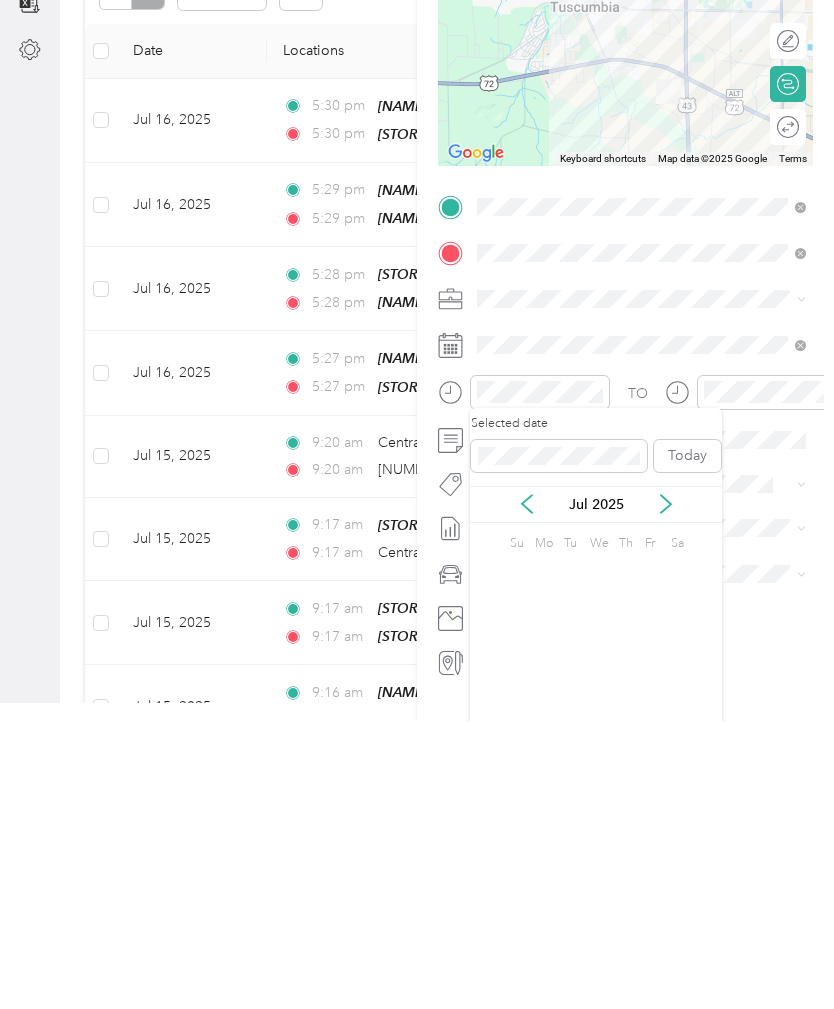 scroll, scrollTop: 64, scrollLeft: 0, axis: vertical 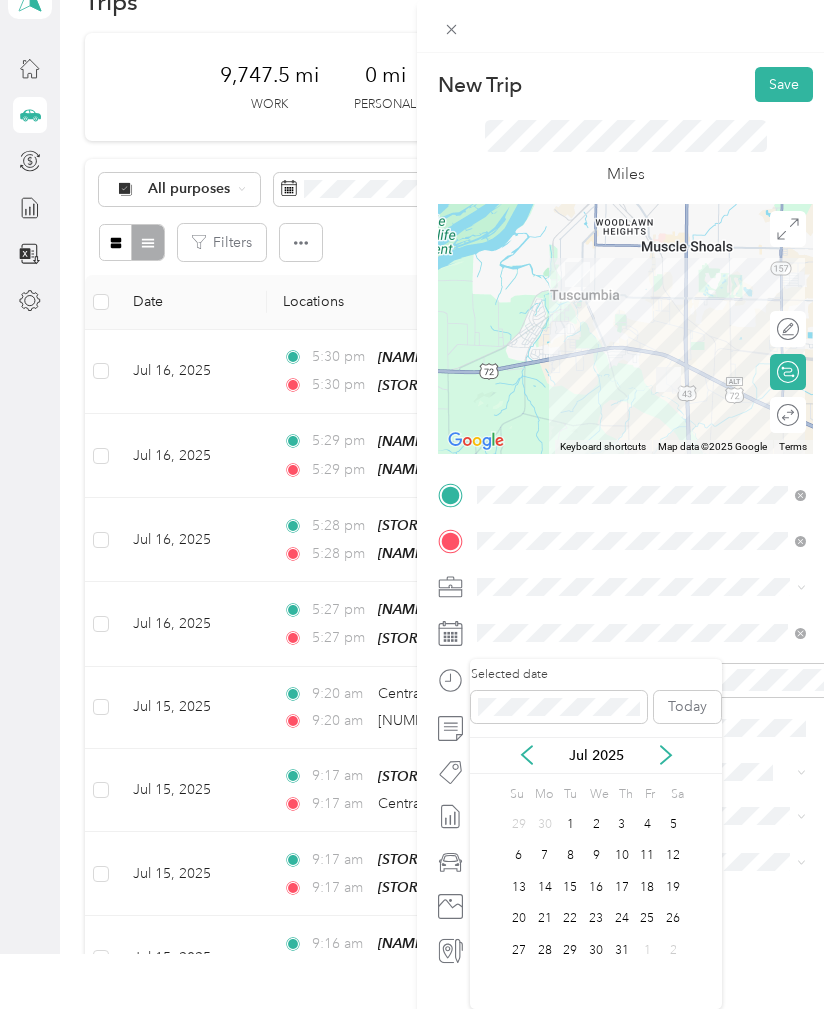 click on "16" at bounding box center (596, 887) 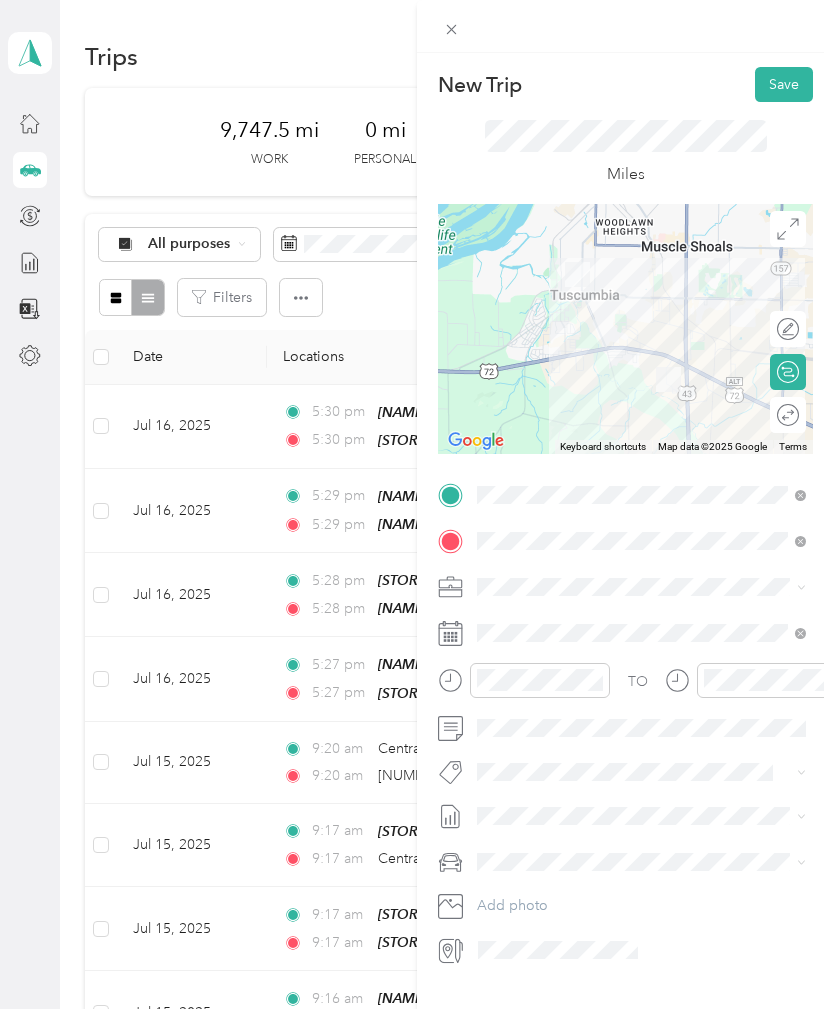click on "Save" at bounding box center [784, 84] 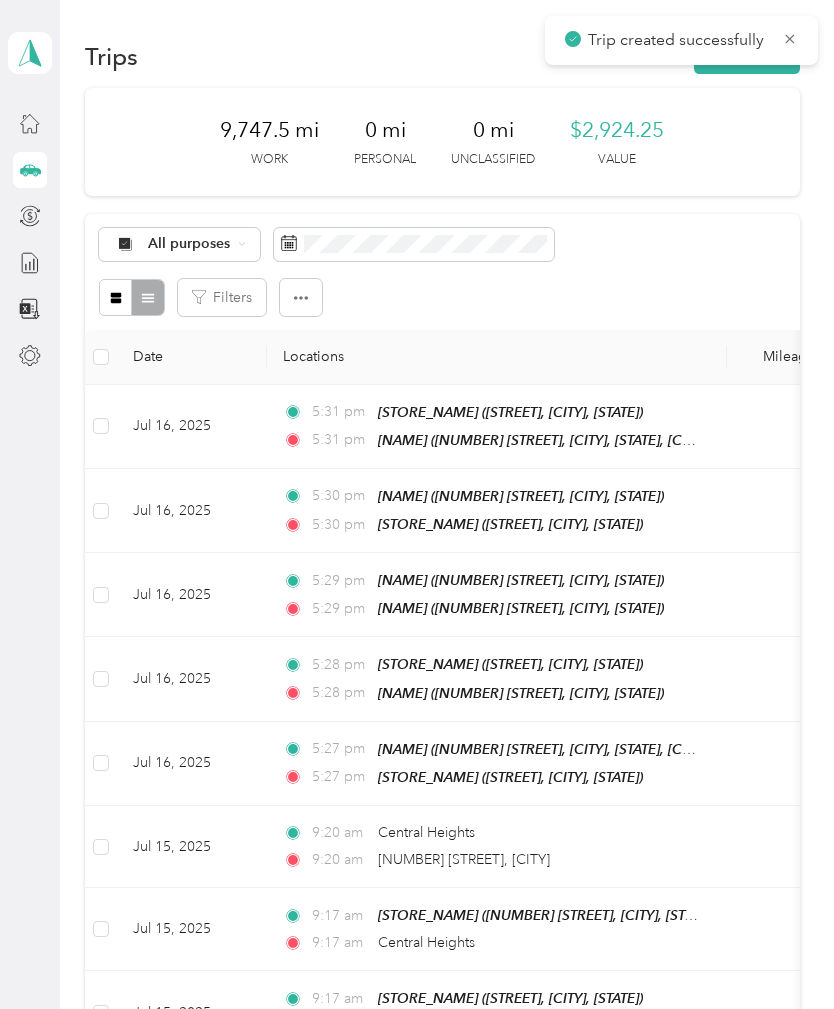scroll, scrollTop: 0, scrollLeft: 0, axis: both 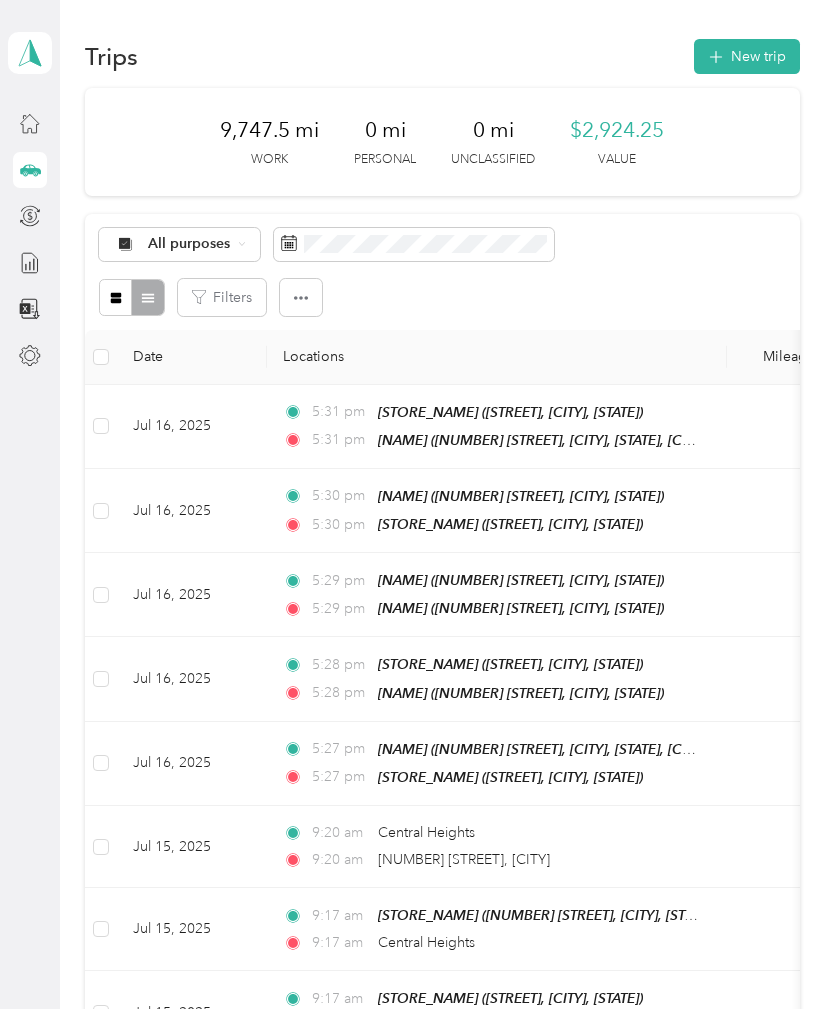 click on "New trip" at bounding box center (747, 56) 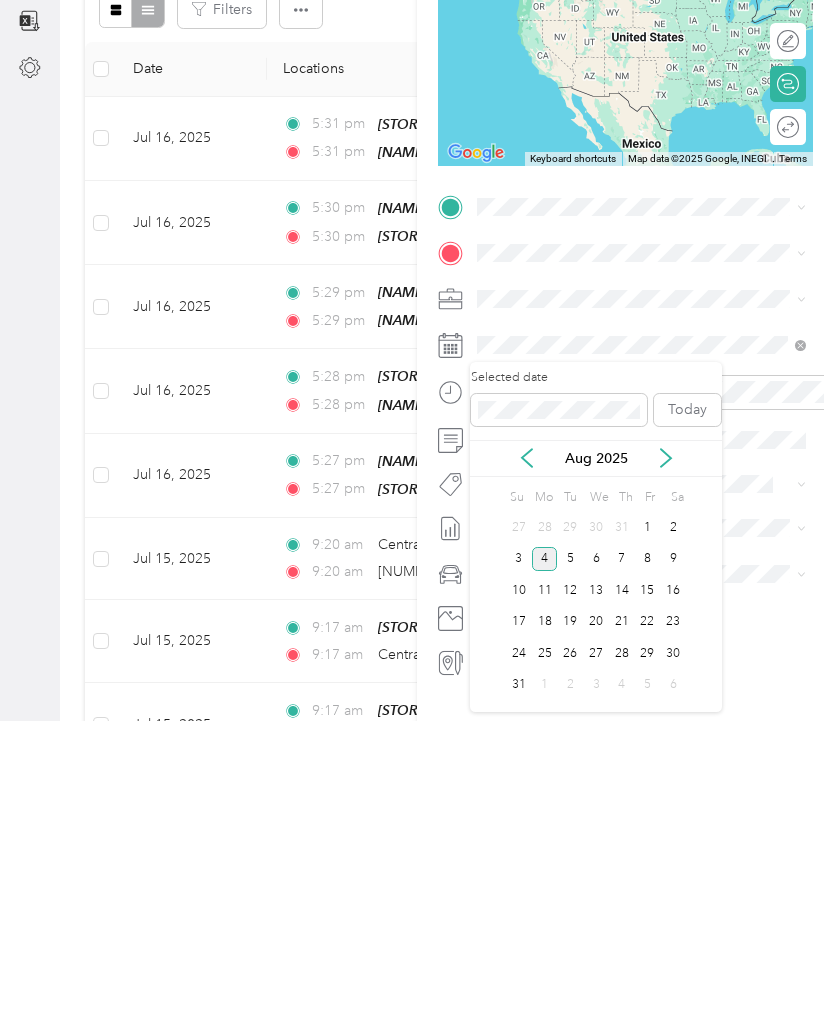click 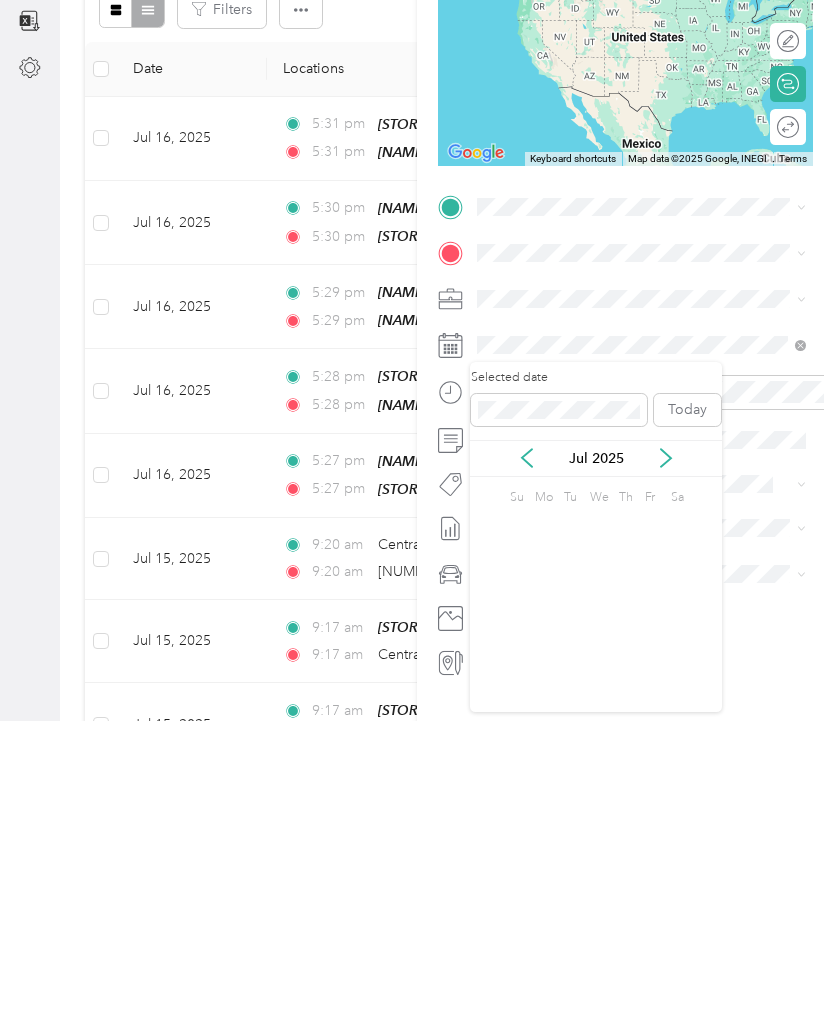 scroll, scrollTop: 64, scrollLeft: 0, axis: vertical 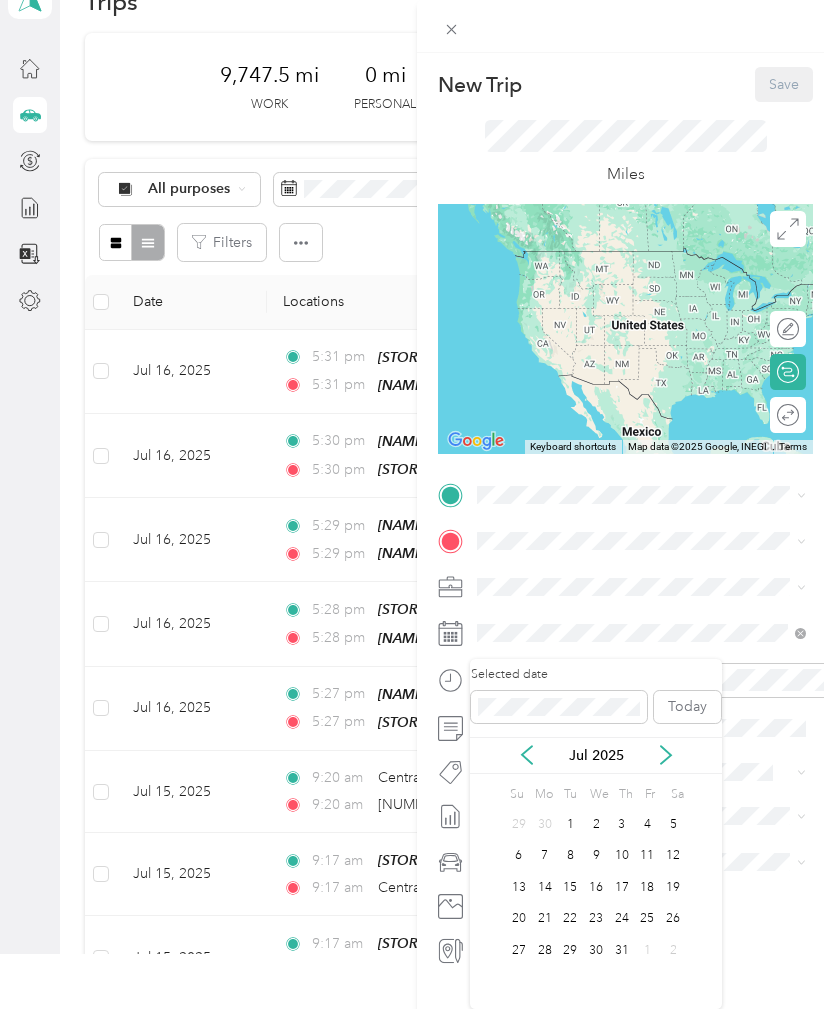 click on "17" at bounding box center [622, 887] 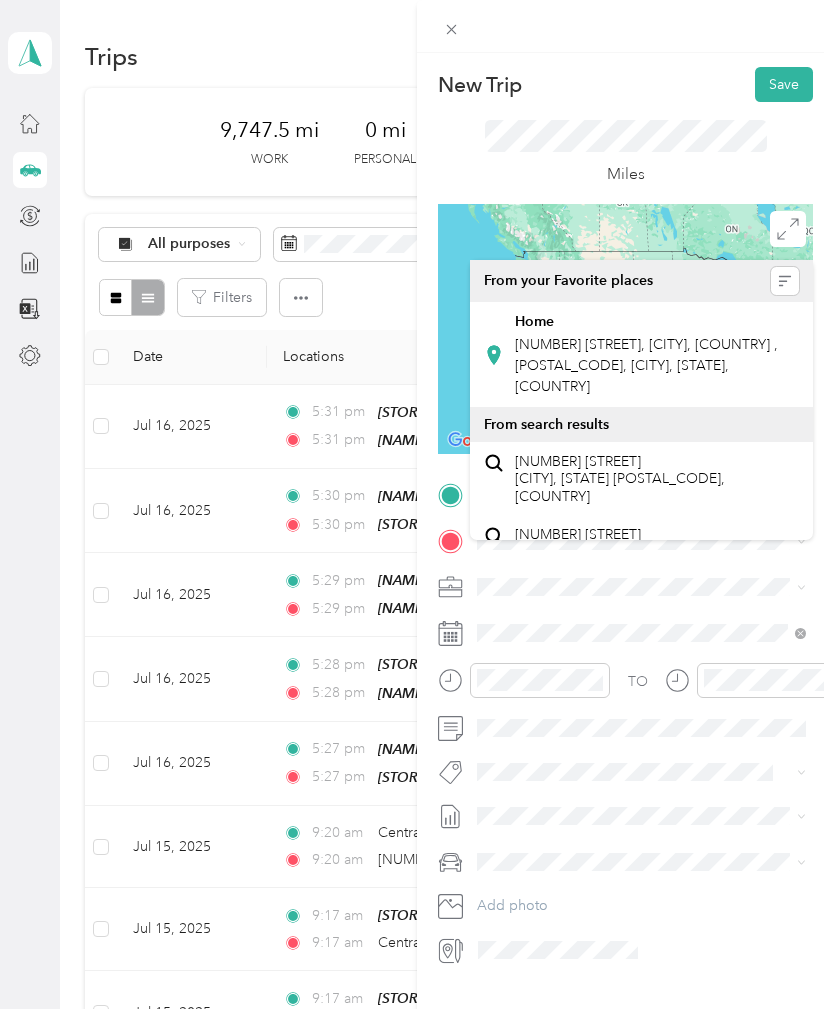 click on "[NUMBER] [STREET], [CITY], [COUNTRY] , [POSTAL_CODE], [CITY], [STATE], [COUNTRY]" at bounding box center (646, 365) 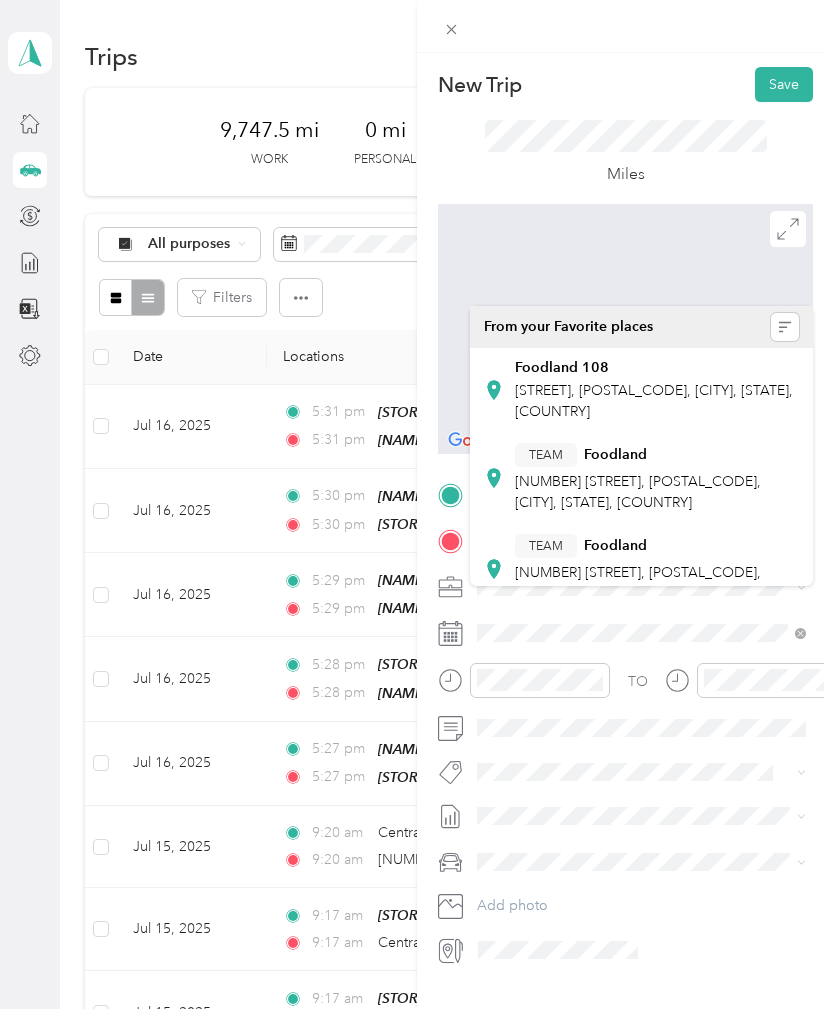 click on "[NUMBER] [STREET], [POSTAL_CODE], [CITY], [STATE], [COUNTRY]" at bounding box center (638, 583) 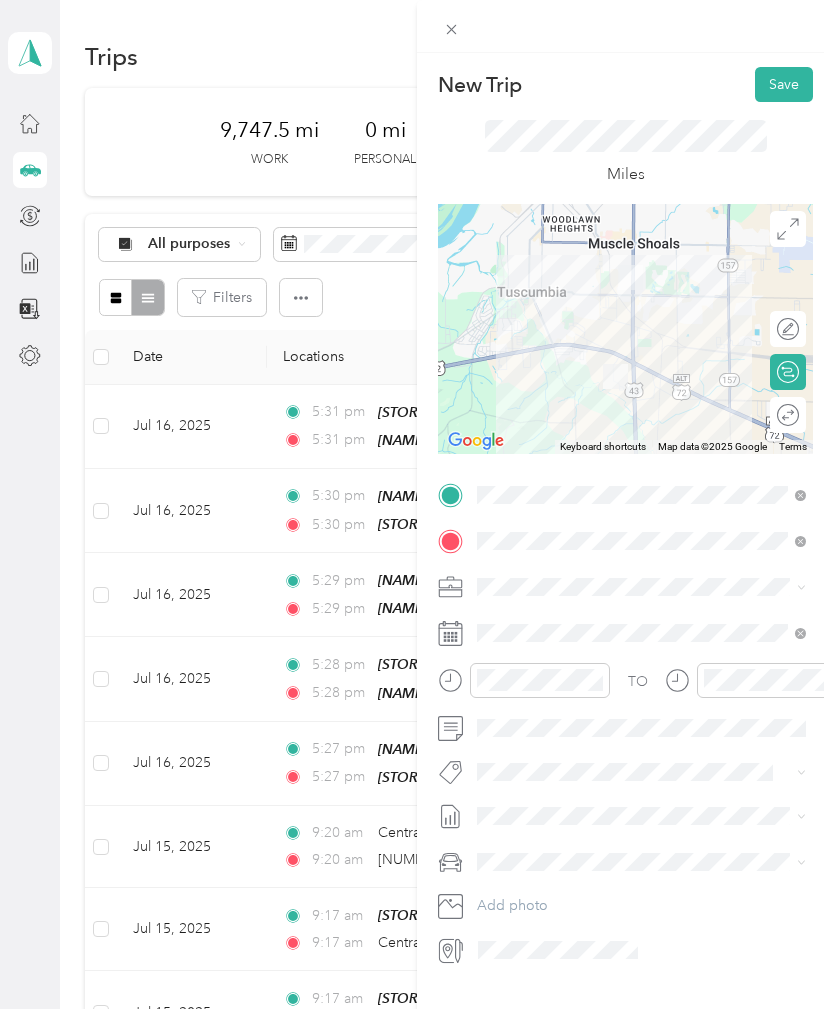 click on "Save" at bounding box center [784, 84] 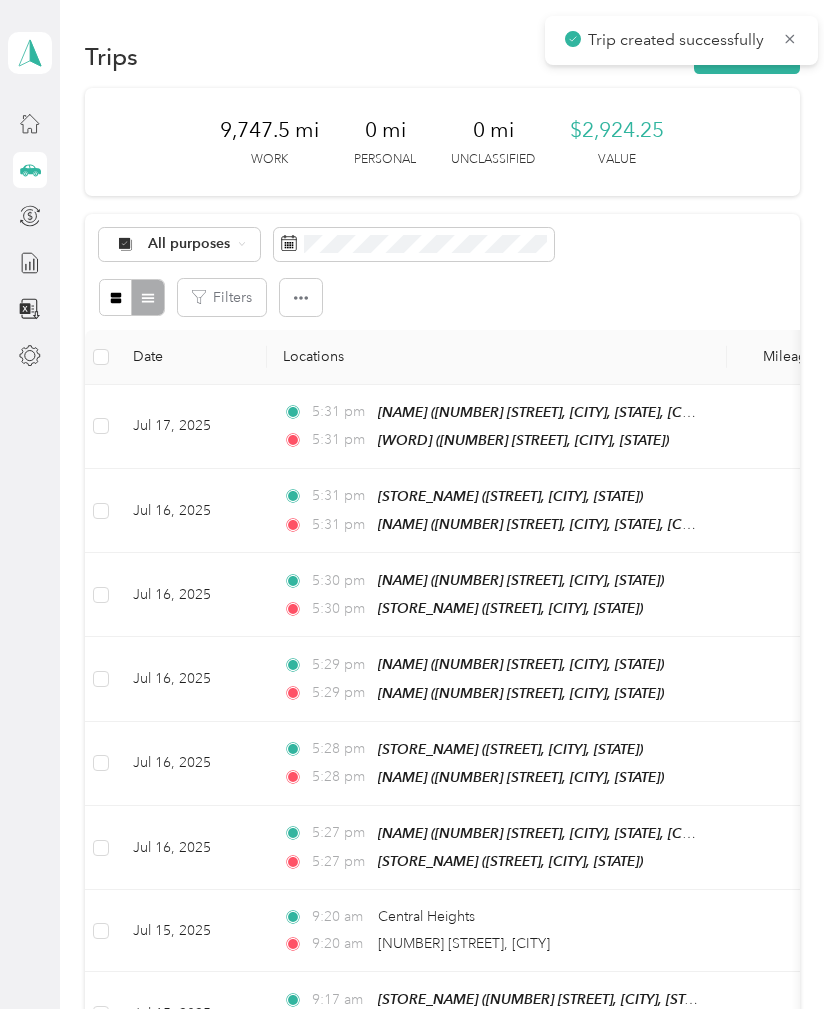 scroll, scrollTop: 0, scrollLeft: 0, axis: both 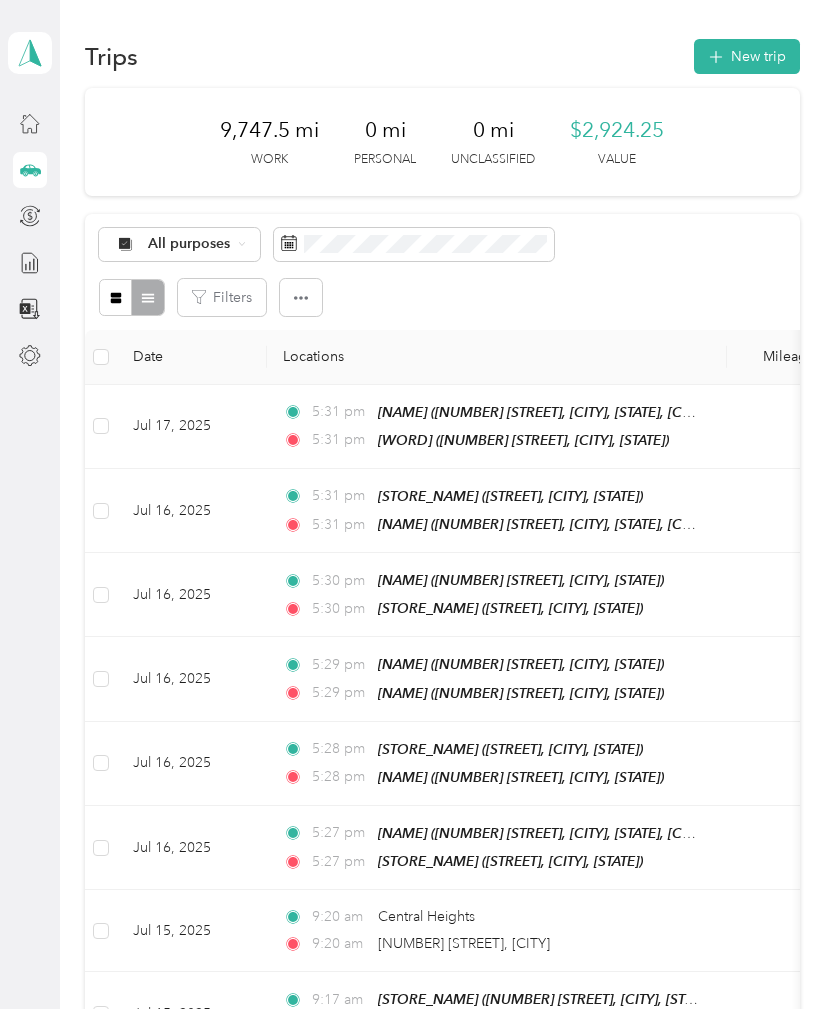 click on "New trip" at bounding box center [747, 56] 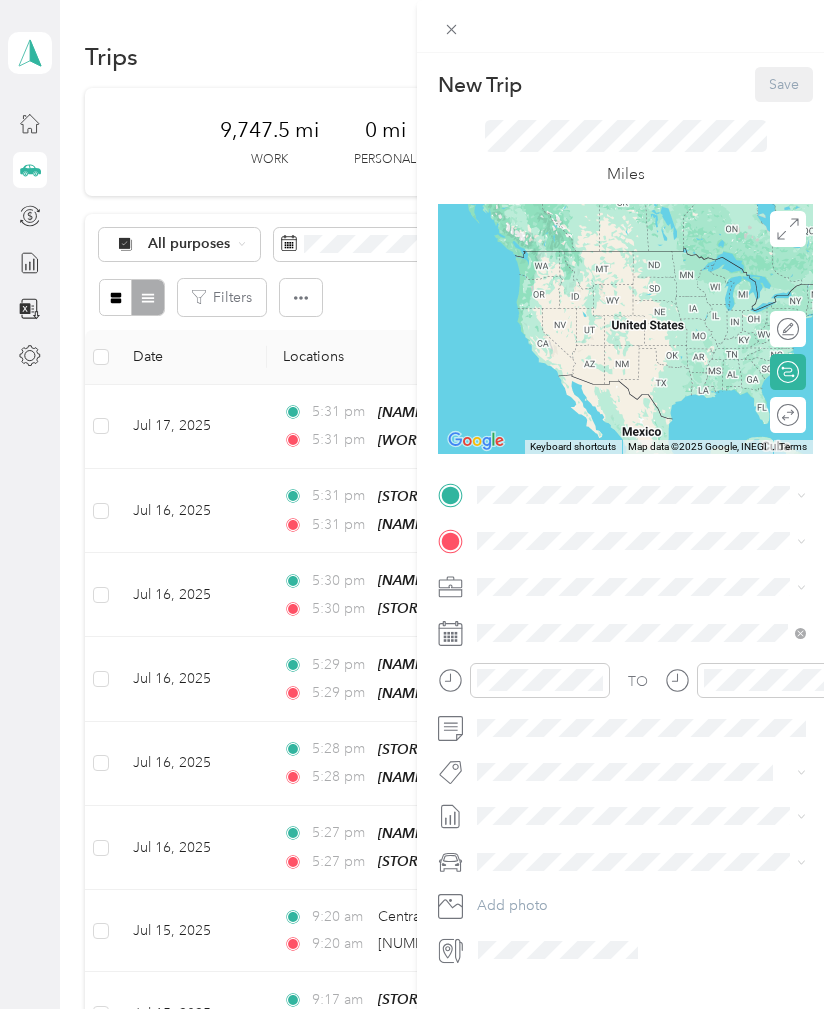 click at bounding box center (641, 495) 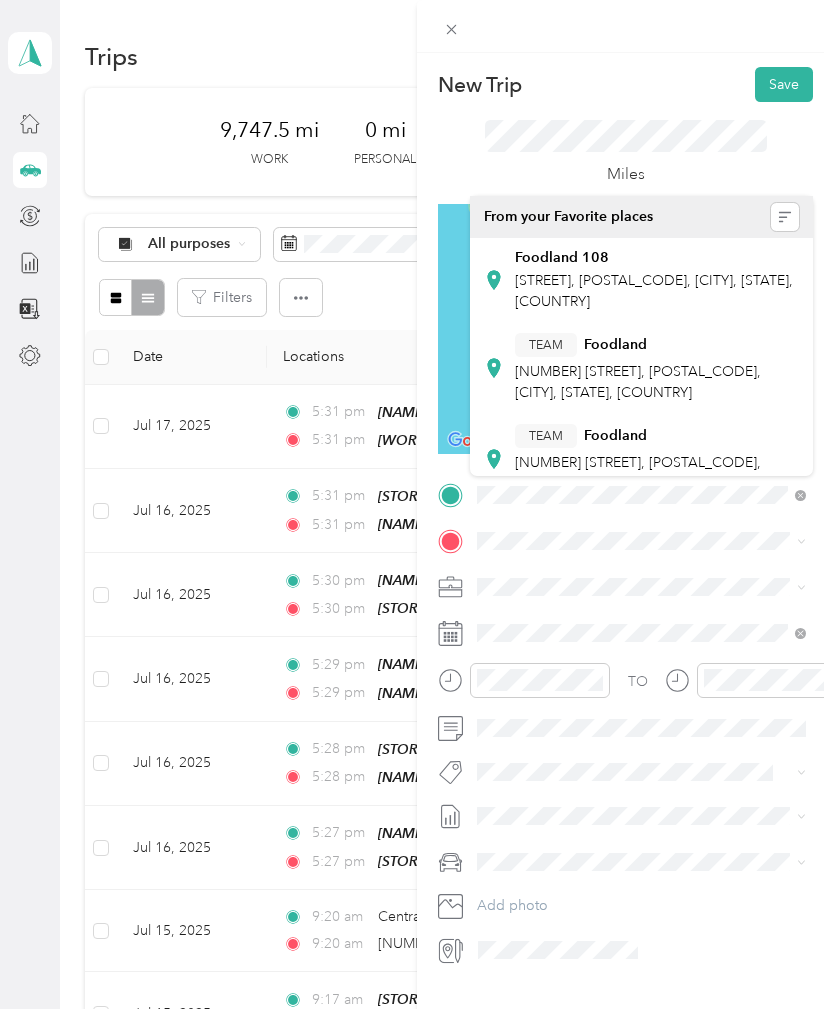 click on "Foodland" at bounding box center [615, 436] 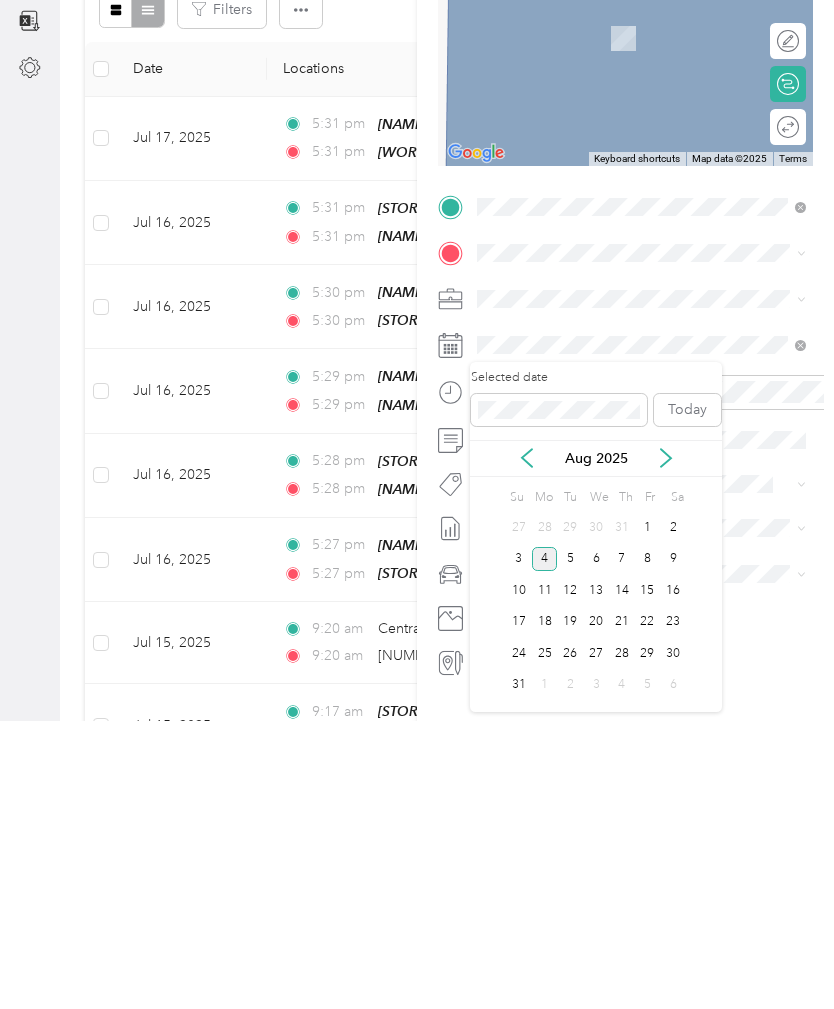 click 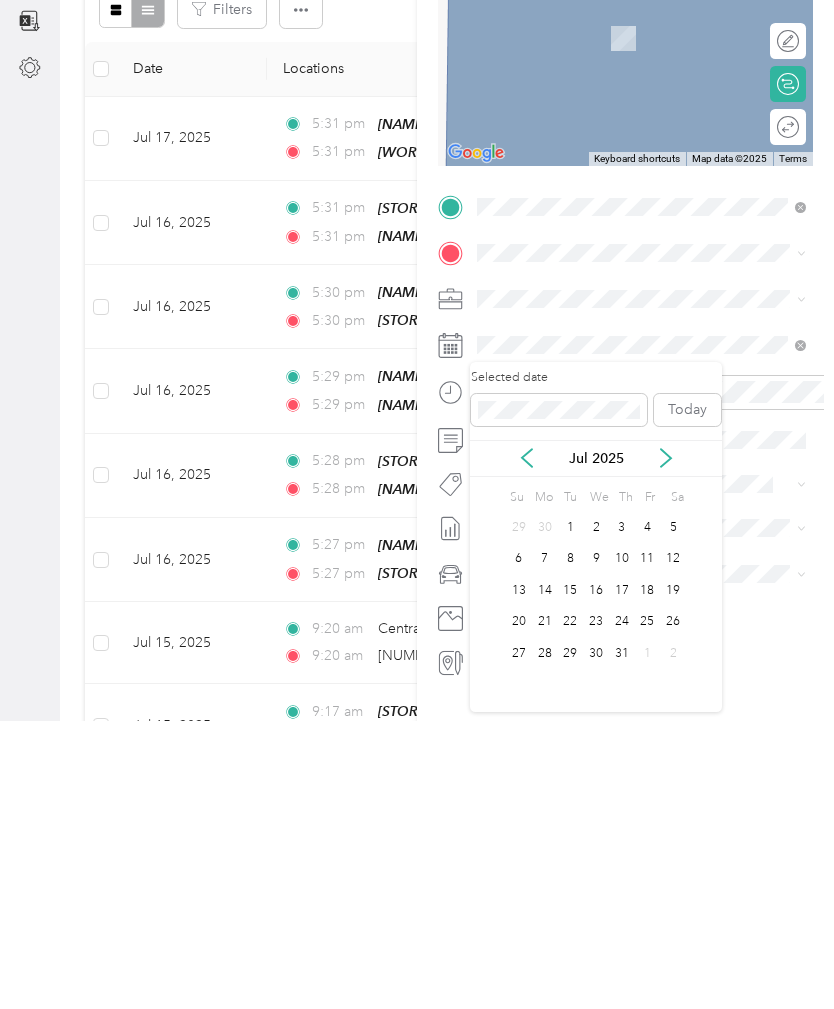 scroll, scrollTop: 64, scrollLeft: 0, axis: vertical 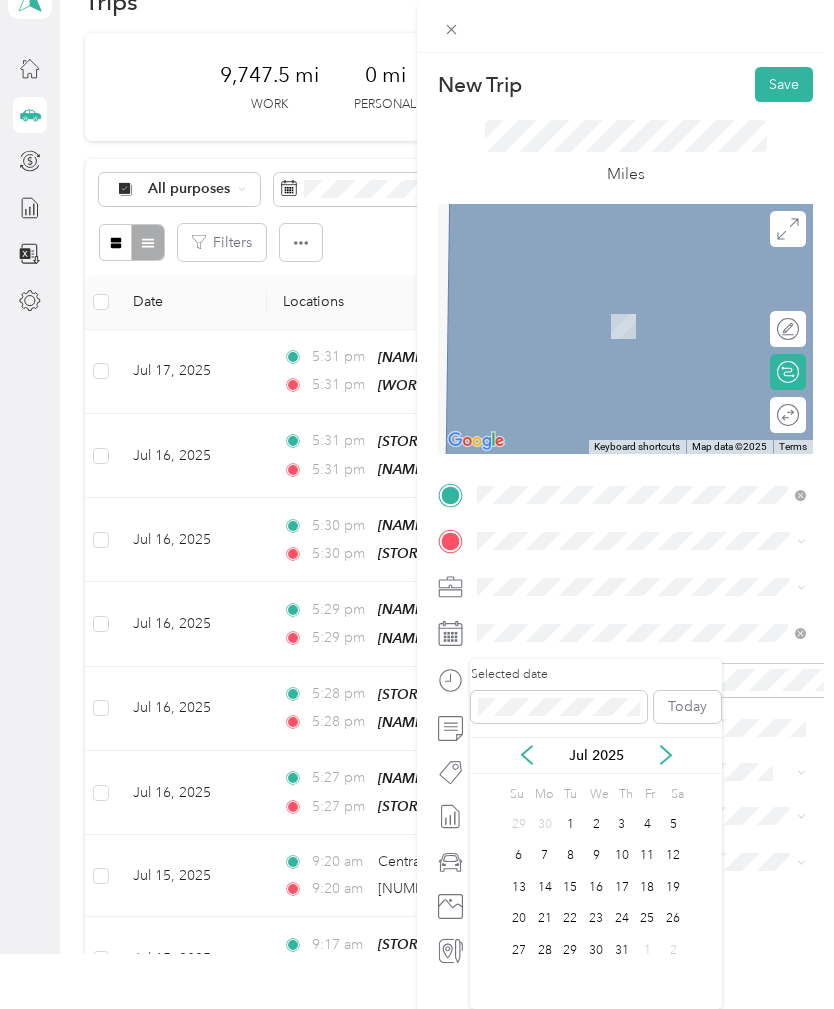 click on "17" at bounding box center (622, 887) 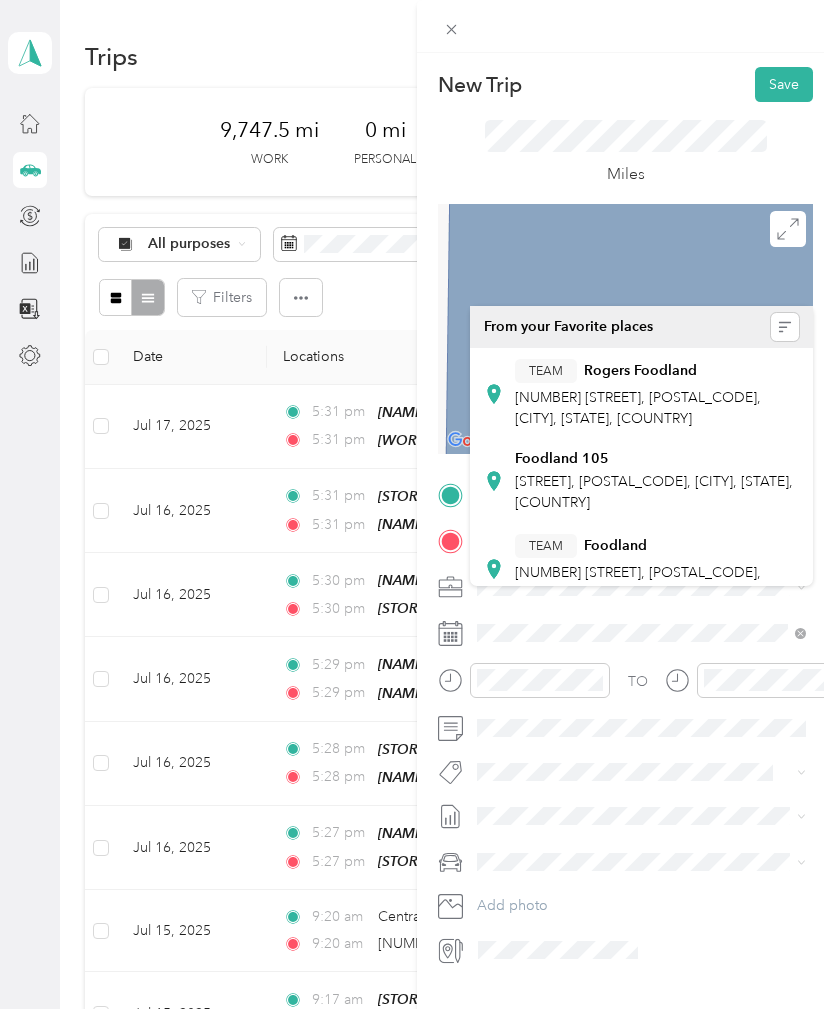 click on "TEAM Foodland" at bounding box center (657, 546) 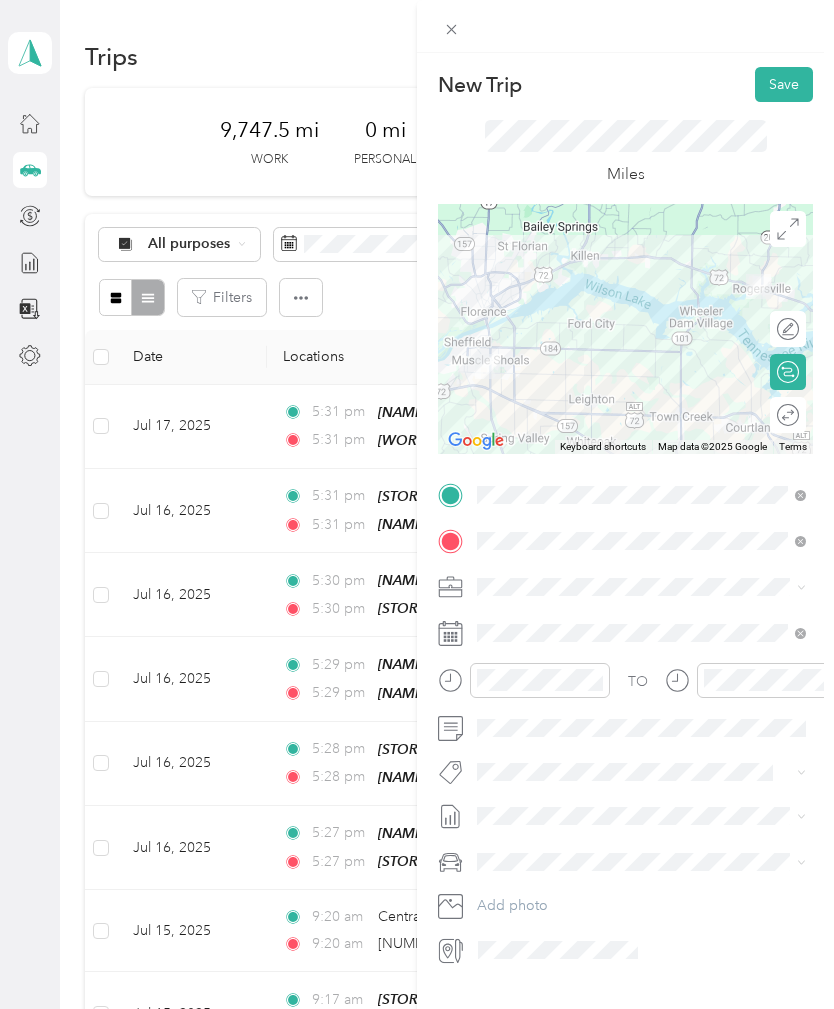 click on "Save" at bounding box center (784, 84) 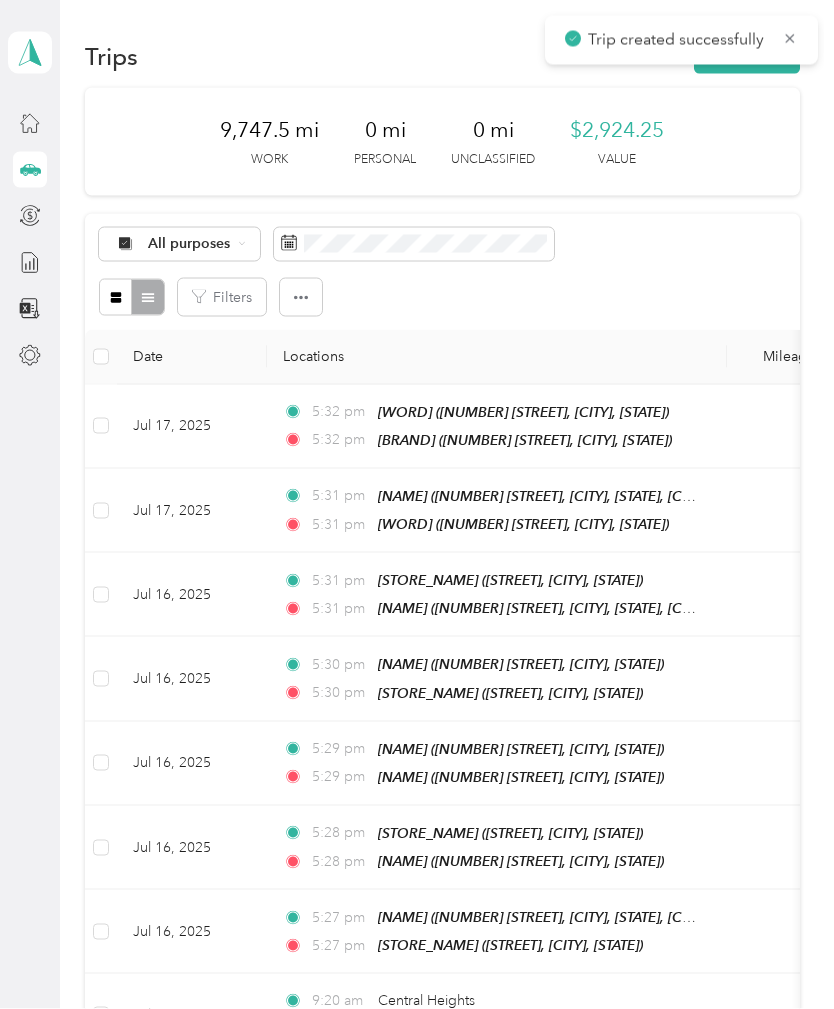 scroll, scrollTop: 27, scrollLeft: 0, axis: vertical 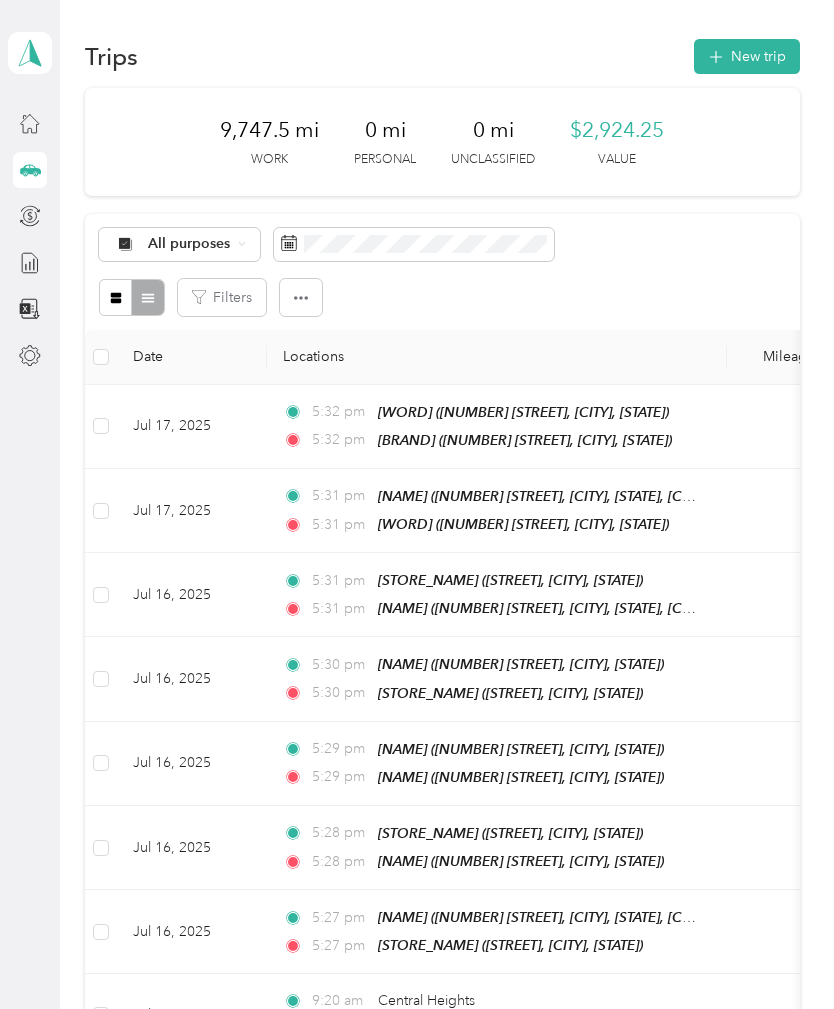 click on "New trip" at bounding box center [747, 56] 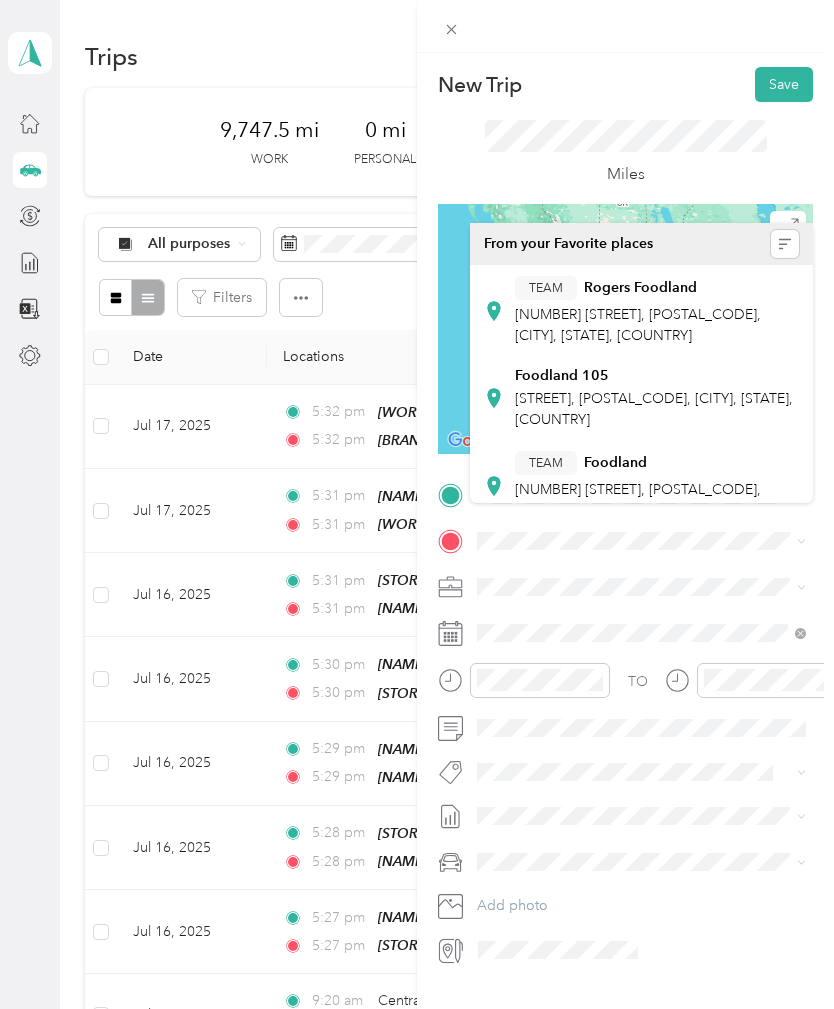 click on "TEAM Foodland" at bounding box center (657, 463) 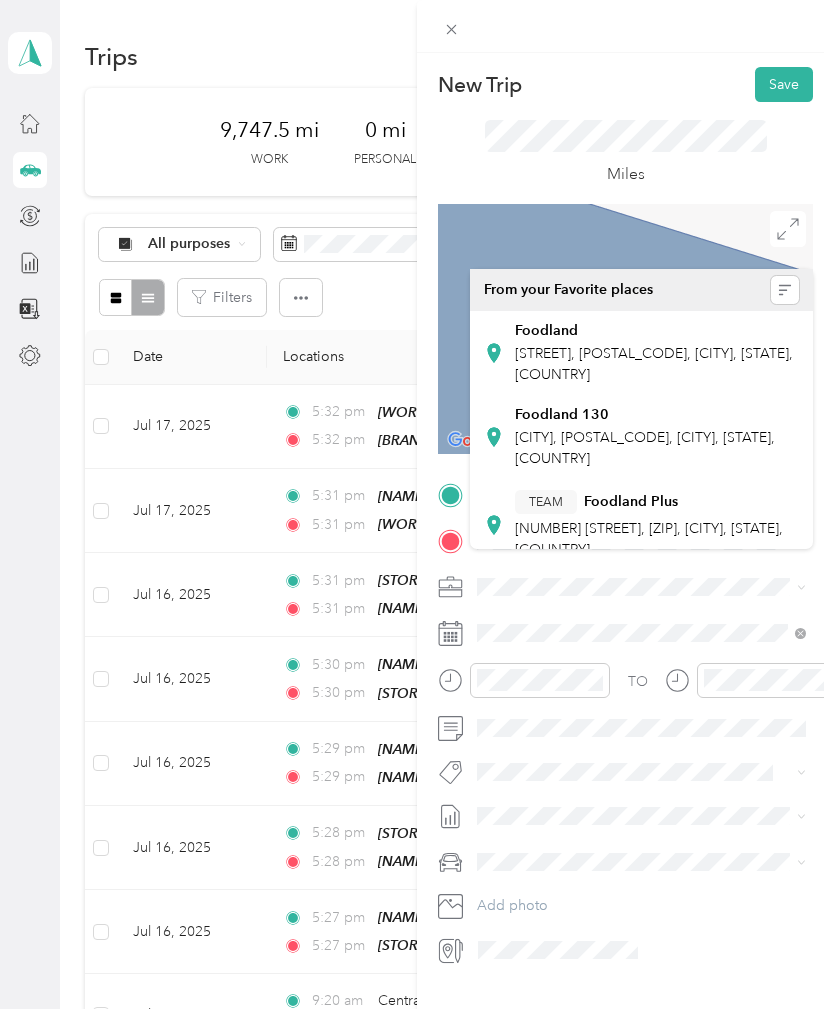 click on "[CITY], [POSTAL_CODE], [CITY], [STATE], [COUNTRY]" at bounding box center [645, 448] 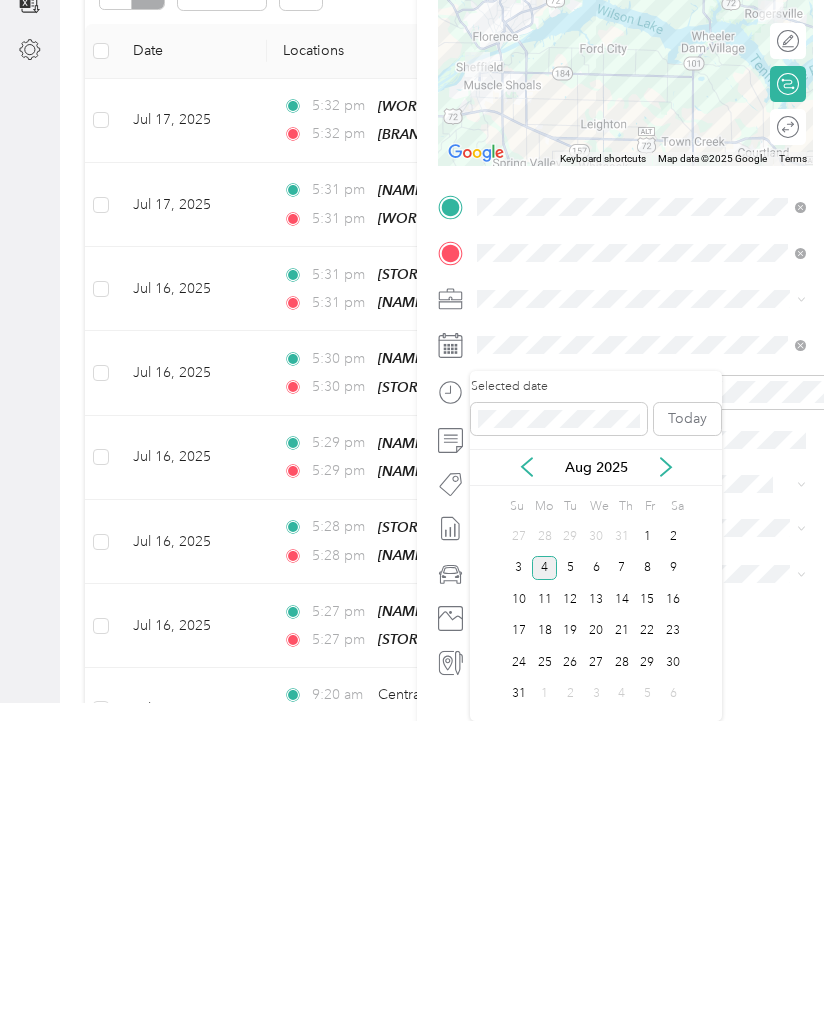 click 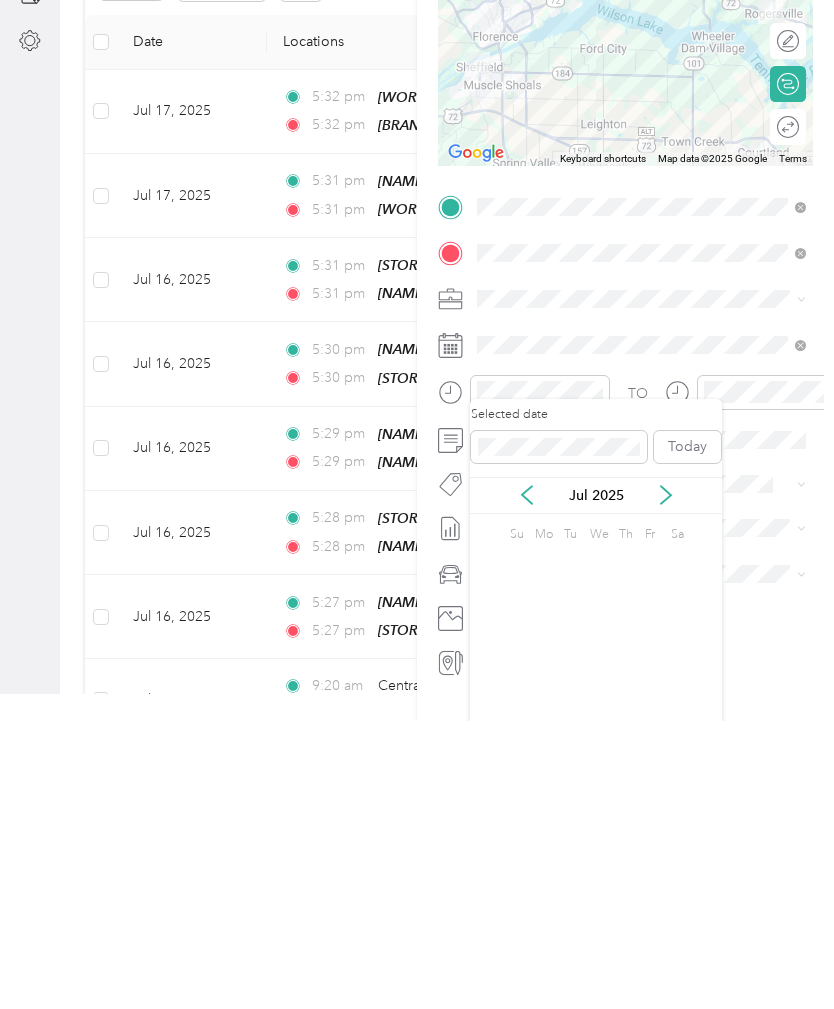 scroll, scrollTop: 64, scrollLeft: 0, axis: vertical 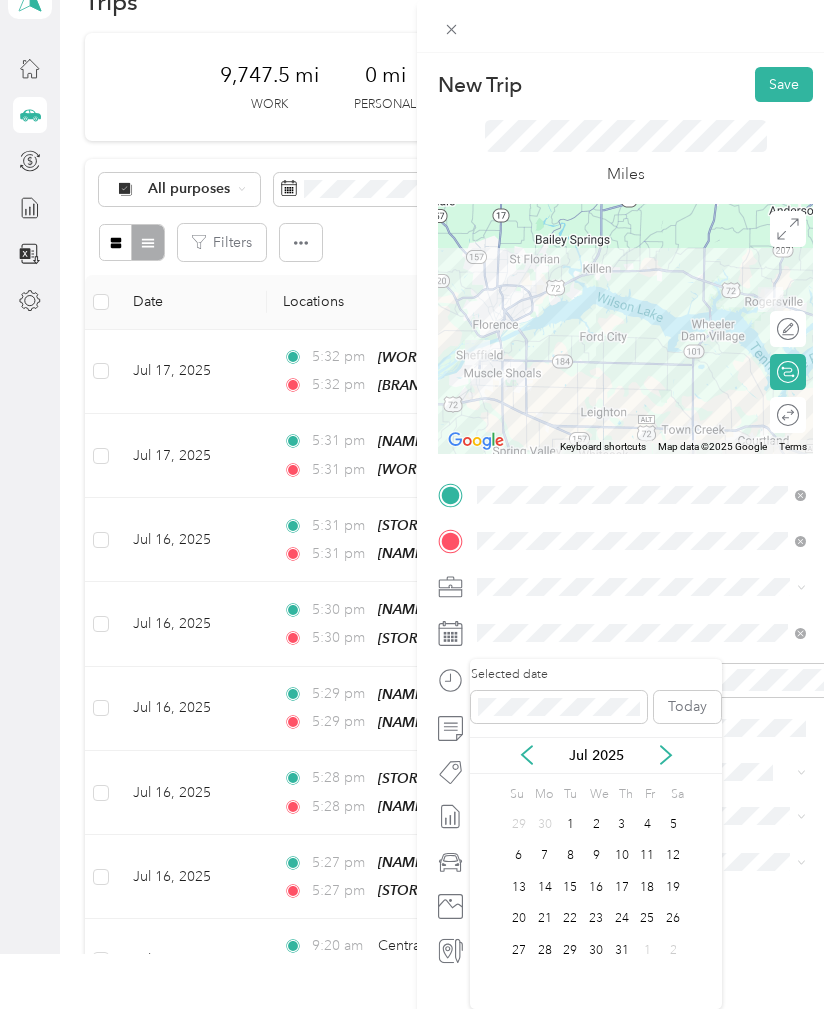 click on "17" at bounding box center (622, 887) 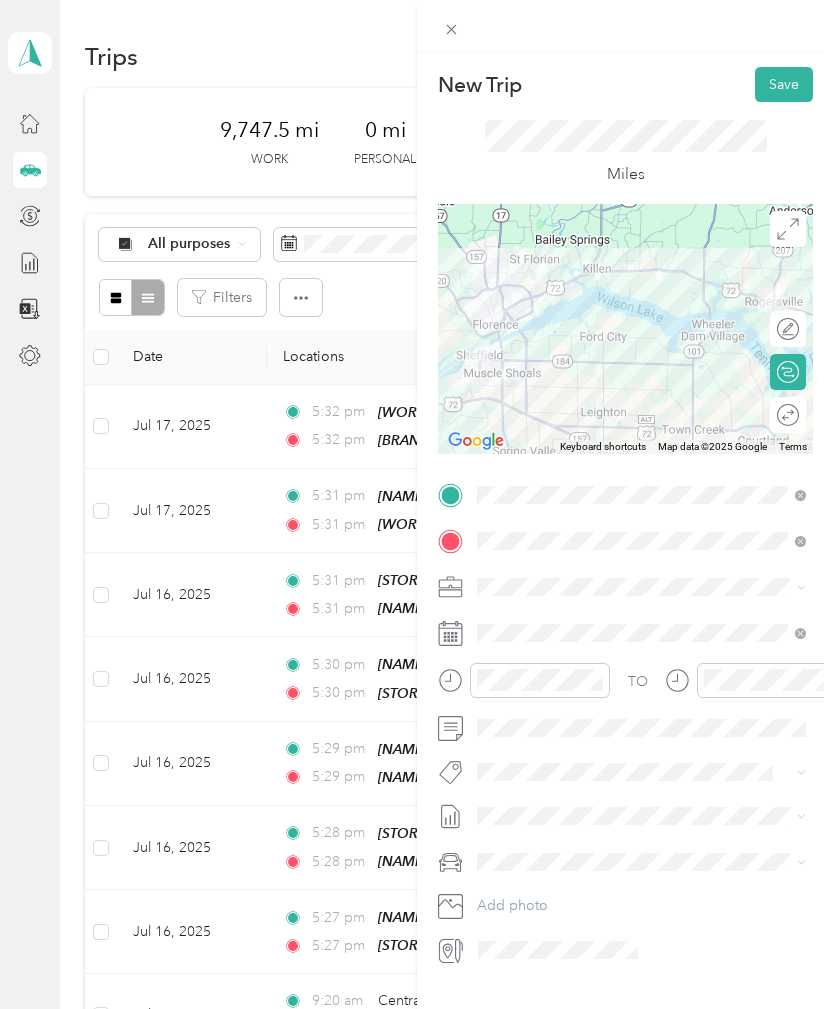 click on "Save" at bounding box center (784, 84) 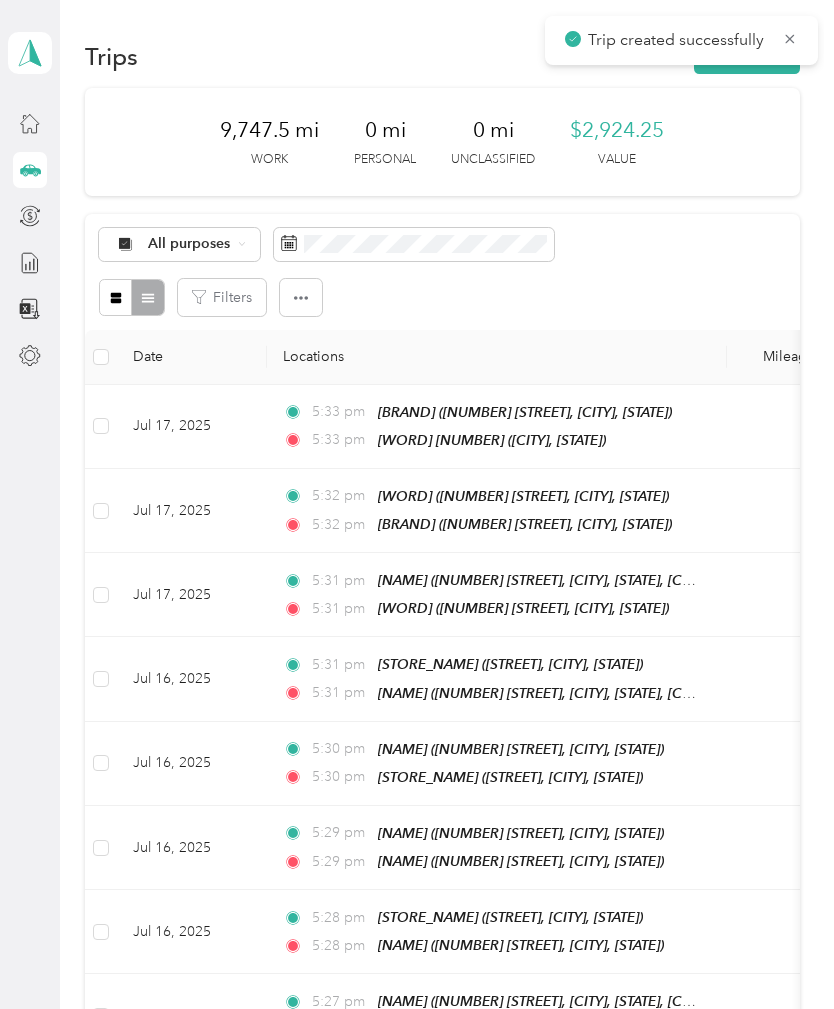 scroll, scrollTop: 0, scrollLeft: 0, axis: both 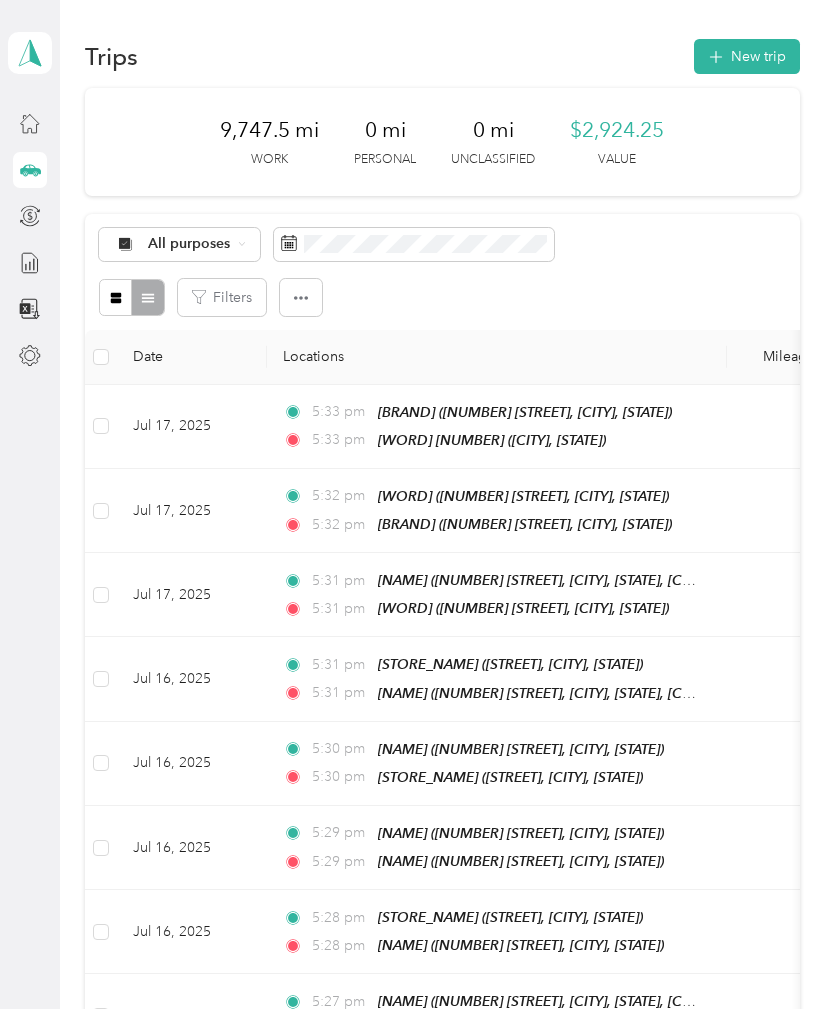 click on "New trip" at bounding box center (747, 56) 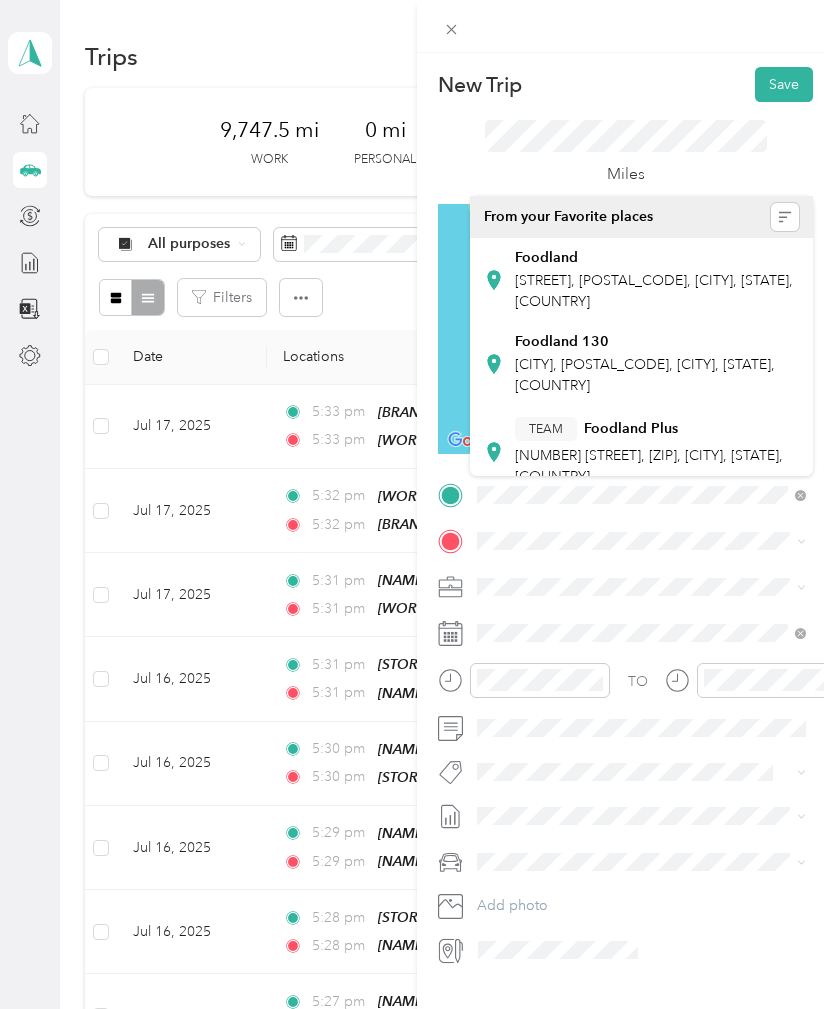 click on "Foodland 130" at bounding box center (562, 342) 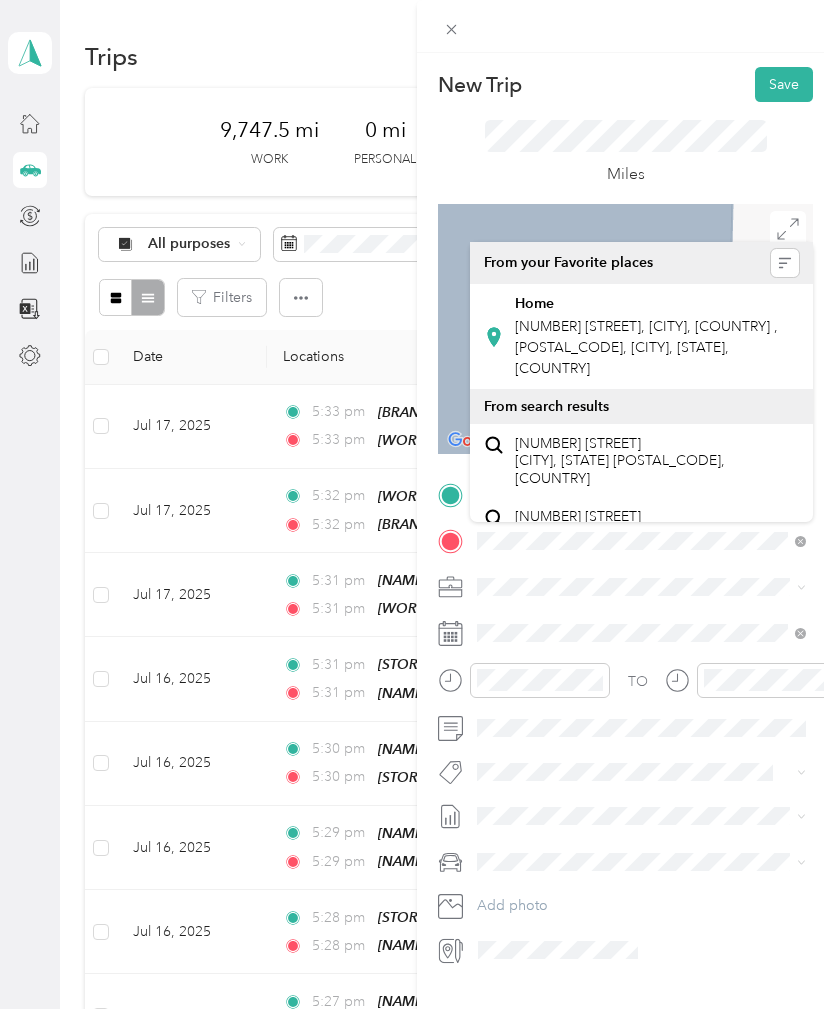 click on "[NUMBER] [STREET], [CITY], [COUNTRY] , [POSTAL_CODE], [CITY], [STATE], [COUNTRY]" at bounding box center [646, 347] 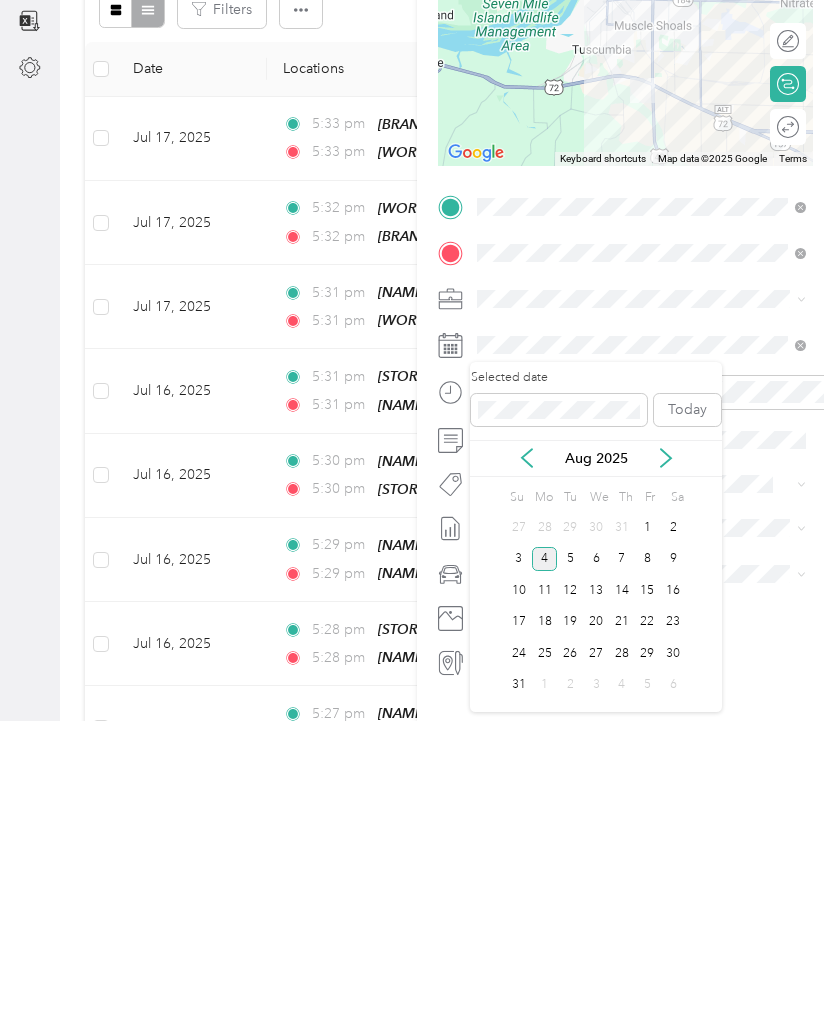 click 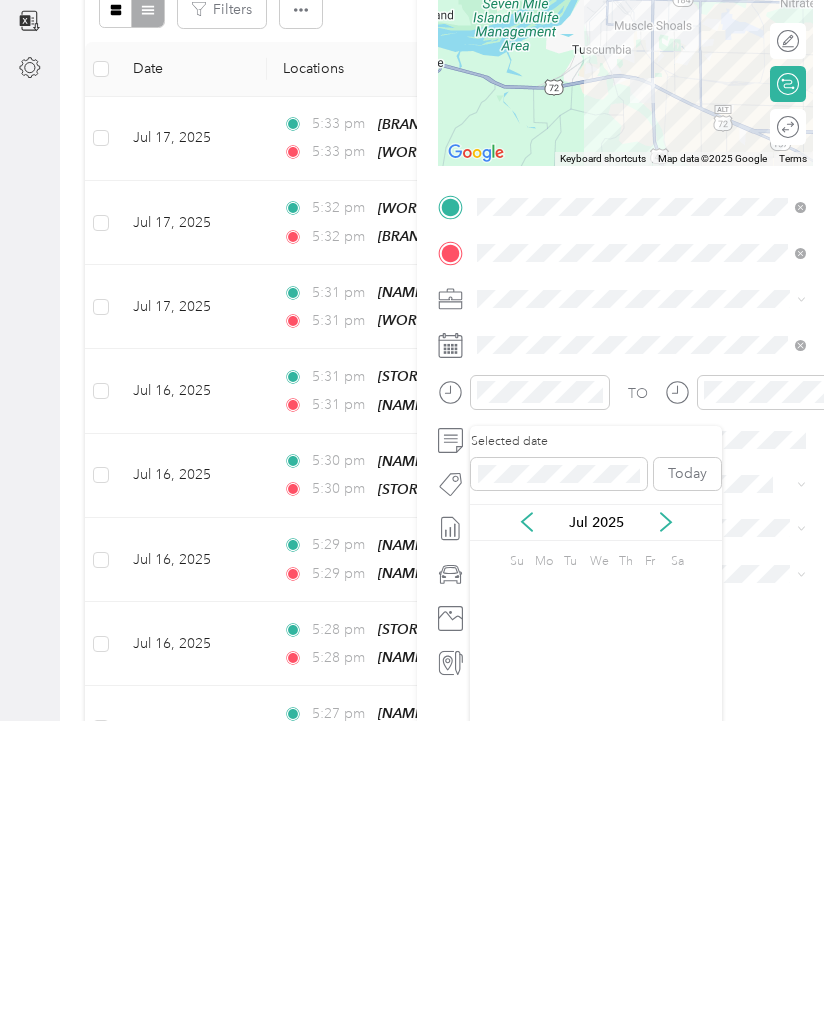 scroll, scrollTop: 64, scrollLeft: 0, axis: vertical 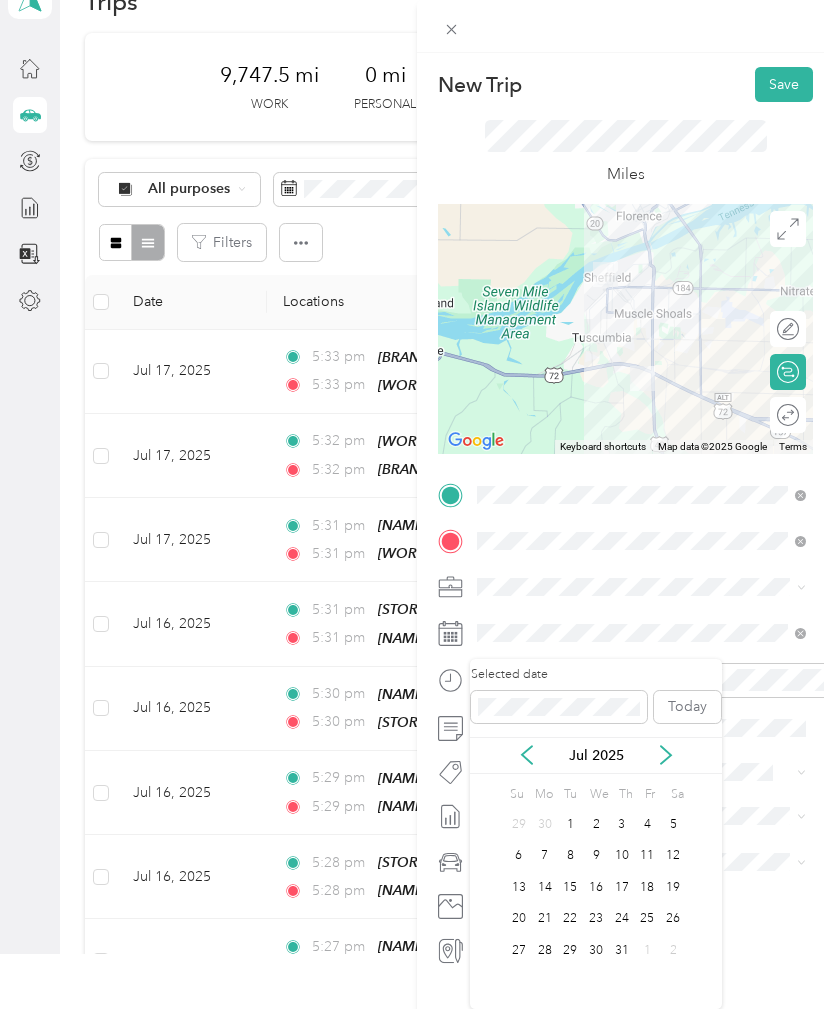 click on "17" at bounding box center [622, 887] 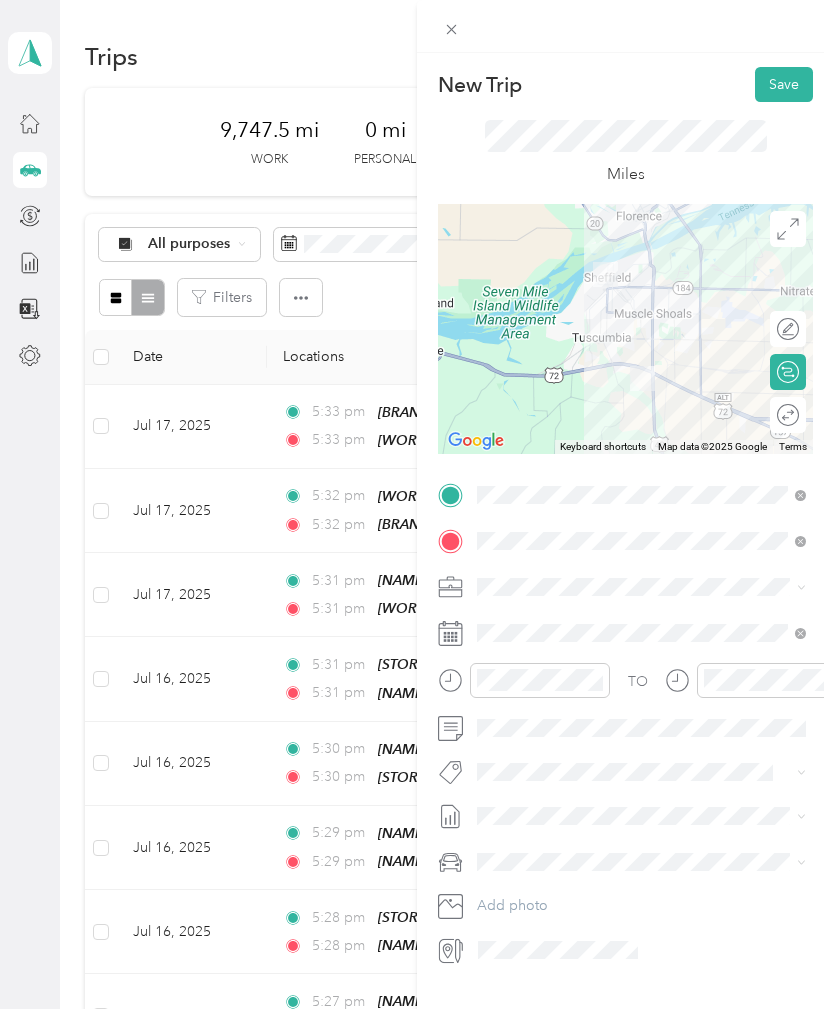click on "Save" at bounding box center (784, 84) 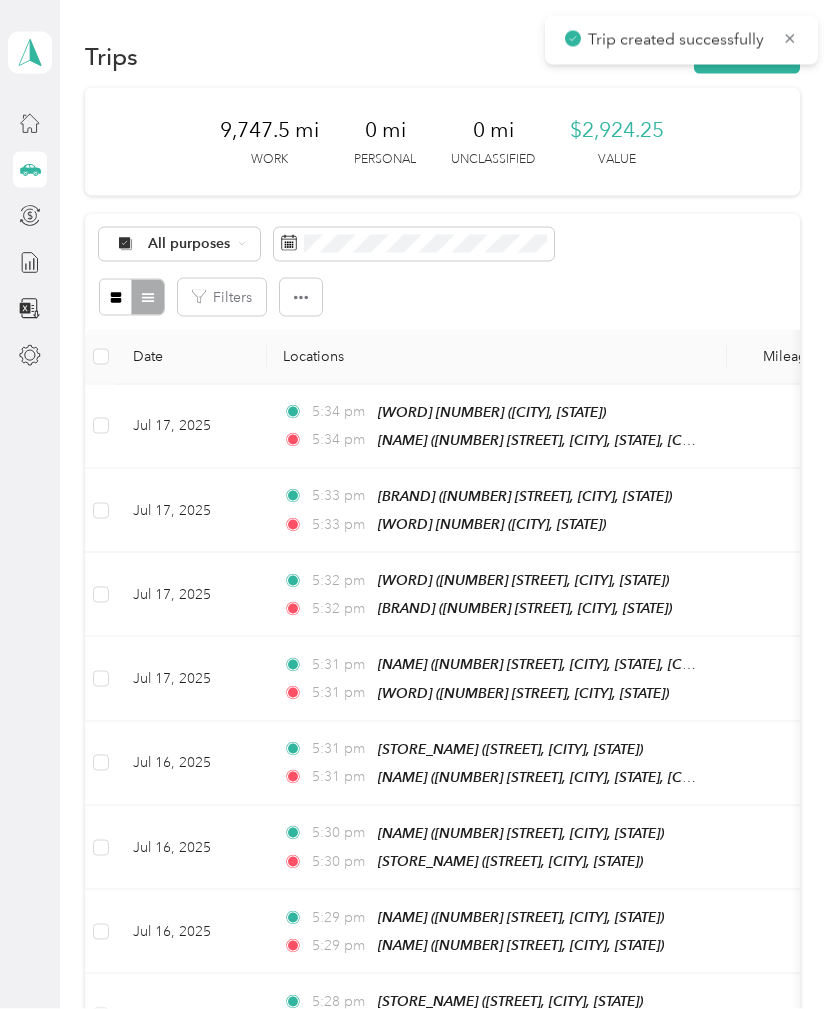 scroll, scrollTop: 0, scrollLeft: 0, axis: both 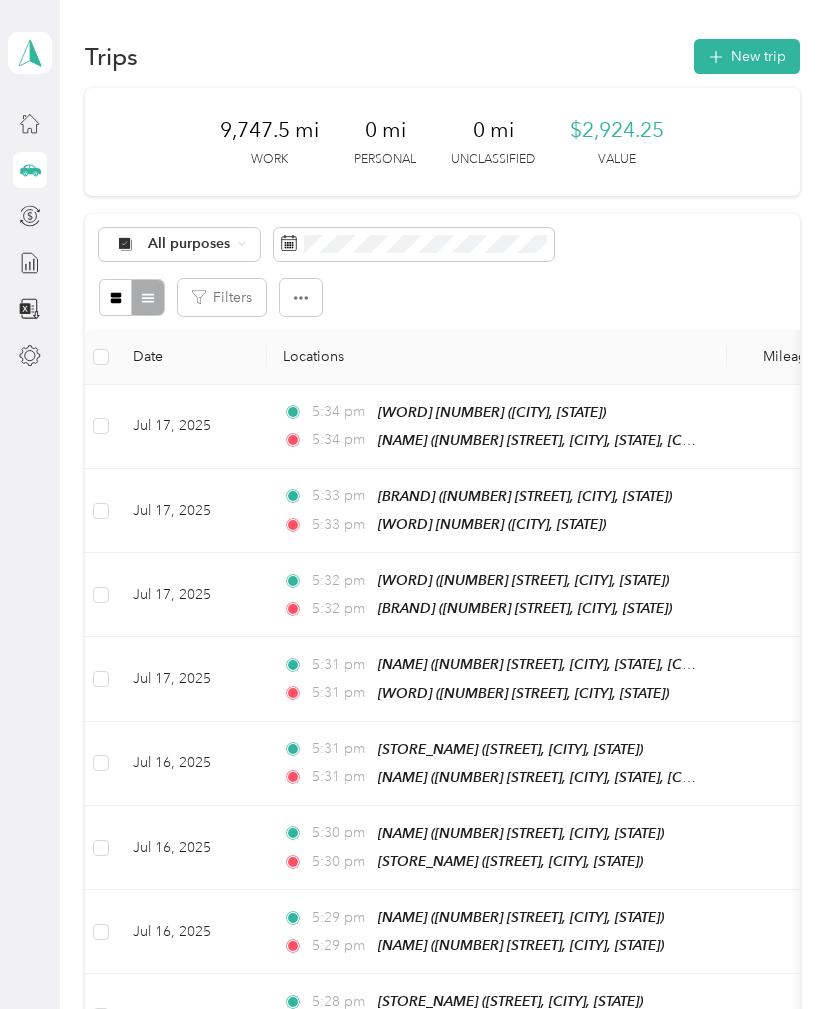 click on "New trip" at bounding box center (747, 56) 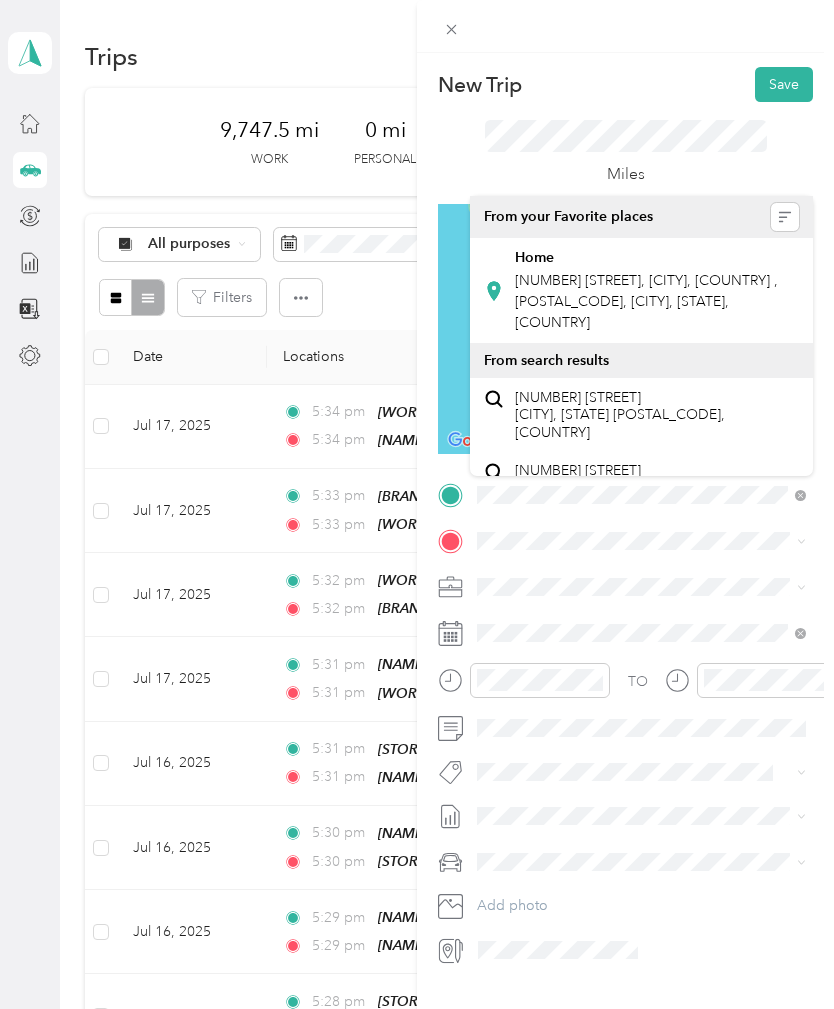 click on "[NUMBER] [STREET], [CITY], [COUNTRY] , [POSTAL_CODE], [CITY], [STATE], [COUNTRY]" at bounding box center (646, 301) 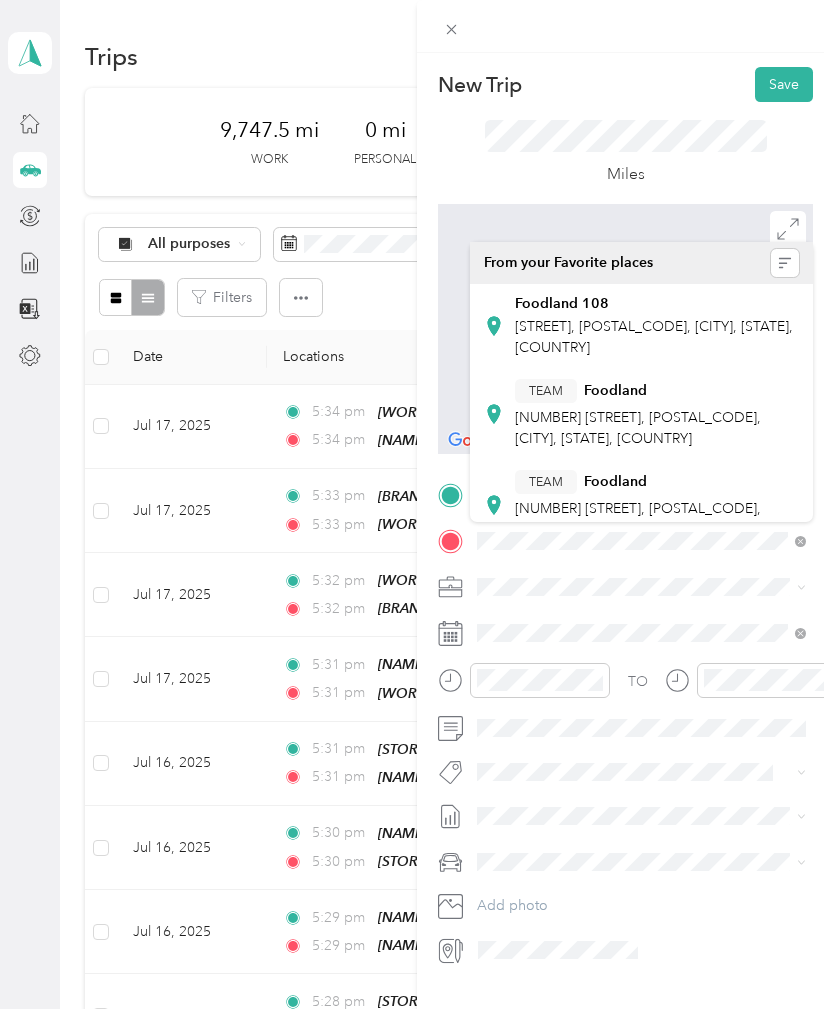 click on "[NUMBER] [STREET], [POSTAL_CODE], [CITY], [STATE], [COUNTRY]" at bounding box center [638, 428] 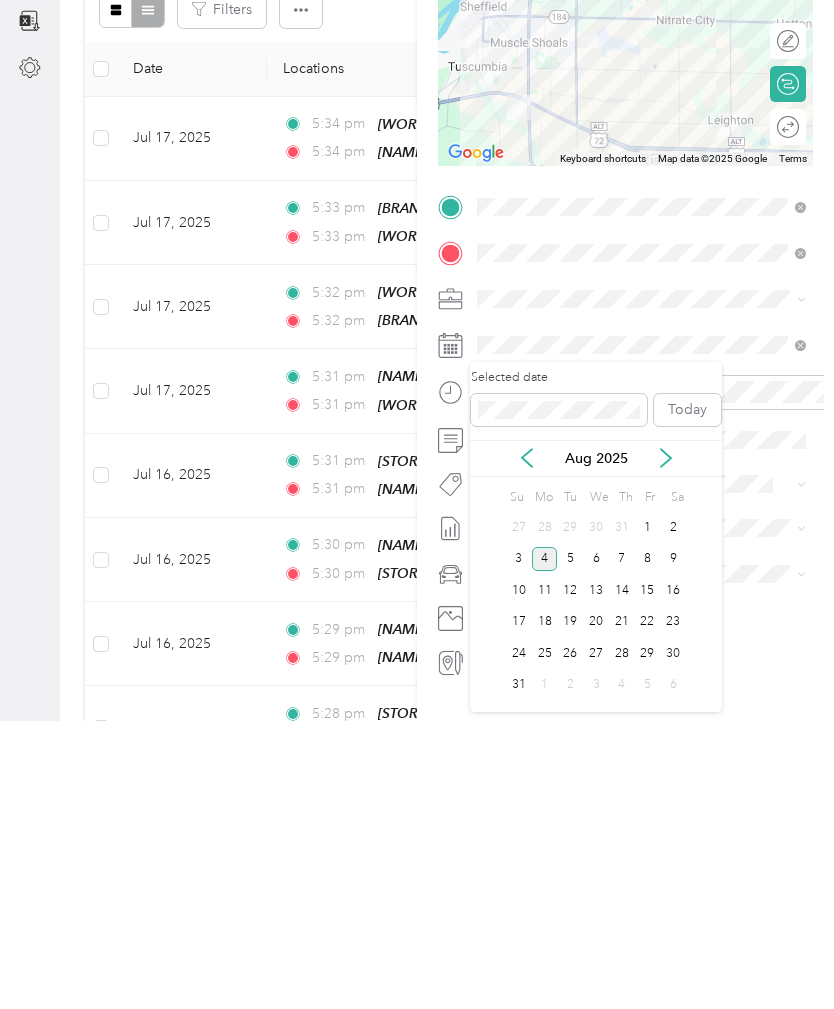 click 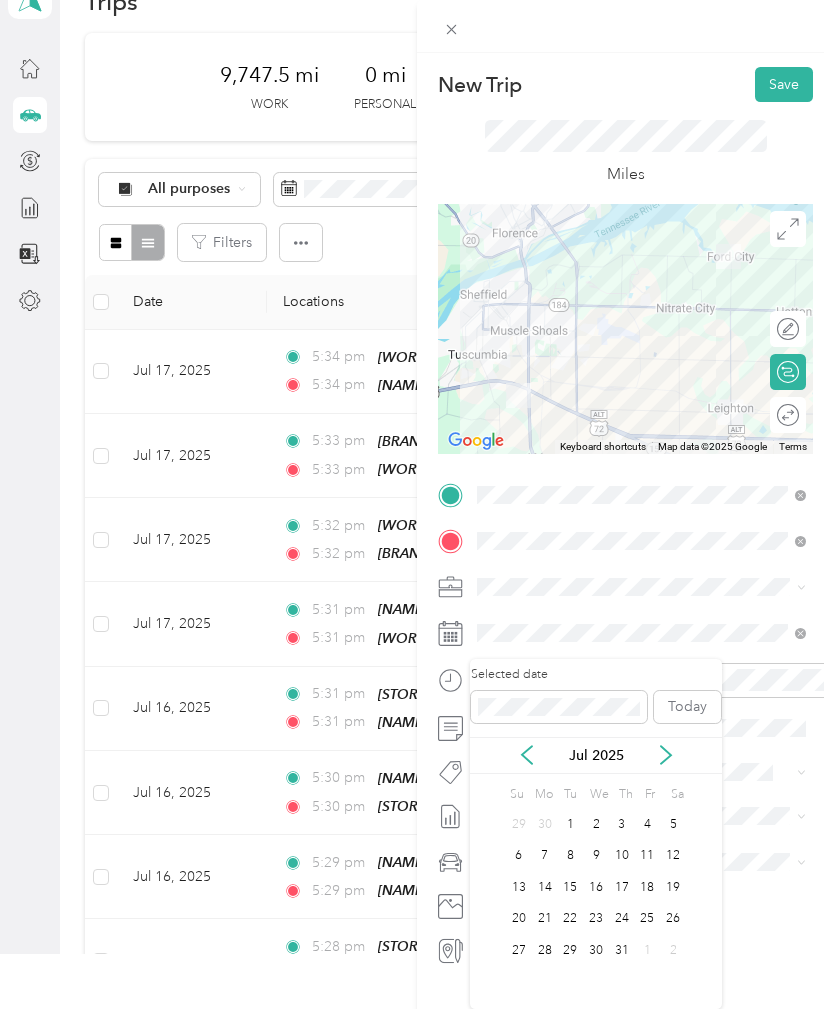 click on "18" at bounding box center (648, 887) 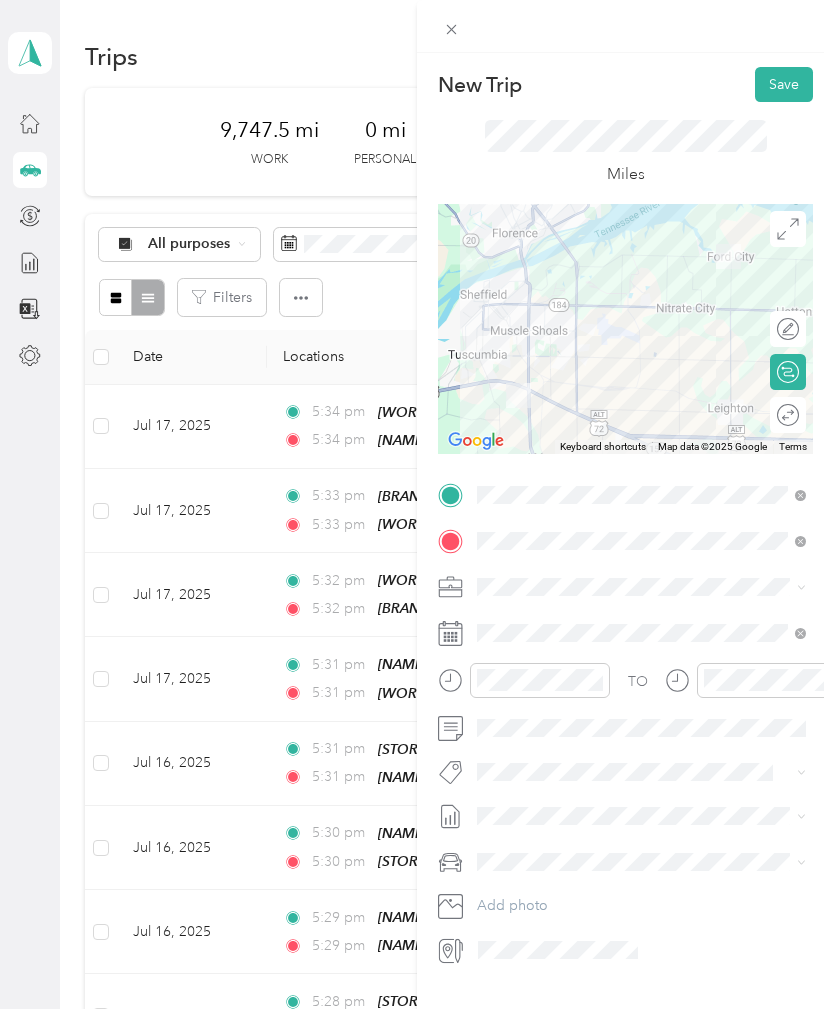 click on "Save" at bounding box center [784, 84] 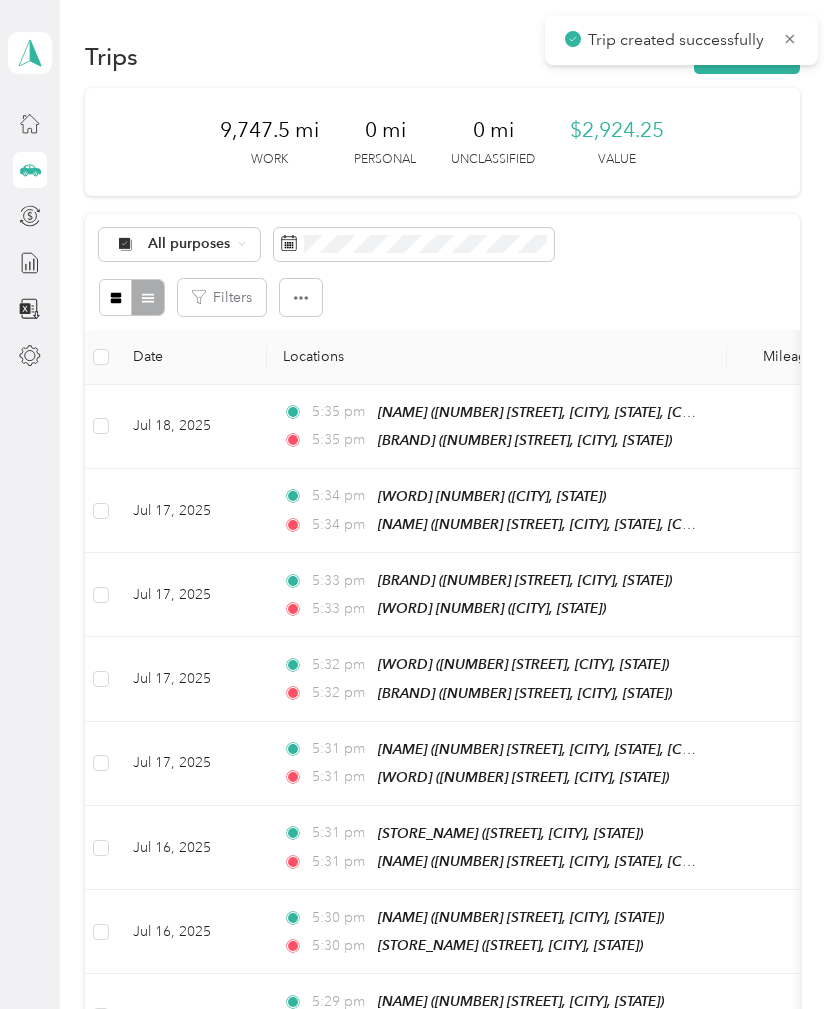 scroll, scrollTop: 0, scrollLeft: 0, axis: both 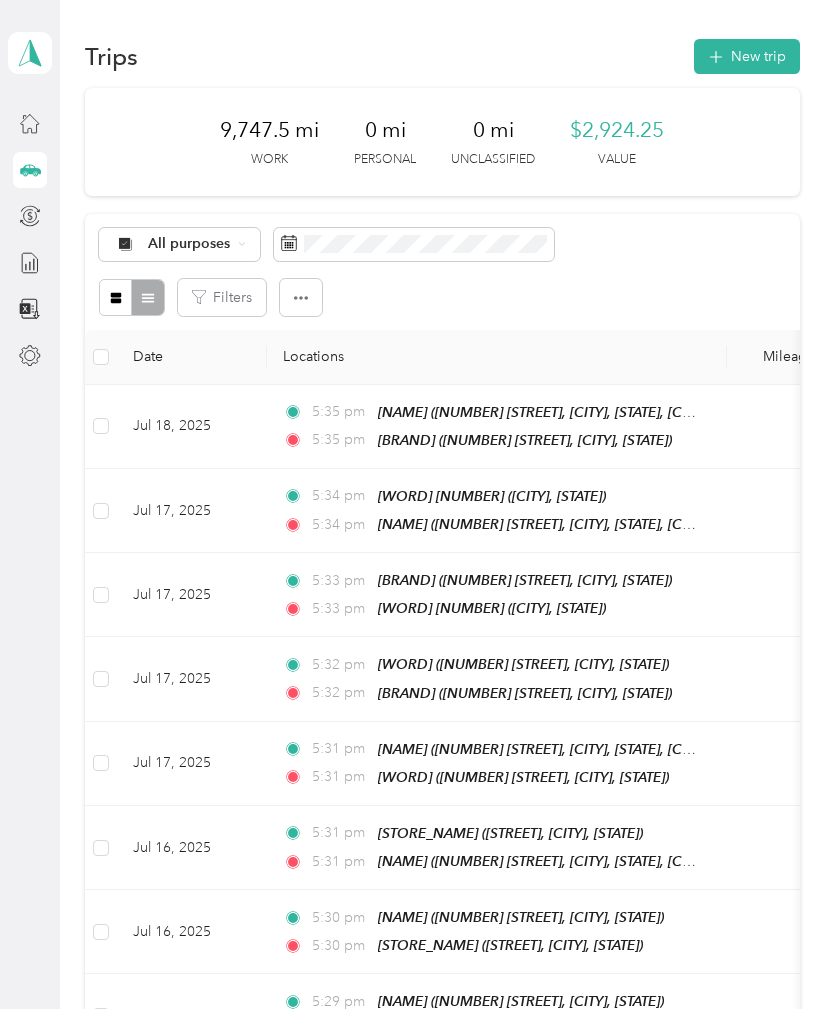 click on "New trip" at bounding box center (747, 56) 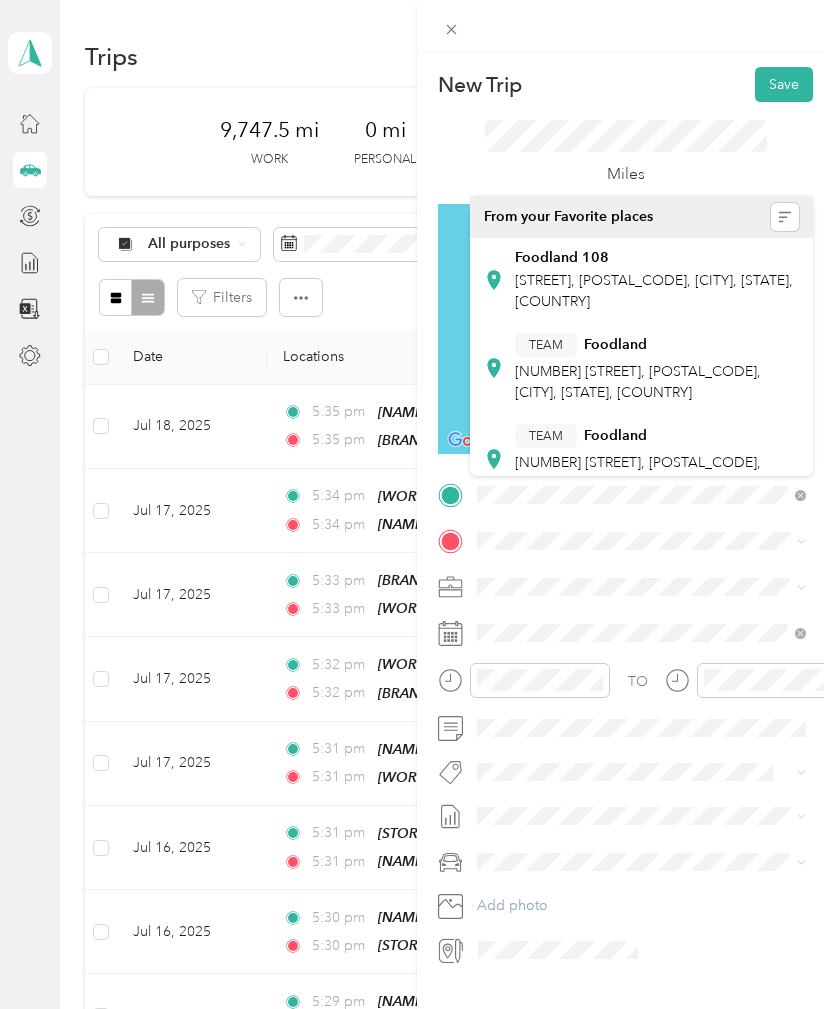 click on "[NUMBER] [STREET], [POSTAL_CODE], [CITY], [STATE], [COUNTRY]" at bounding box center [638, 382] 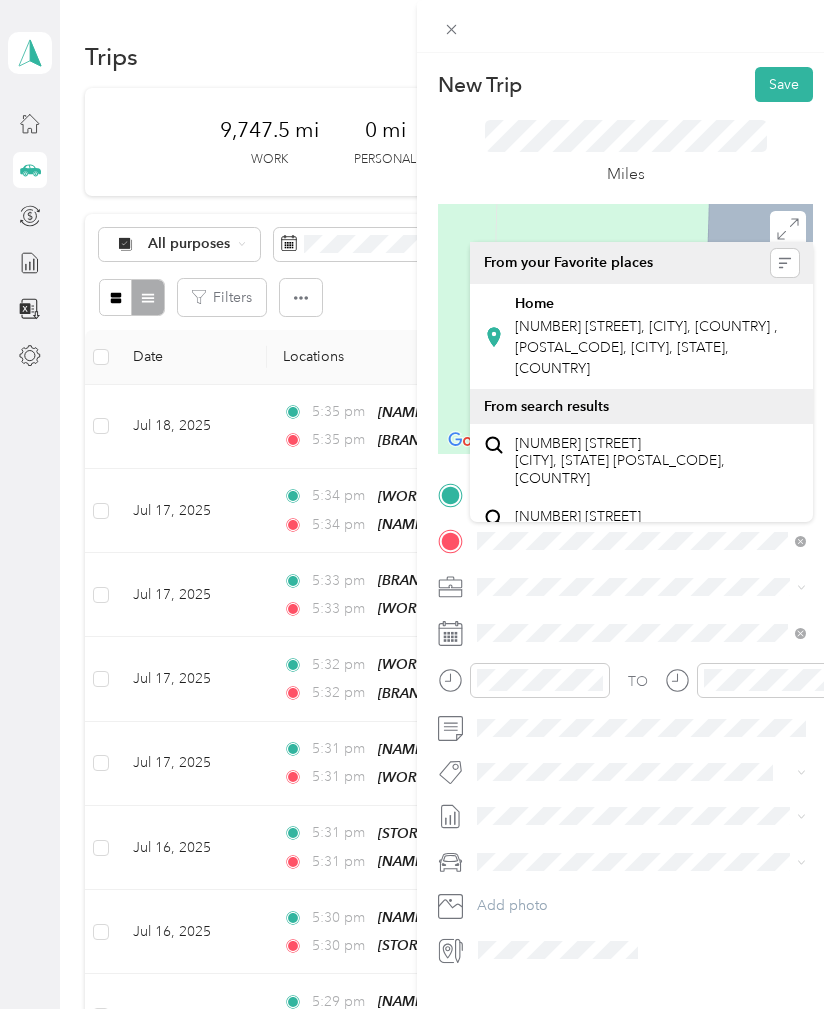 click on "[NUMBER] [STREET], [CITY], [COUNTRY] , [POSTAL_CODE], [CITY], [STATE], [COUNTRY]" at bounding box center (646, 347) 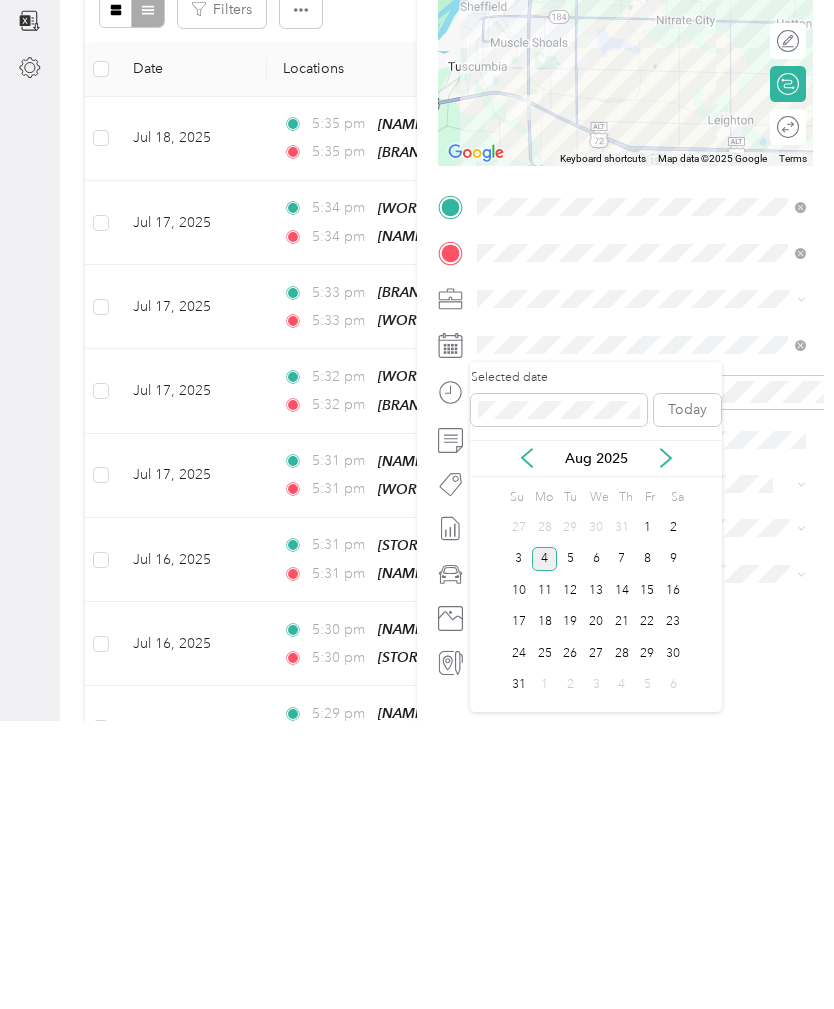 click 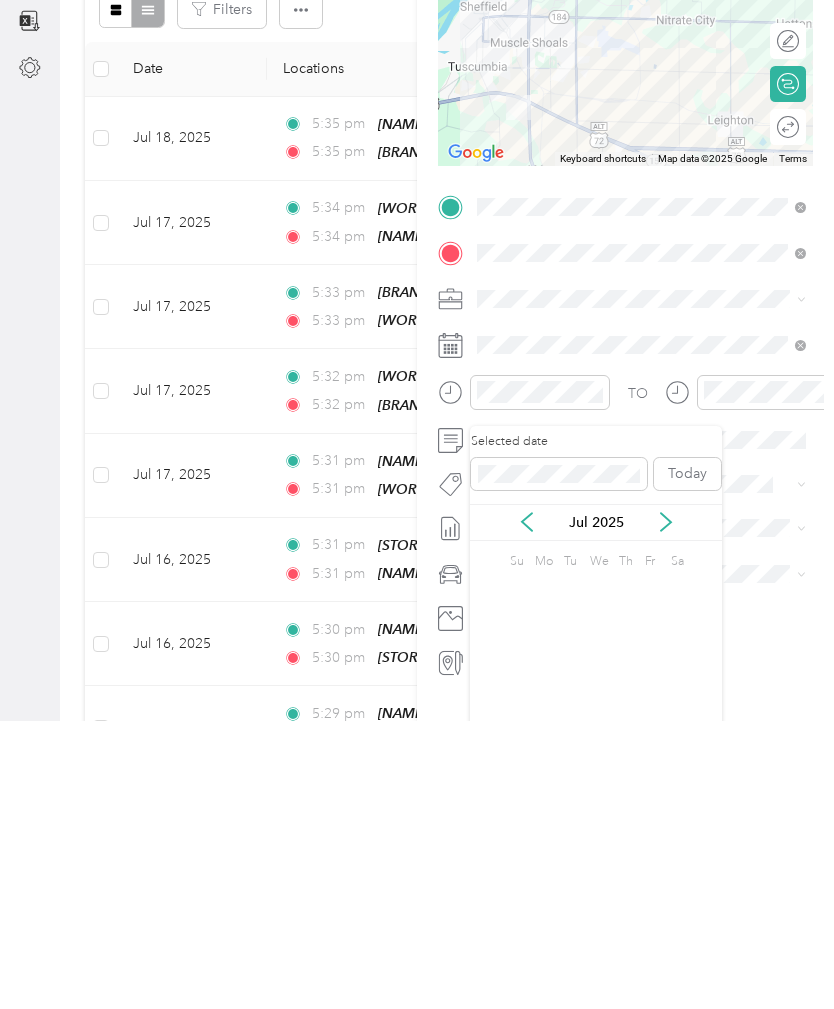 scroll, scrollTop: 64, scrollLeft: 0, axis: vertical 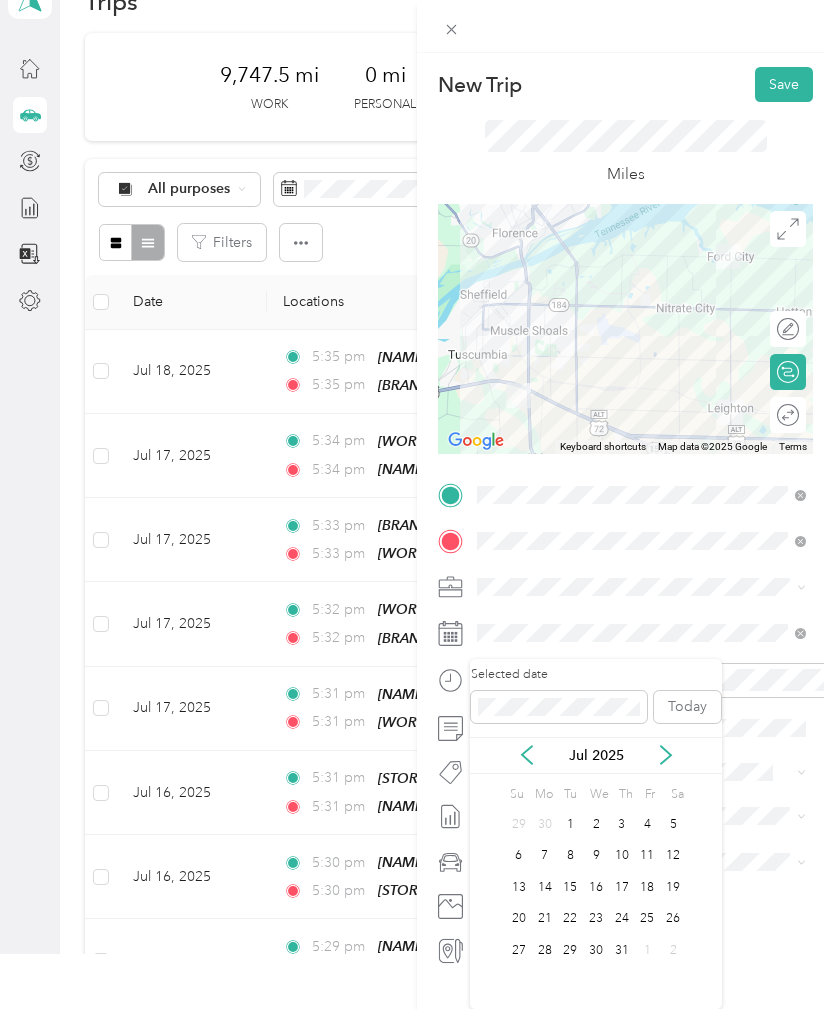 click on "11" at bounding box center [648, 856] 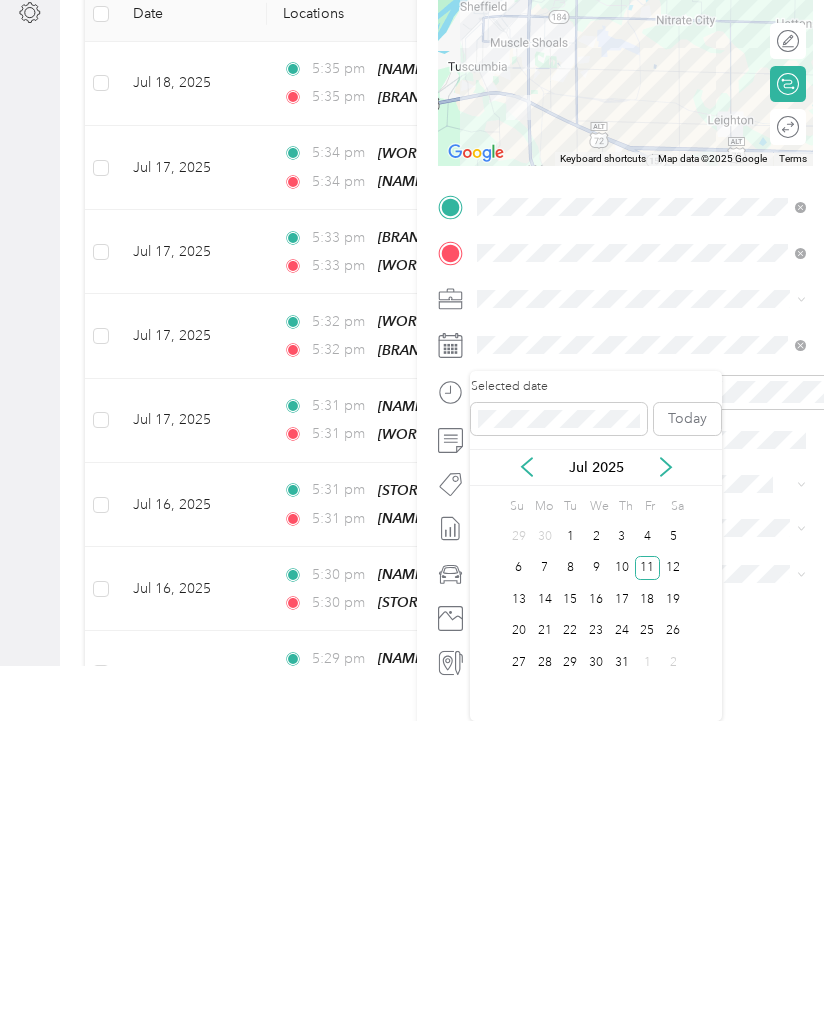 click on "18" at bounding box center (648, 887) 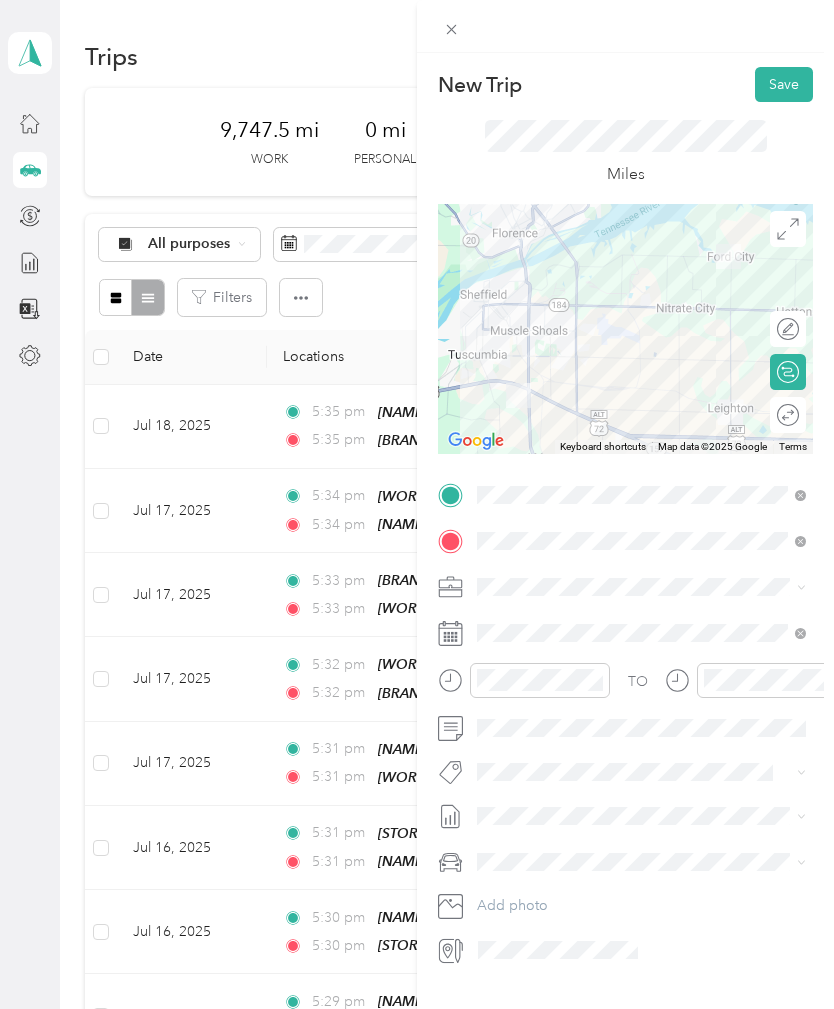click on "Save" at bounding box center (784, 84) 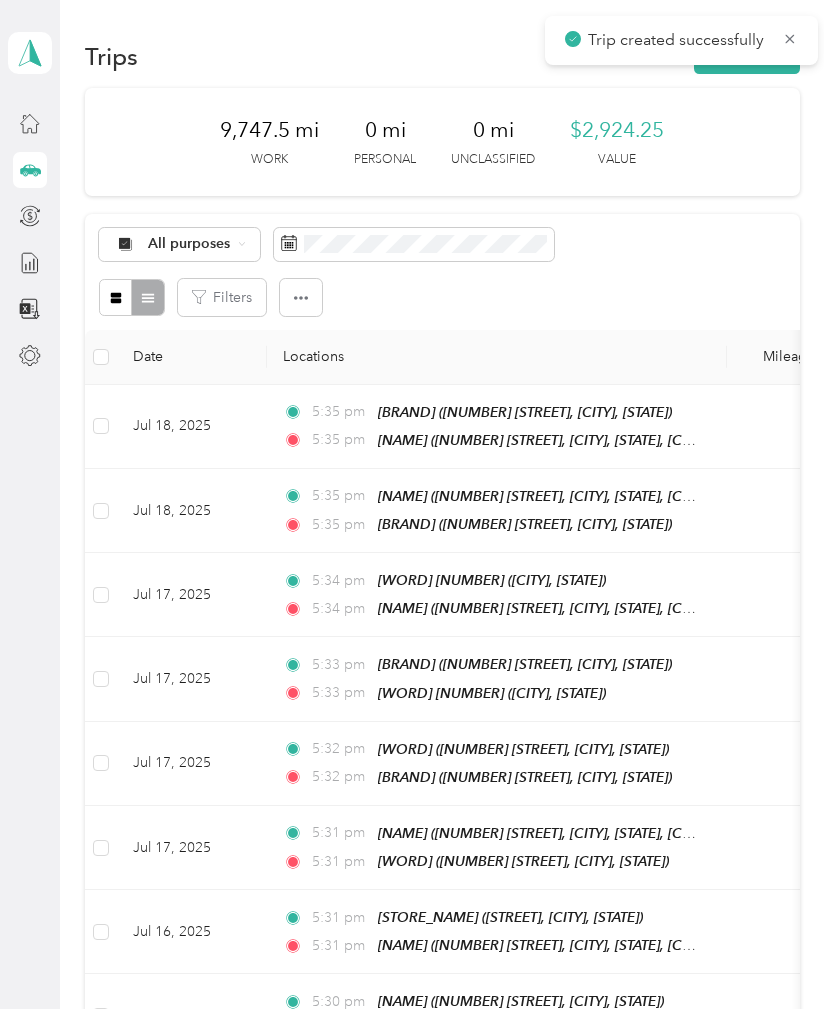 scroll, scrollTop: 0, scrollLeft: 0, axis: both 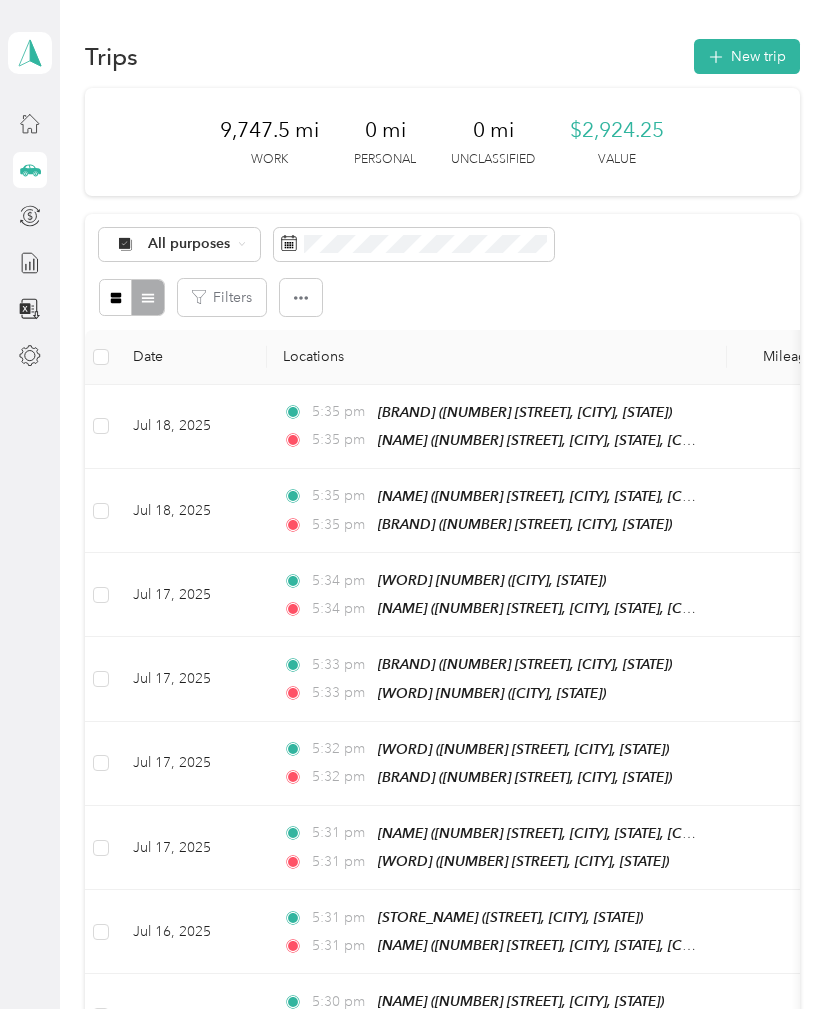 click on "New trip" at bounding box center [747, 56] 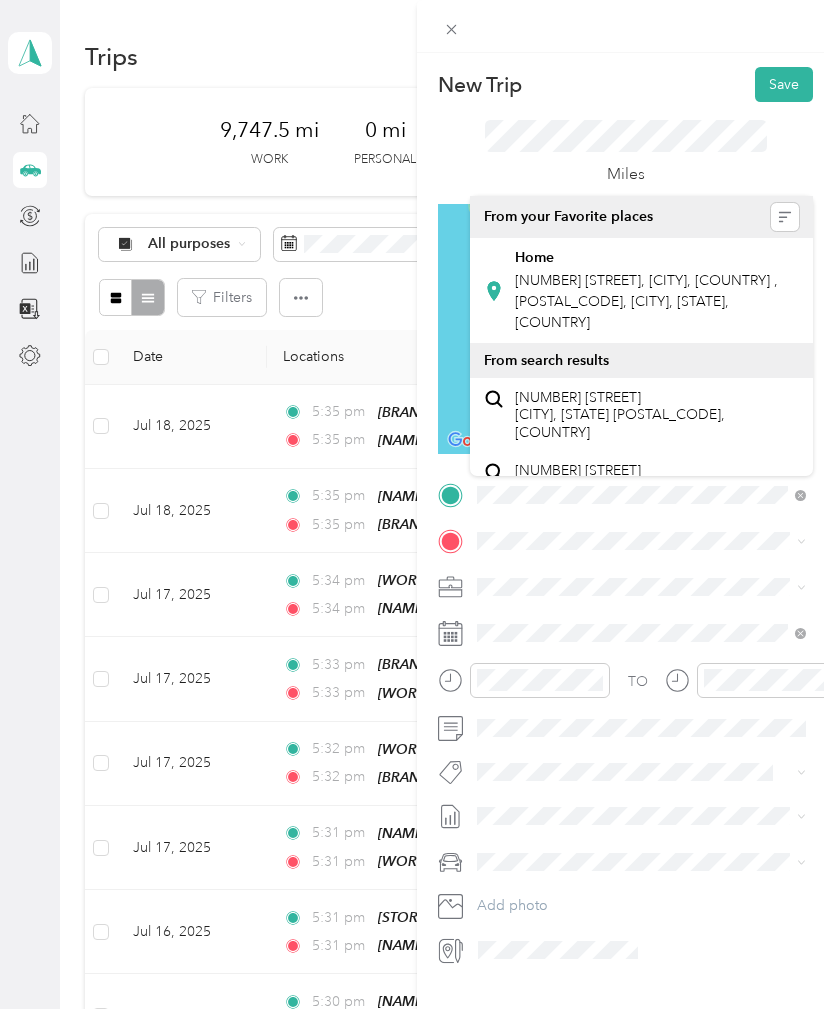click on "[NUMBER] [STREET], [CITY], [COUNTRY] , [POSTAL_CODE], [CITY], [STATE], [COUNTRY]" at bounding box center (646, 301) 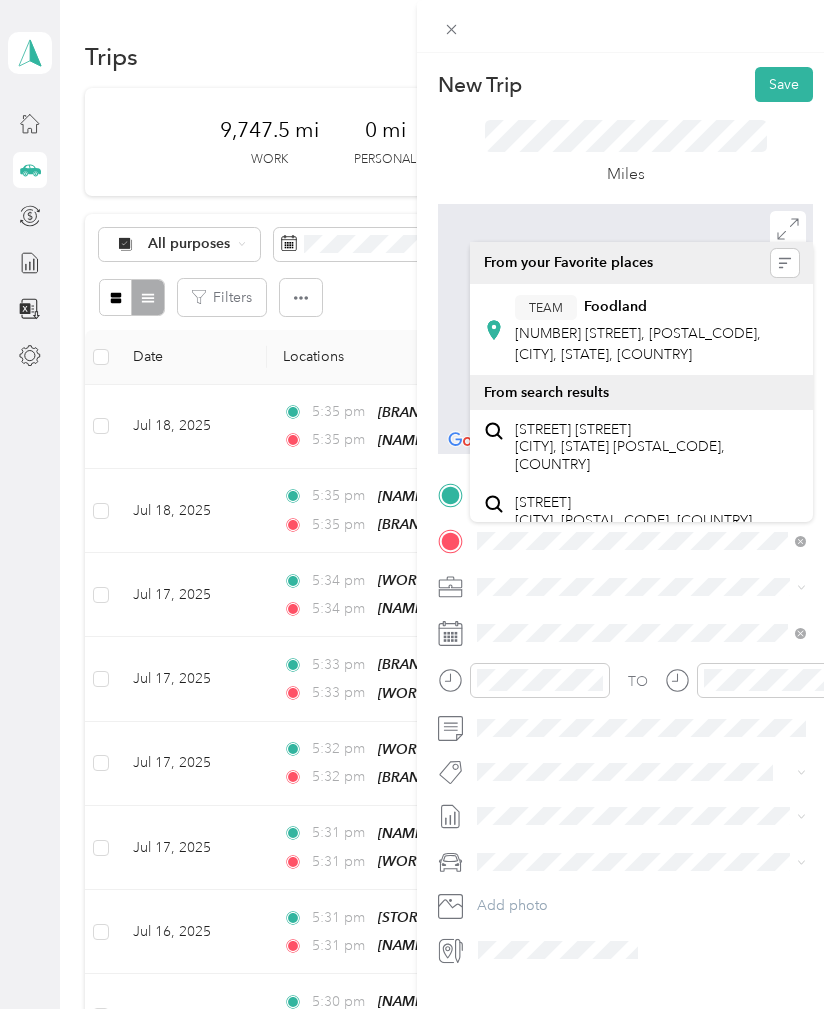 click on "[NUMBER] [STREET], [POSTAL_CODE], [CITY], [STATE], [COUNTRY]" at bounding box center [638, 344] 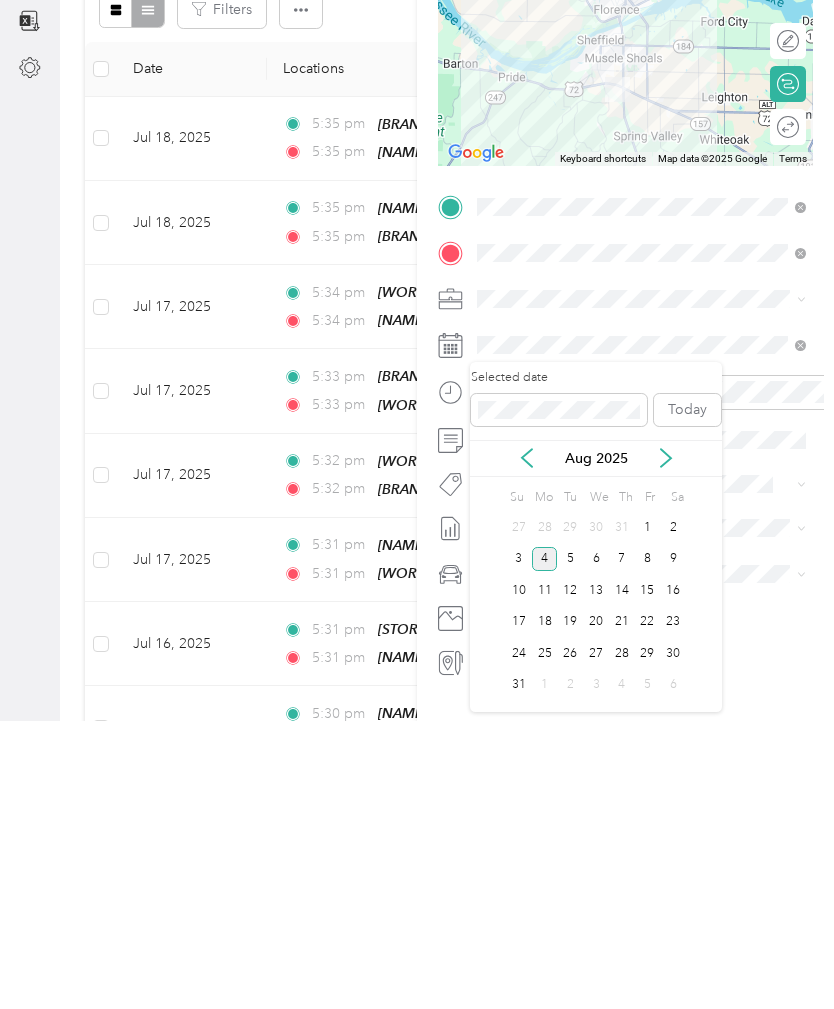 click 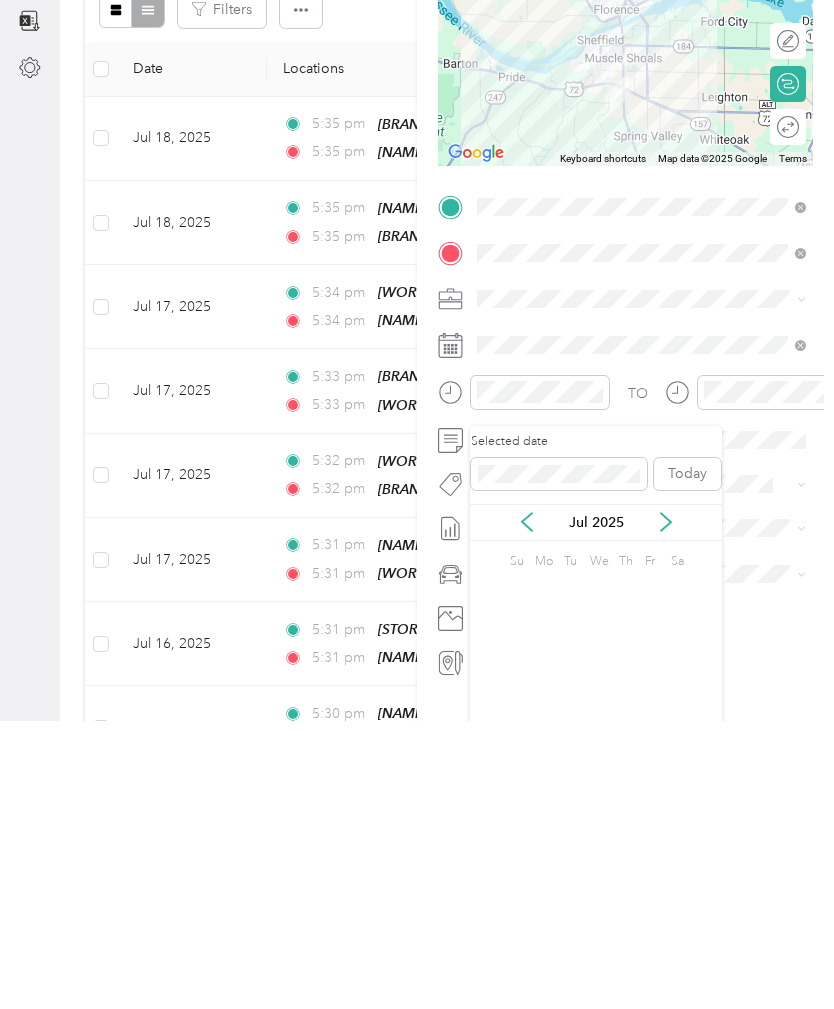 scroll, scrollTop: 64, scrollLeft: 0, axis: vertical 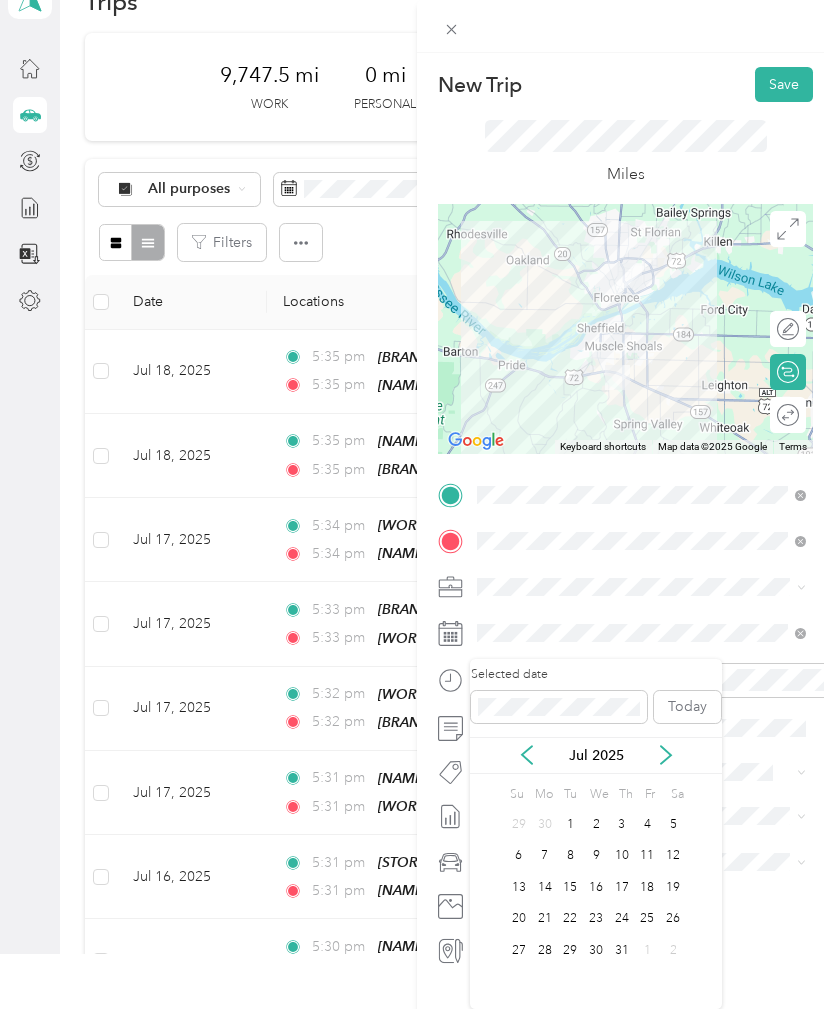 click on "21" at bounding box center (545, 919) 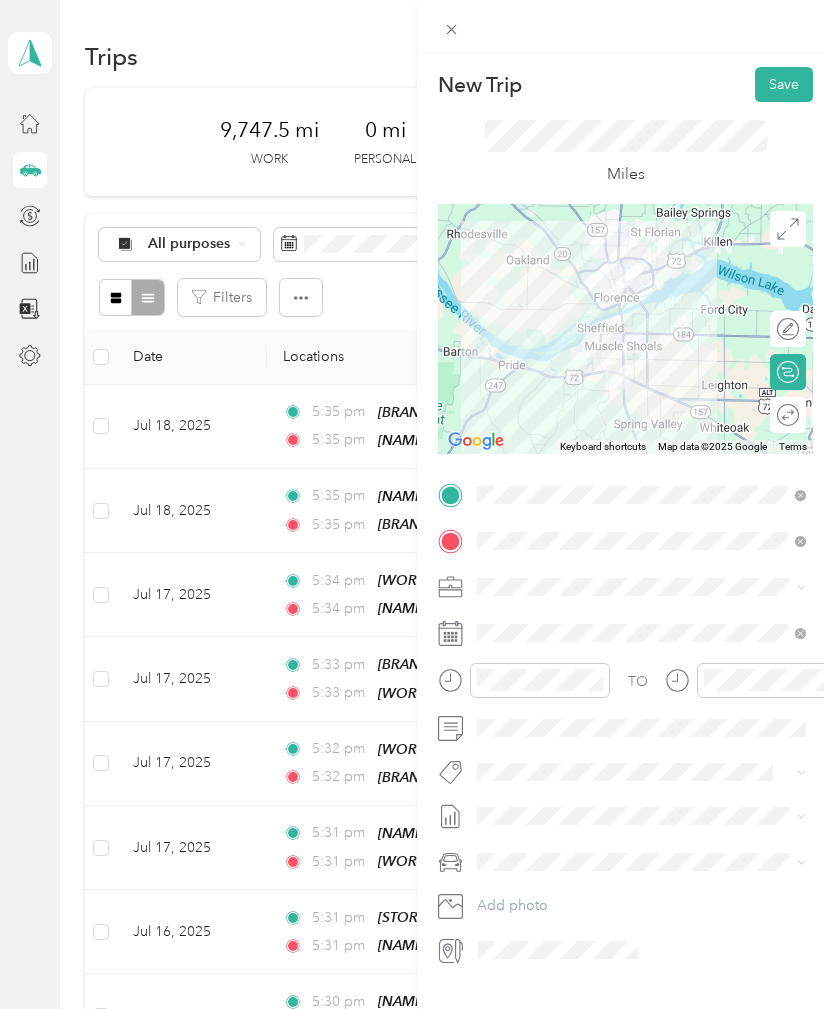 click on "Save" at bounding box center (784, 84) 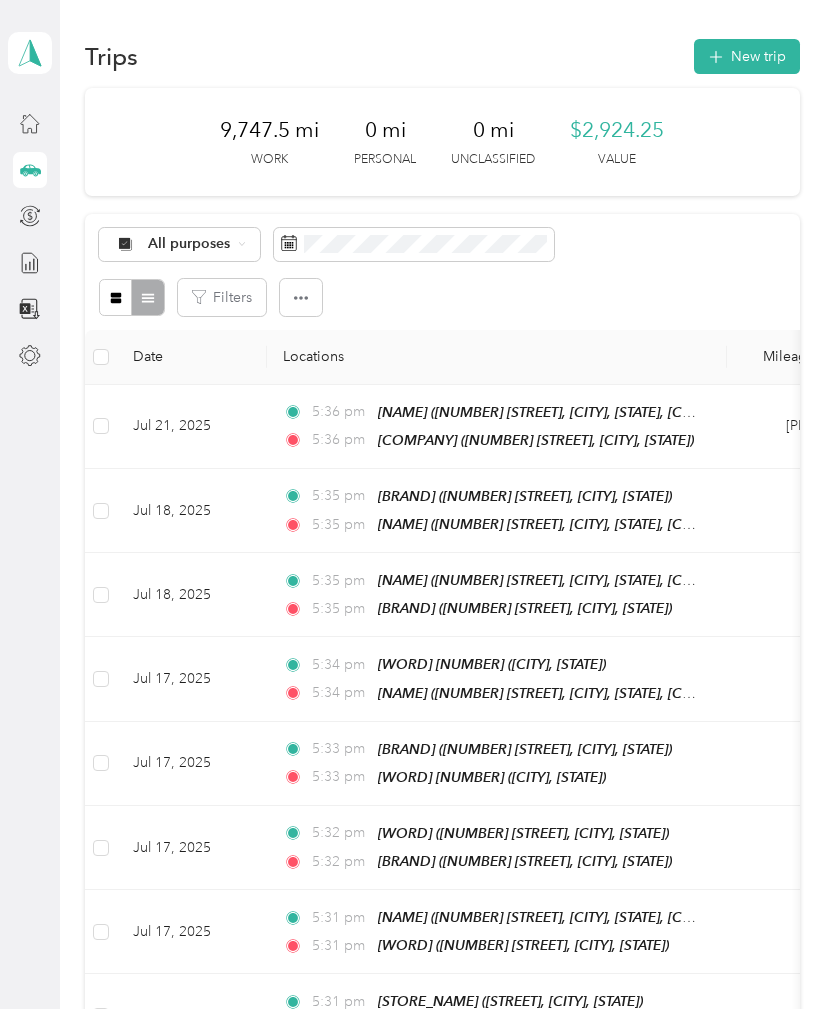 scroll, scrollTop: 0, scrollLeft: 0, axis: both 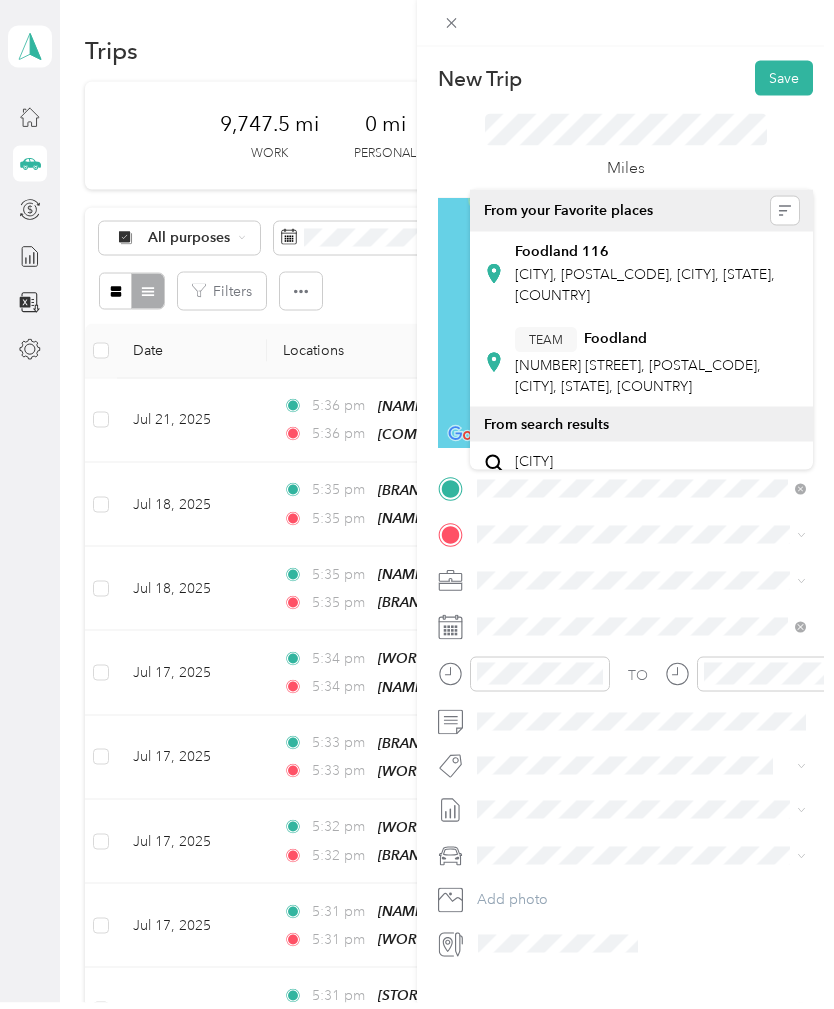 click on "[NUMBER] [STREET], [POSTAL_CODE], [CITY], [STATE], [COUNTRY]" at bounding box center (638, 382) 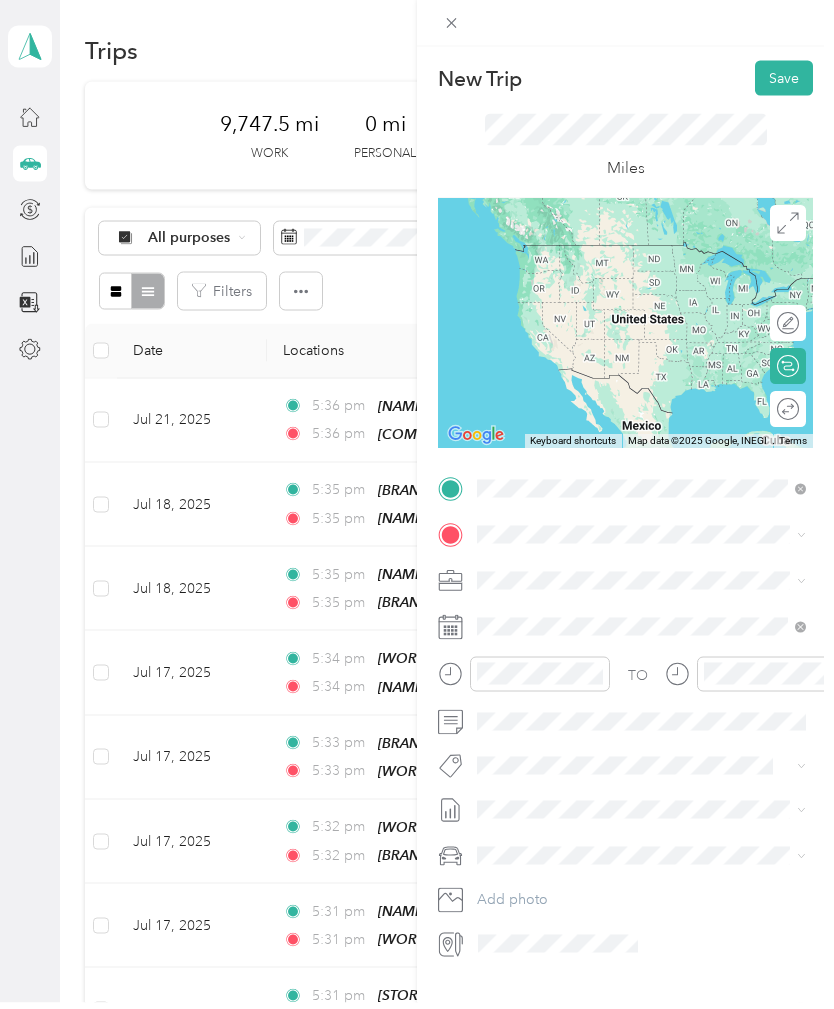 scroll, scrollTop: 7, scrollLeft: 0, axis: vertical 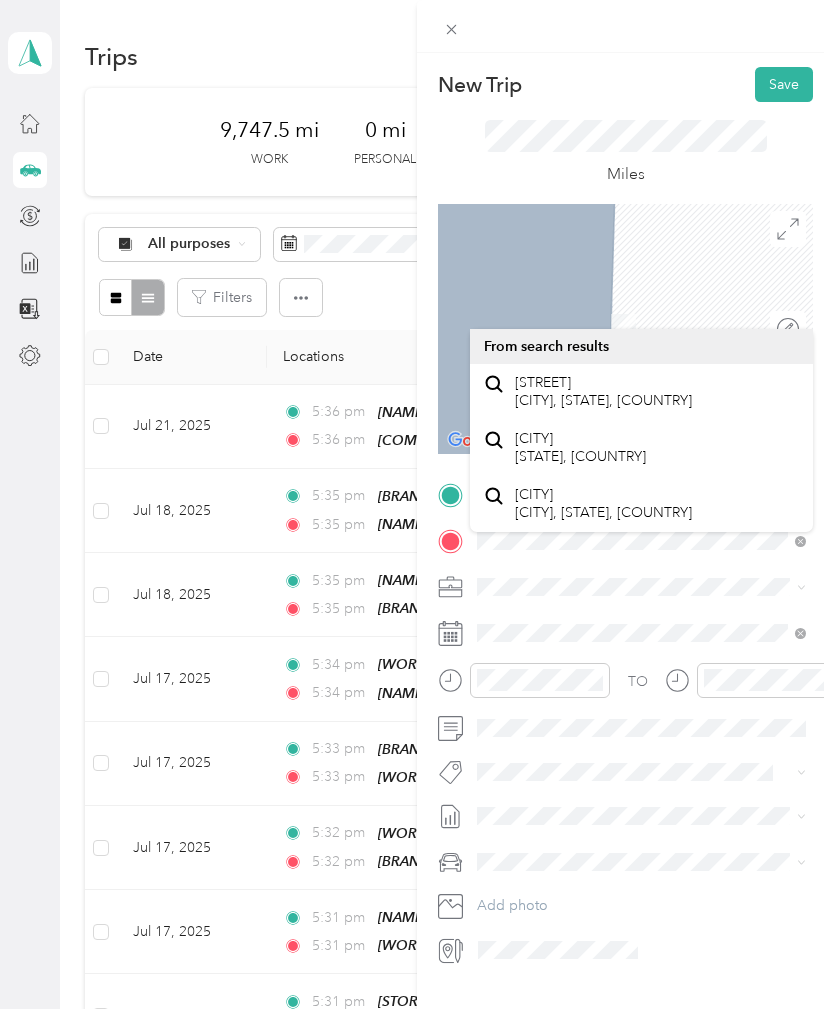 click on "[CITY]
[STATE], [COUNTRY]" at bounding box center (580, 447) 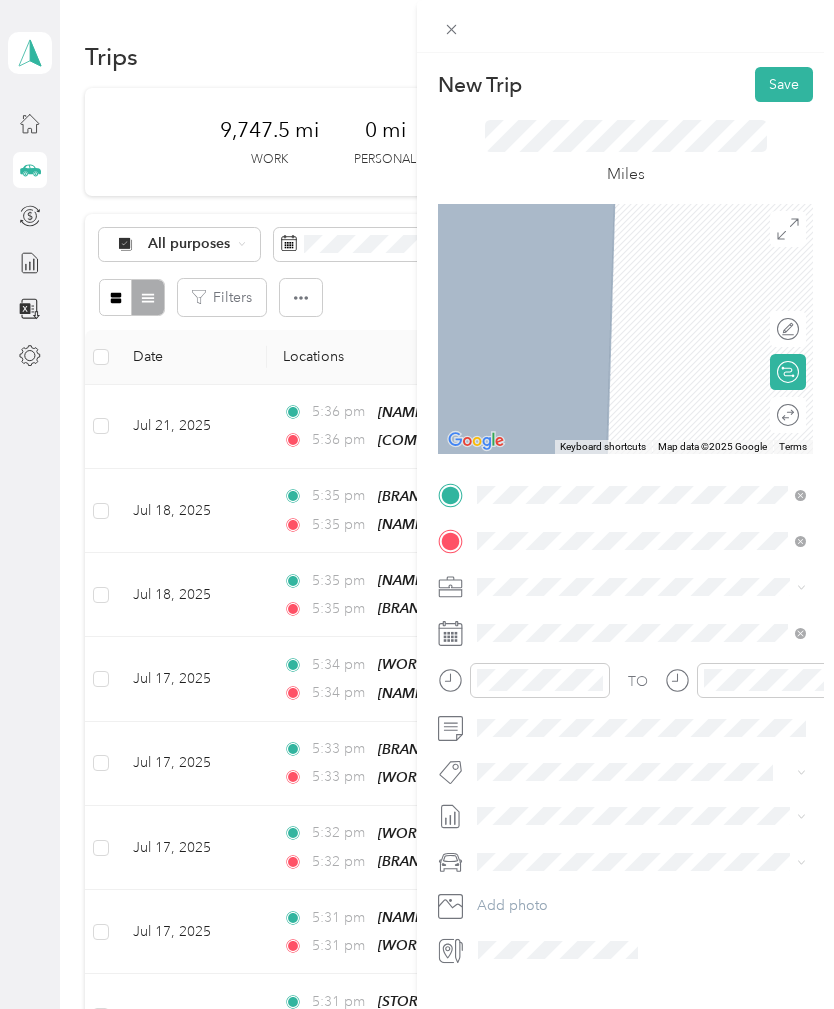 scroll, scrollTop: 7, scrollLeft: 0, axis: vertical 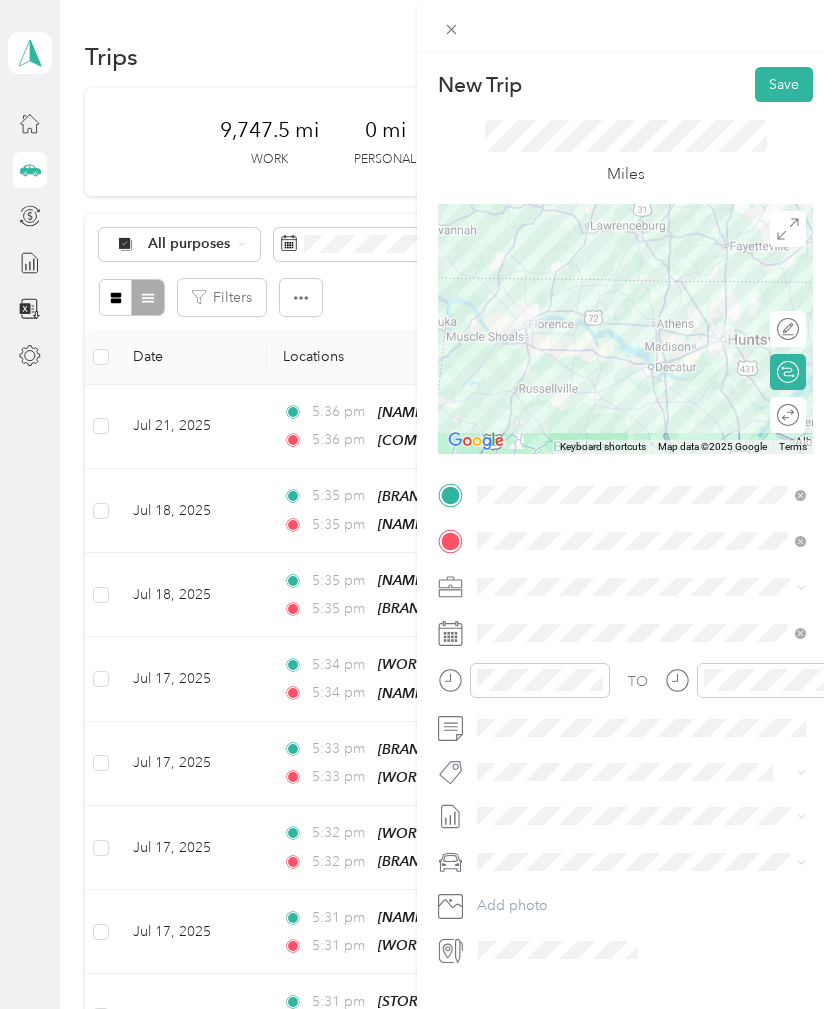 click at bounding box center (641, 541) 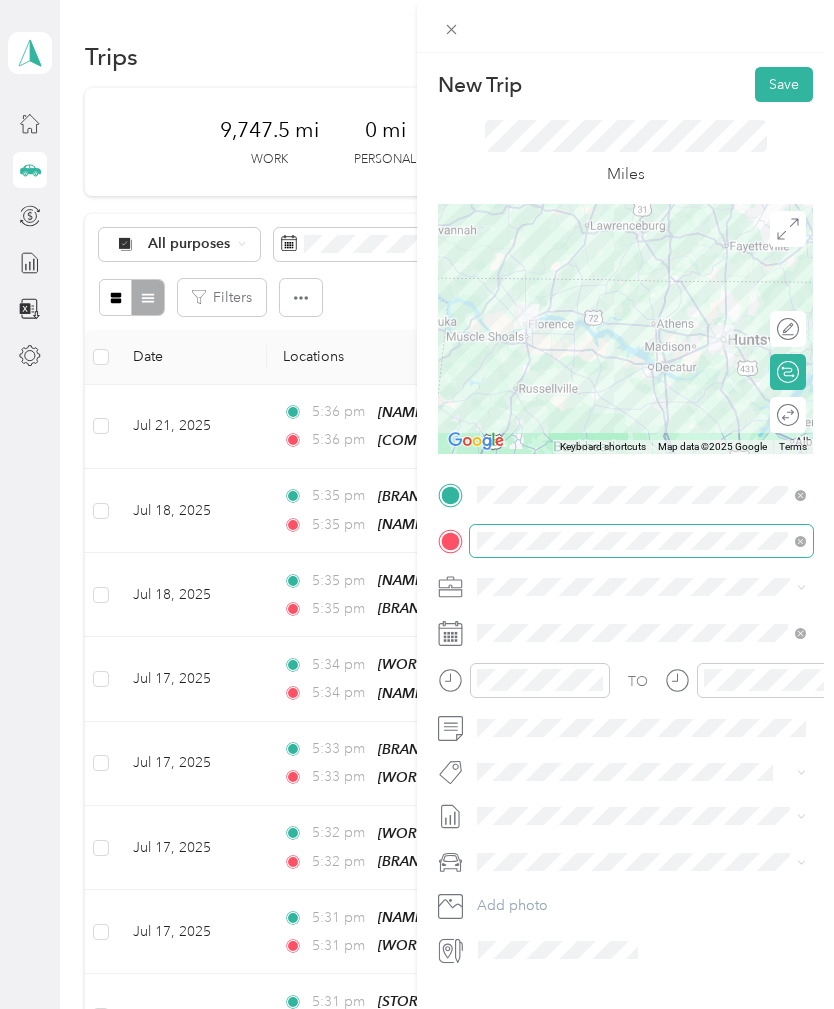 scroll, scrollTop: 6, scrollLeft: 0, axis: vertical 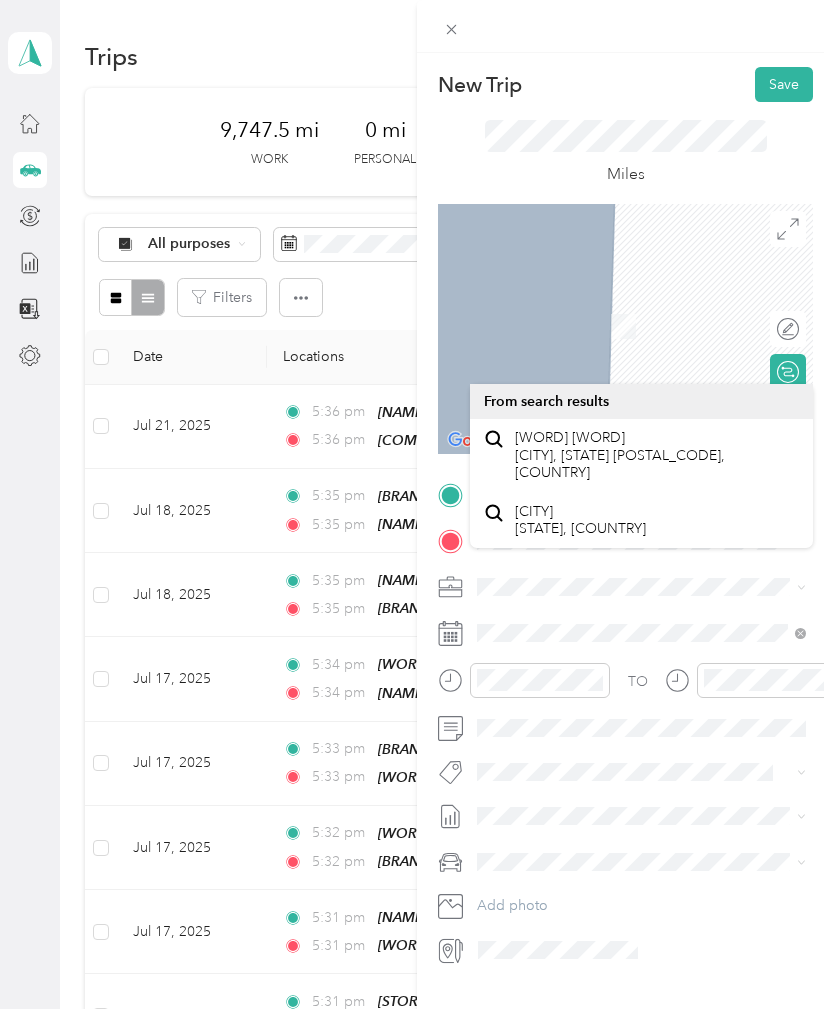 click on "[CITY]
[STATE], [COUNTRY]" at bounding box center (580, 520) 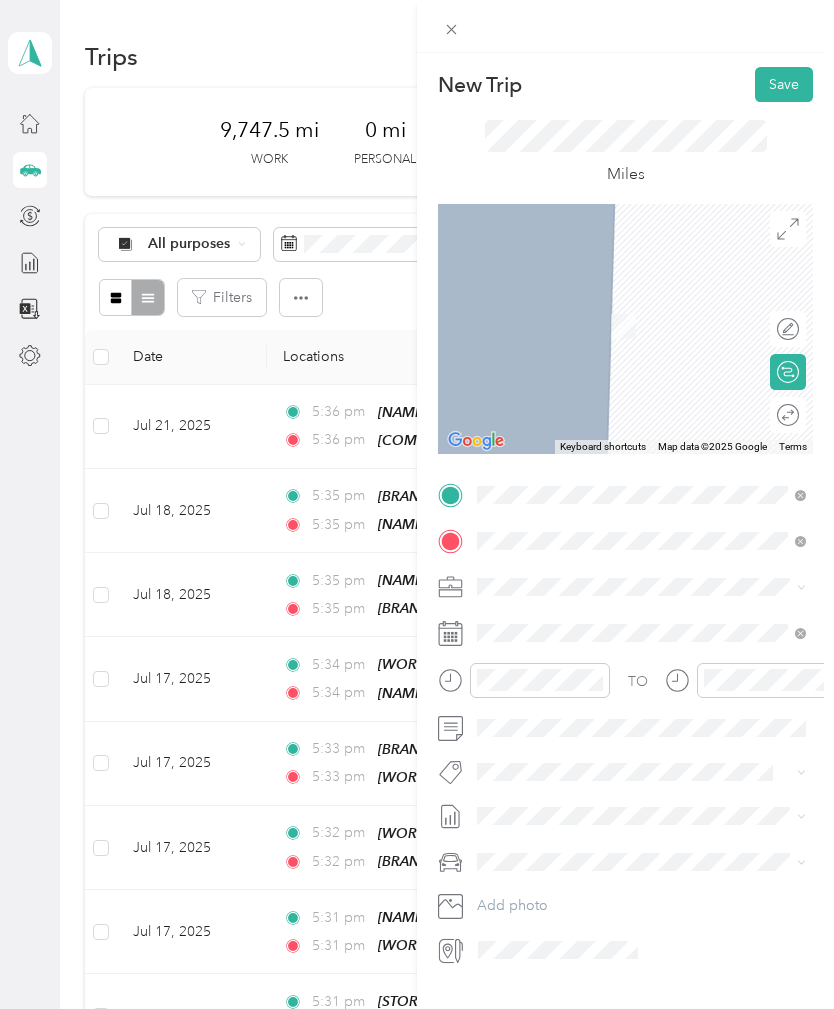 scroll, scrollTop: 7, scrollLeft: 0, axis: vertical 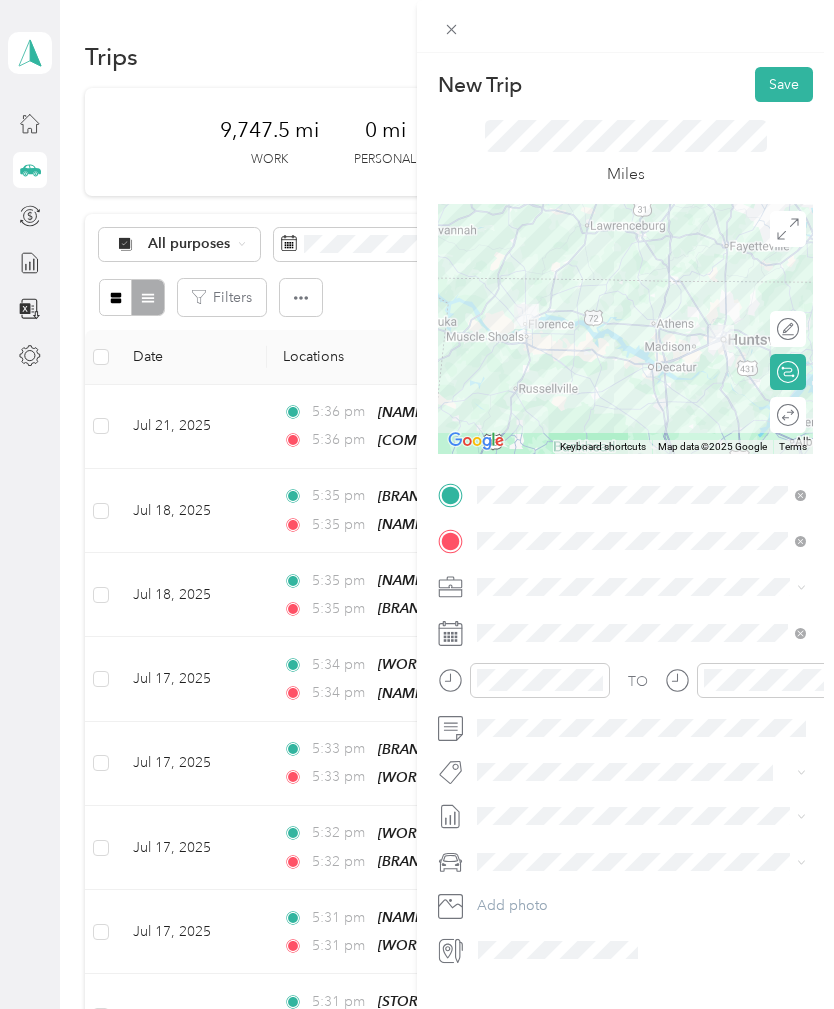 click 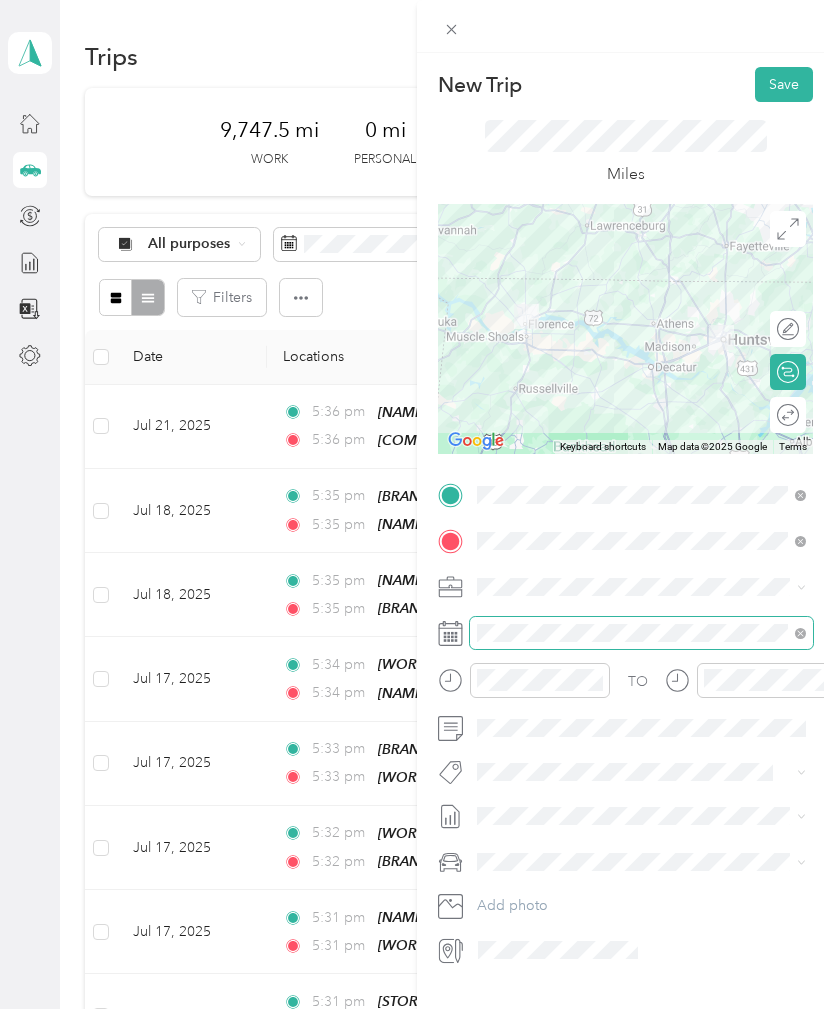 scroll, scrollTop: 6, scrollLeft: 0, axis: vertical 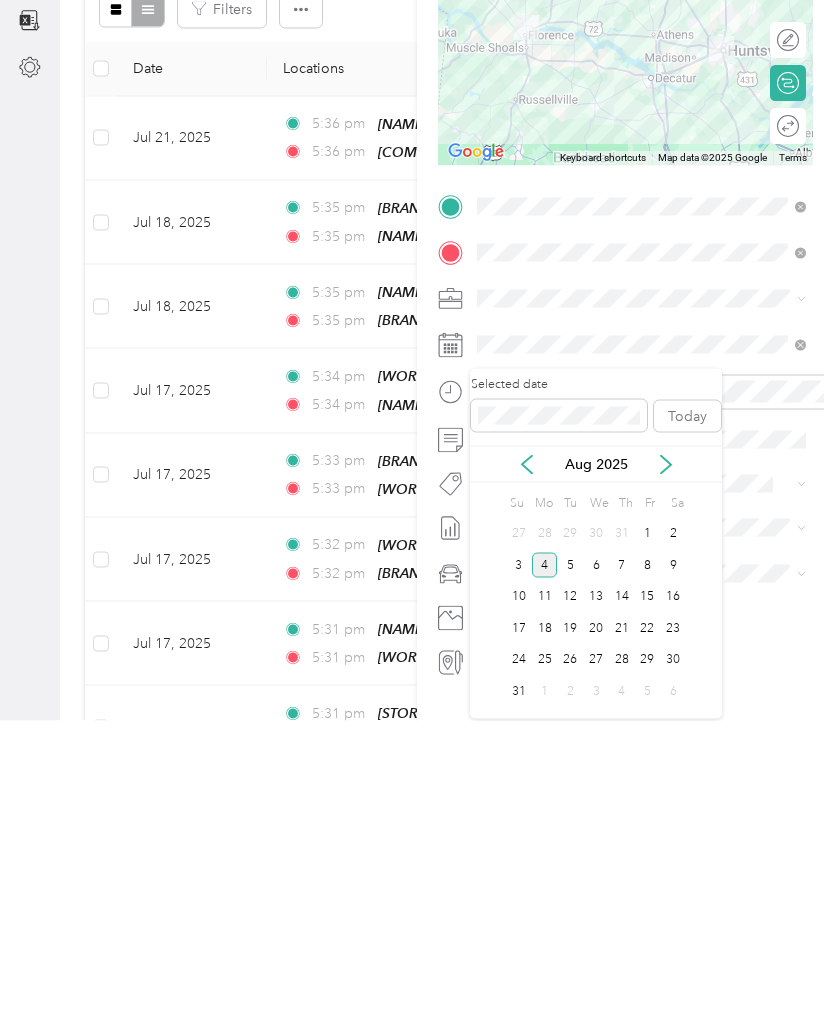 click 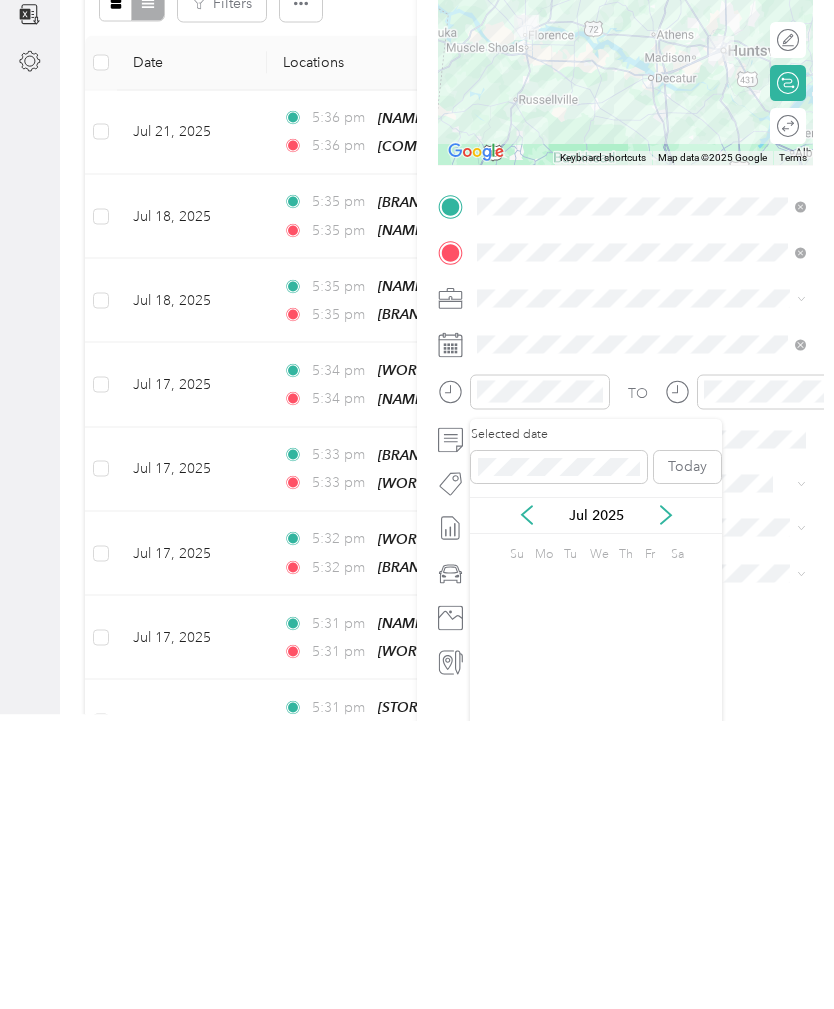 scroll, scrollTop: 64, scrollLeft: 0, axis: vertical 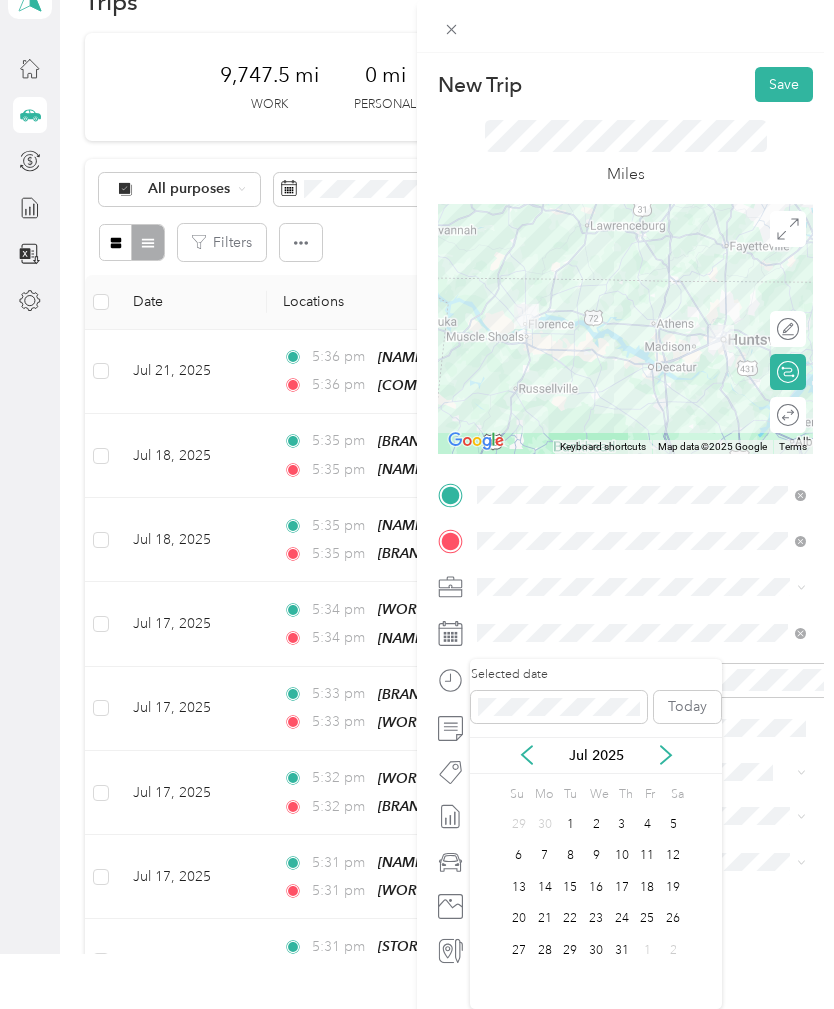 click on "21" at bounding box center [545, 919] 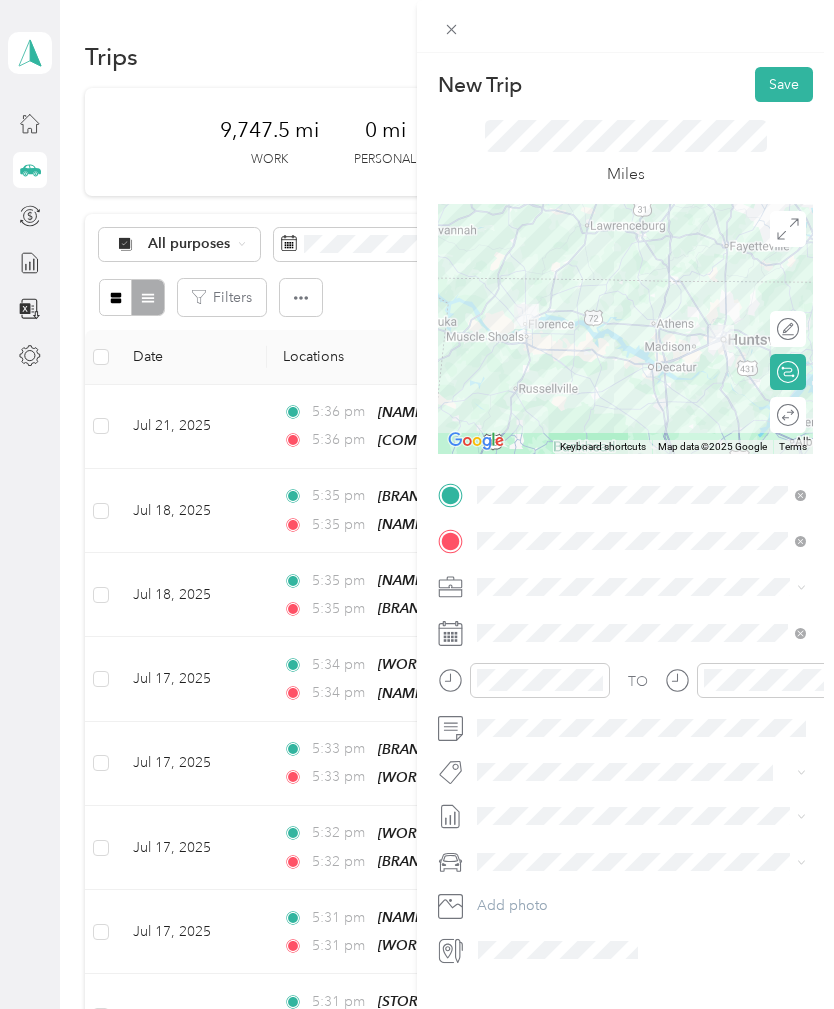 click on "Save" at bounding box center [784, 84] 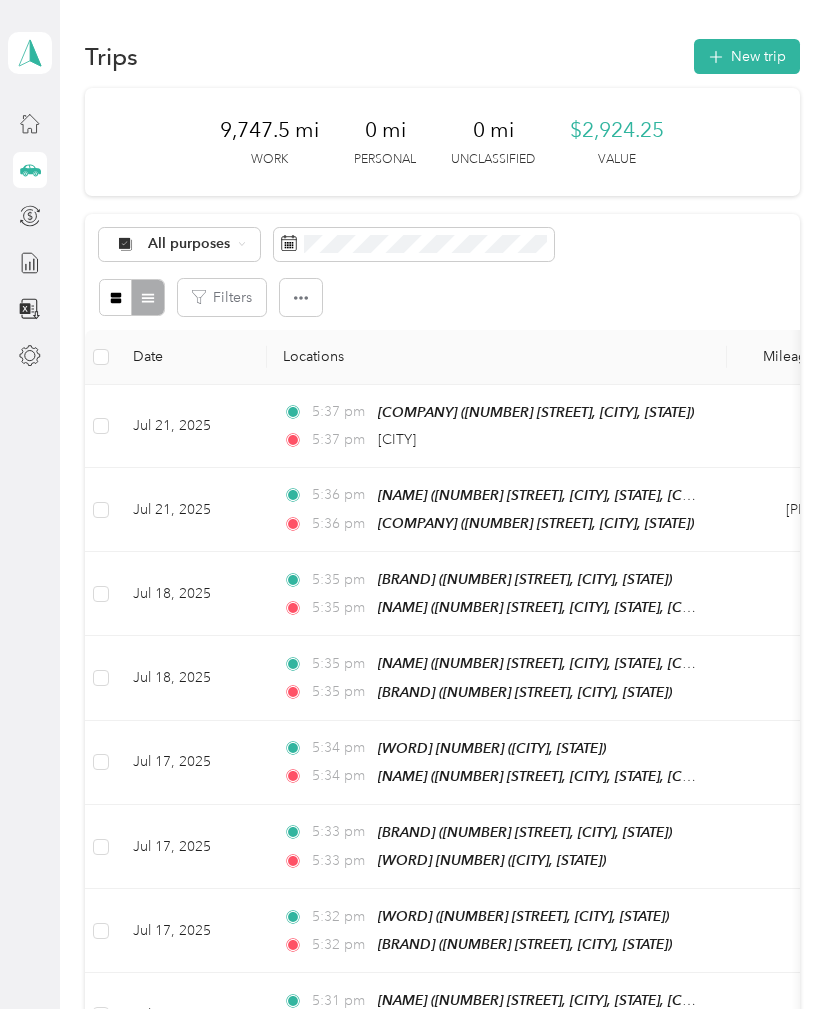scroll, scrollTop: 2, scrollLeft: 0, axis: vertical 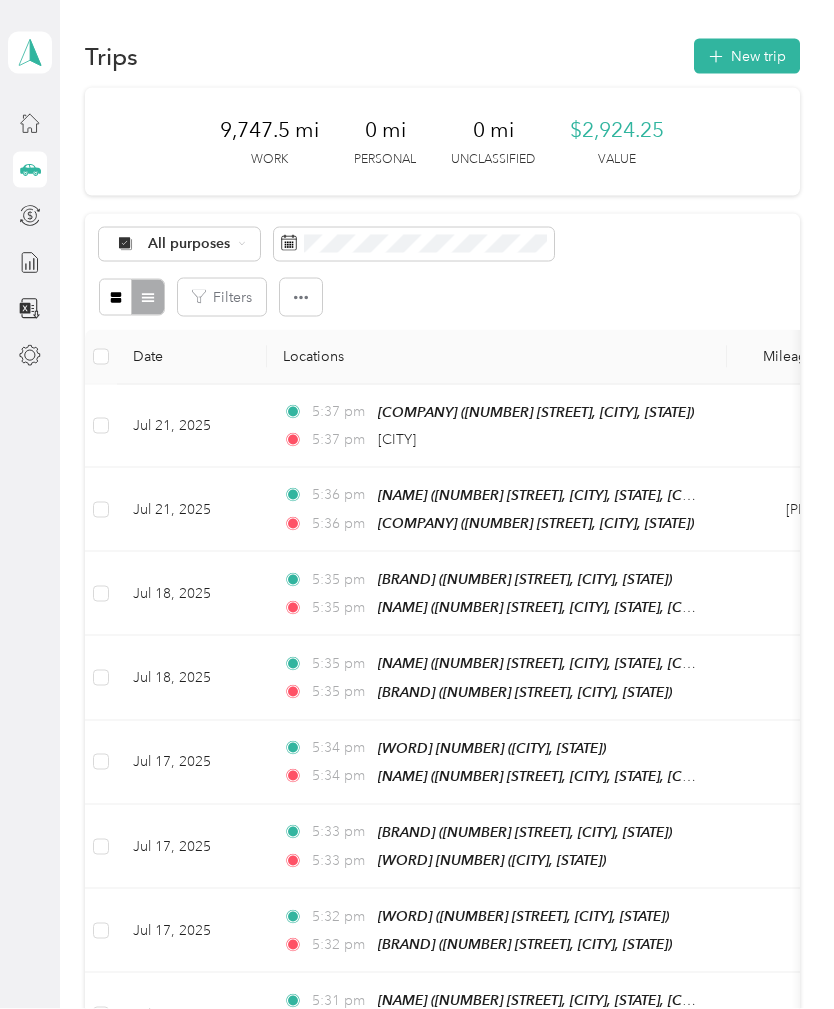 click on "New trip" at bounding box center [747, 56] 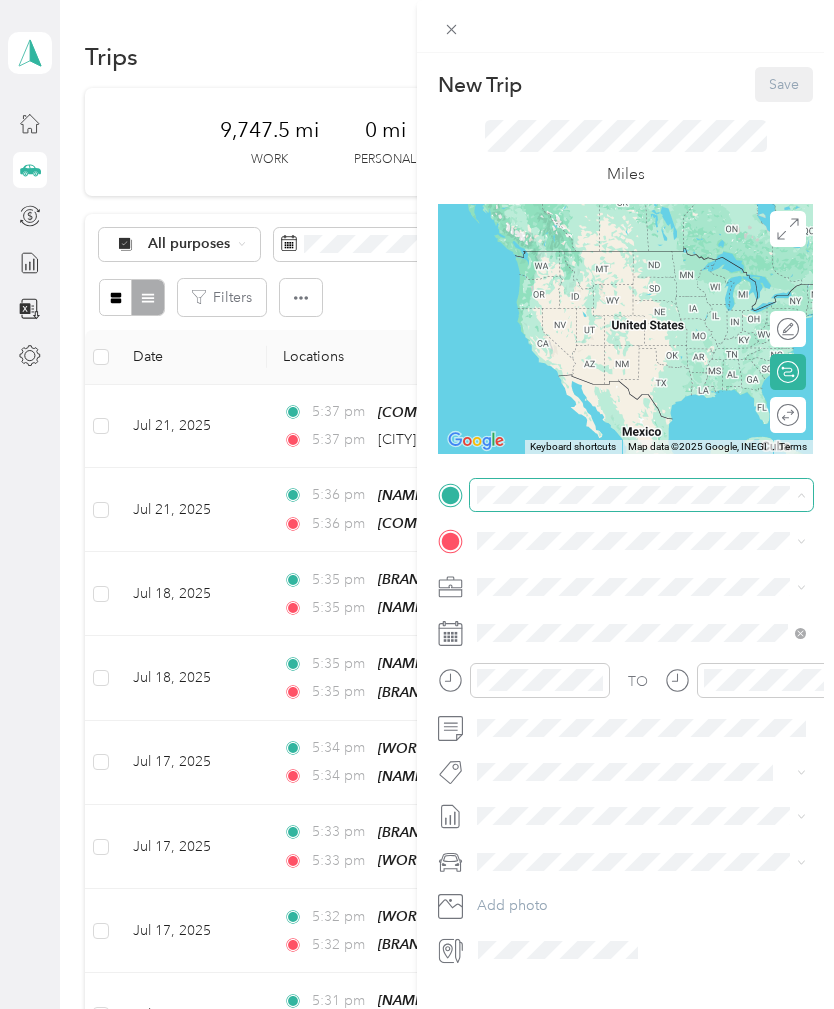 scroll, scrollTop: 2, scrollLeft: 0, axis: vertical 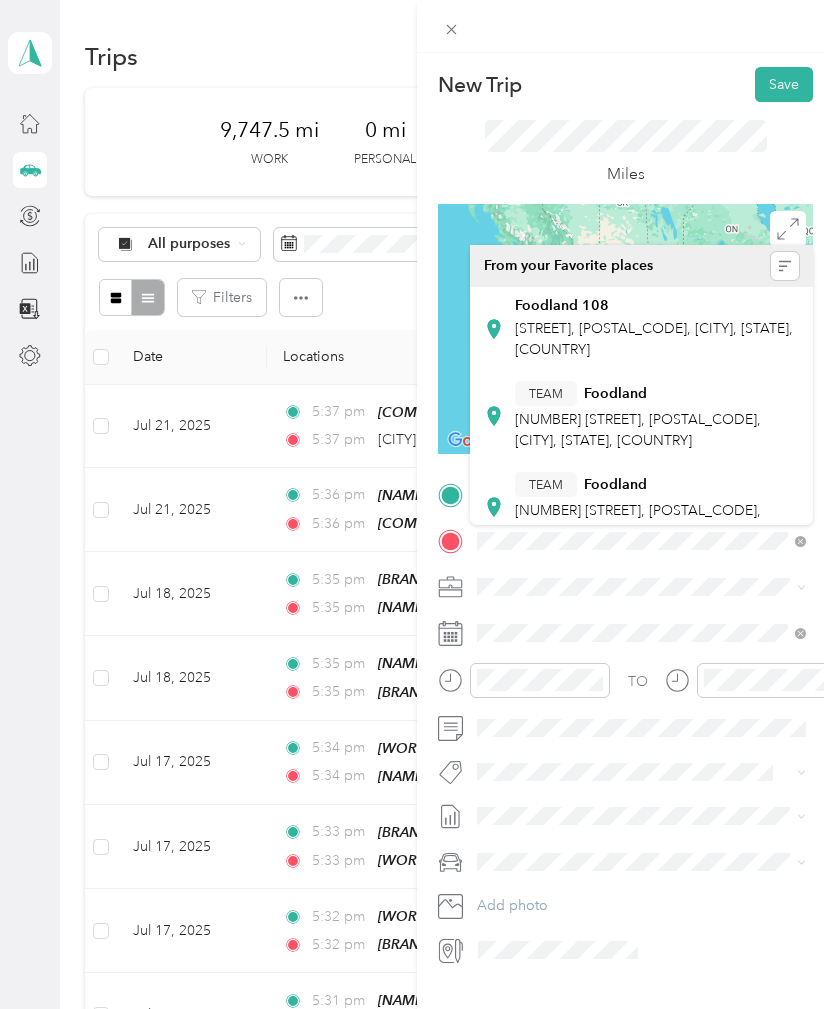 click on "Foodland" at bounding box center [615, 485] 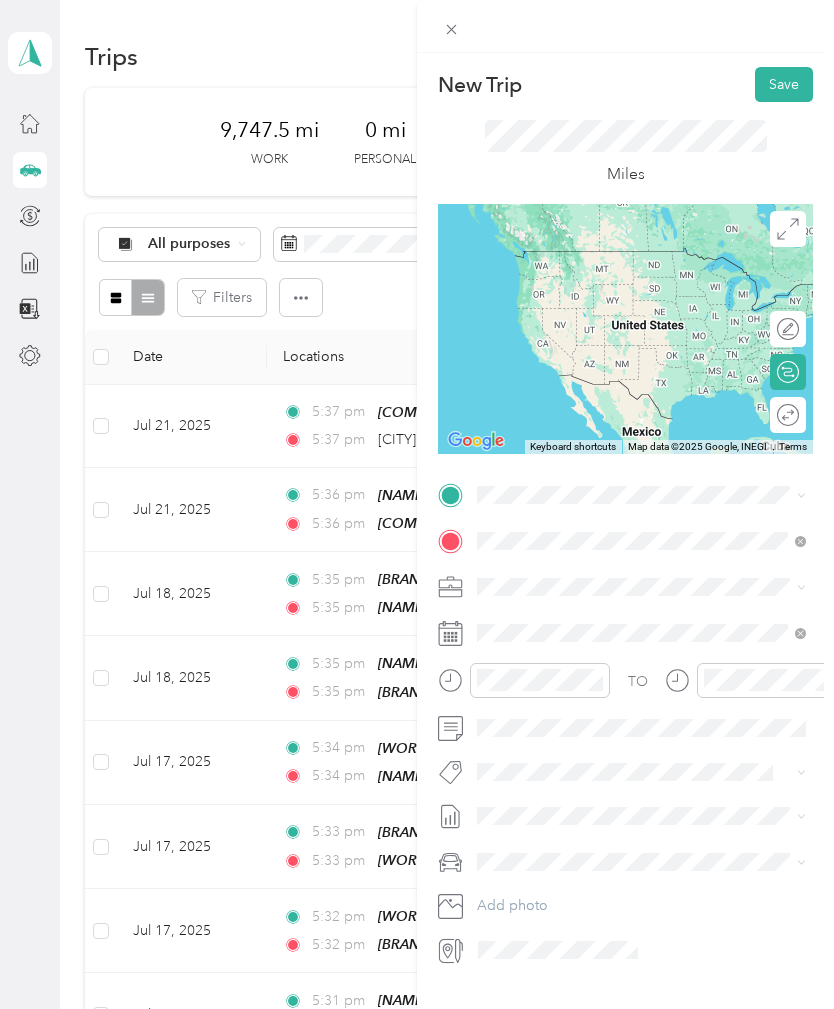 scroll, scrollTop: 3, scrollLeft: 0, axis: vertical 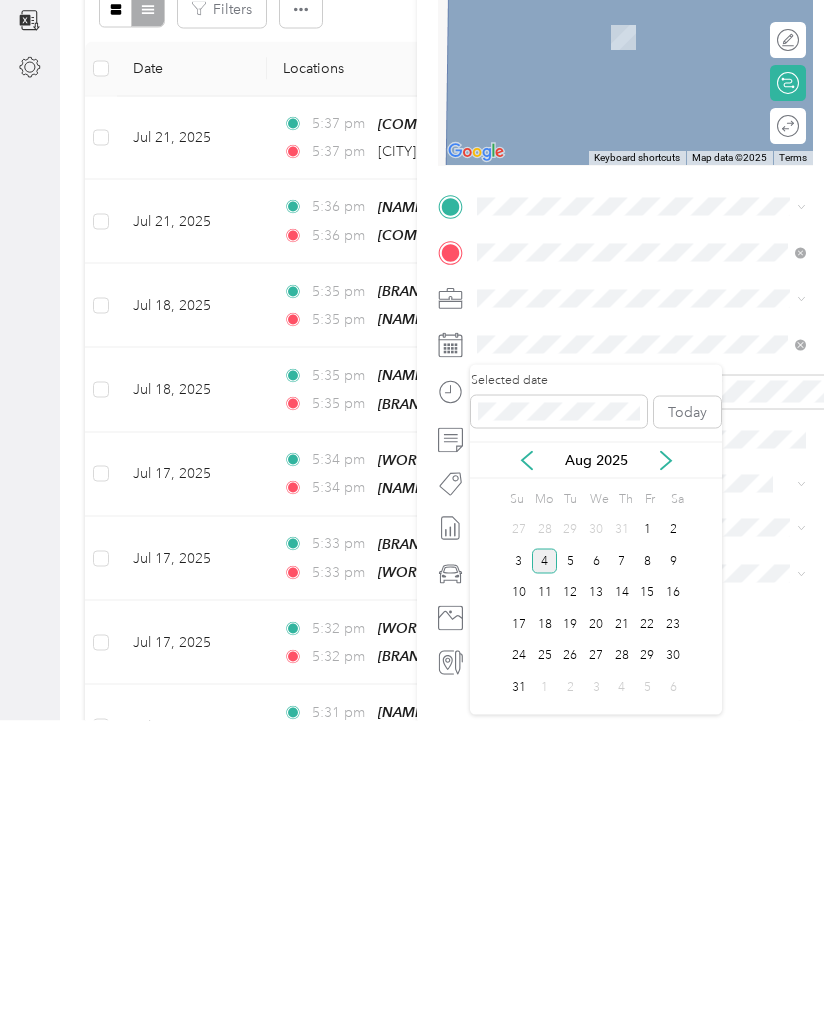 click 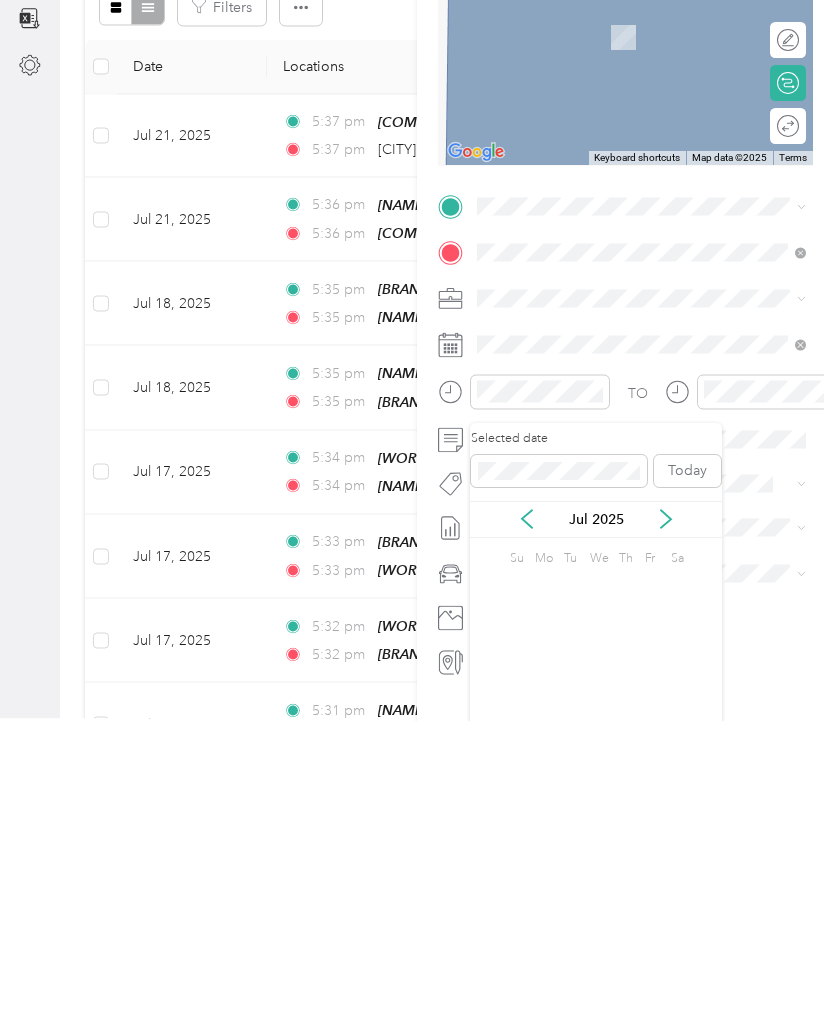 scroll, scrollTop: 64, scrollLeft: 0, axis: vertical 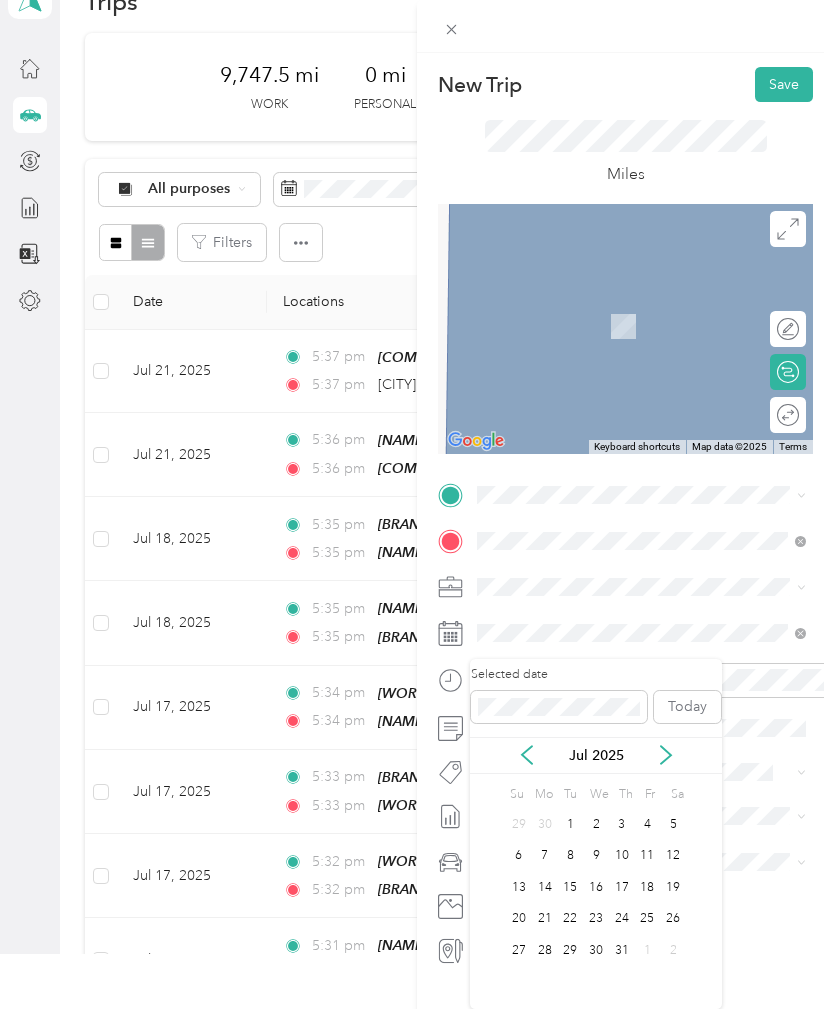 click on "22" at bounding box center [570, 919] 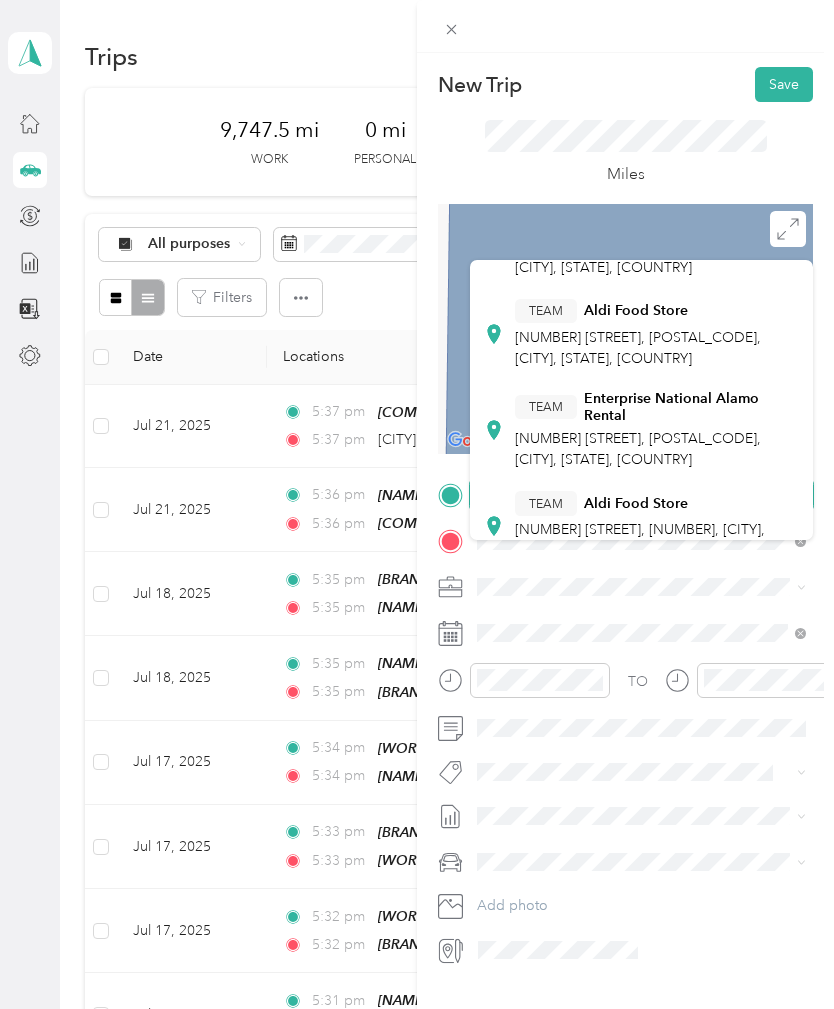 scroll, scrollTop: 216, scrollLeft: 0, axis: vertical 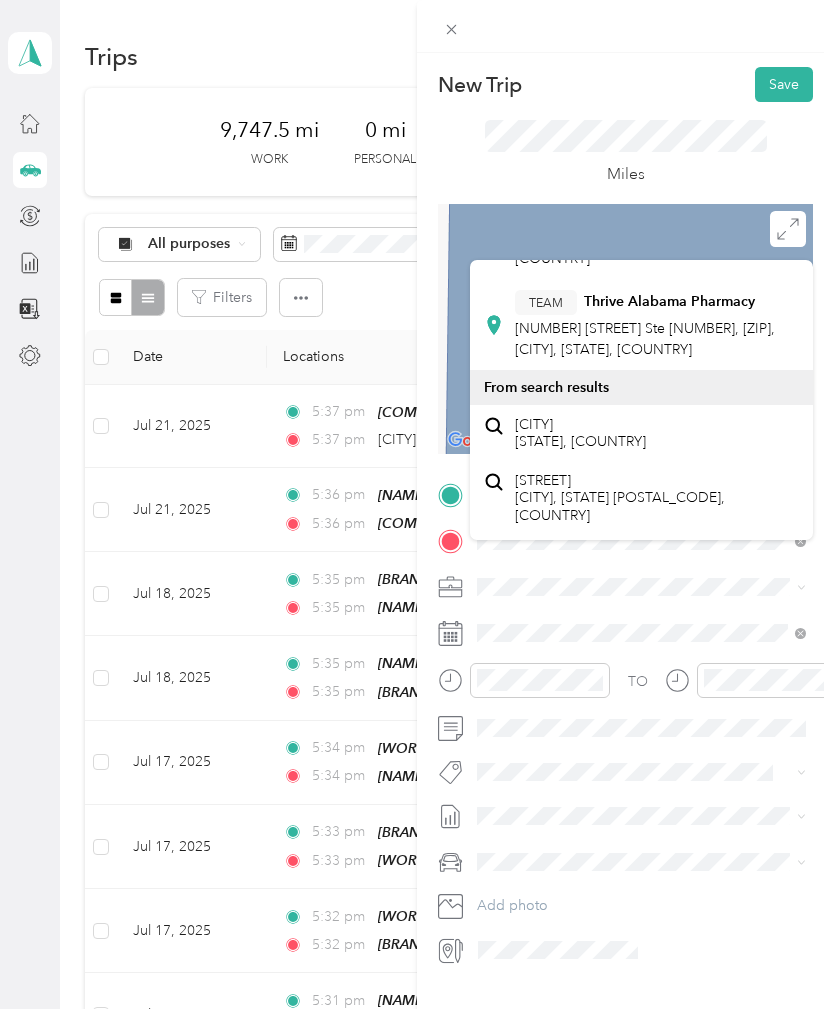 click on "[CITY]
[STATE], [COUNTRY]" at bounding box center (580, 433) 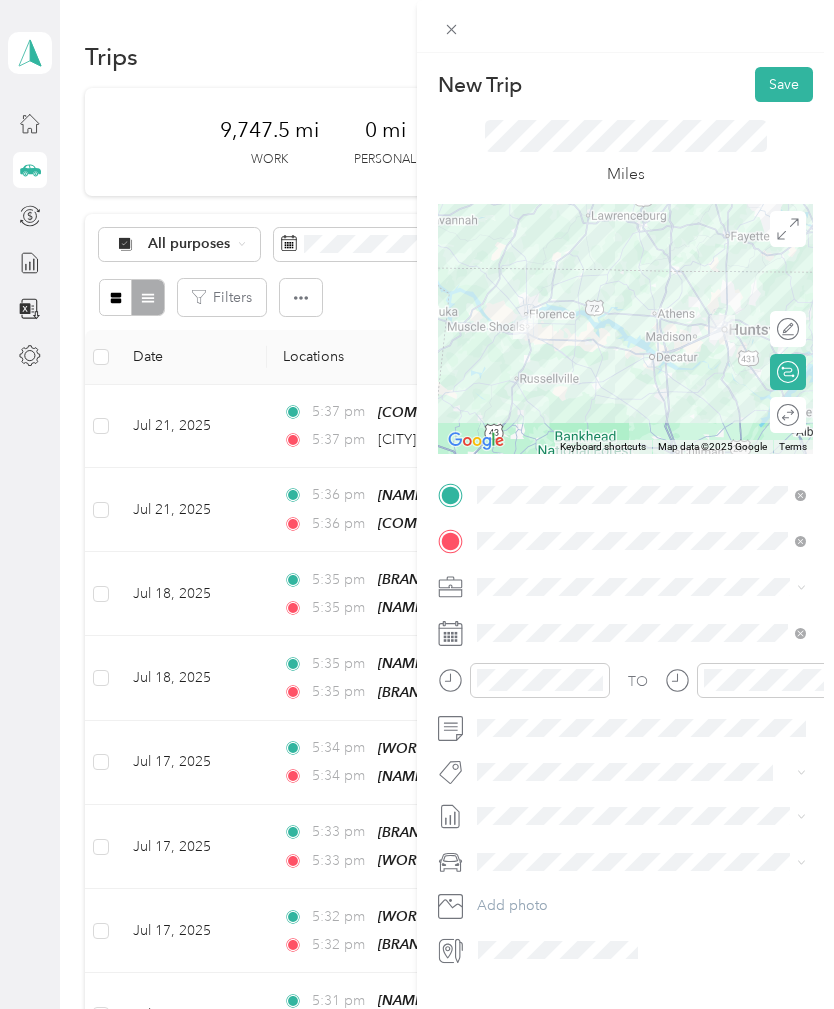 click on "Save" at bounding box center (784, 84) 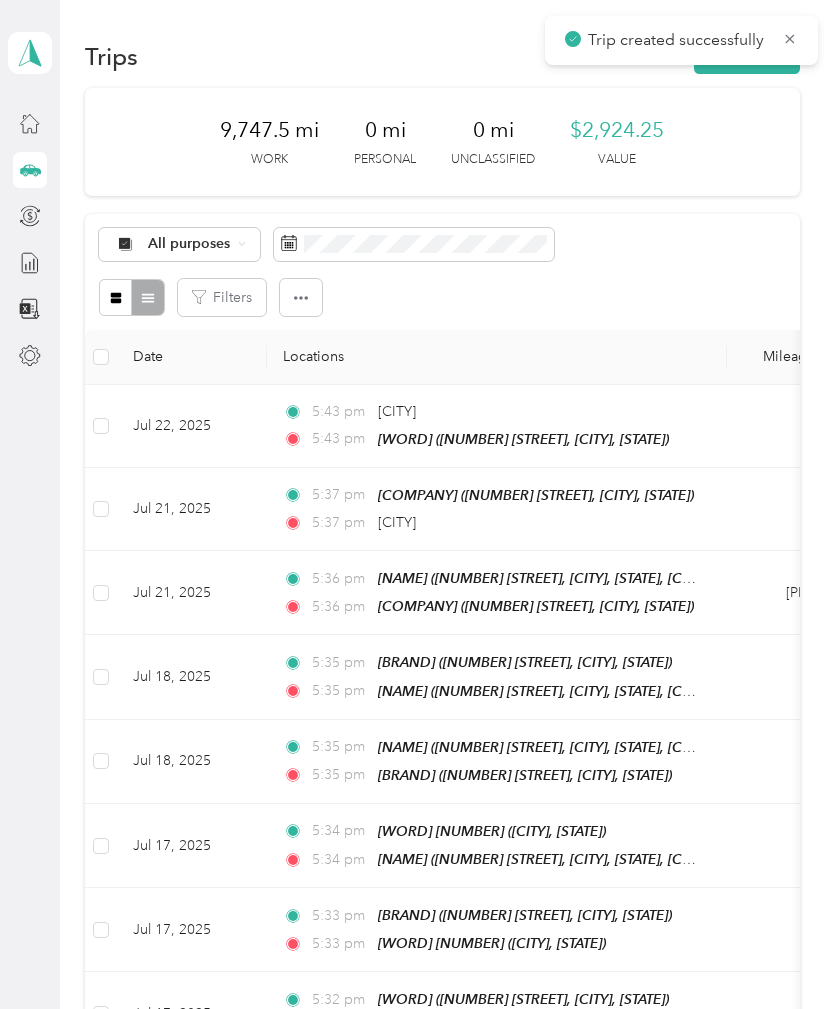 scroll, scrollTop: 19, scrollLeft: 0, axis: vertical 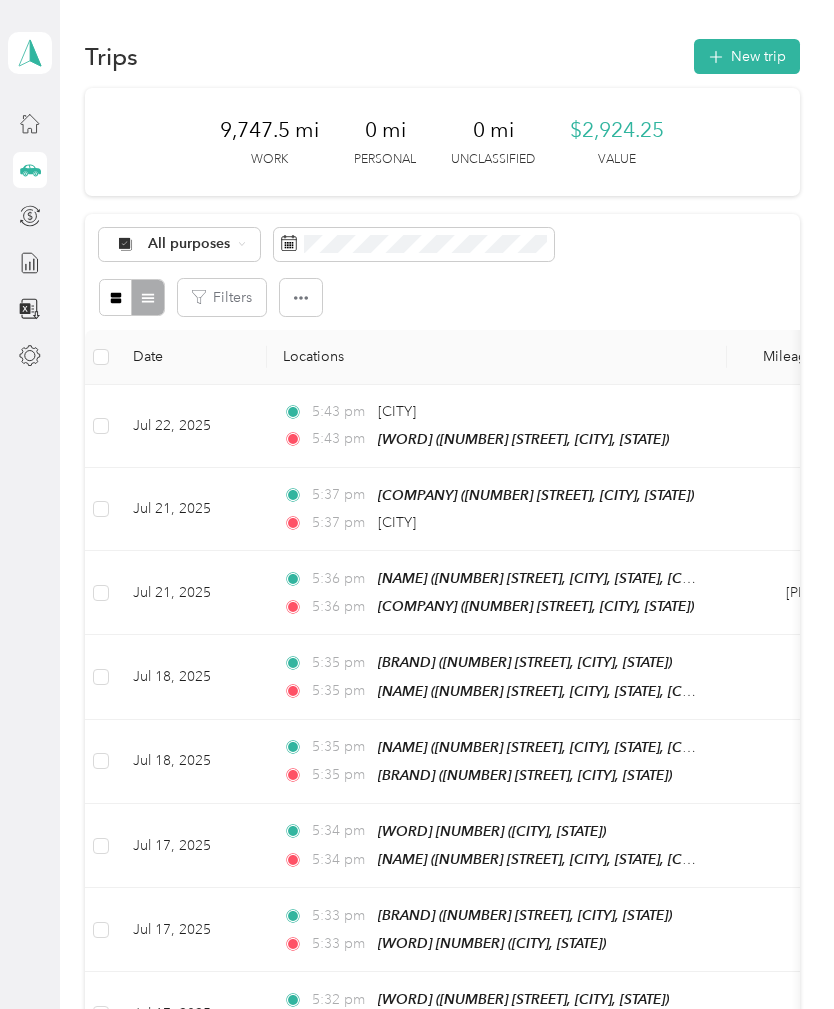 click on "New trip" at bounding box center (747, 56) 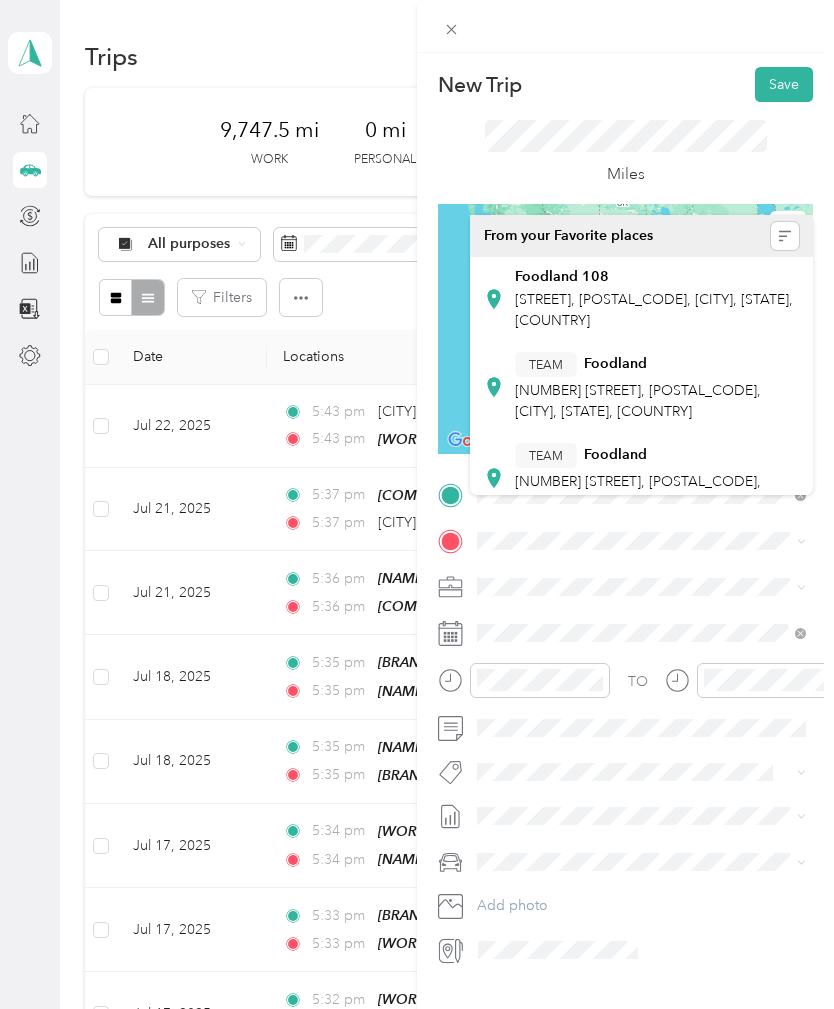 click on "TEAM Foodland" at bounding box center [657, 455] 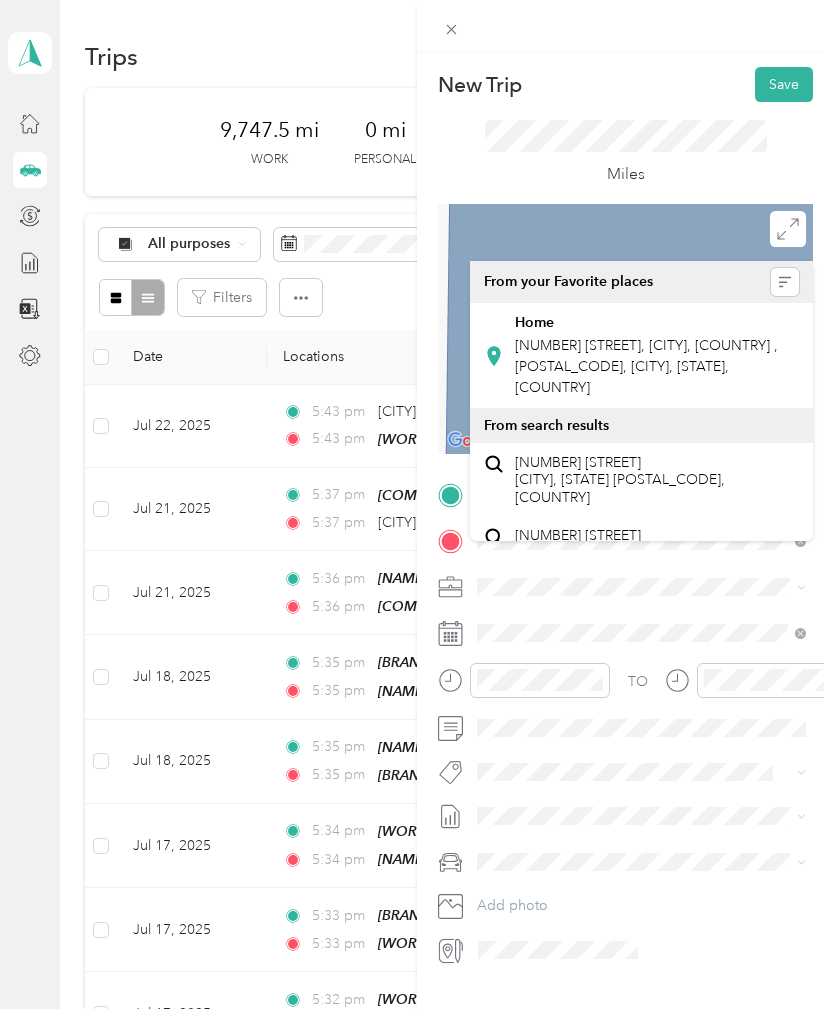 click on "[NAME] [NUMBER] [STREET], [CITY], [STATE], [COUNTRY] , [POSTAL_CODE], [CITY], [STATE], [COUNTRY]" at bounding box center (657, 356) 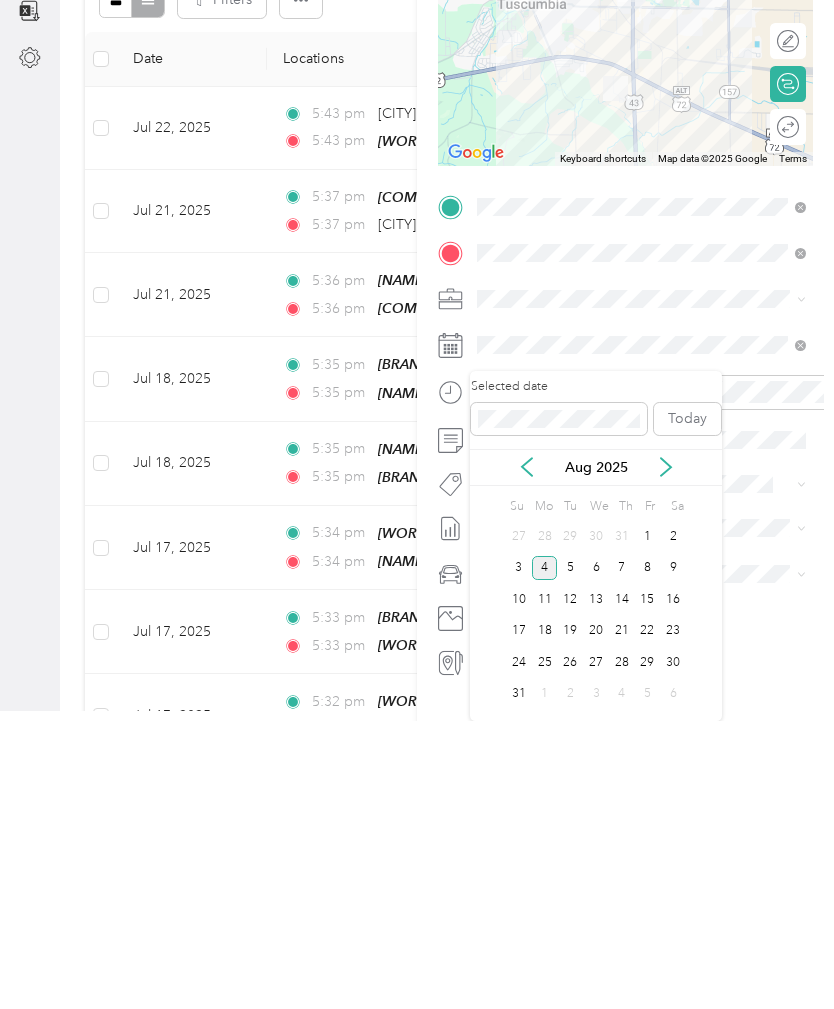 click 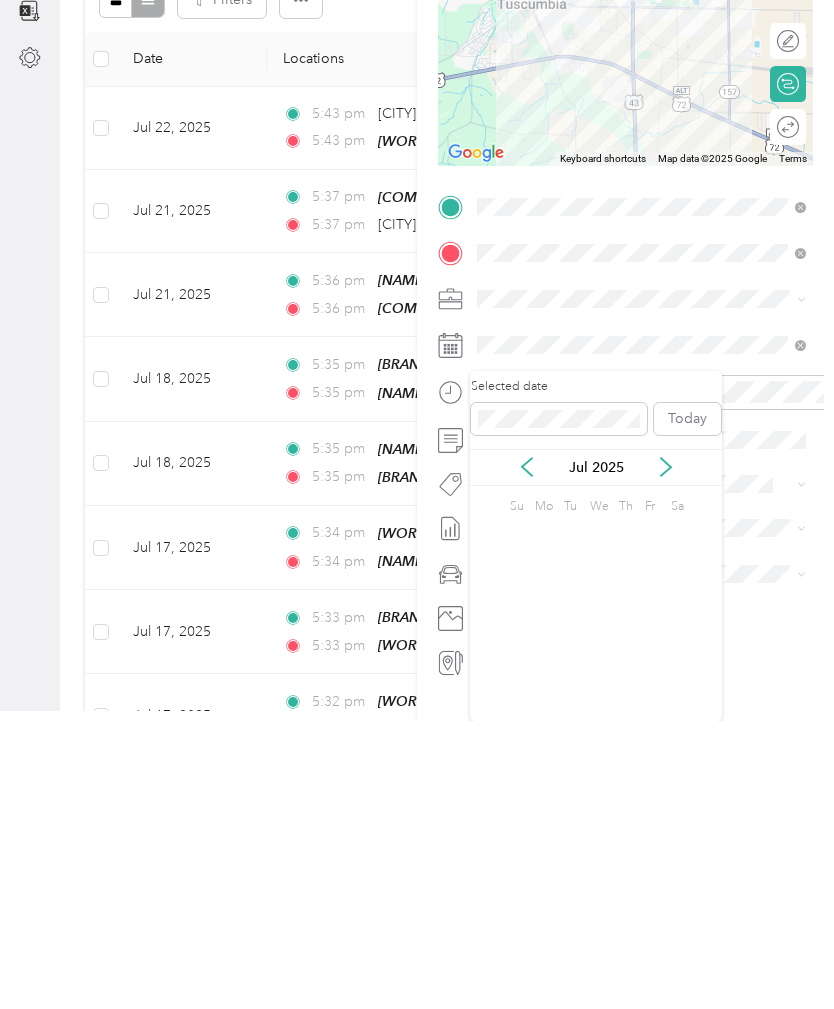 scroll, scrollTop: 64, scrollLeft: 0, axis: vertical 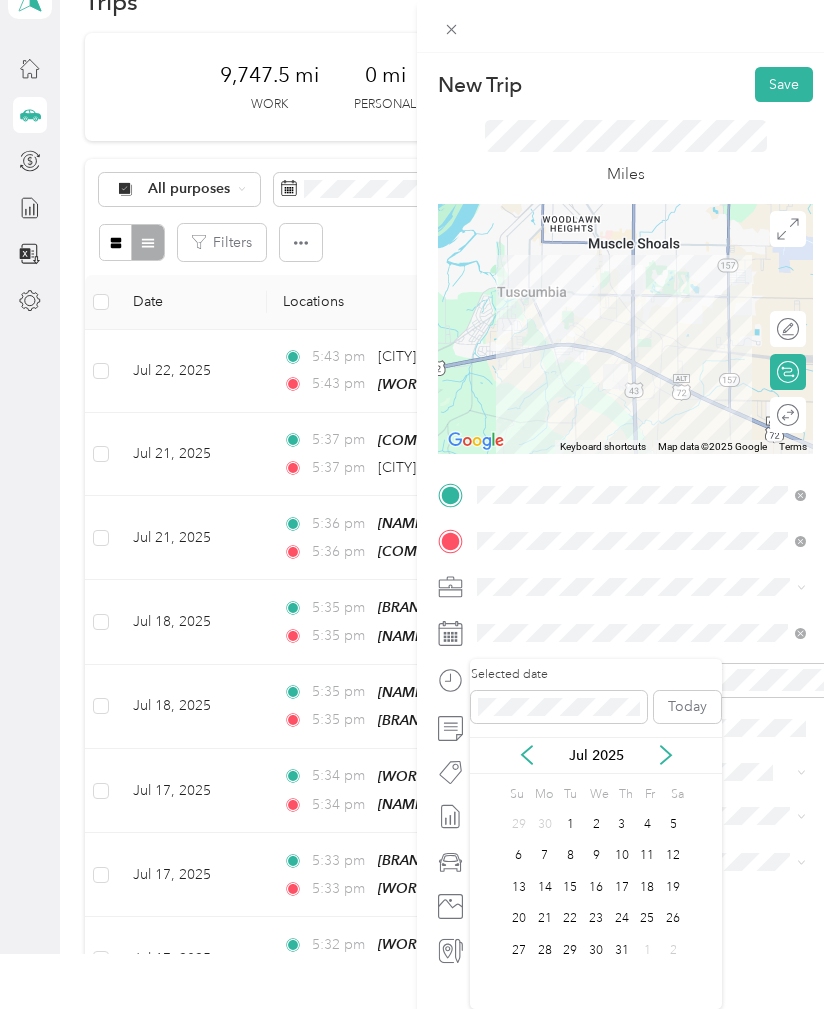 click on "22" at bounding box center (570, 919) 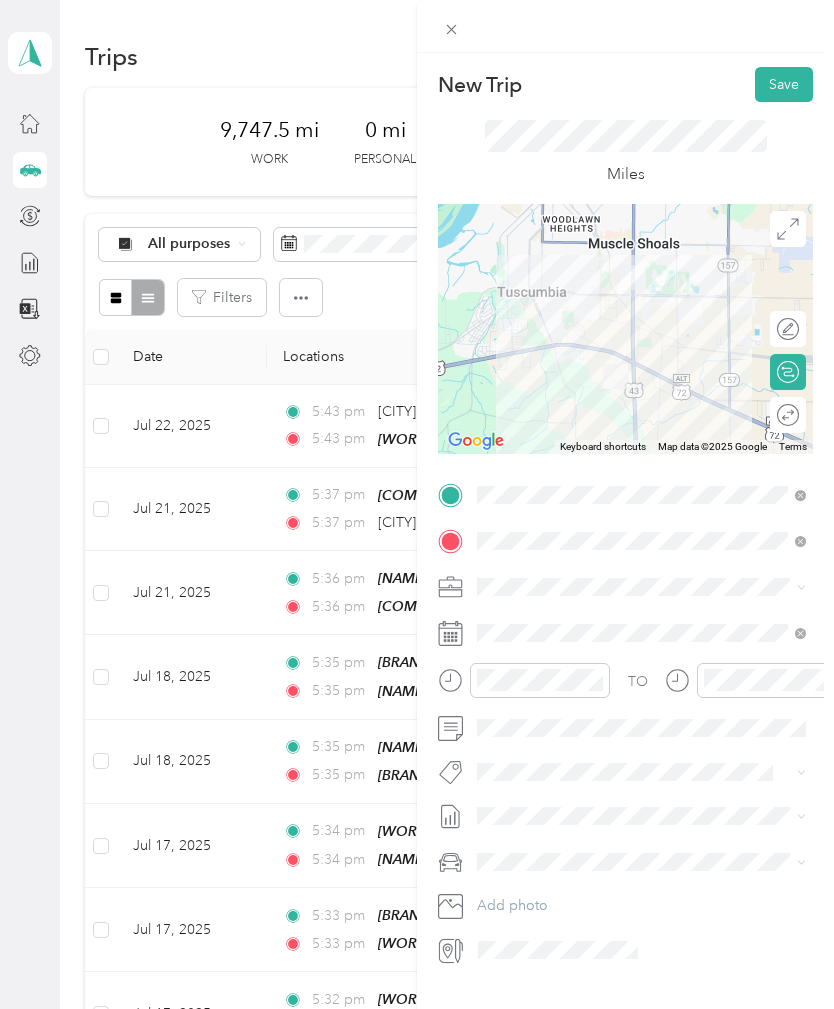 click on "Save" at bounding box center [784, 84] 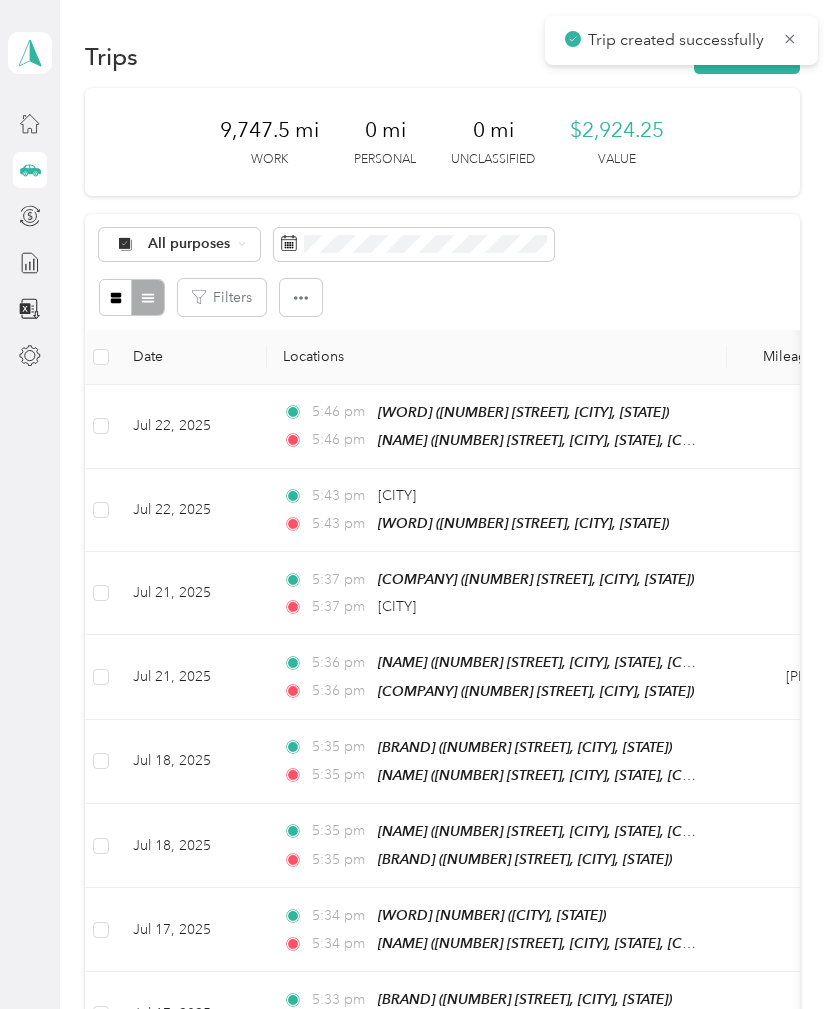 scroll, scrollTop: 0, scrollLeft: 0, axis: both 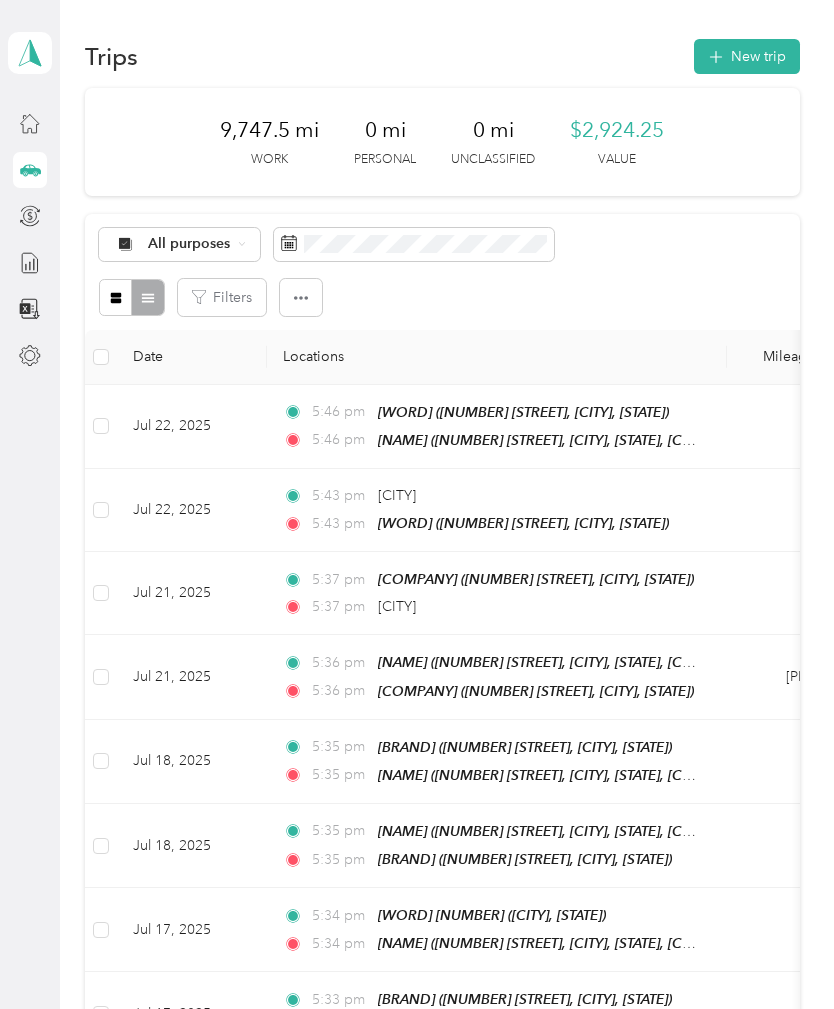 click on "New trip" at bounding box center (747, 56) 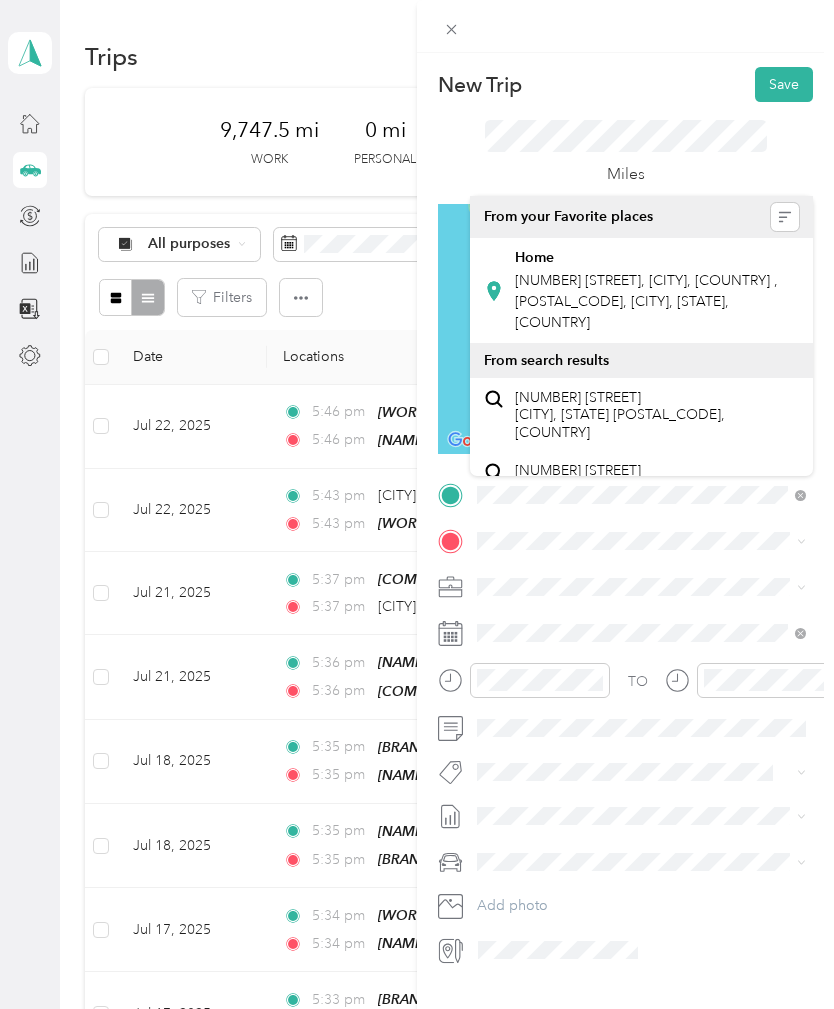 click on "[NUMBER] [STREET], [CITY], [COUNTRY] , [POSTAL_CODE], [CITY], [STATE], [COUNTRY]" at bounding box center [646, 301] 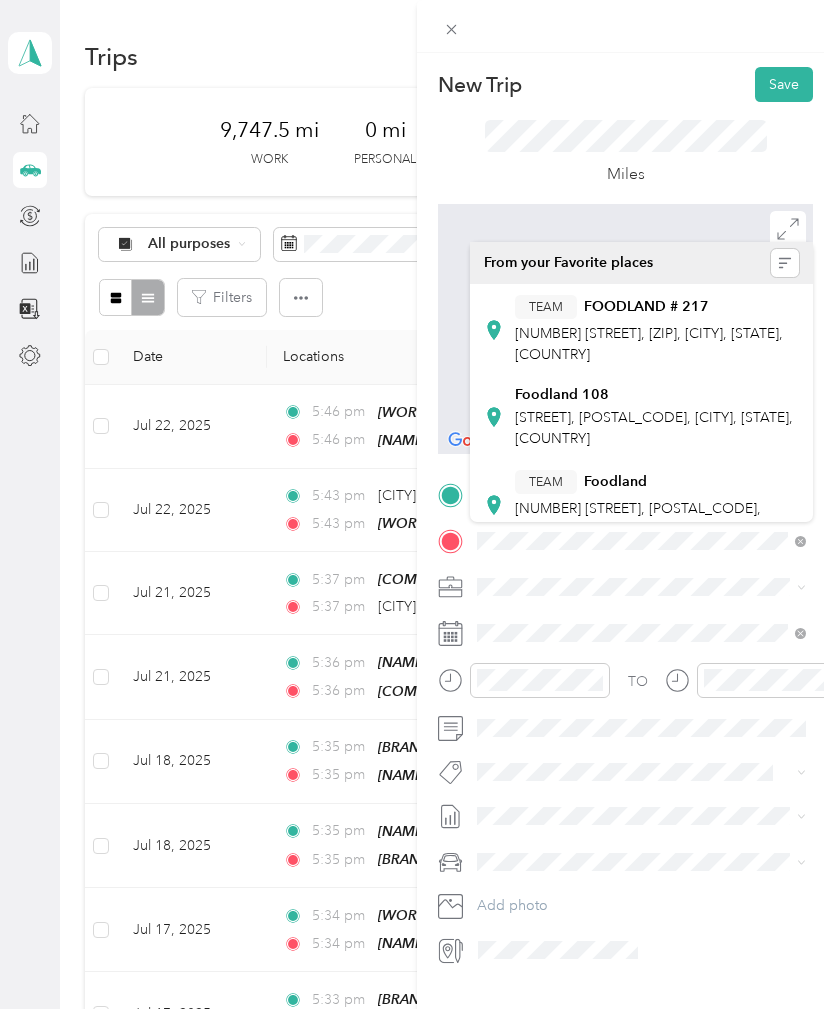 click on "[BRAND_NAME] [NUMBER] [STREET_NAME], [POSTAL_CODE], [CITY], [STATE], [COUNTRY]" at bounding box center (657, 417) 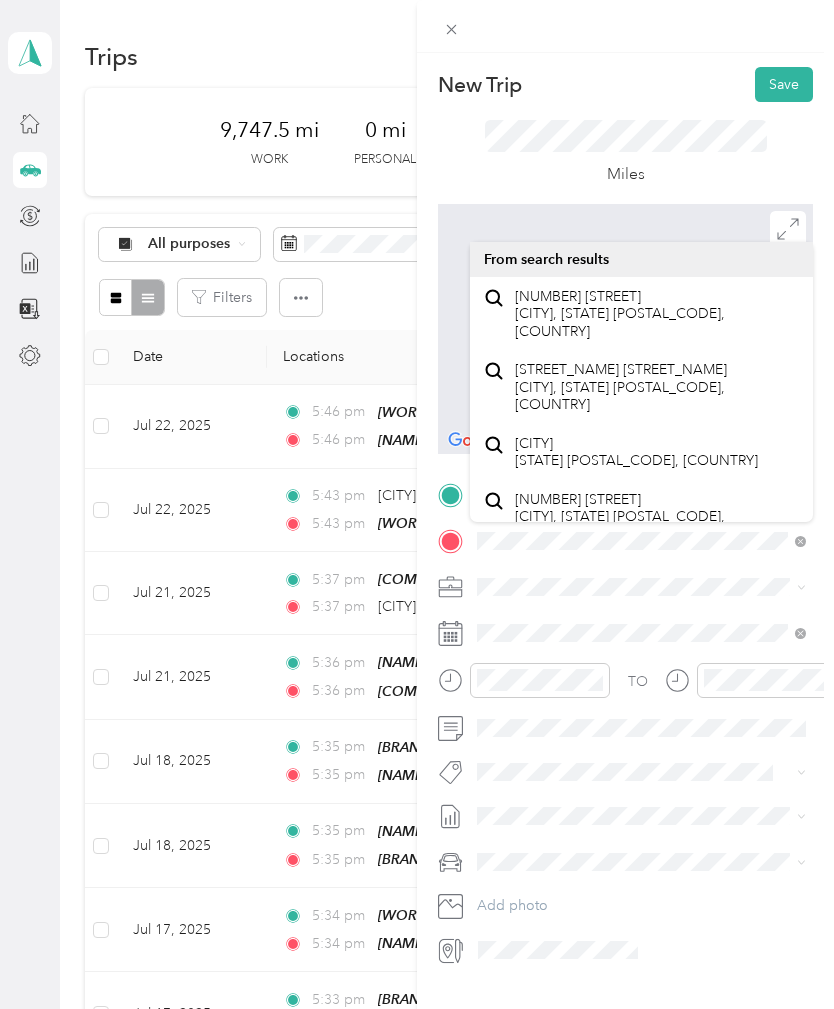 click at bounding box center [641, 541] 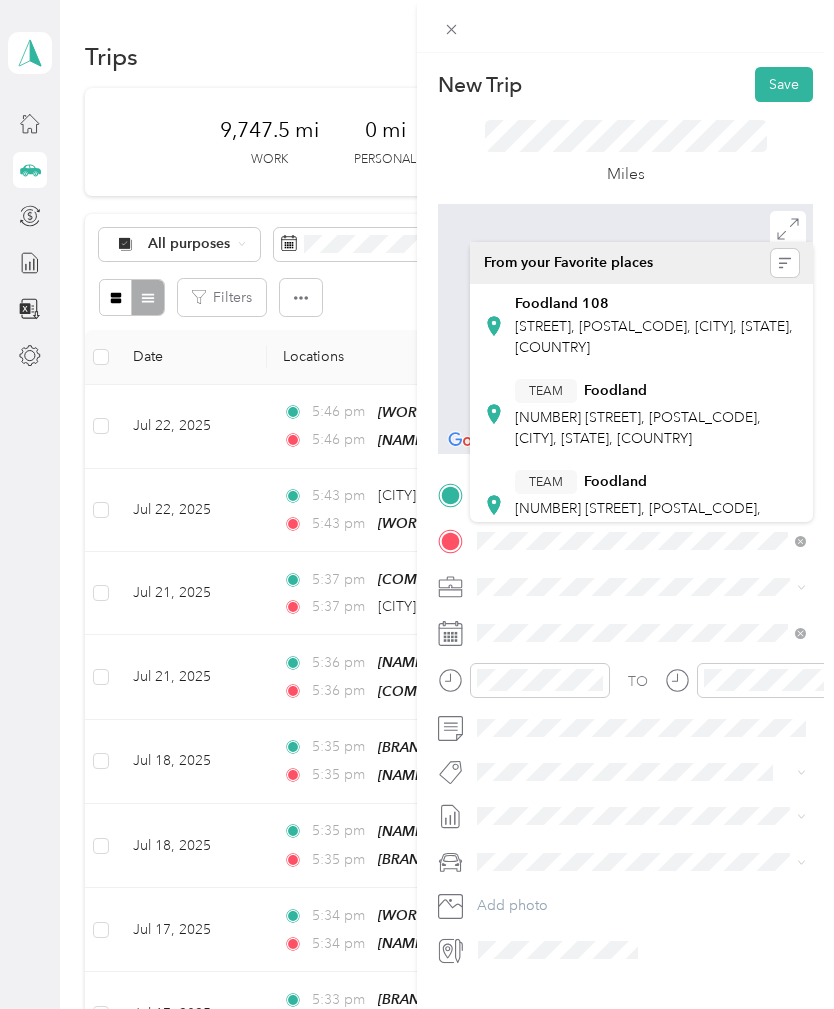 click on "[BRAND_NAME] [NUMBER] [STREET_NAME], [POSTAL_CODE], [CITY], [STATE], [COUNTRY]" at bounding box center [657, 326] 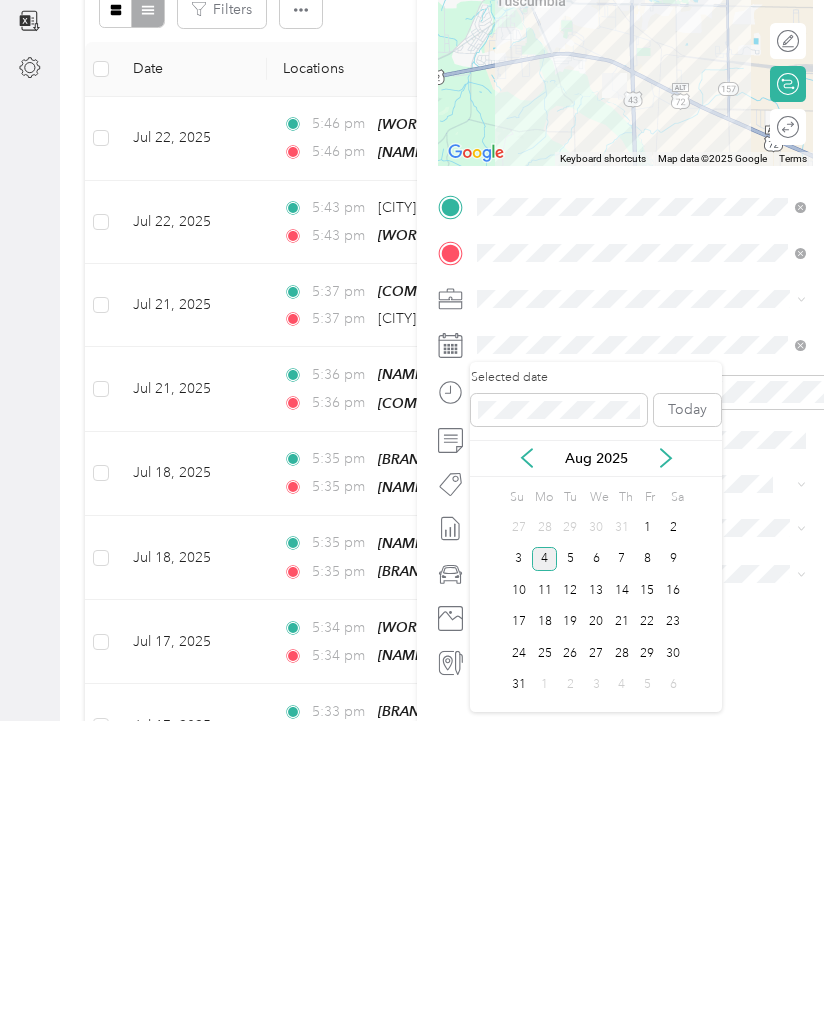 click 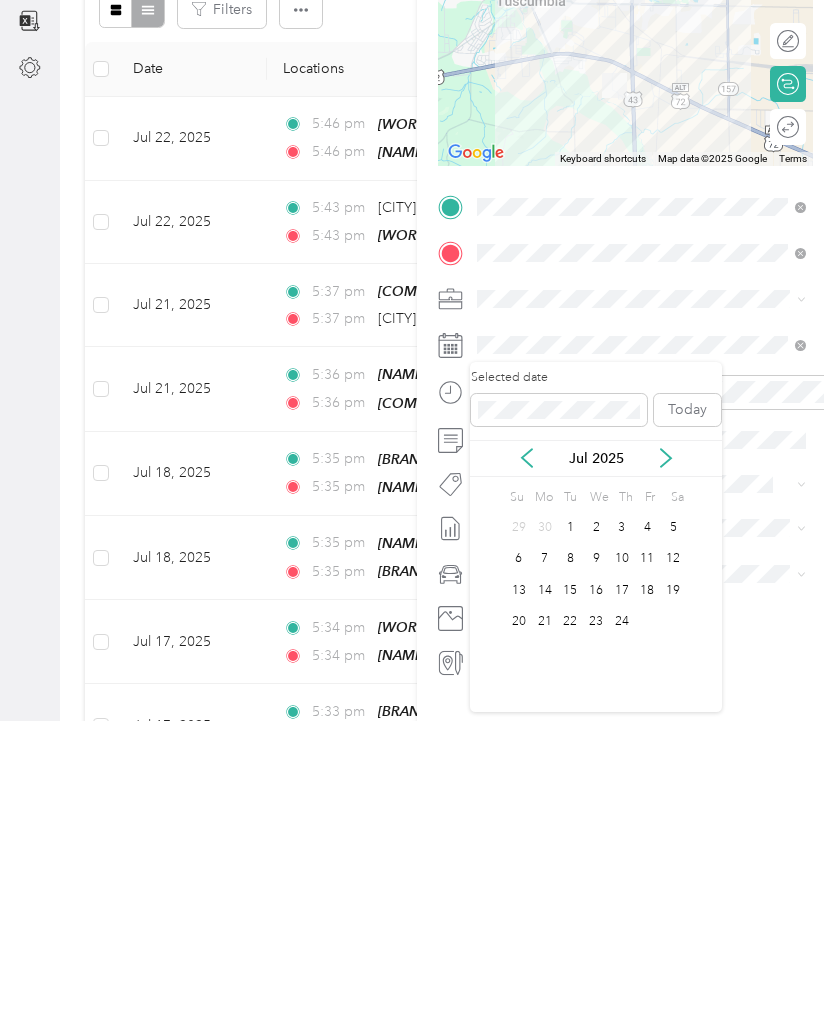 scroll, scrollTop: 64, scrollLeft: 0, axis: vertical 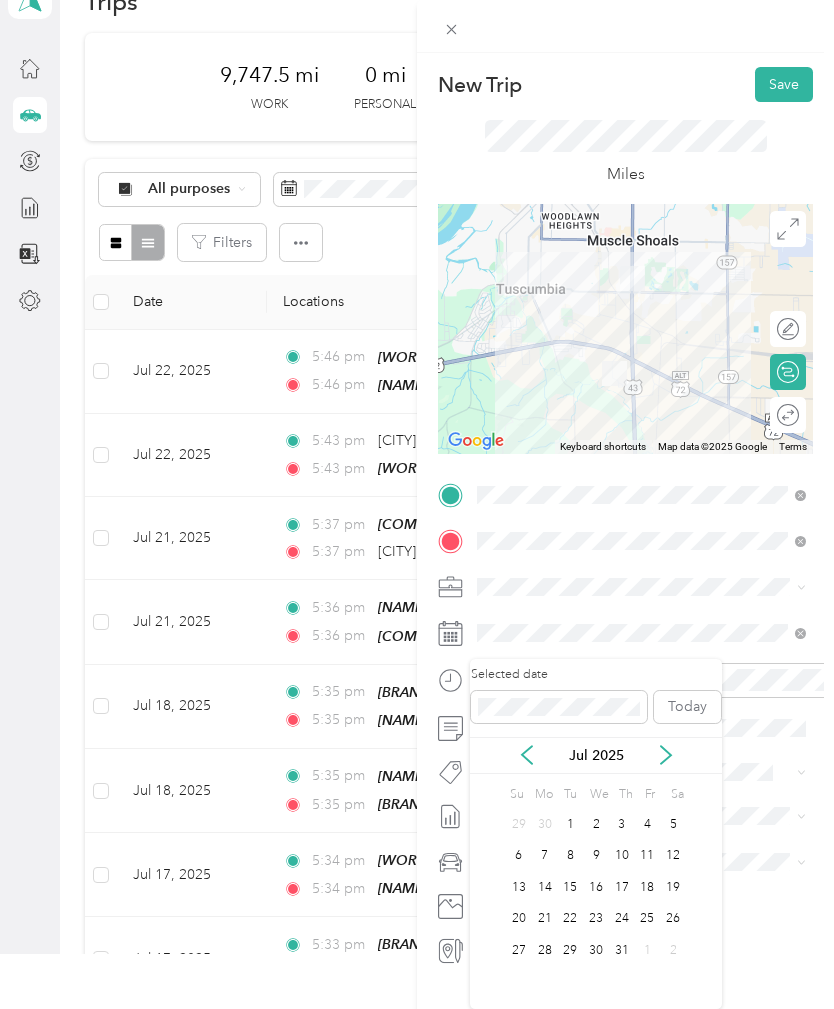 click on "23" at bounding box center (596, 919) 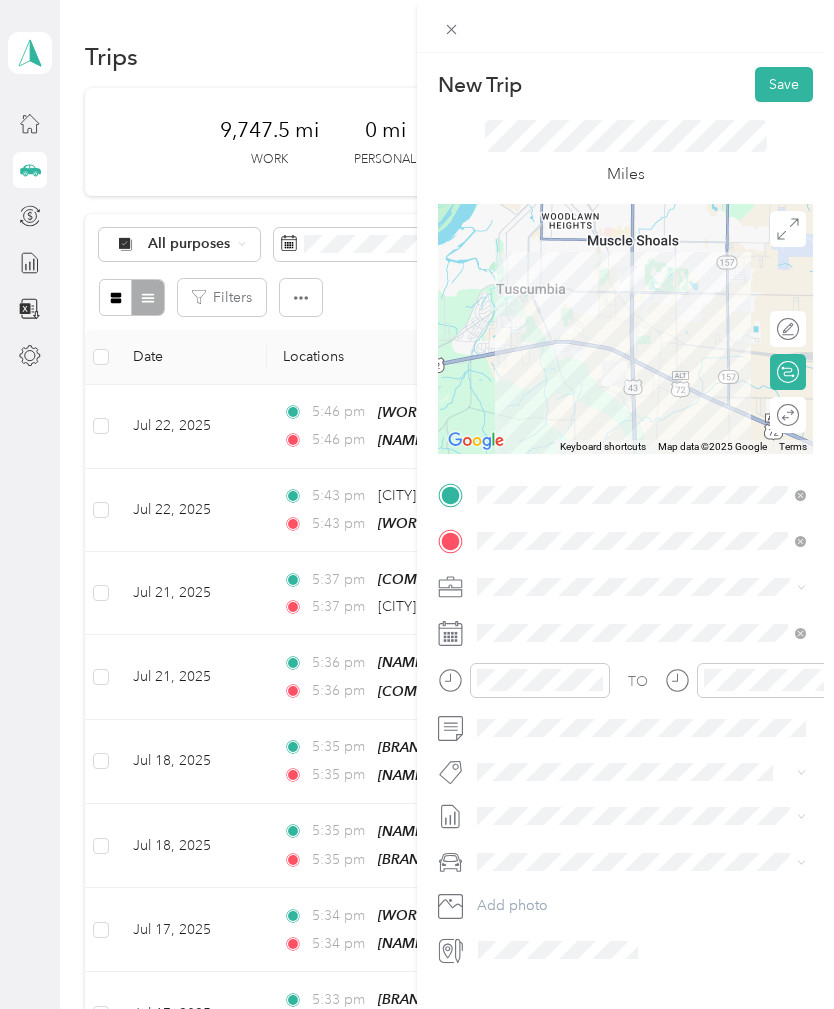click on "Save" at bounding box center (784, 84) 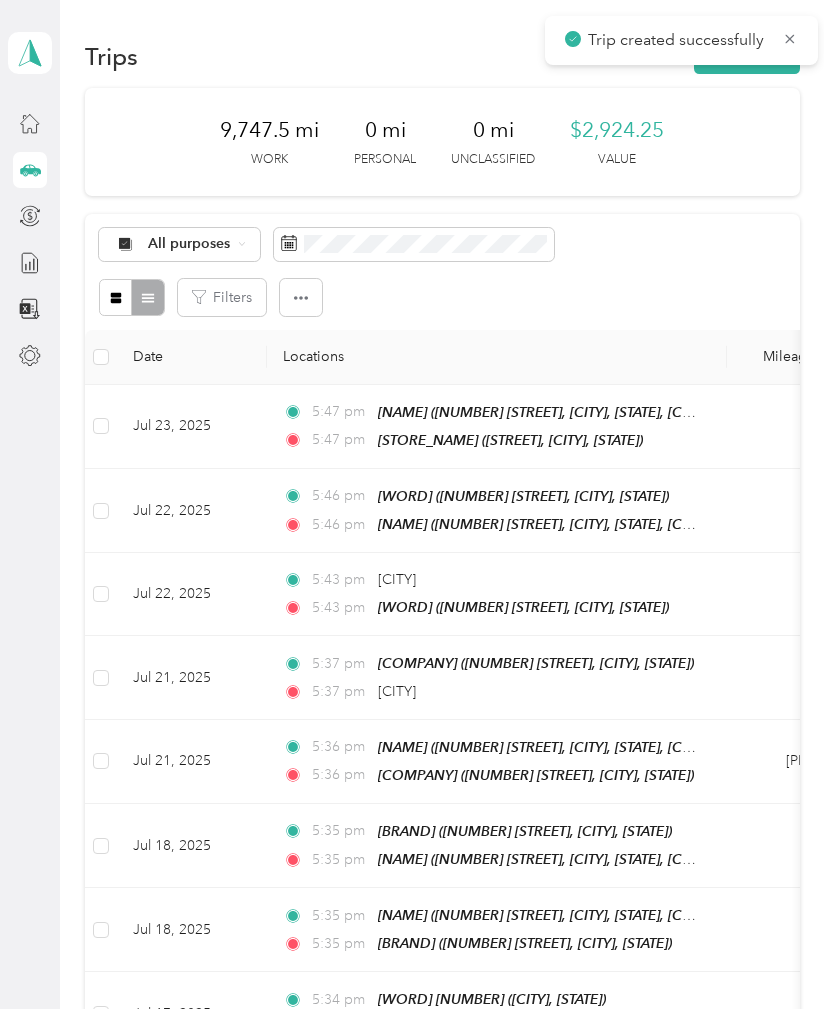 scroll, scrollTop: 0, scrollLeft: 0, axis: both 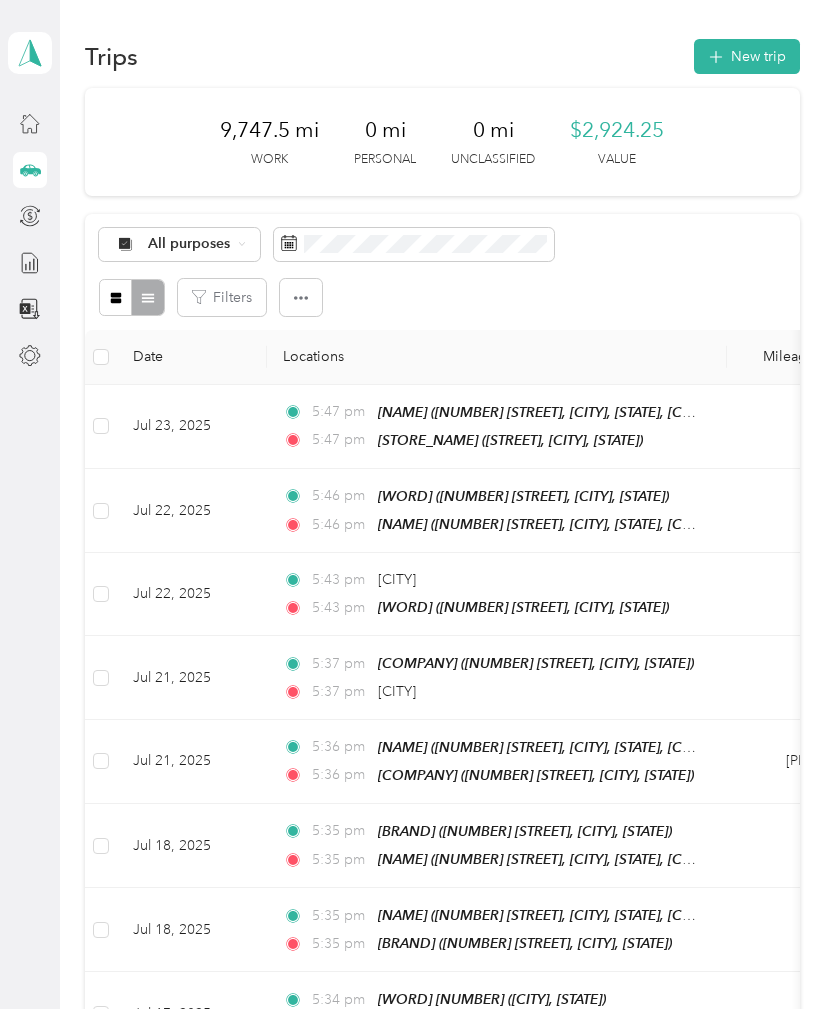 click on "New trip" at bounding box center (747, 56) 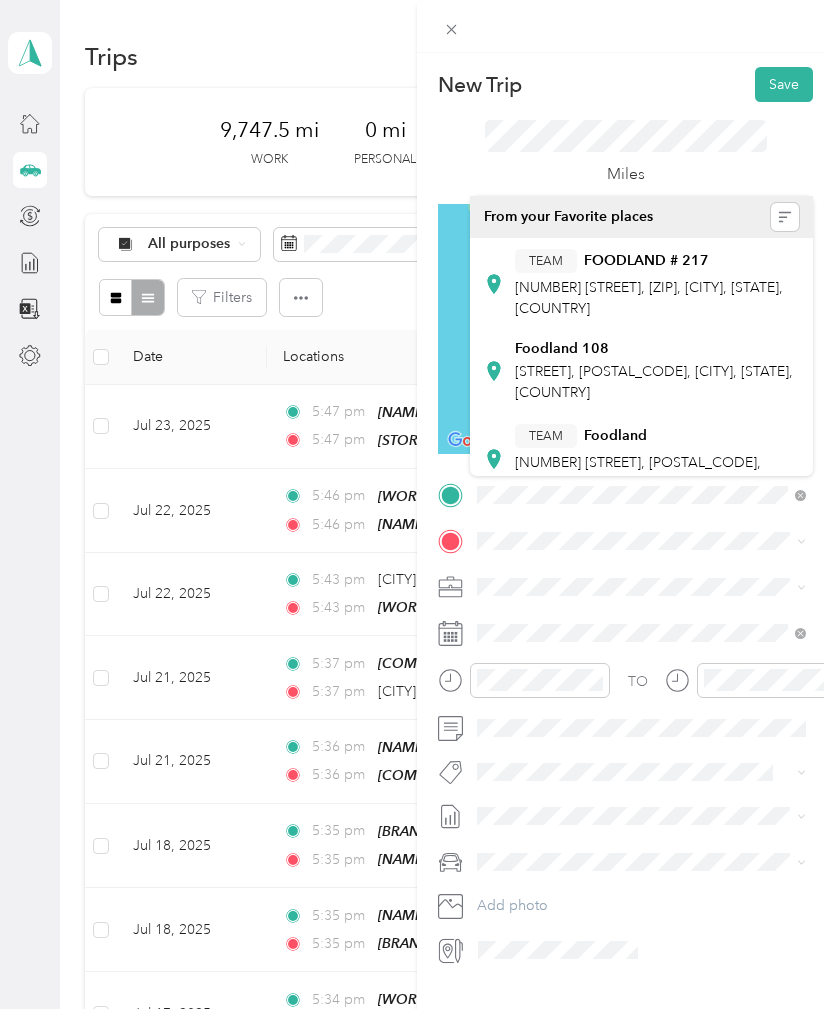 click on "[STREET], [POSTAL_CODE], [CITY], [STATE], [COUNTRY]" at bounding box center [654, 382] 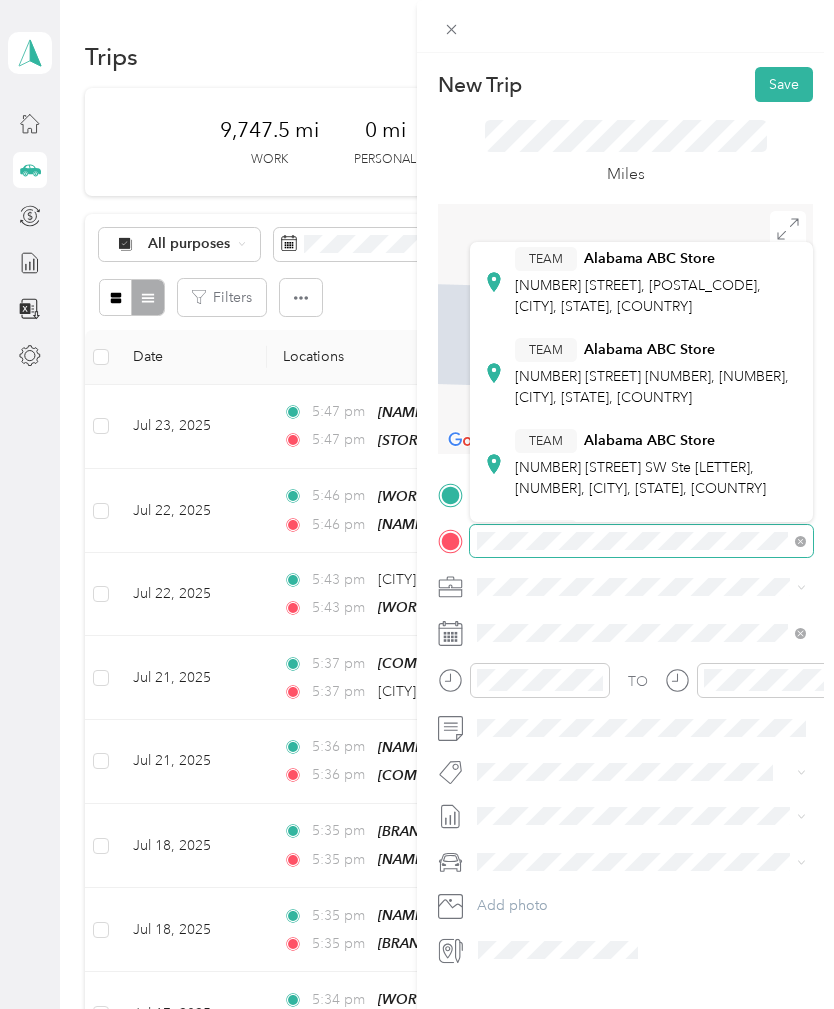 scroll, scrollTop: 162, scrollLeft: 0, axis: vertical 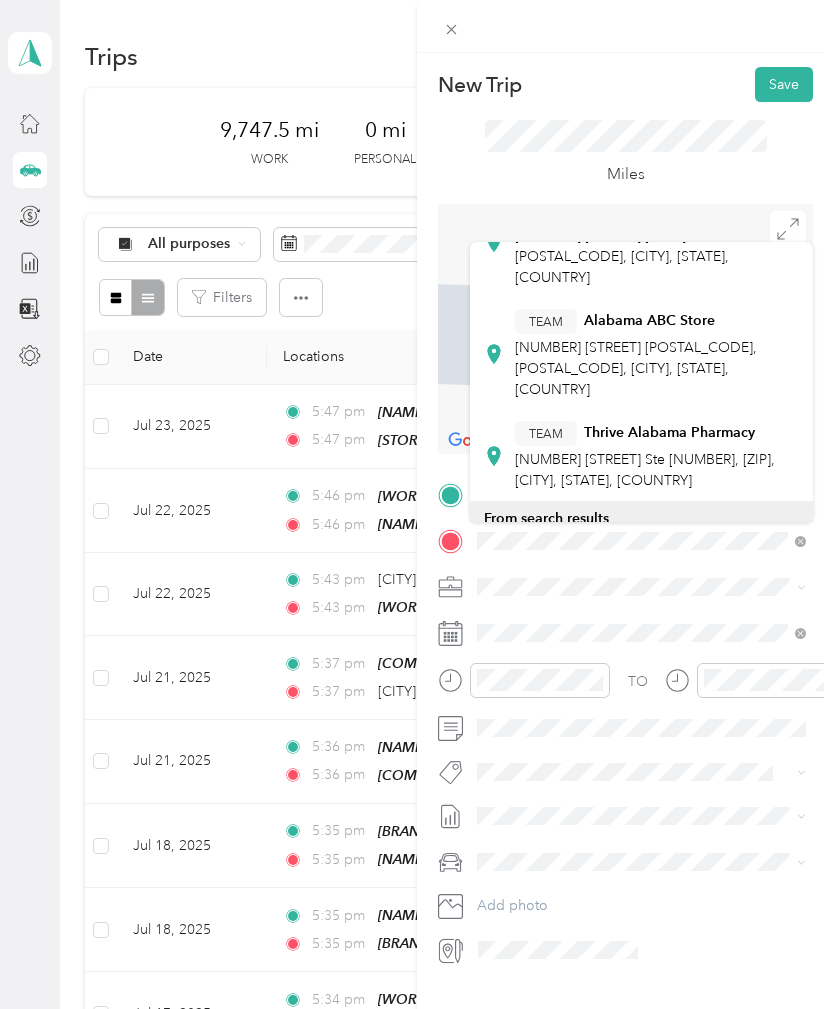 click on "[CITY]
[STATE], [COUNTRY]" at bounding box center [580, 564] 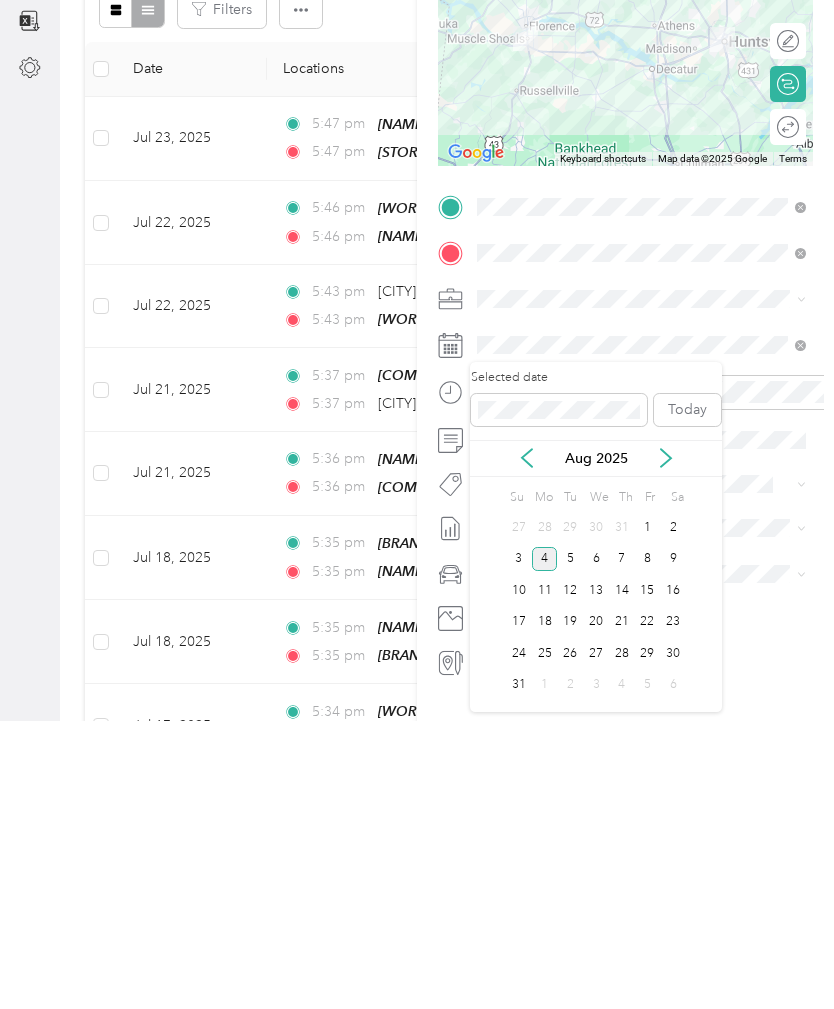 click 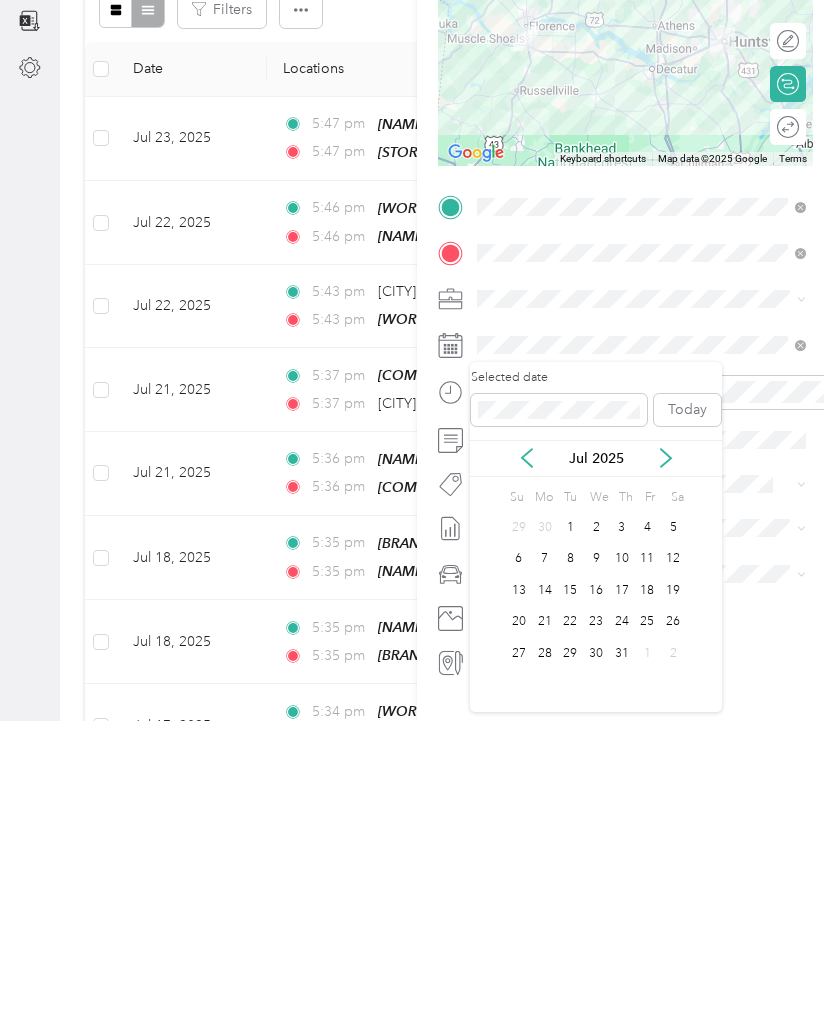 scroll, scrollTop: 64, scrollLeft: 0, axis: vertical 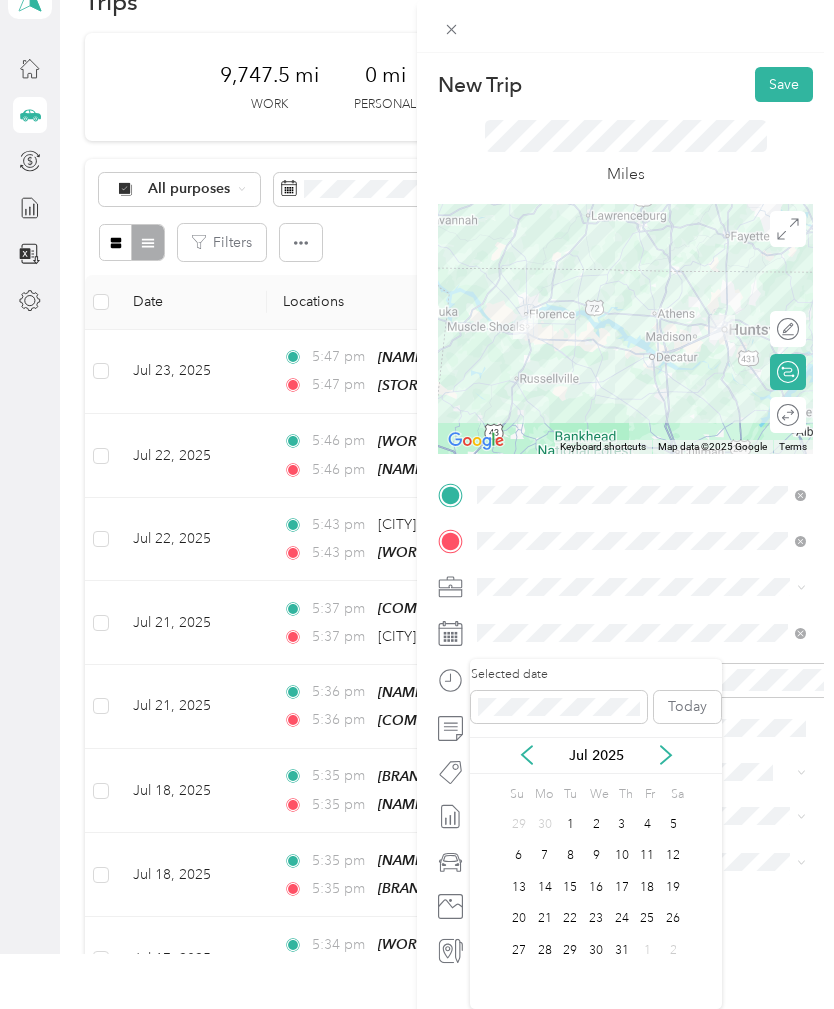 click on "New Trip Save This trip cannot be edited because it is either under review, approved, or paid. Contact your Team Manager to edit it. Miles To navigate the map with touch gestures double-tap and hold your finger on the map, then drag the map. ← Move left → Move right ↑ Move up ↓ Move down + Zoom in - Zoom out Home Jump left by 75% End Jump right by 75% Page Up Jump up by 75% Page Down Jump down by 75% Keyboard shortcuts Map Data Map data ©2025 Google Map data ©2025 Google 20 km  Click to toggle between metric and imperial units Terms Report a map error Edit route Calculate route Round trip TO Add photo" at bounding box center [417, 504] 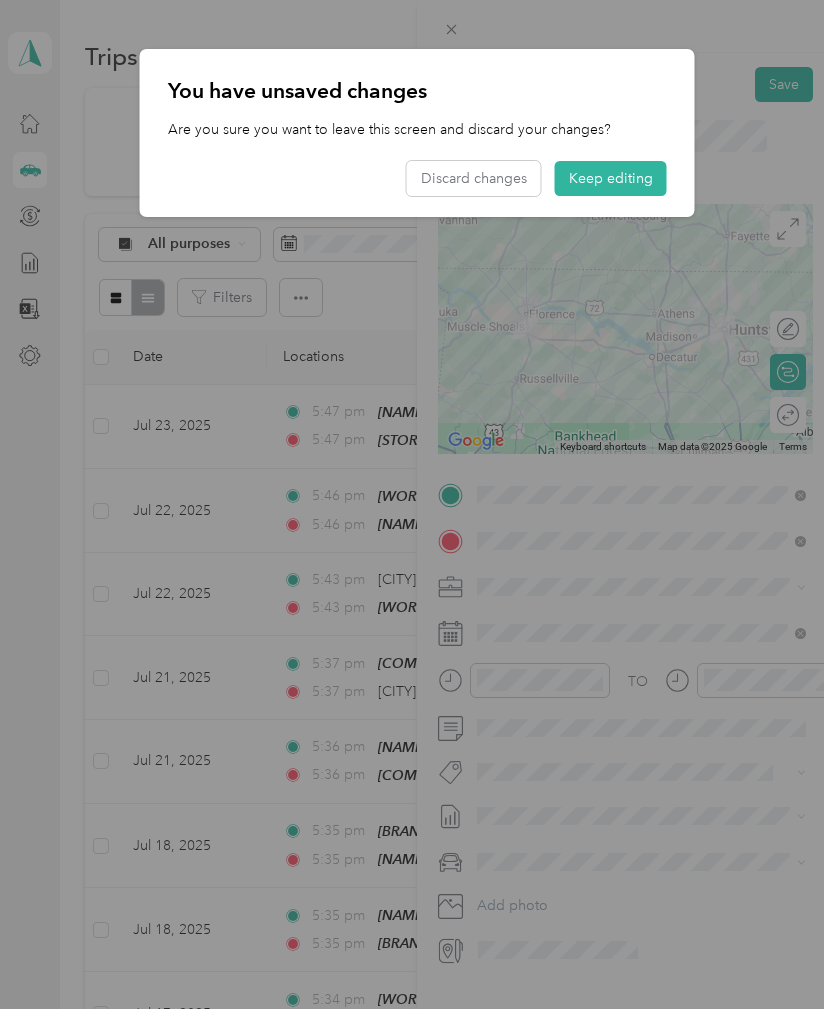 click on "Discard changes" at bounding box center (474, 178) 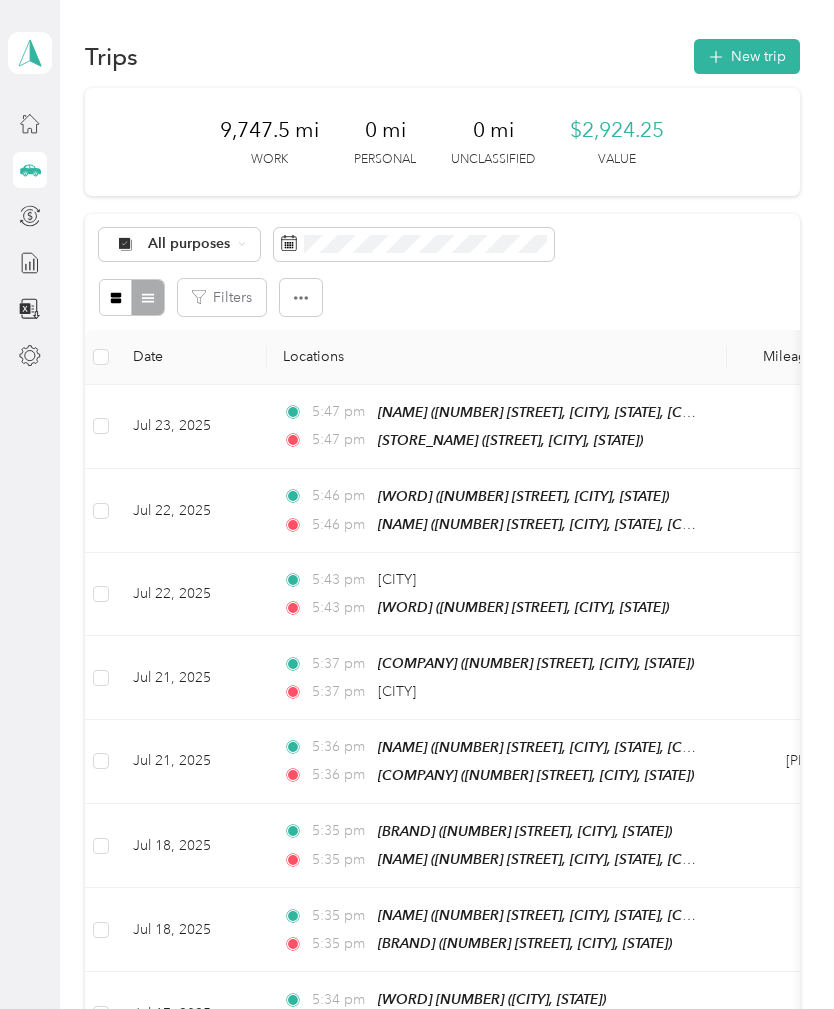 scroll, scrollTop: 0, scrollLeft: 0, axis: both 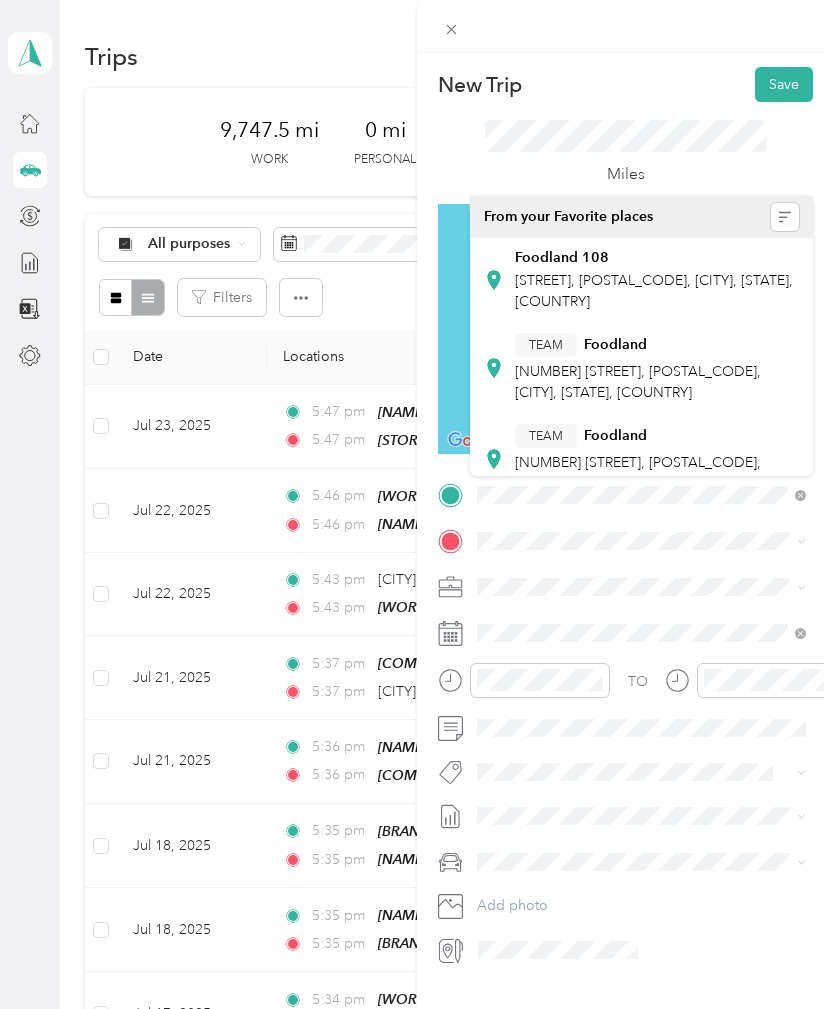 click on "[STREET], [POSTAL_CODE], [CITY], [STATE], [COUNTRY]" at bounding box center [654, 291] 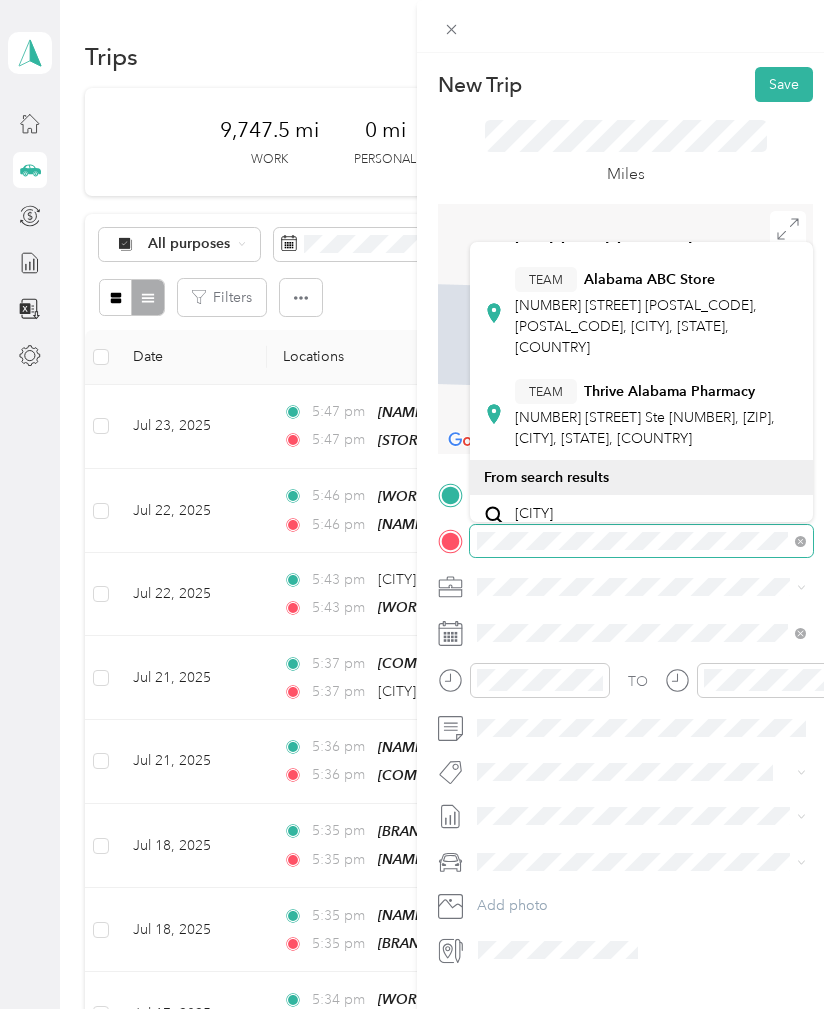 scroll, scrollTop: 833, scrollLeft: 0, axis: vertical 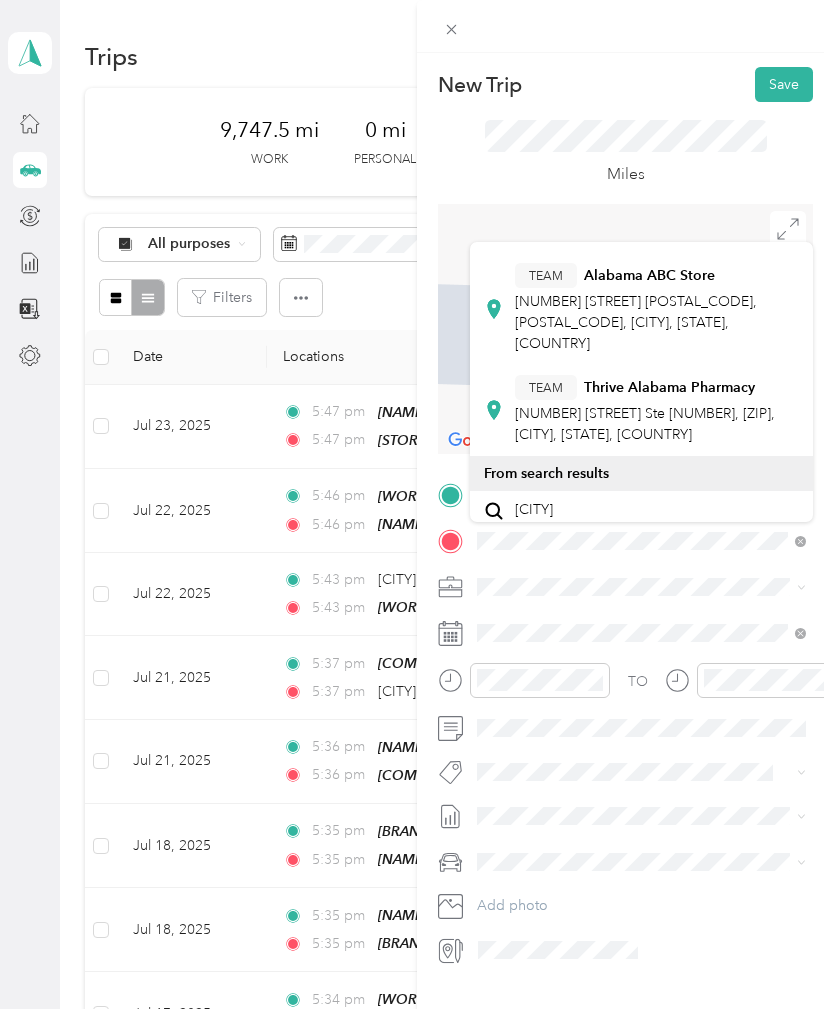 click on "[CITY]
[STATE], [COUNTRY]" at bounding box center (580, 518) 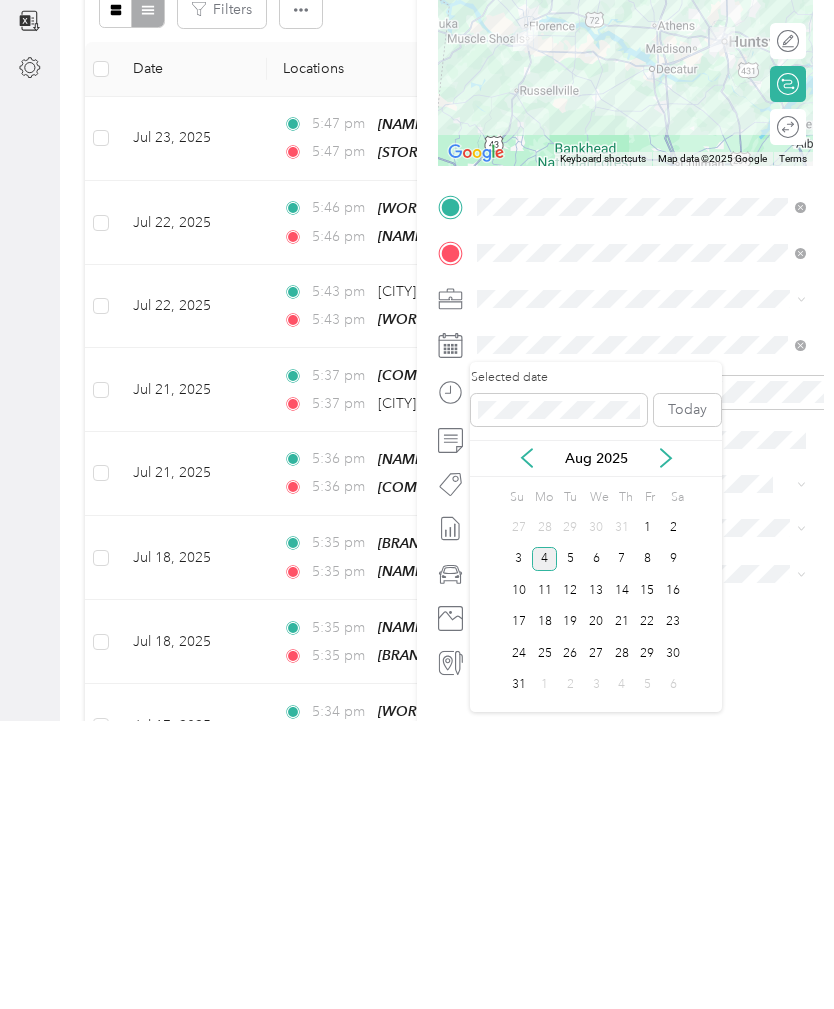 click 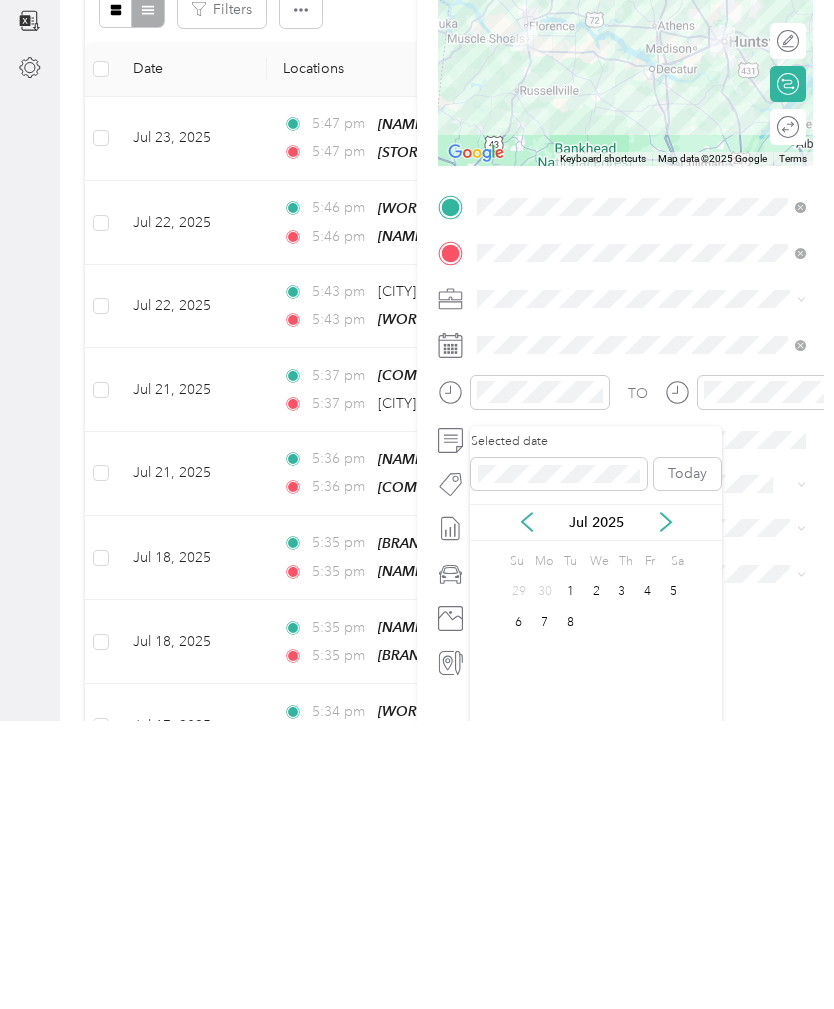 scroll, scrollTop: 64, scrollLeft: 0, axis: vertical 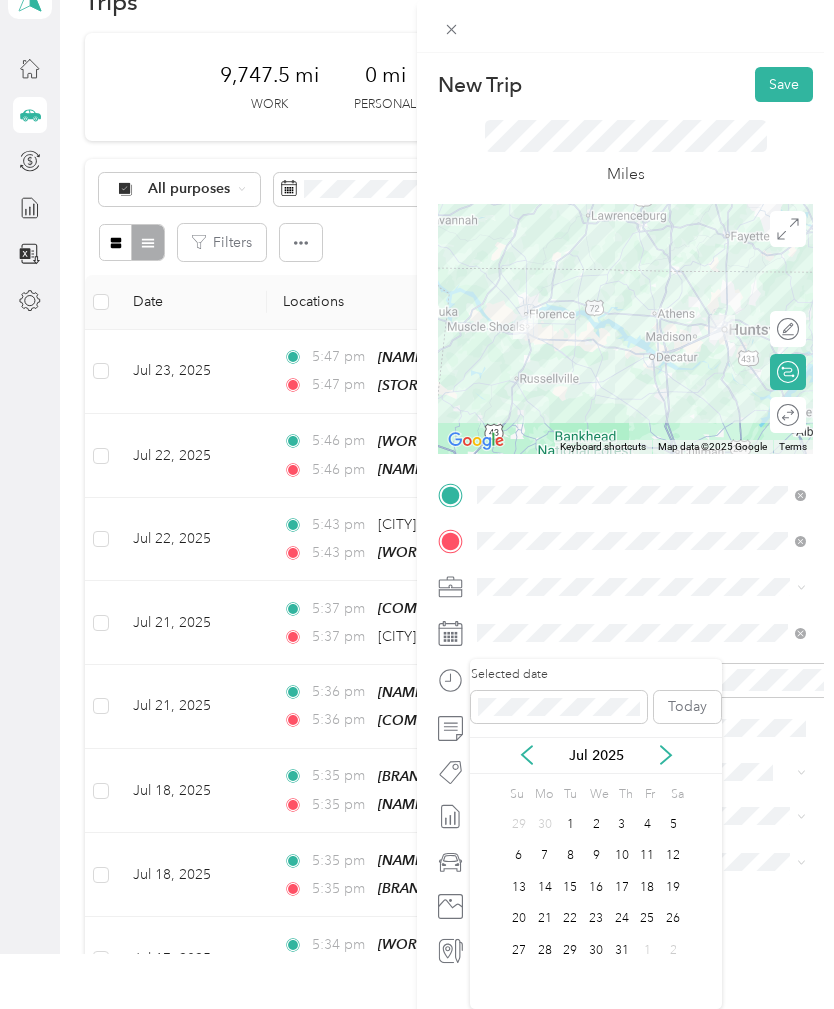 click on "23" at bounding box center [596, 919] 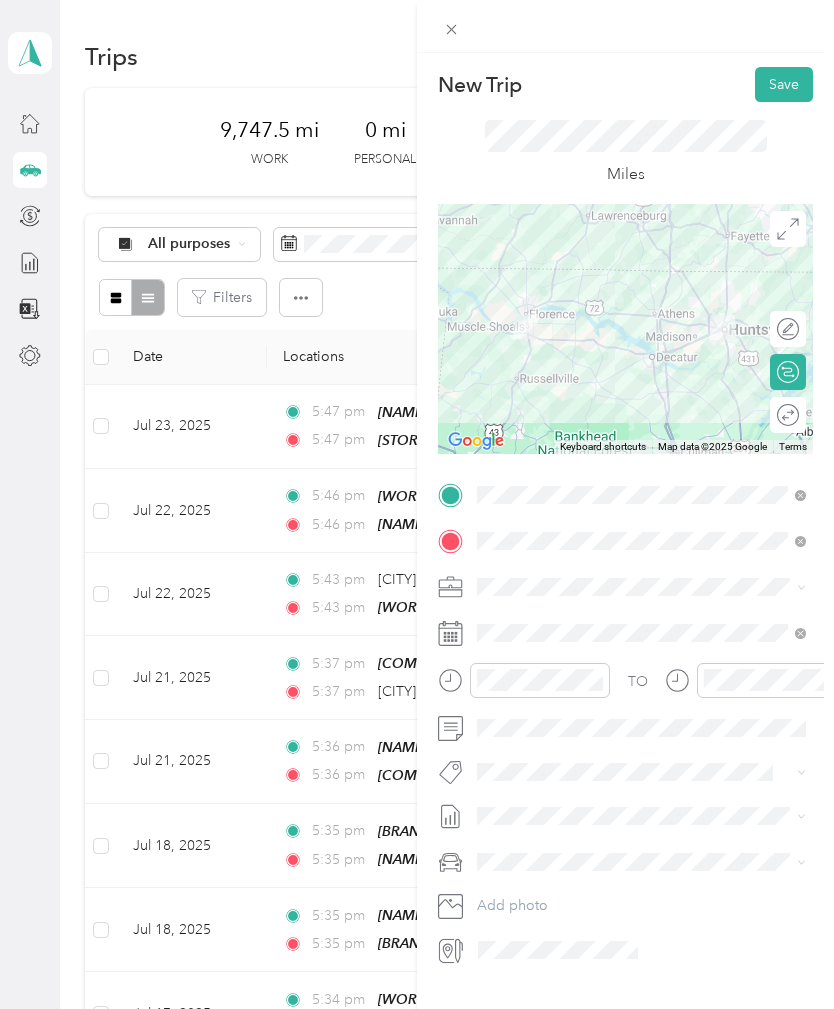 click on "Save" at bounding box center [784, 84] 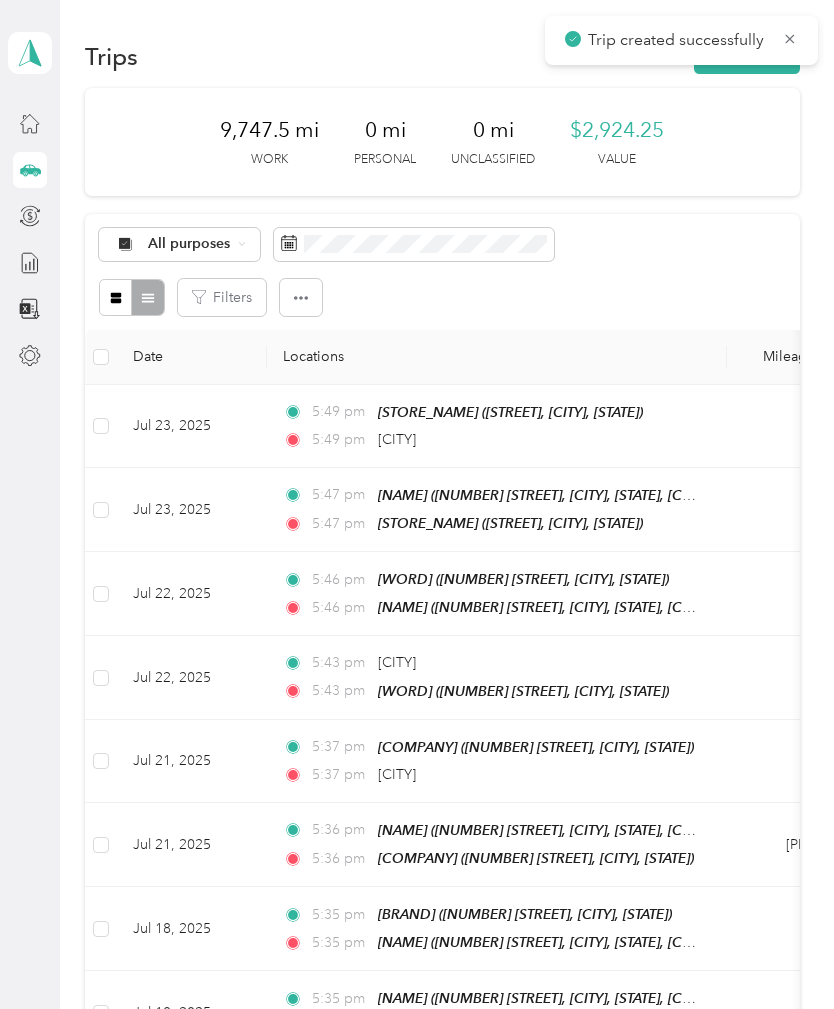 scroll, scrollTop: 0, scrollLeft: 0, axis: both 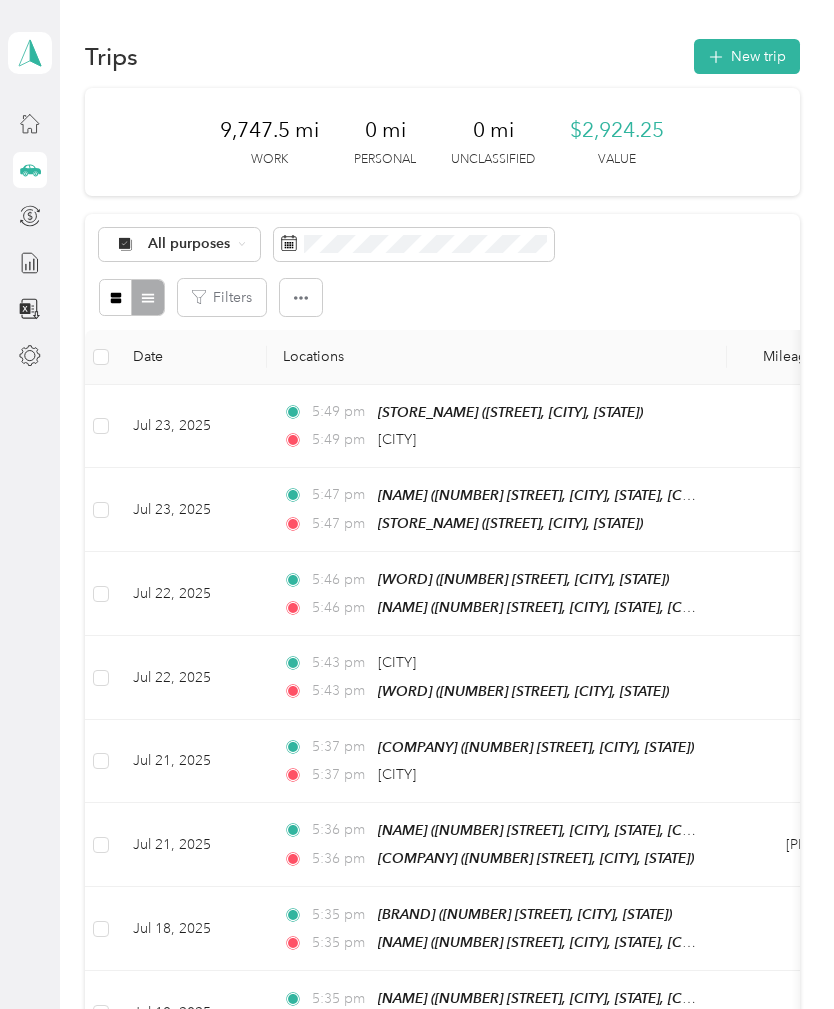 click on "New trip" at bounding box center [747, 56] 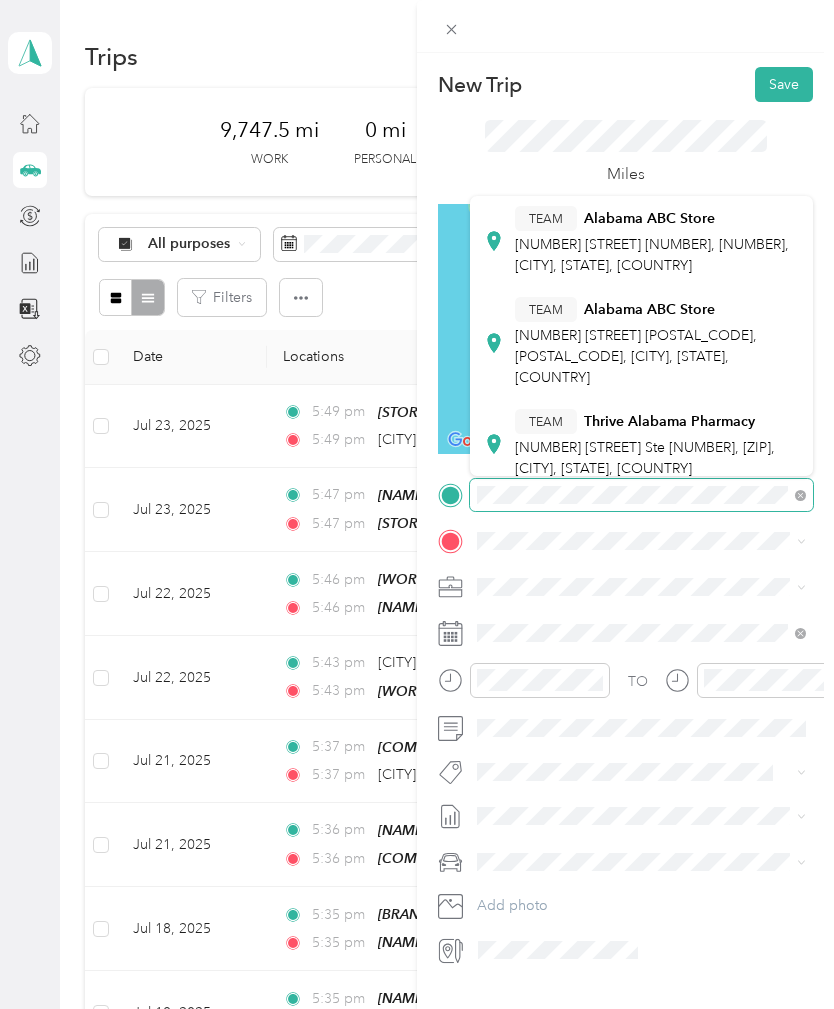 scroll, scrollTop: 758, scrollLeft: 0, axis: vertical 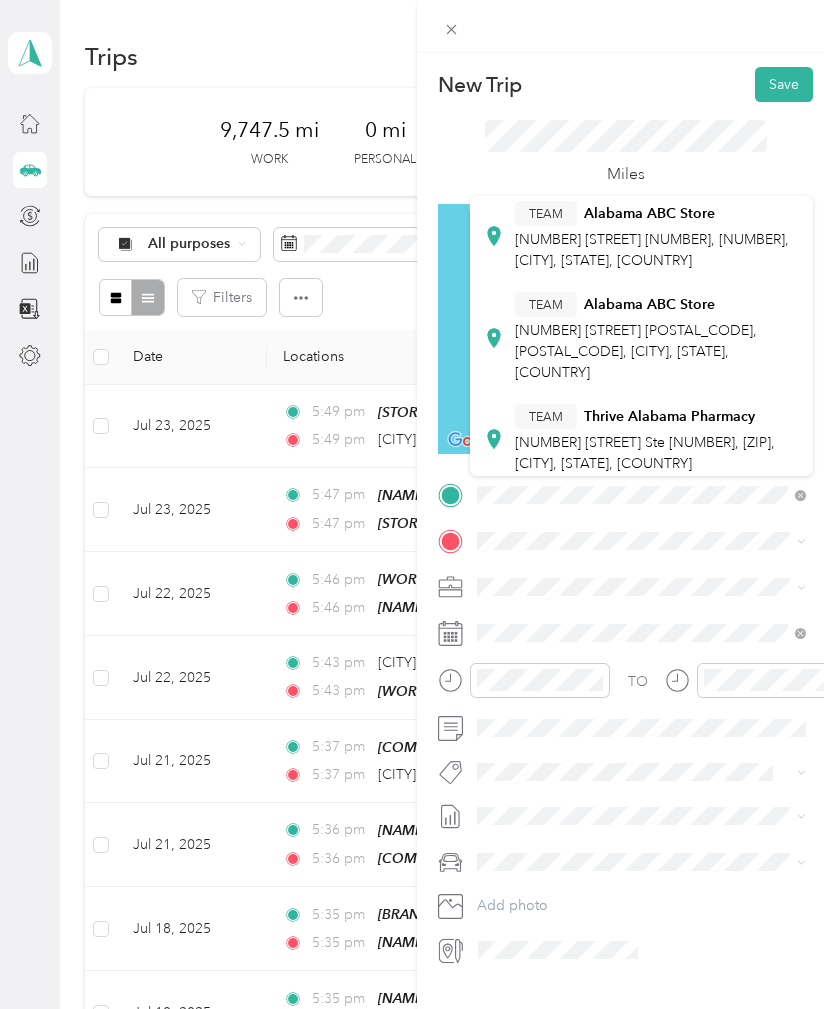 click on "[CITY]
[STATE], [COUNTRY]" at bounding box center (580, 547) 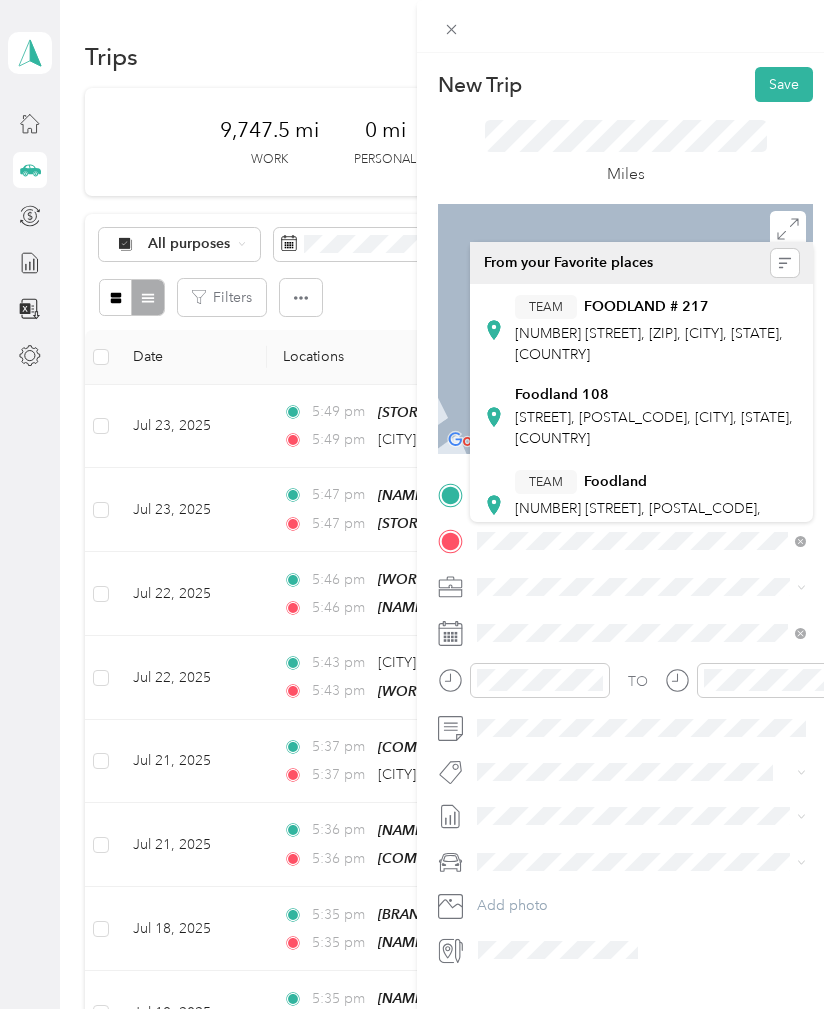 click on "[BRAND] [BRAND] [NUMBER], [POSTAL_CODE], [CITY], [STATE], [COUNTRY]" at bounding box center (657, 505) 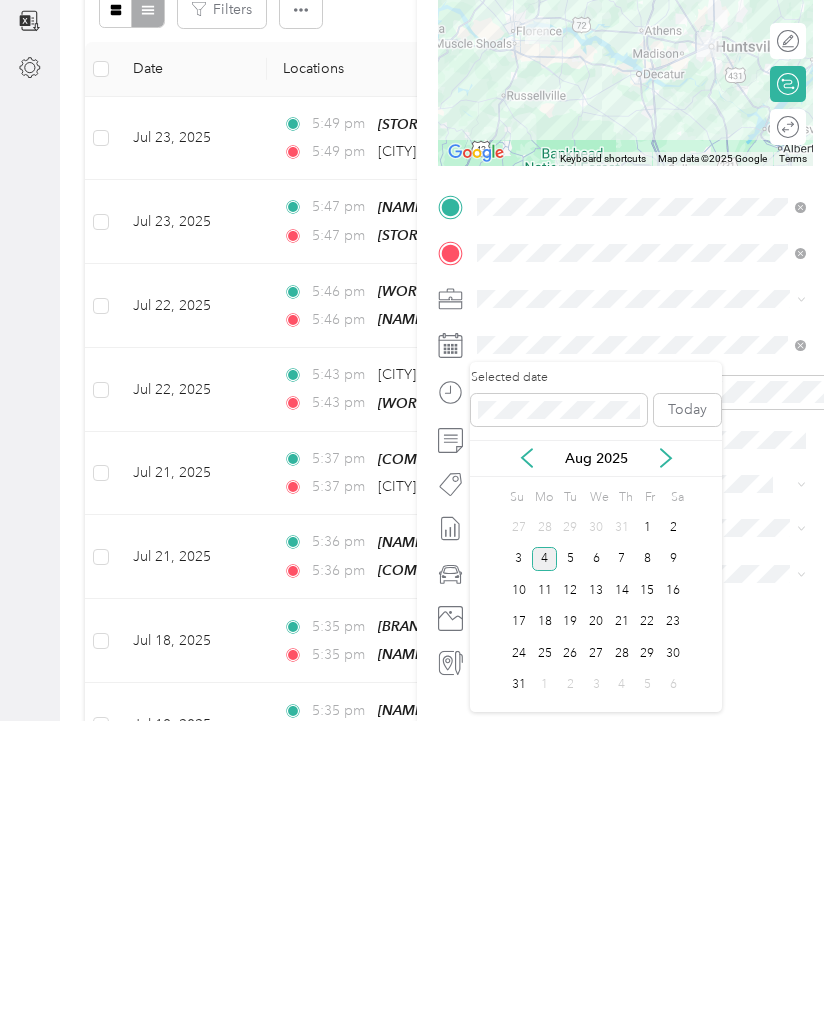 click 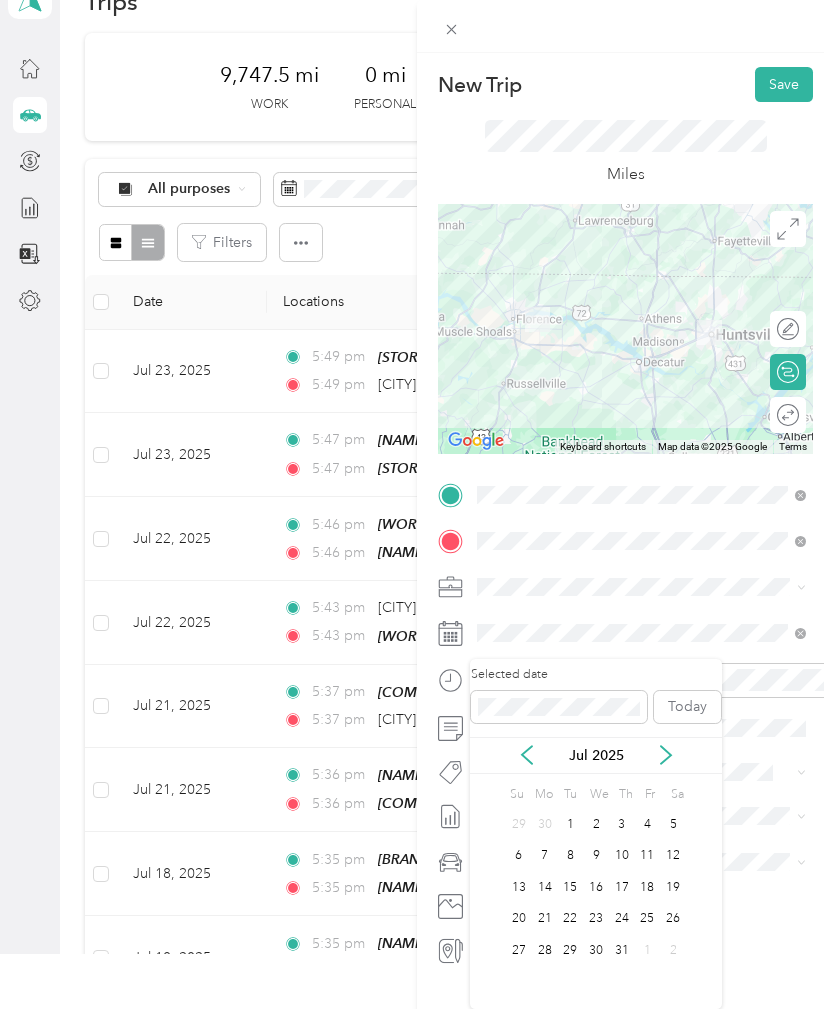 click on "23" at bounding box center (596, 919) 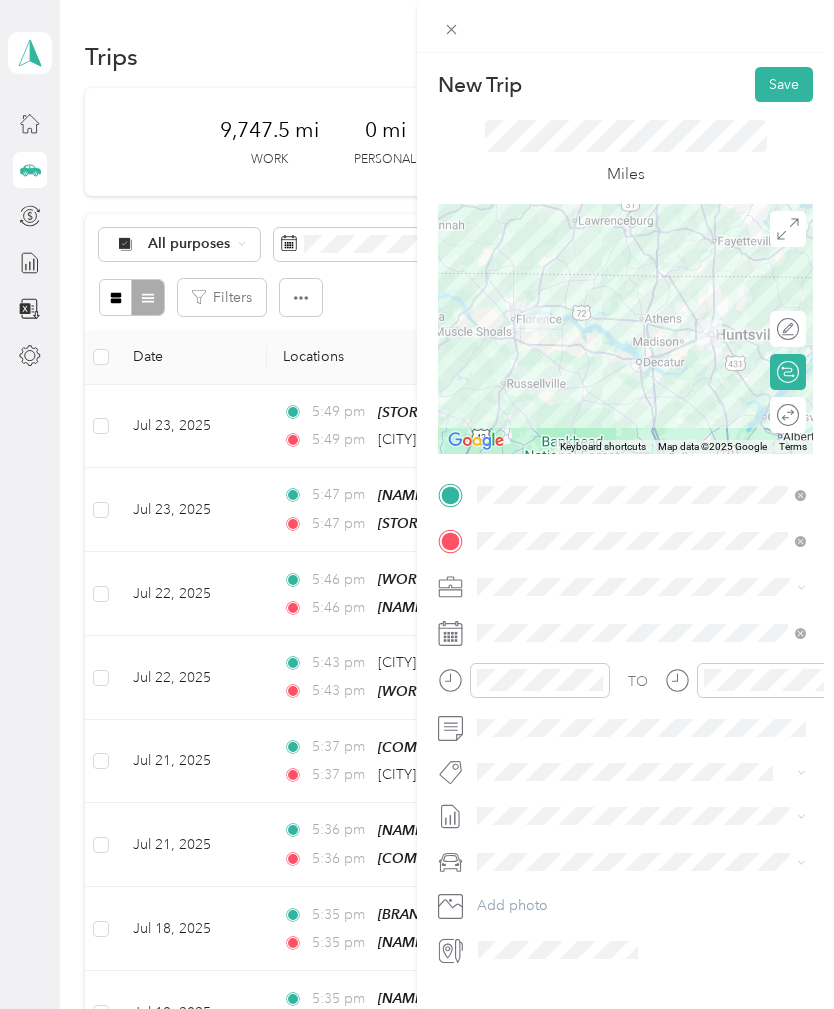 click on "Save" at bounding box center (784, 84) 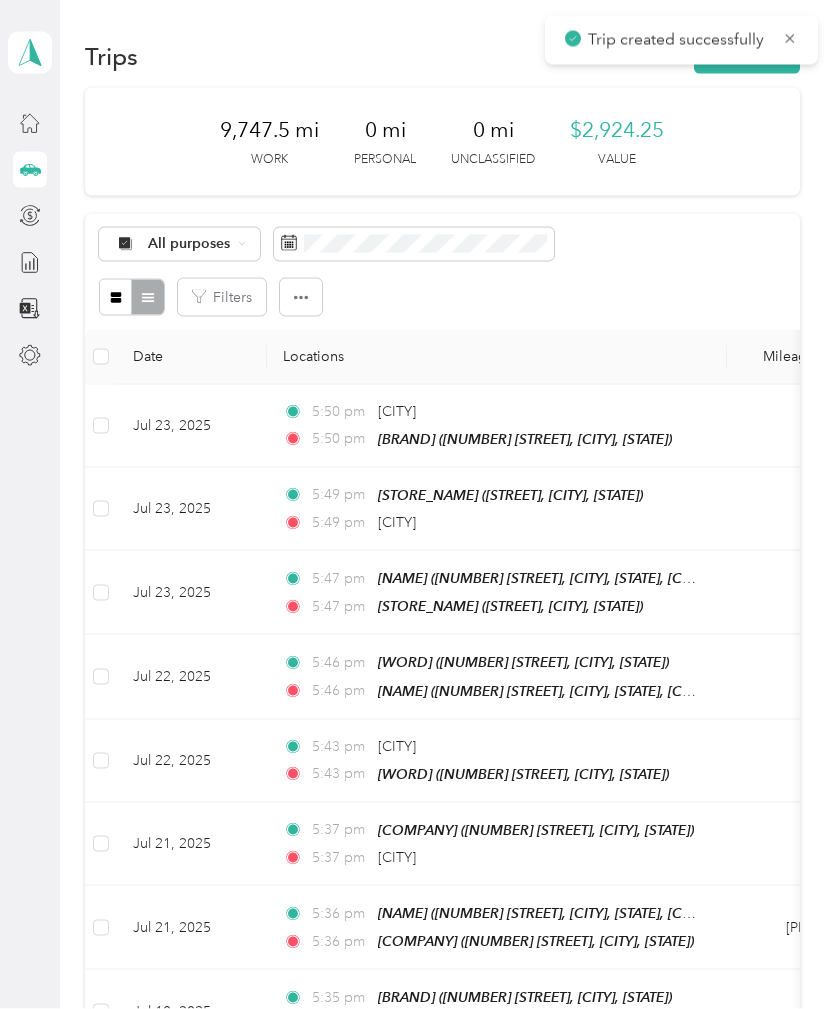 scroll, scrollTop: 0, scrollLeft: 0, axis: both 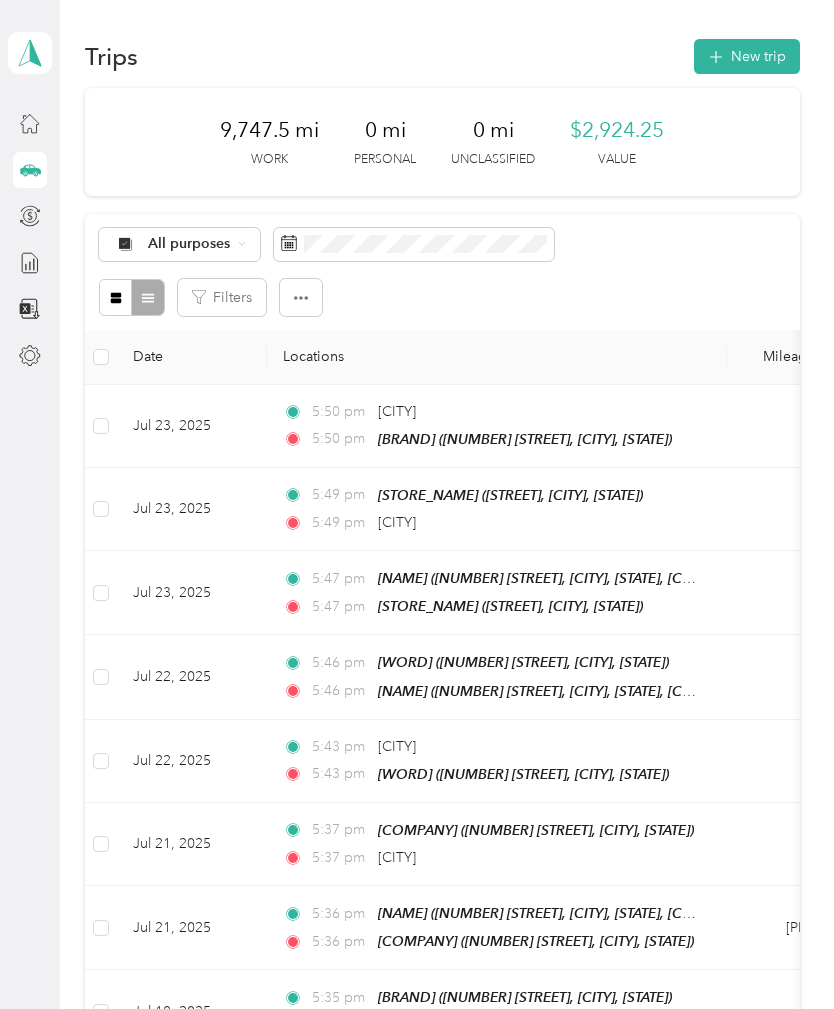click on "New trip" at bounding box center [747, 56] 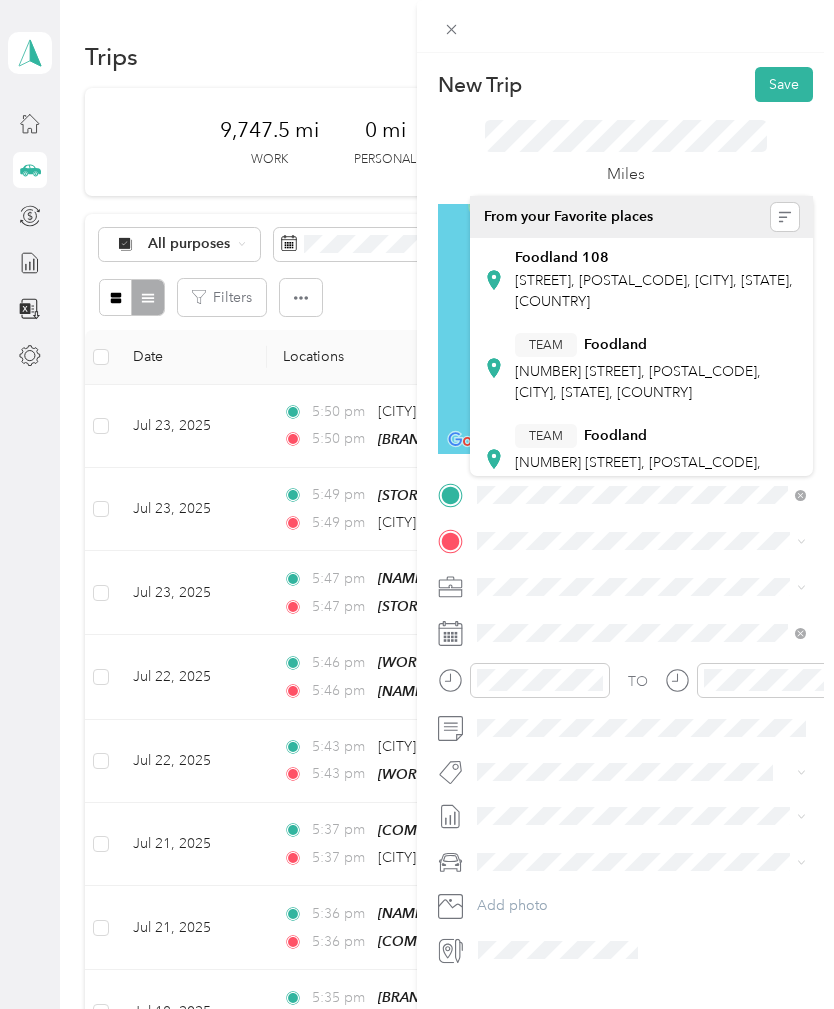 click on "[NUMBER] [STREET], [POSTAL_CODE], [CITY], [STATE], [COUNTRY]" at bounding box center [638, 382] 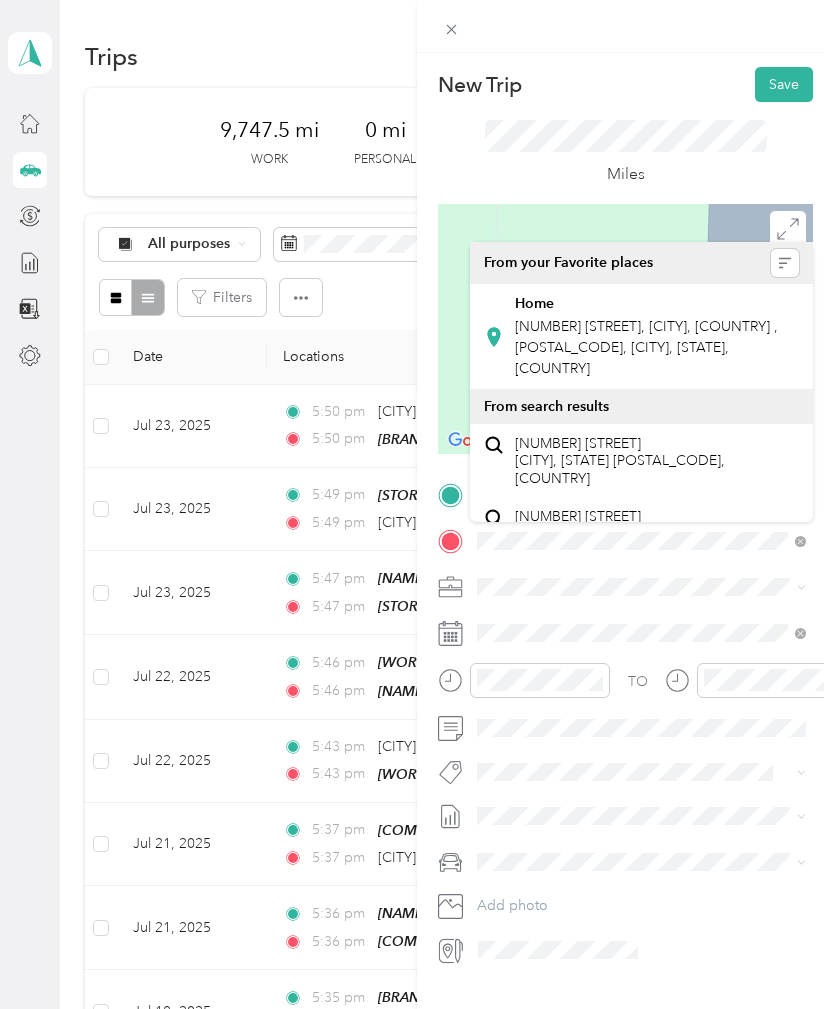 click on "[NUMBER] [STREET], [CITY], [COUNTRY] , [POSTAL_CODE], [CITY], [STATE], [COUNTRY]" at bounding box center [646, 347] 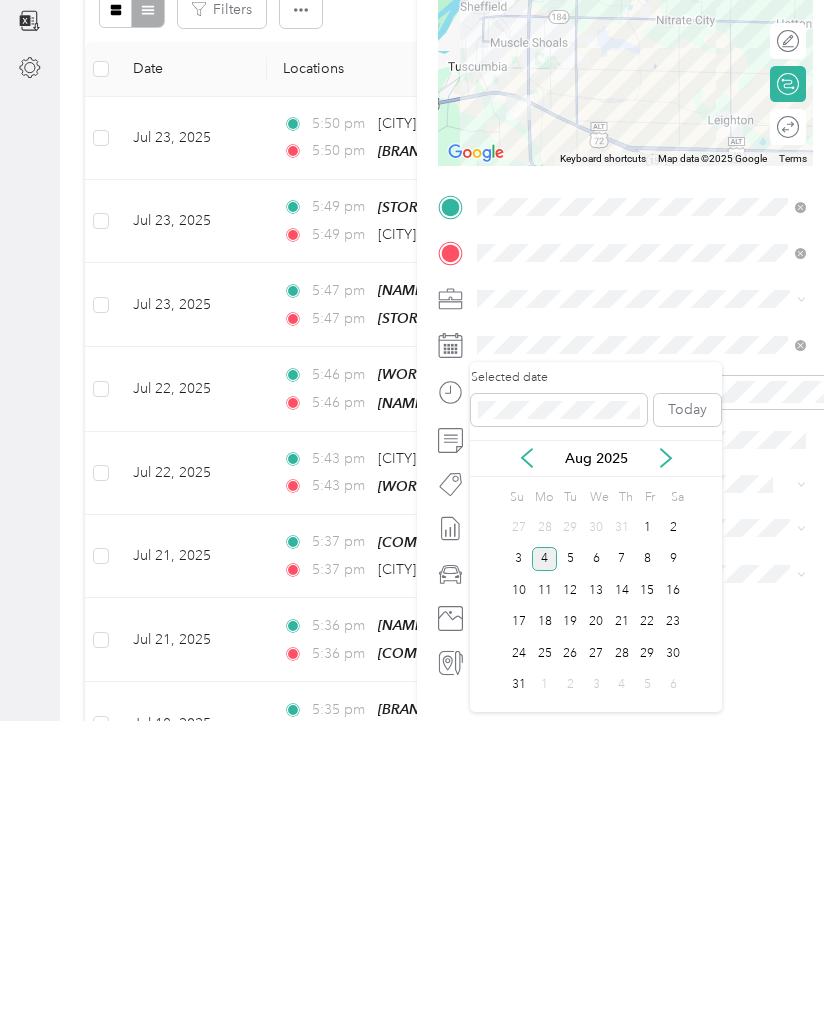 click 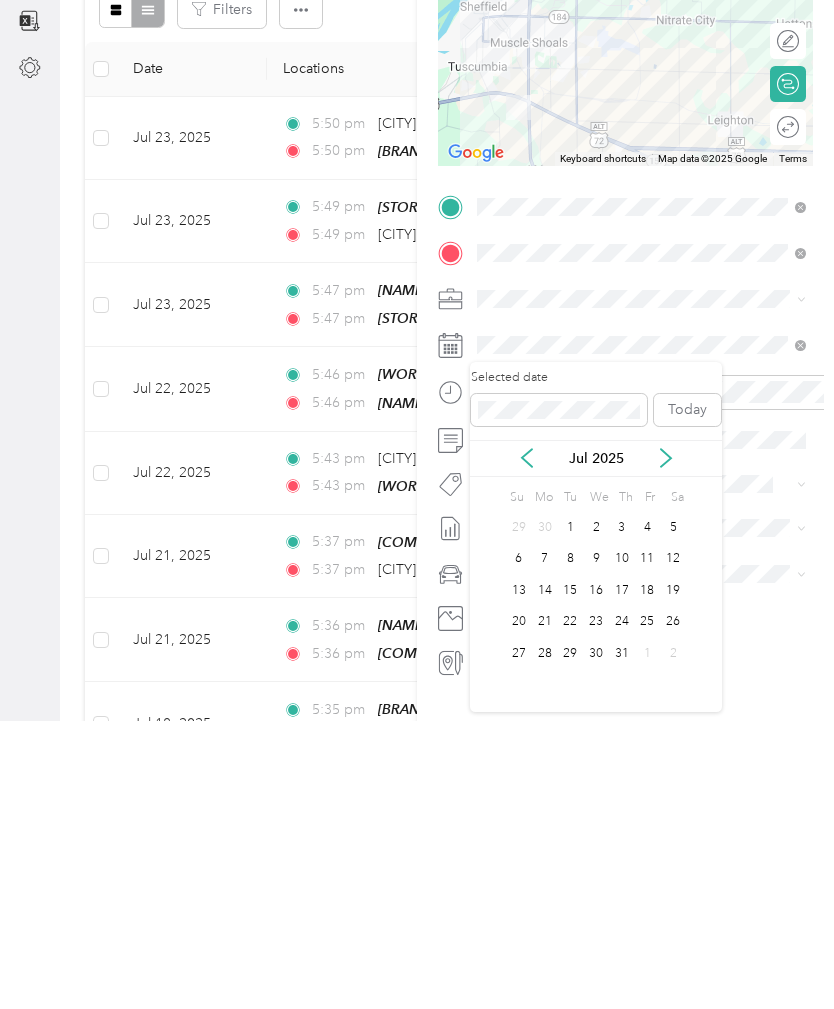scroll, scrollTop: 64, scrollLeft: 0, axis: vertical 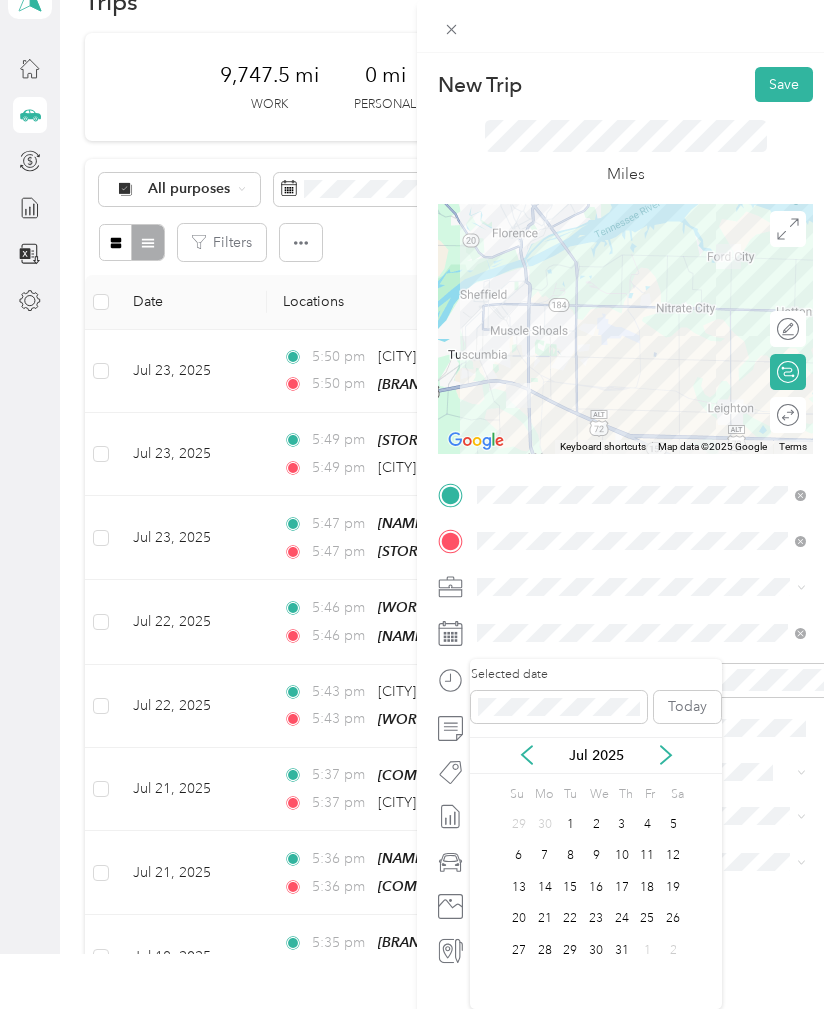 click on "23" at bounding box center (596, 919) 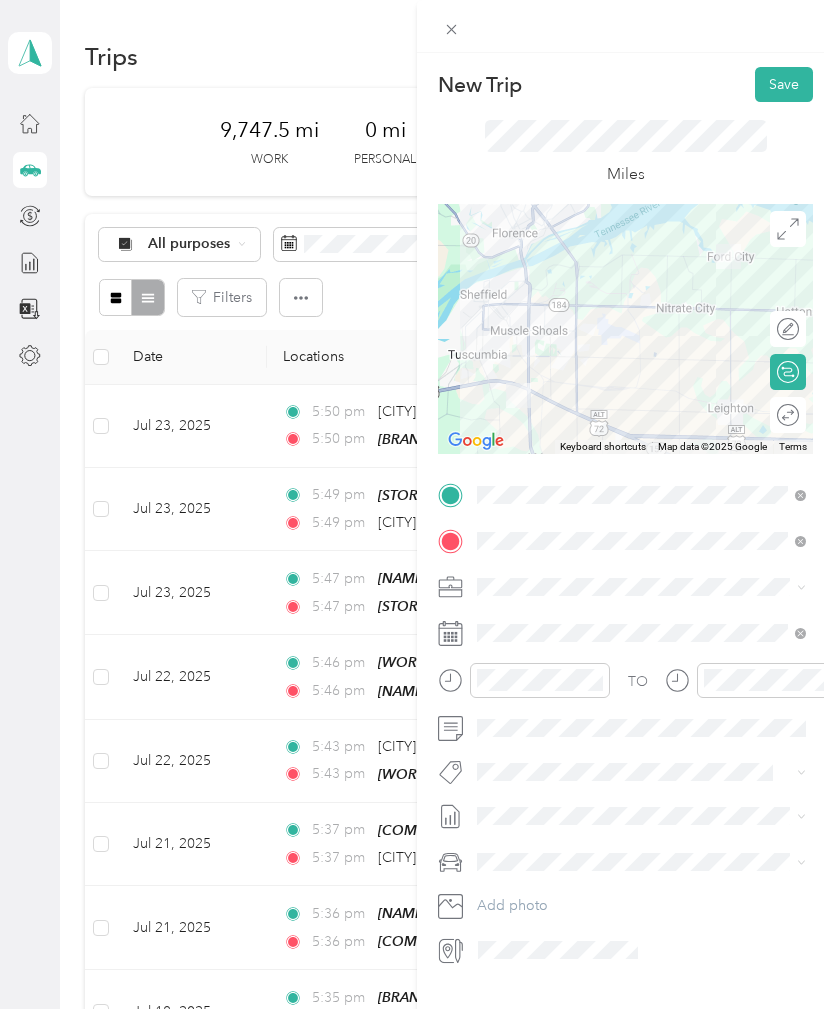 click on "Save" at bounding box center (784, 84) 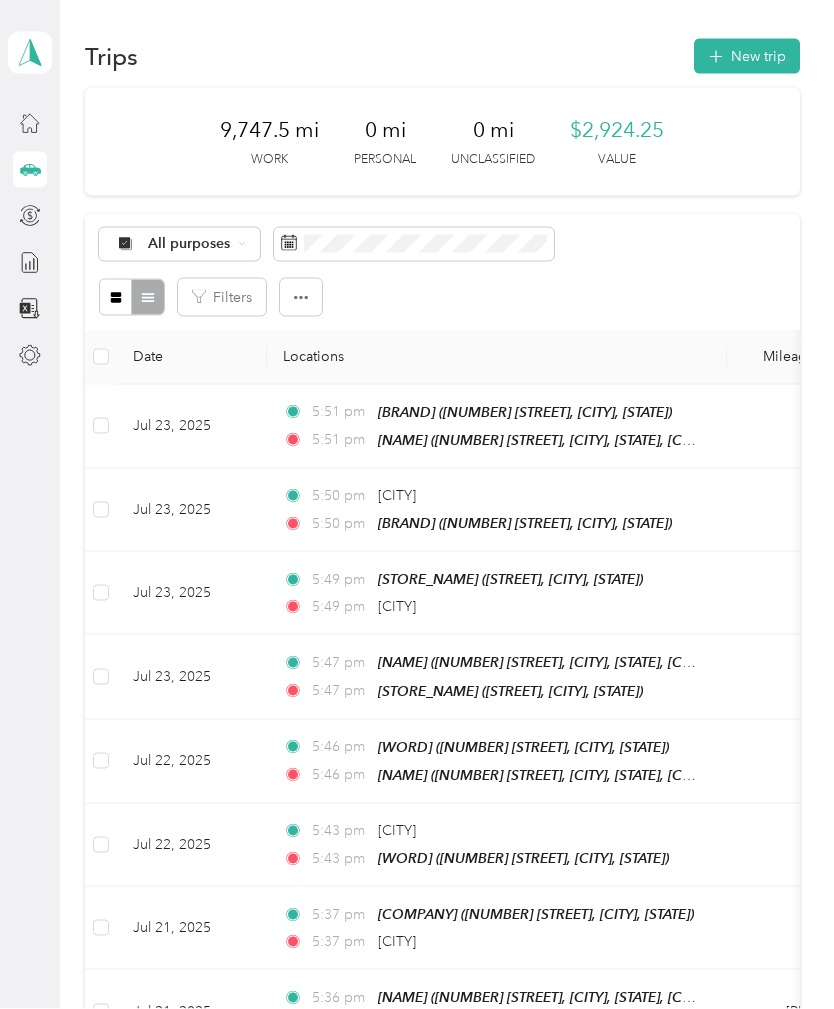 scroll, scrollTop: 0, scrollLeft: 0, axis: both 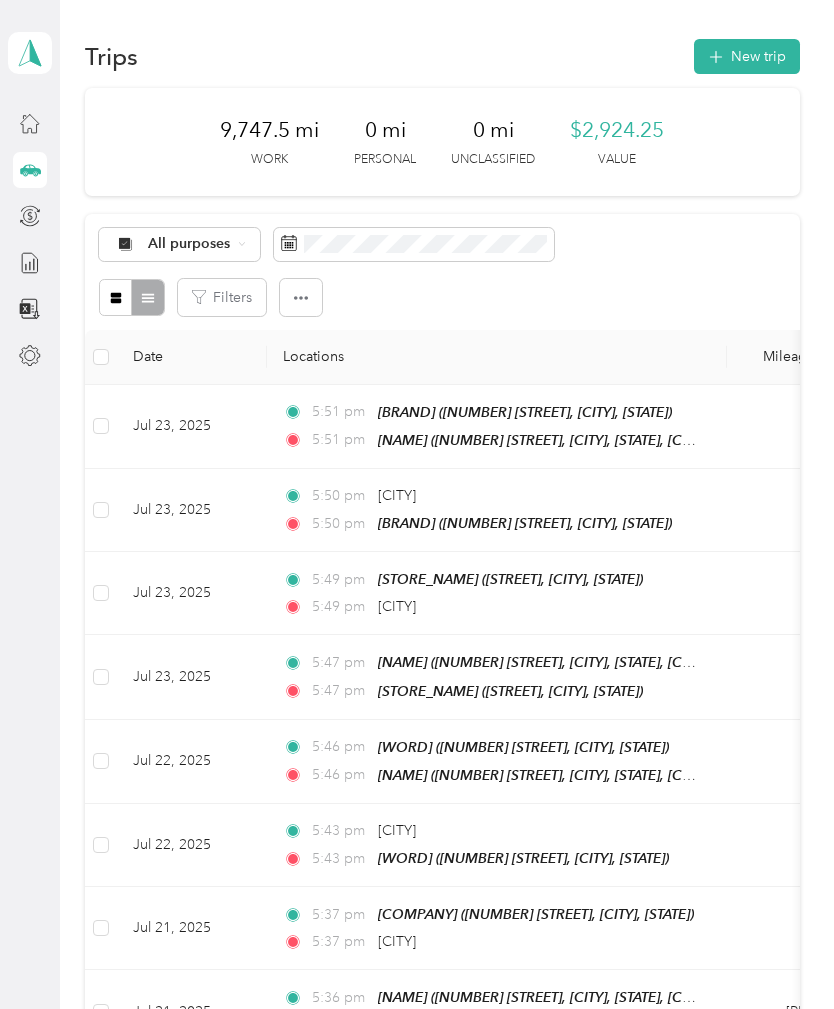 click 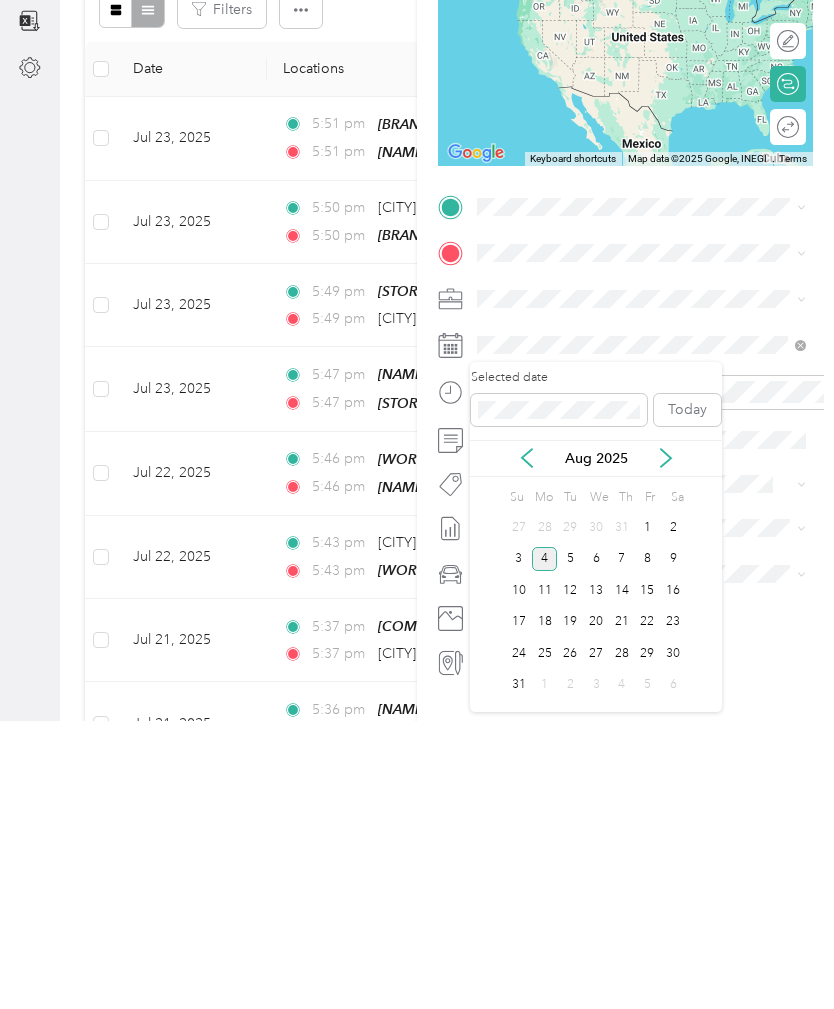 click 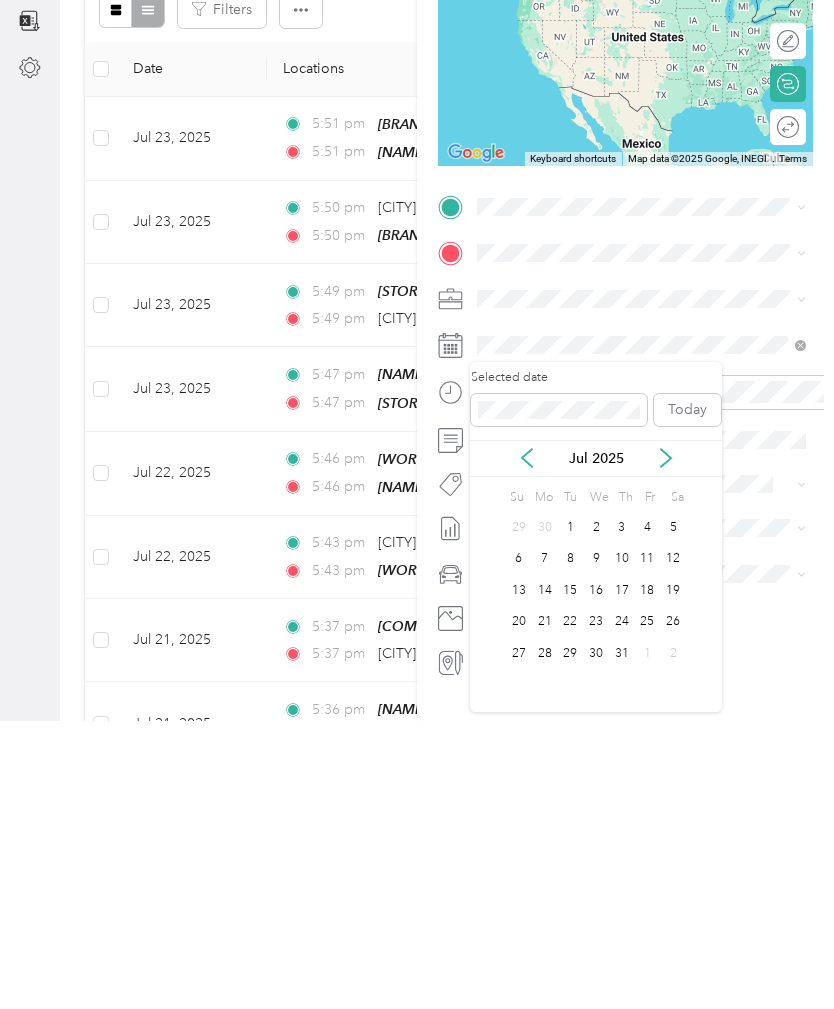 scroll, scrollTop: 64, scrollLeft: 0, axis: vertical 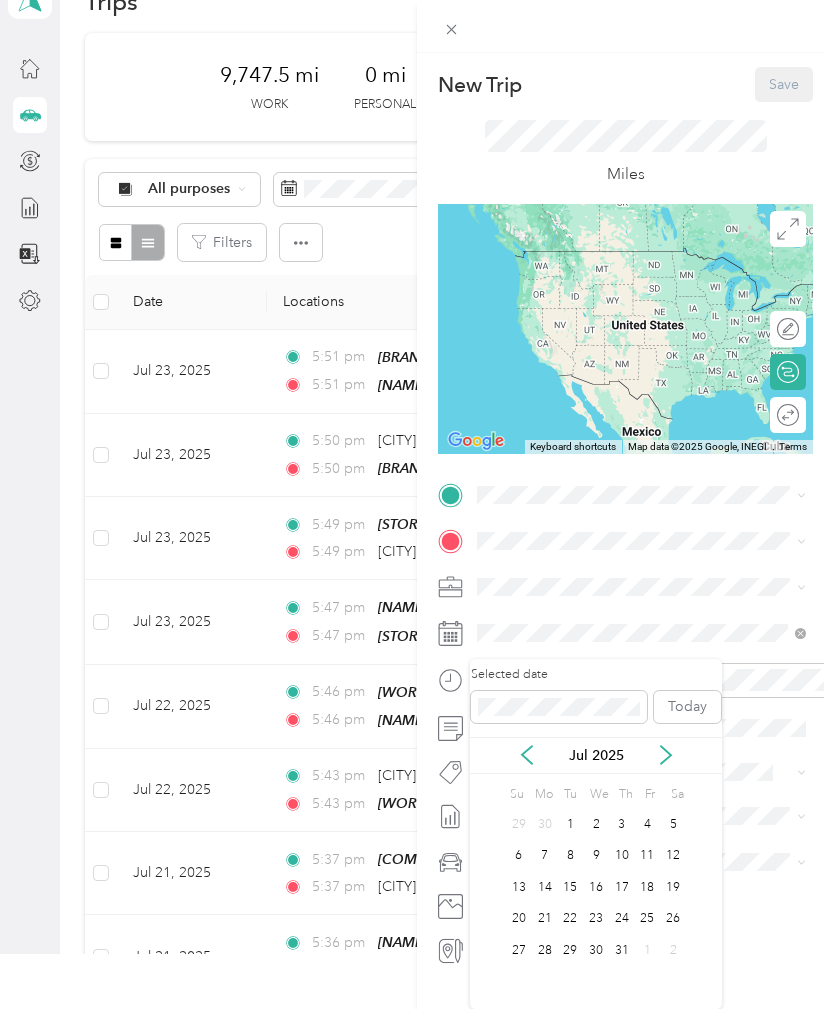 click on "24" at bounding box center (622, 919) 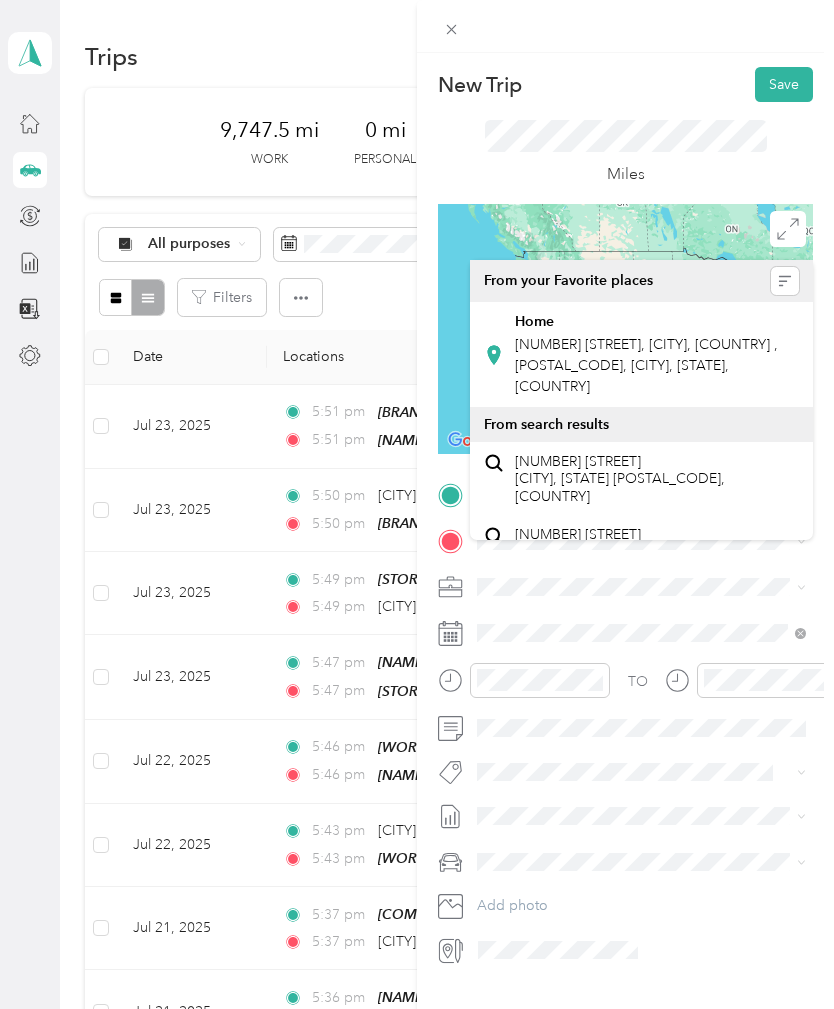 click on "[NUMBER] [STREET], [CITY], [COUNTRY] , [POSTAL_CODE], [CITY], [STATE], [COUNTRY]" at bounding box center [646, 365] 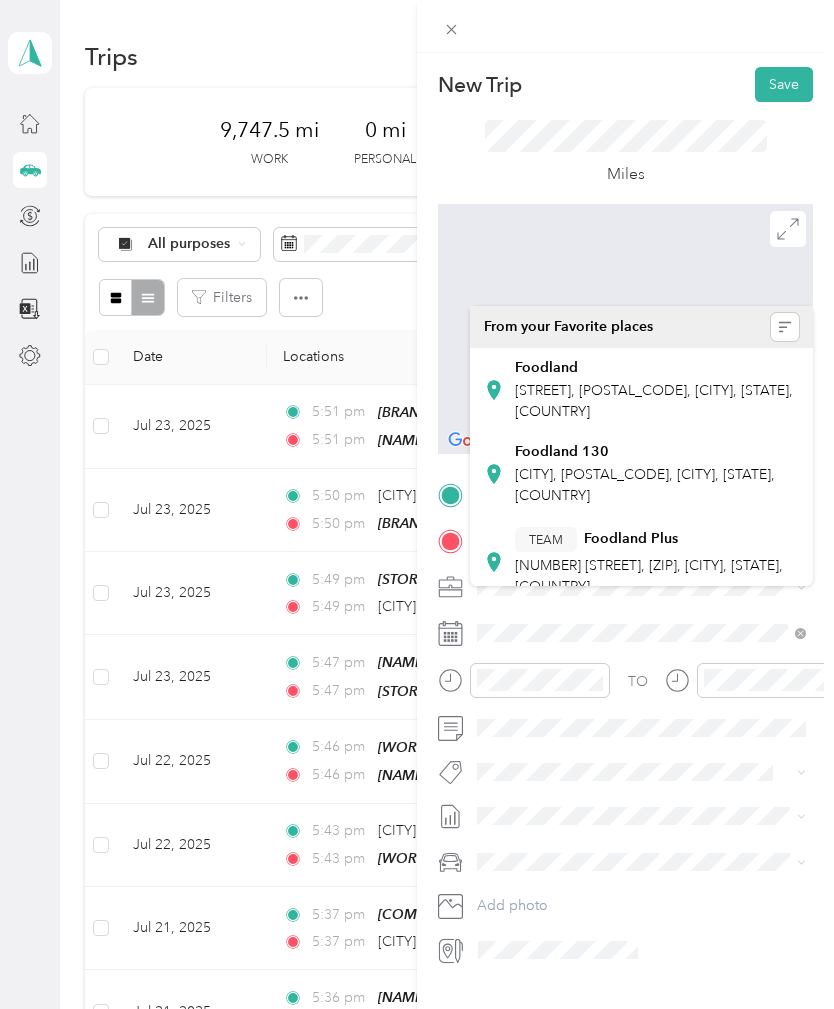 click on "[CITY], [POSTAL_CODE], [CITY], [STATE], [COUNTRY]" at bounding box center [645, 485] 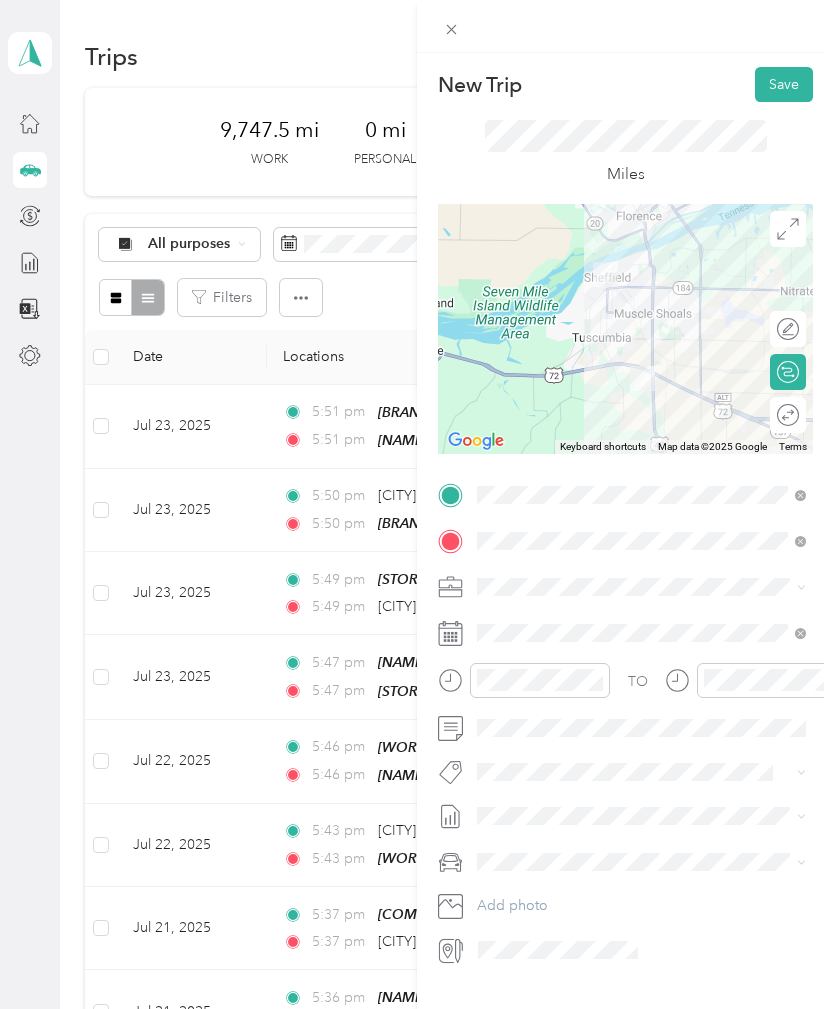 click on "Save" at bounding box center [784, 84] 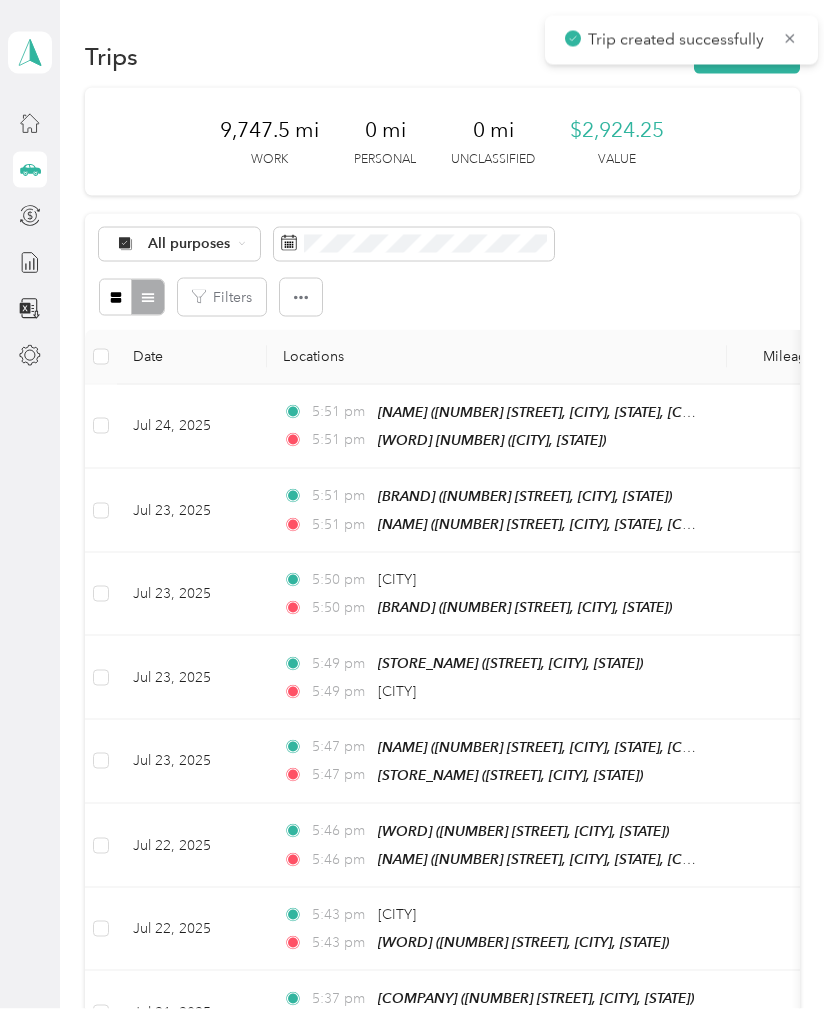 scroll, scrollTop: 0, scrollLeft: 0, axis: both 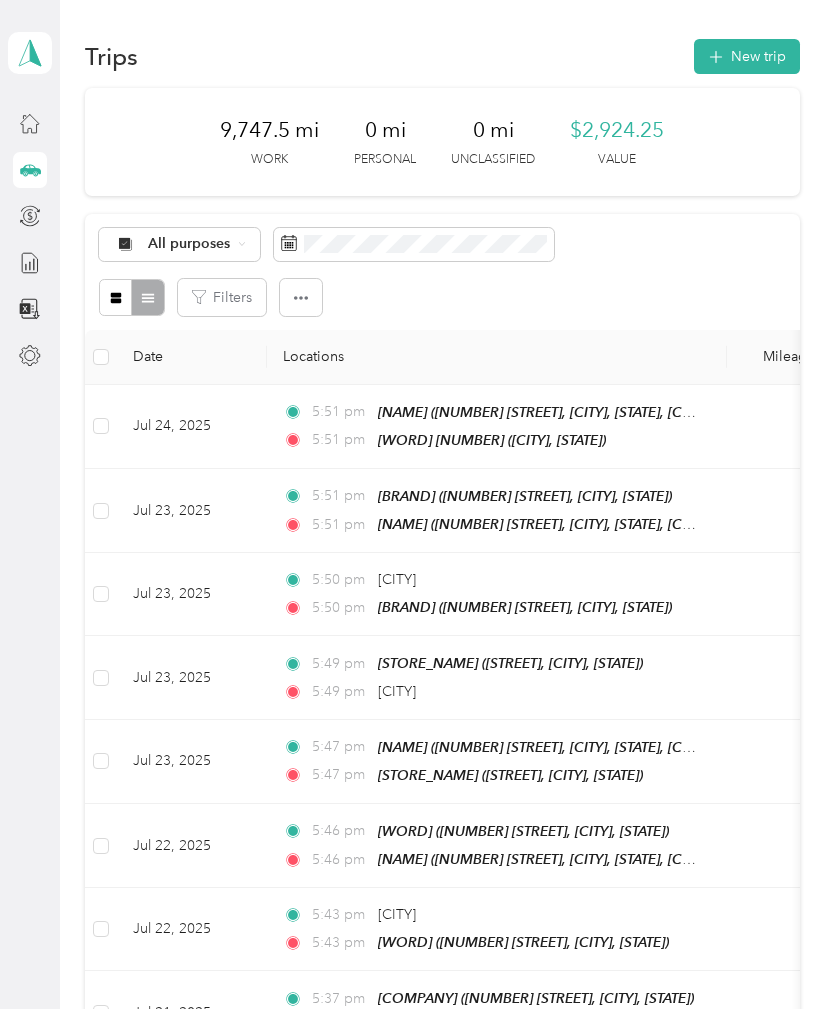 click on "New trip" at bounding box center (747, 56) 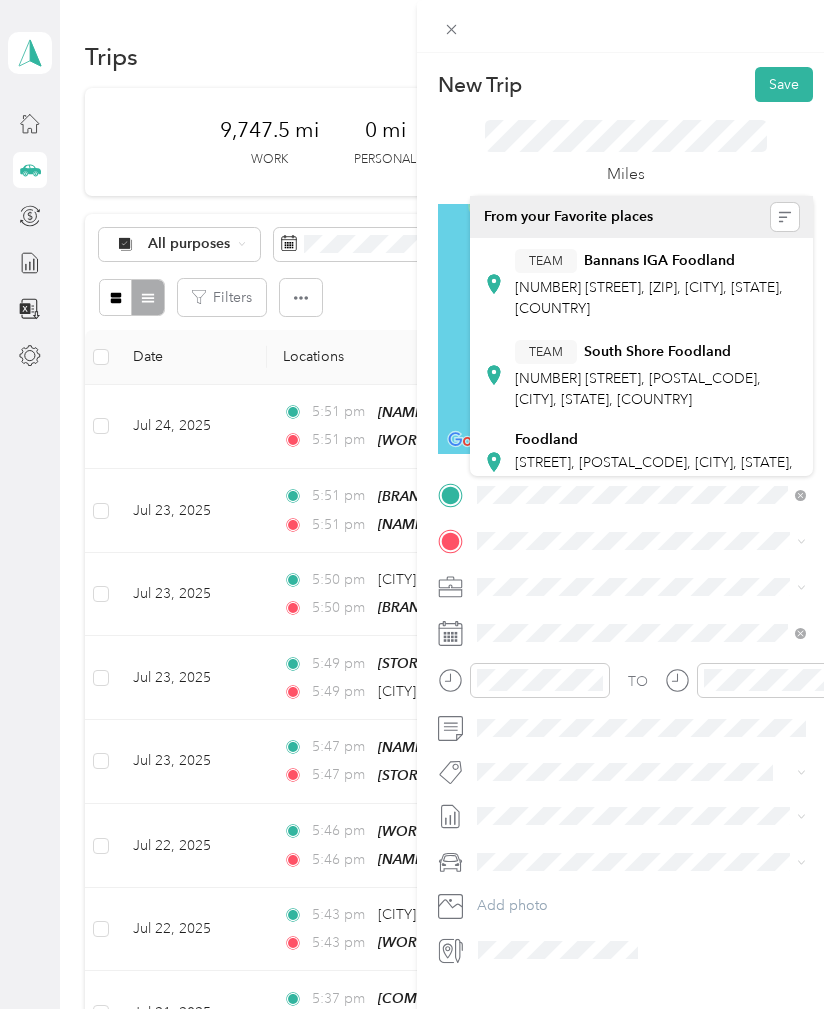 click on "[BRAND]  [STREET], [POSTAL_CODE], [CITY], [STATE], [COUNTRY]" at bounding box center [657, 462] 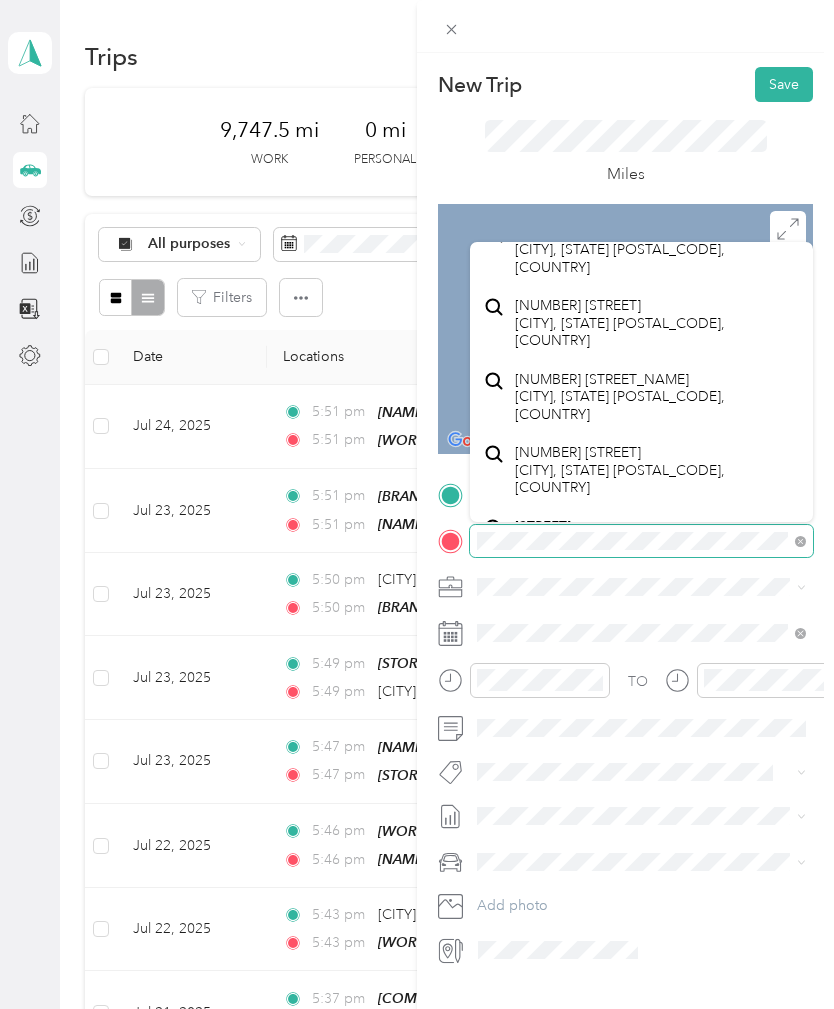 scroll, scrollTop: 137, scrollLeft: 0, axis: vertical 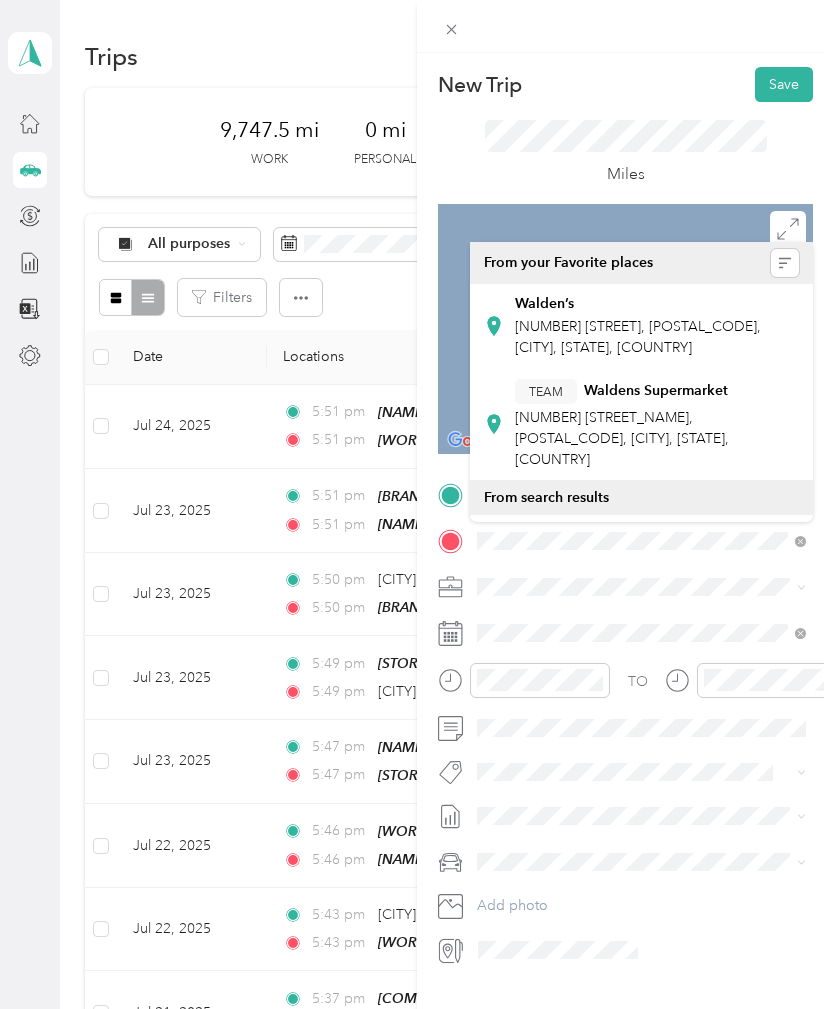 click on "[NUMBER] [STREET_NAME], [POSTAL_CODE], [CITY], [STATE], [COUNTRY]" at bounding box center [622, 438] 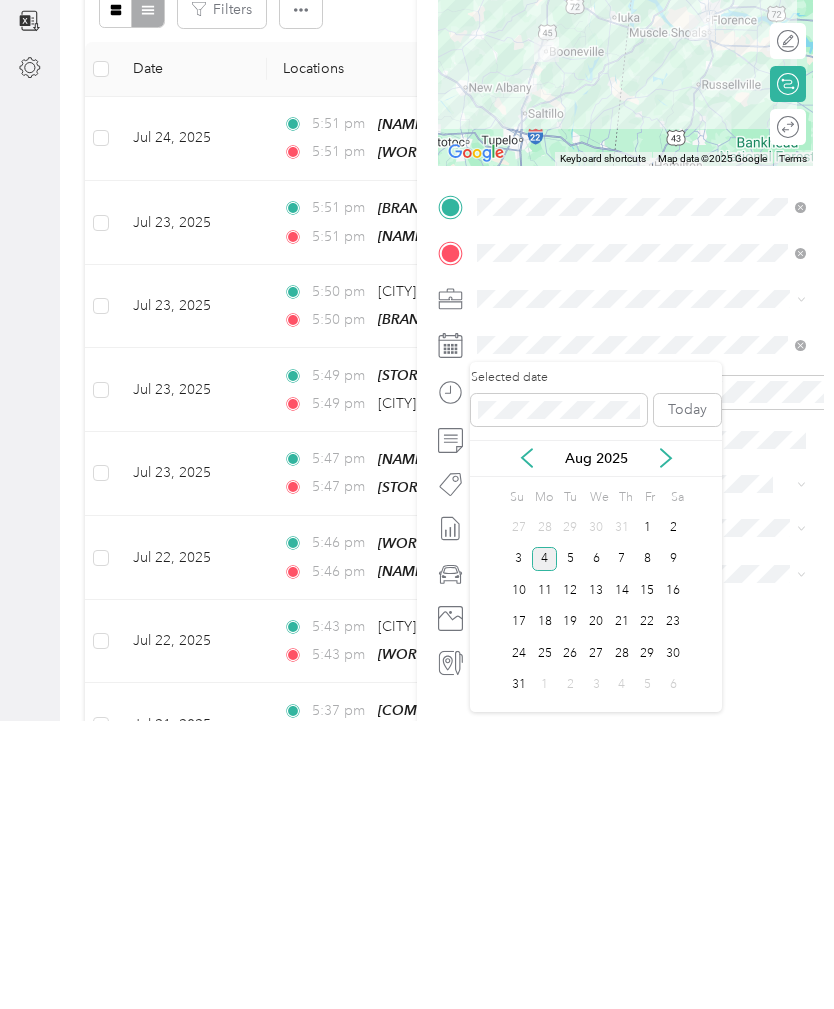 click 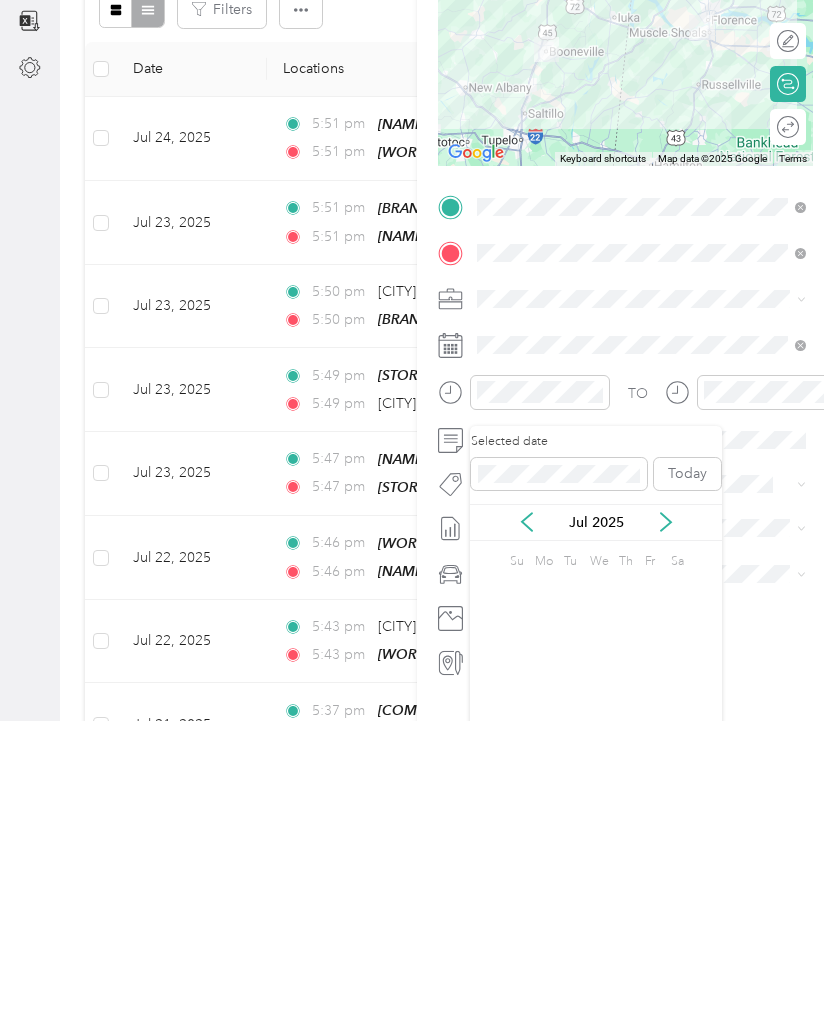scroll, scrollTop: 64, scrollLeft: 0, axis: vertical 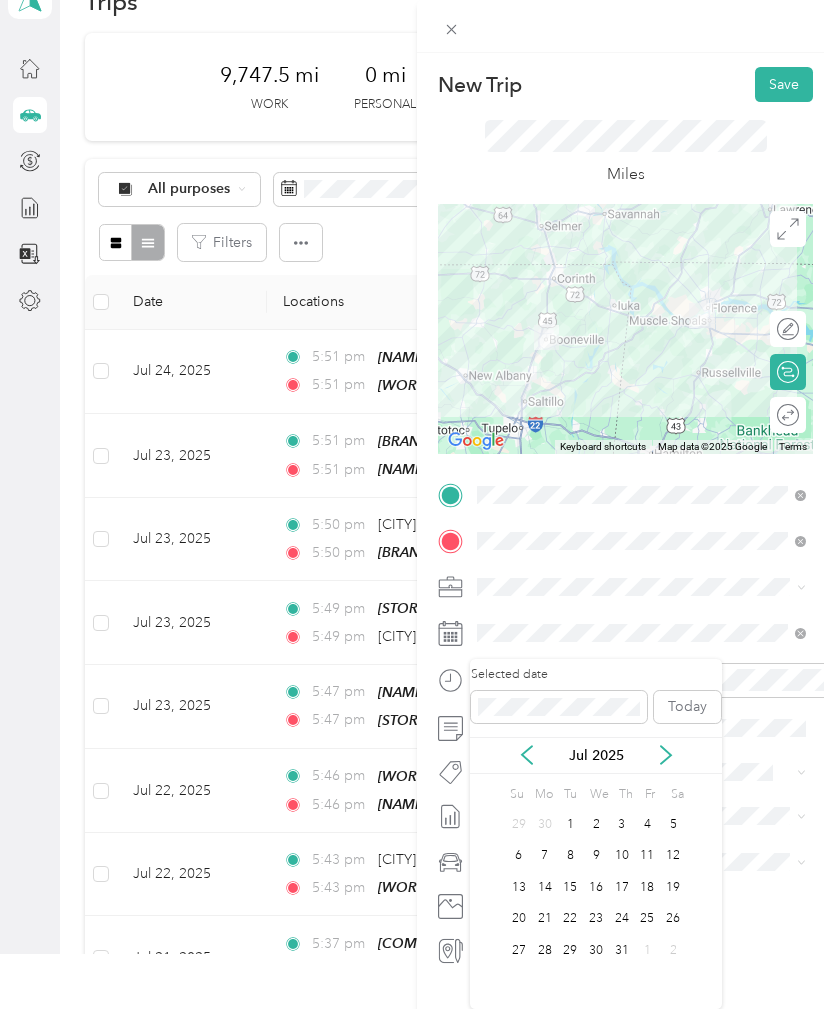 click on "24" at bounding box center (622, 919) 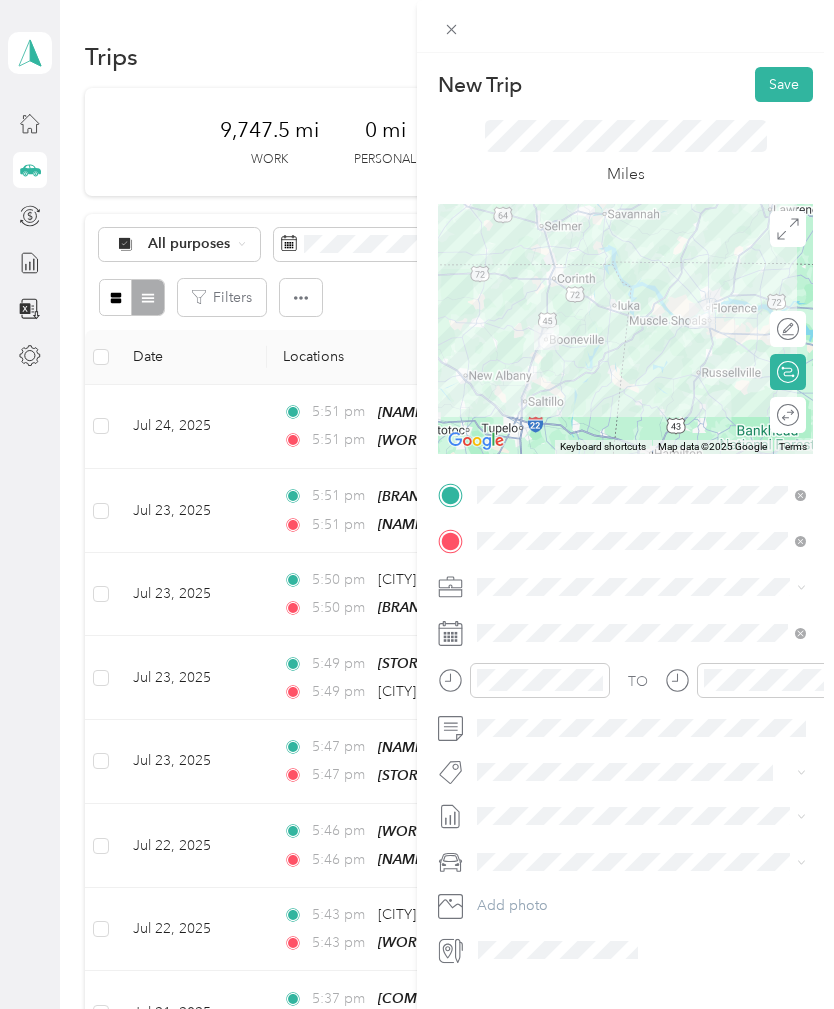 click on "Save" at bounding box center (784, 84) 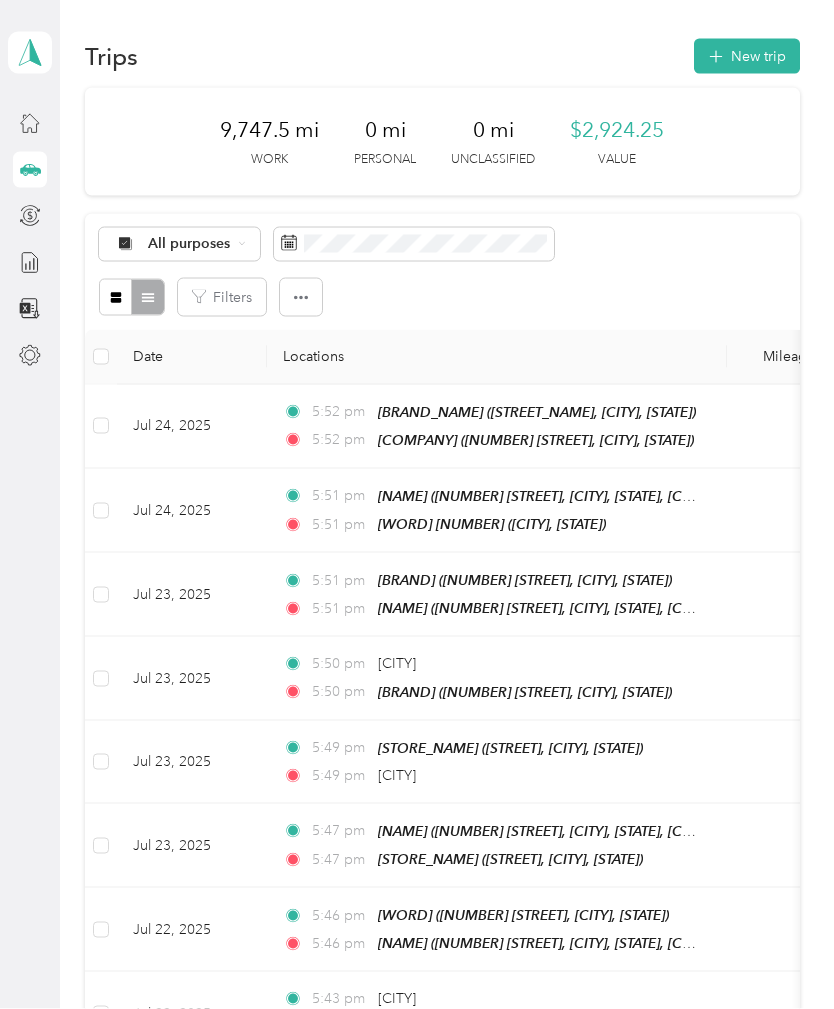 scroll, scrollTop: 0, scrollLeft: 0, axis: both 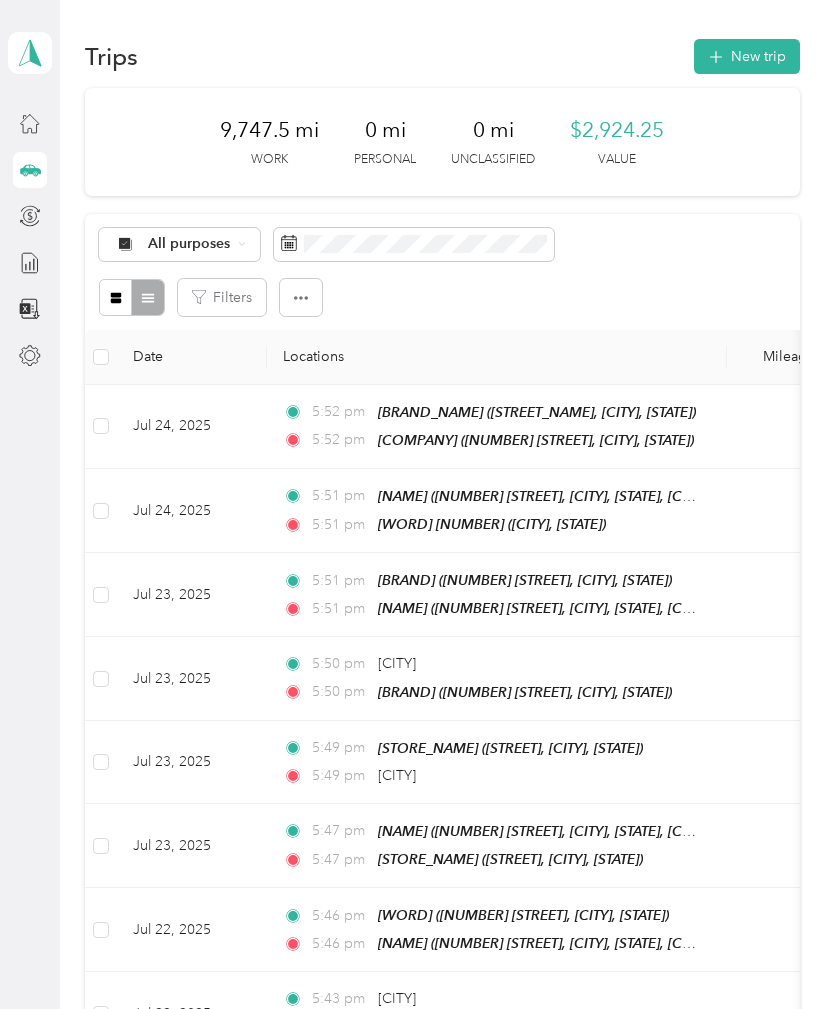click on "New trip" at bounding box center (747, 56) 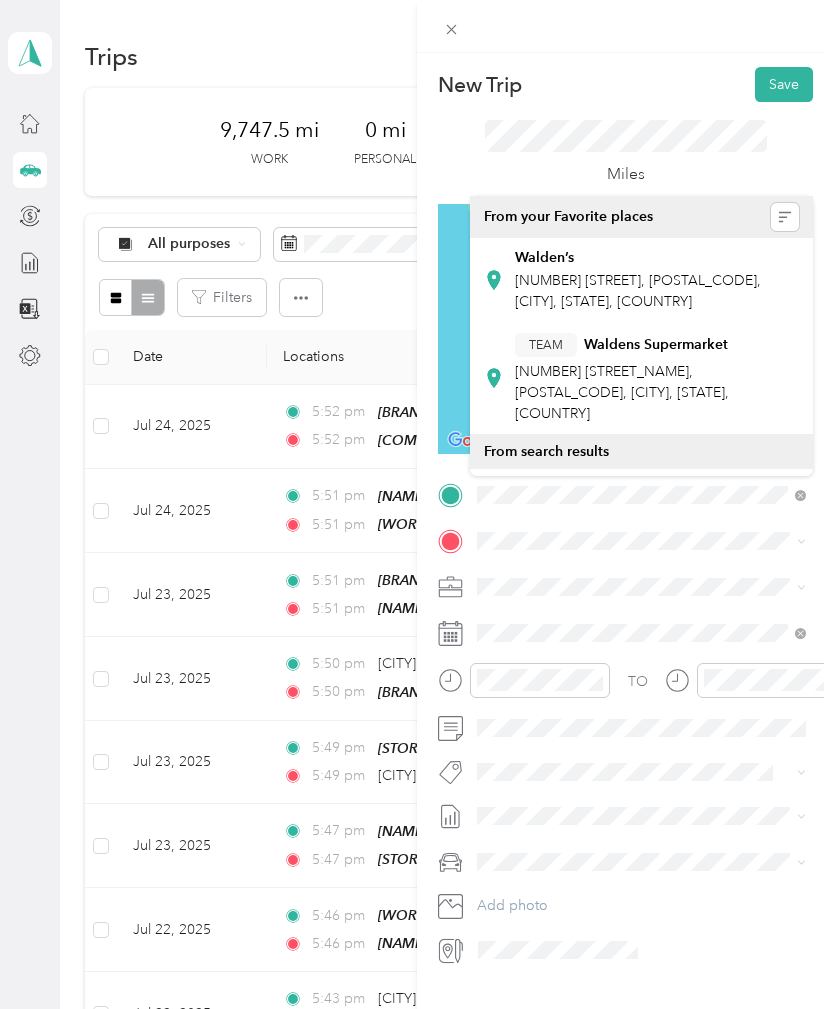 click on "[NAME] [NAME] [NUMBER] [STREET], [NUMBER], [CITY], [STATE], [COUNTRY]" at bounding box center [657, 378] 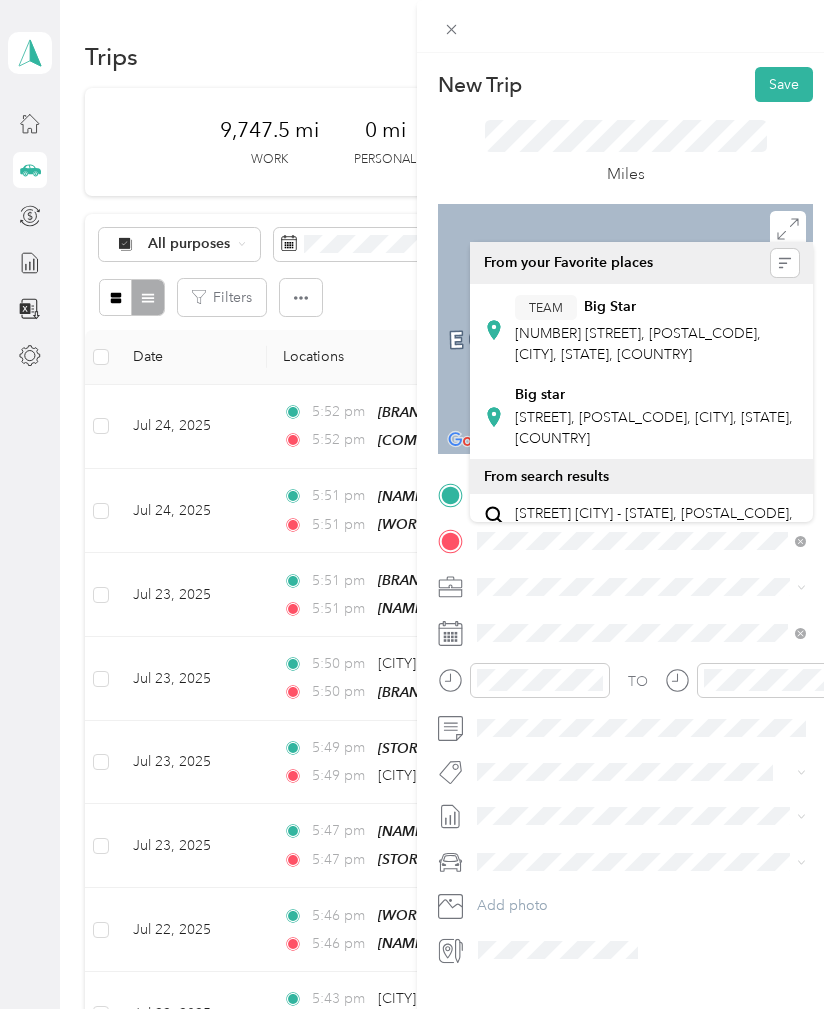 click on "[COMPANY] [STREET], [POSTAL_CODE], [CITY], [STATE], [COUNTRY]" at bounding box center [657, 417] 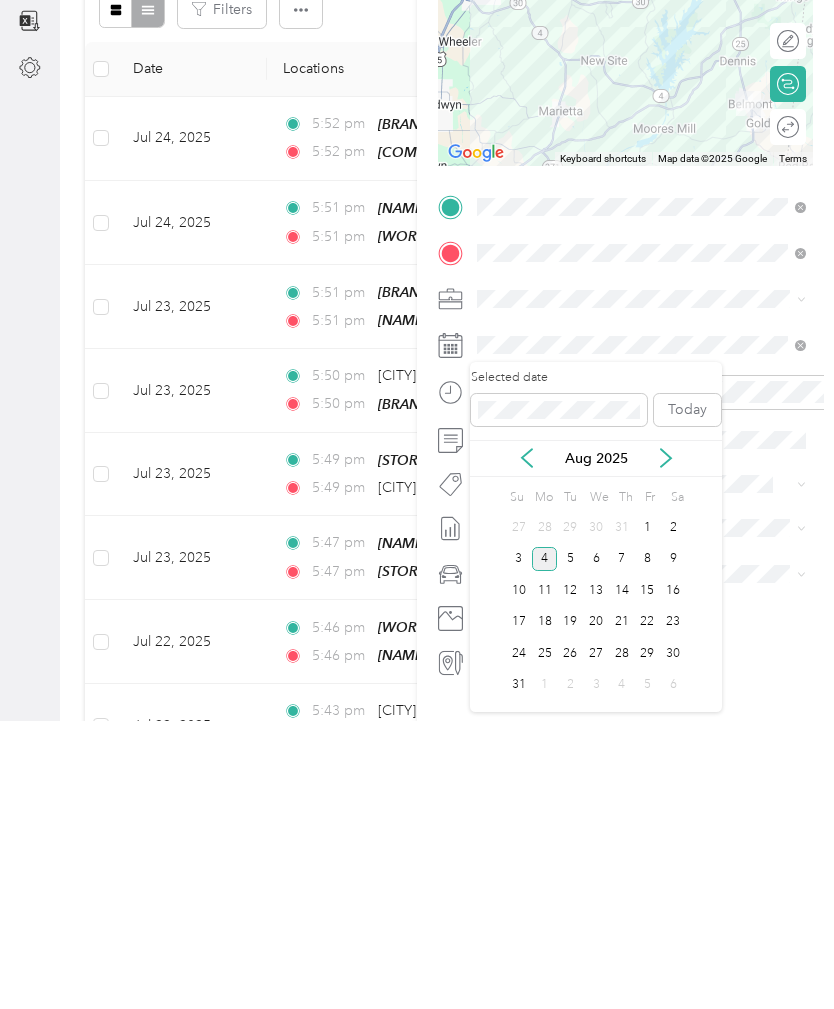 click 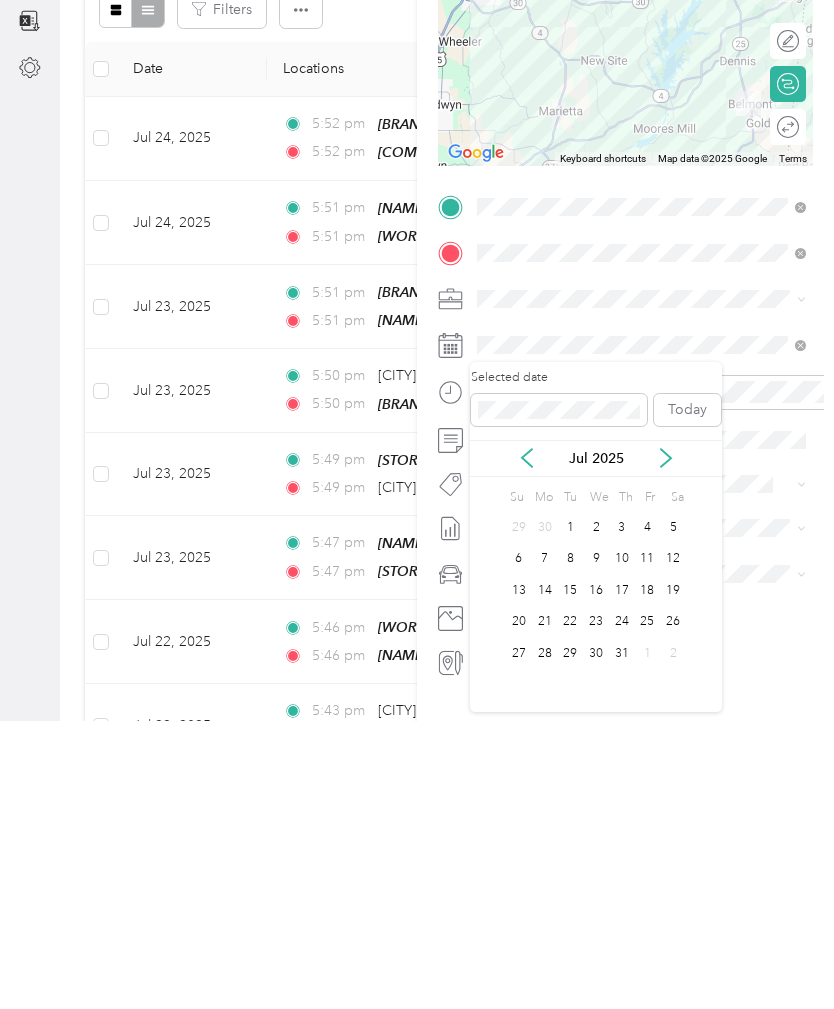 scroll, scrollTop: 64, scrollLeft: 0, axis: vertical 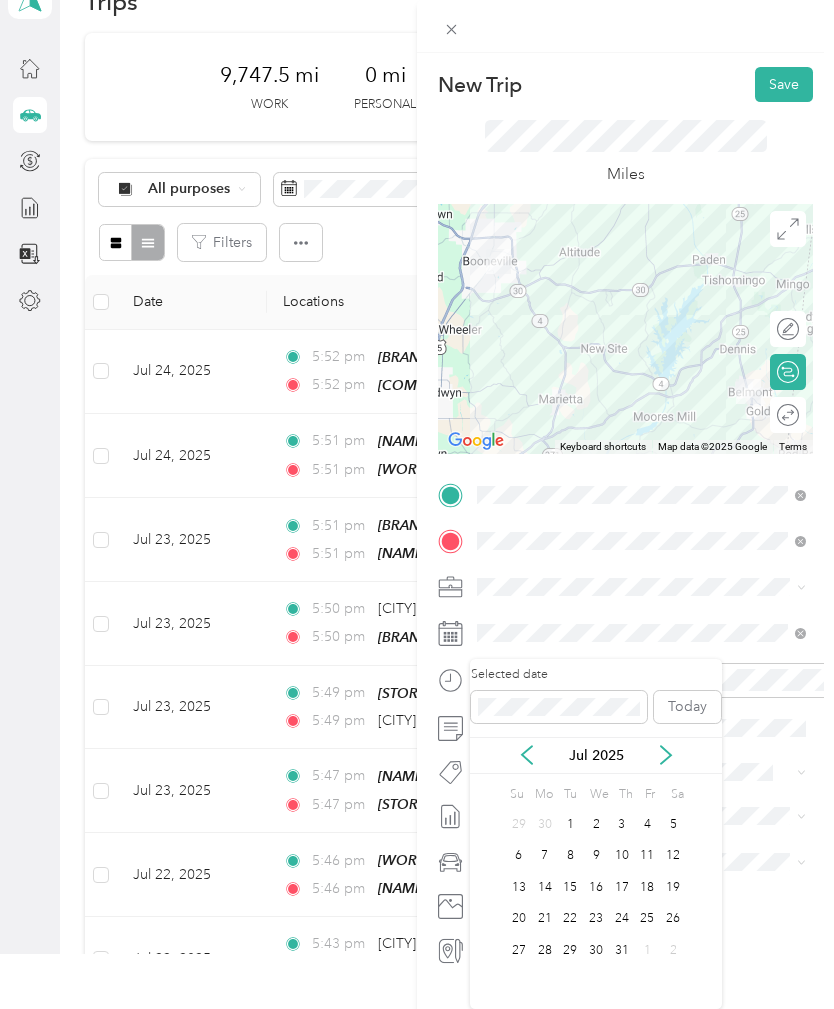 click on "24" at bounding box center (622, 919) 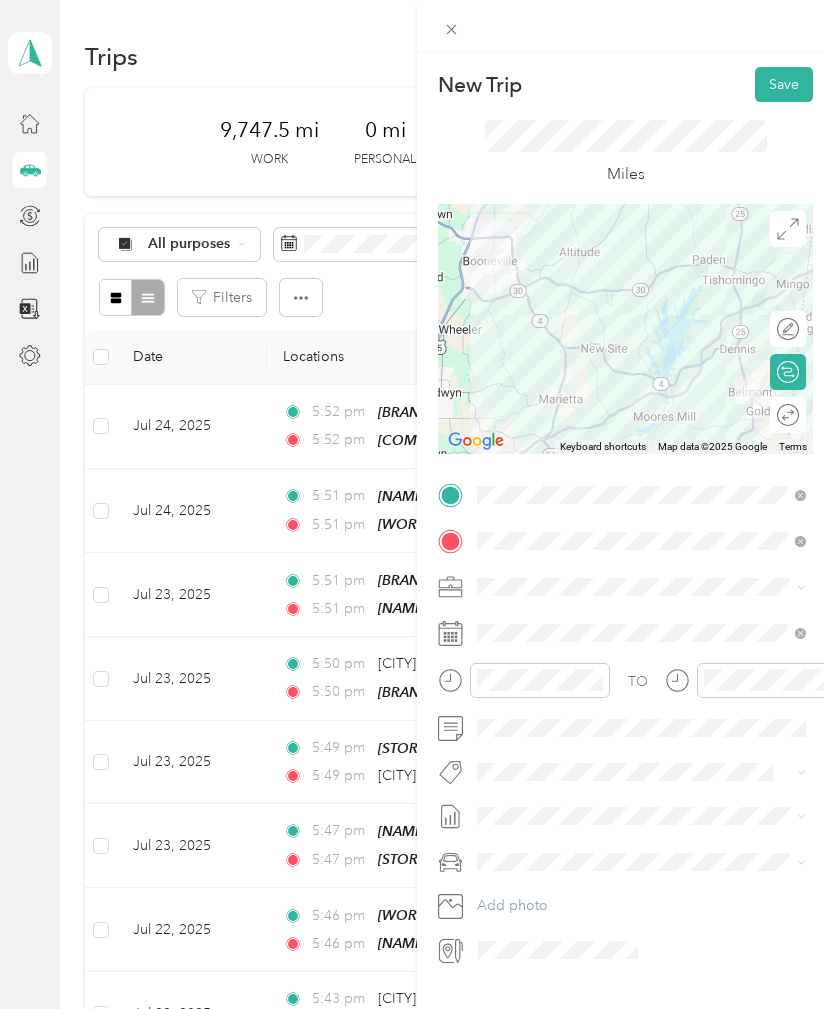 click on "Save" at bounding box center (784, 84) 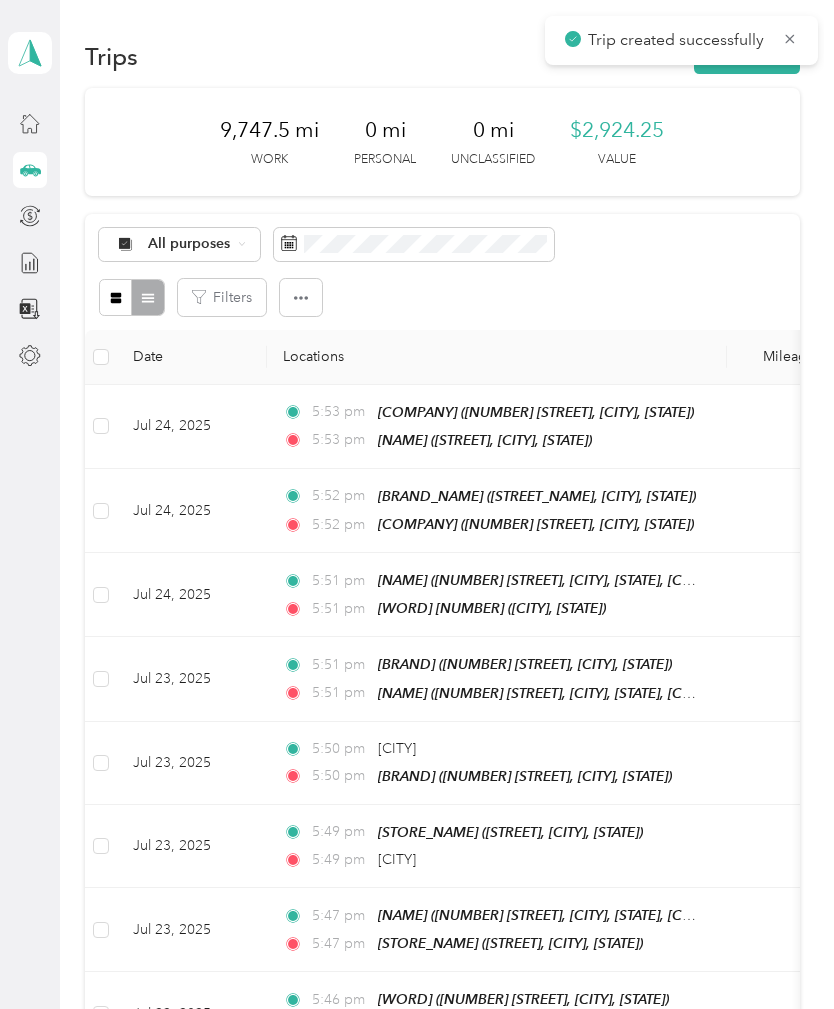 scroll, scrollTop: 0, scrollLeft: 0, axis: both 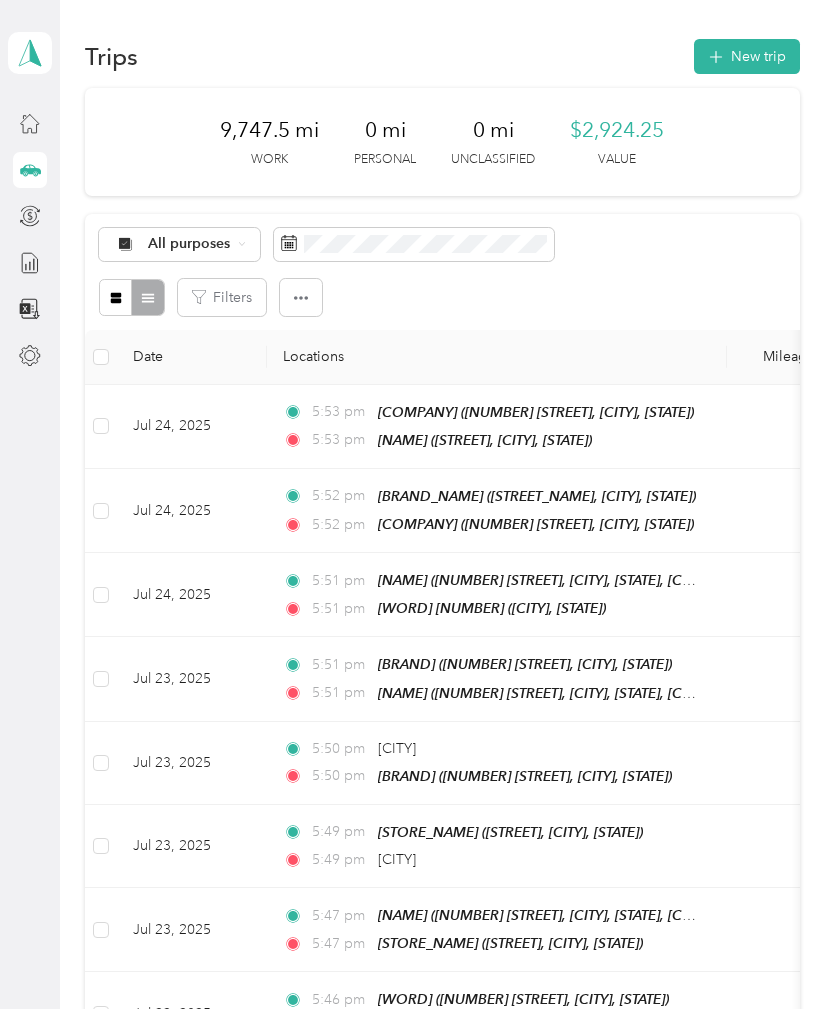click on "New trip" at bounding box center [747, 56] 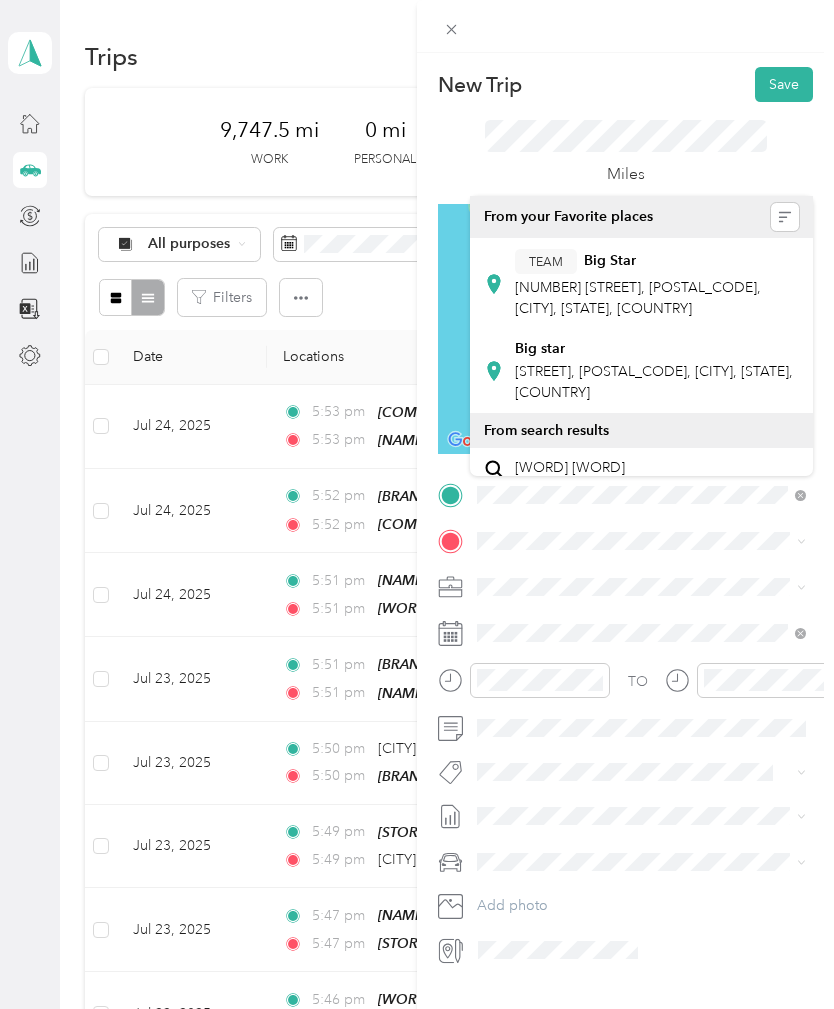 click on "[STREET], [POSTAL_CODE], [CITY], [STATE], [COUNTRY]" at bounding box center (654, 382) 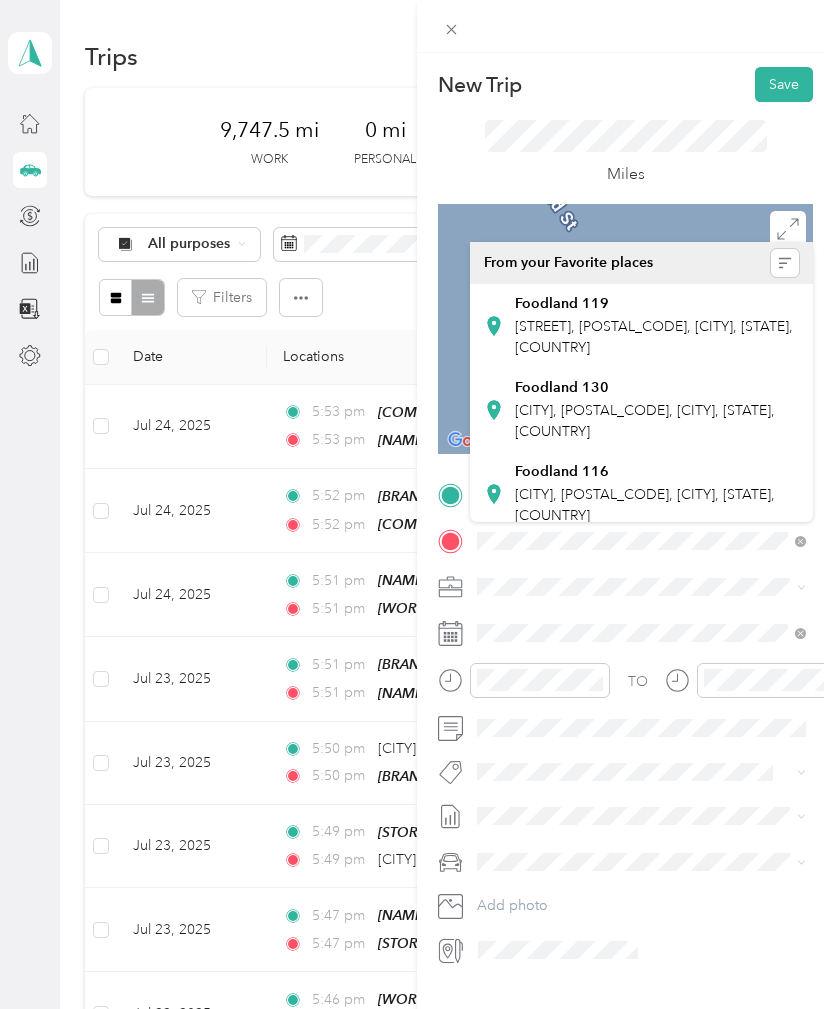 click on "Foodland 119" at bounding box center [562, 304] 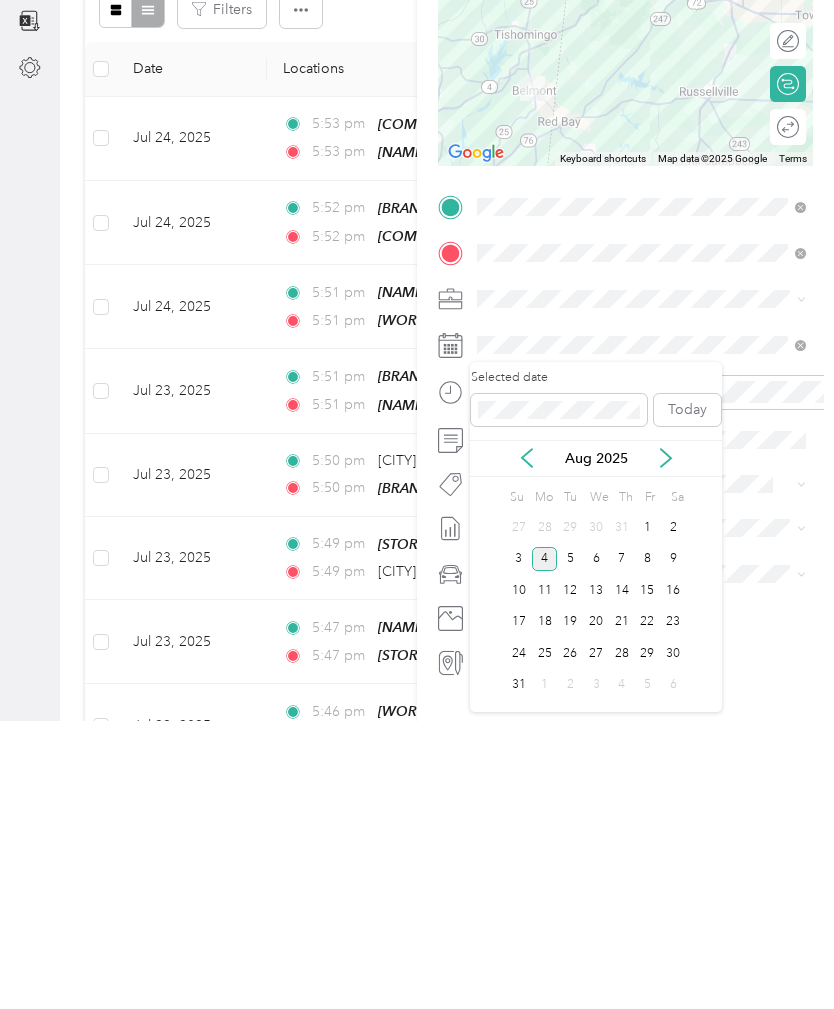 click 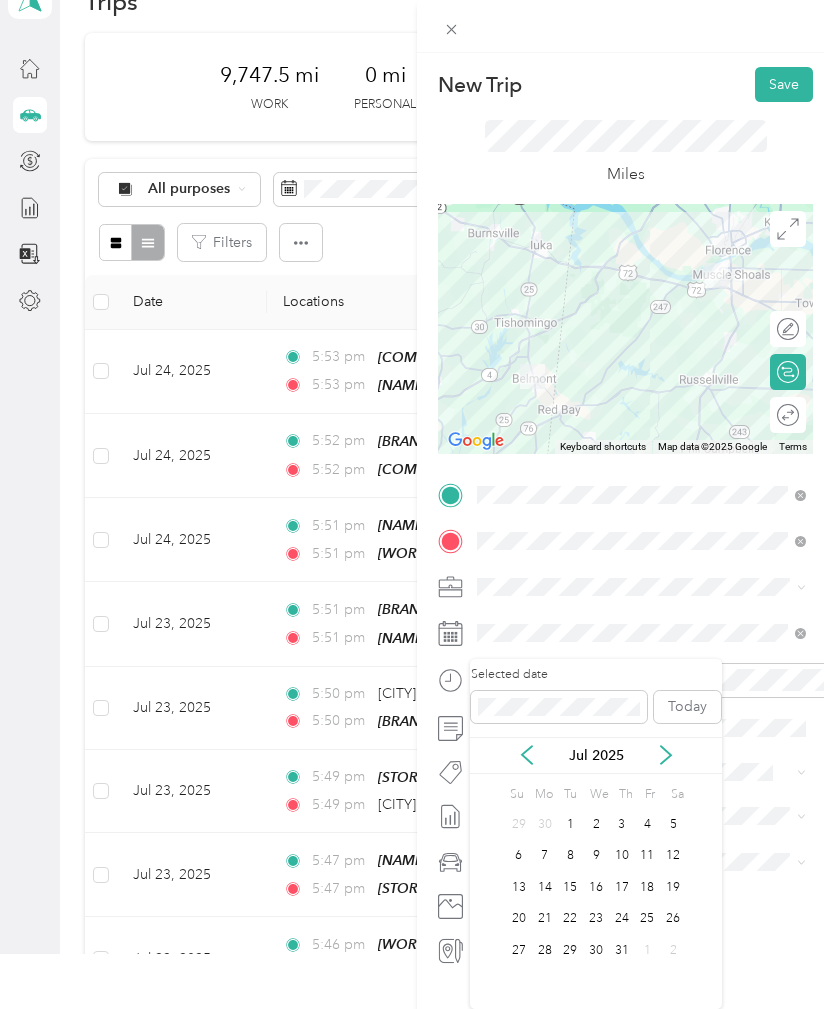 click on "24" at bounding box center [622, 919] 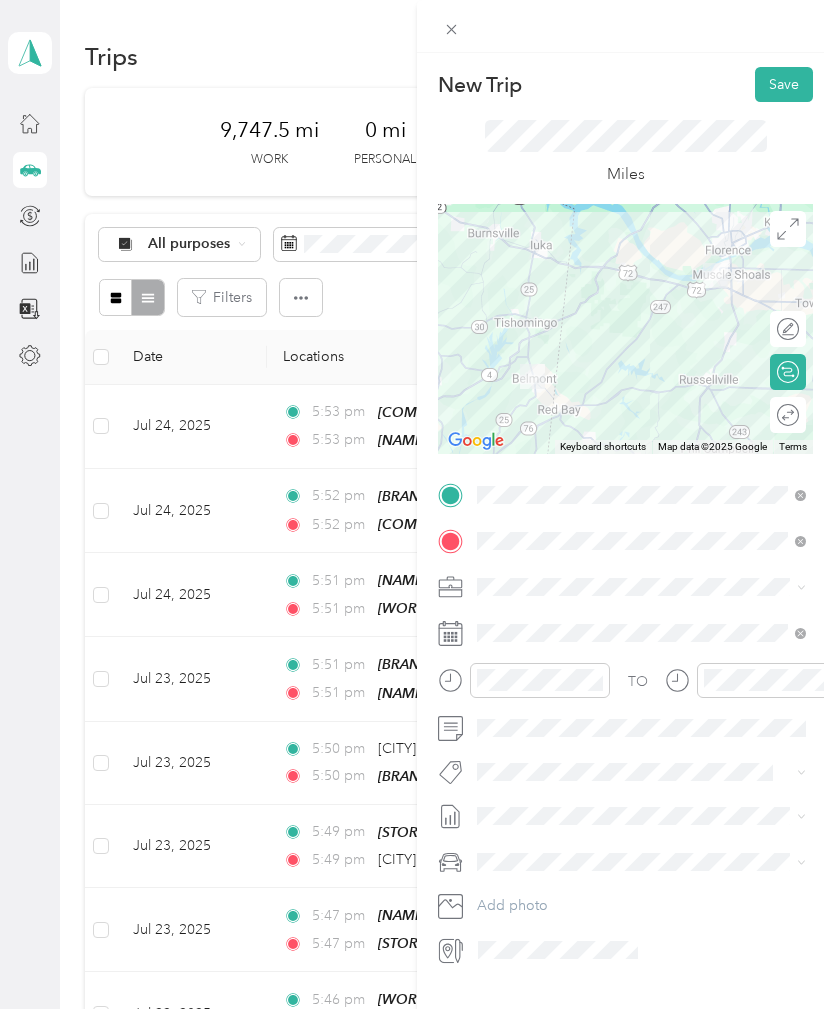 click on "Save" at bounding box center (784, 84) 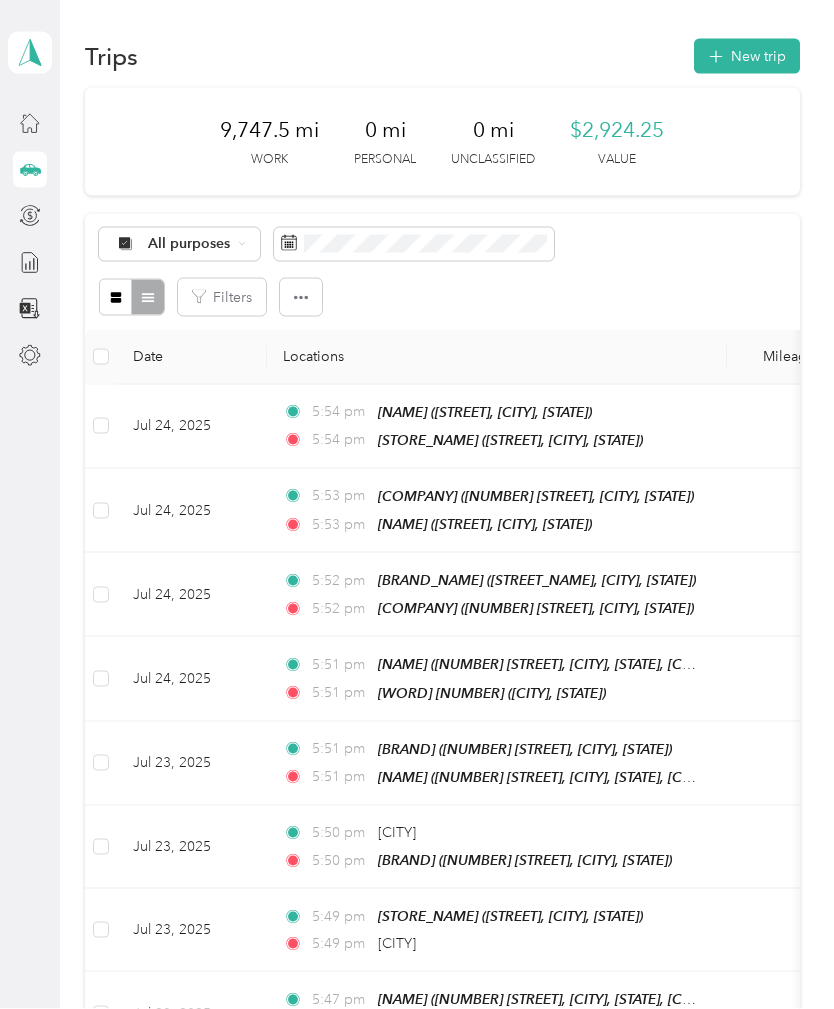scroll, scrollTop: 0, scrollLeft: 0, axis: both 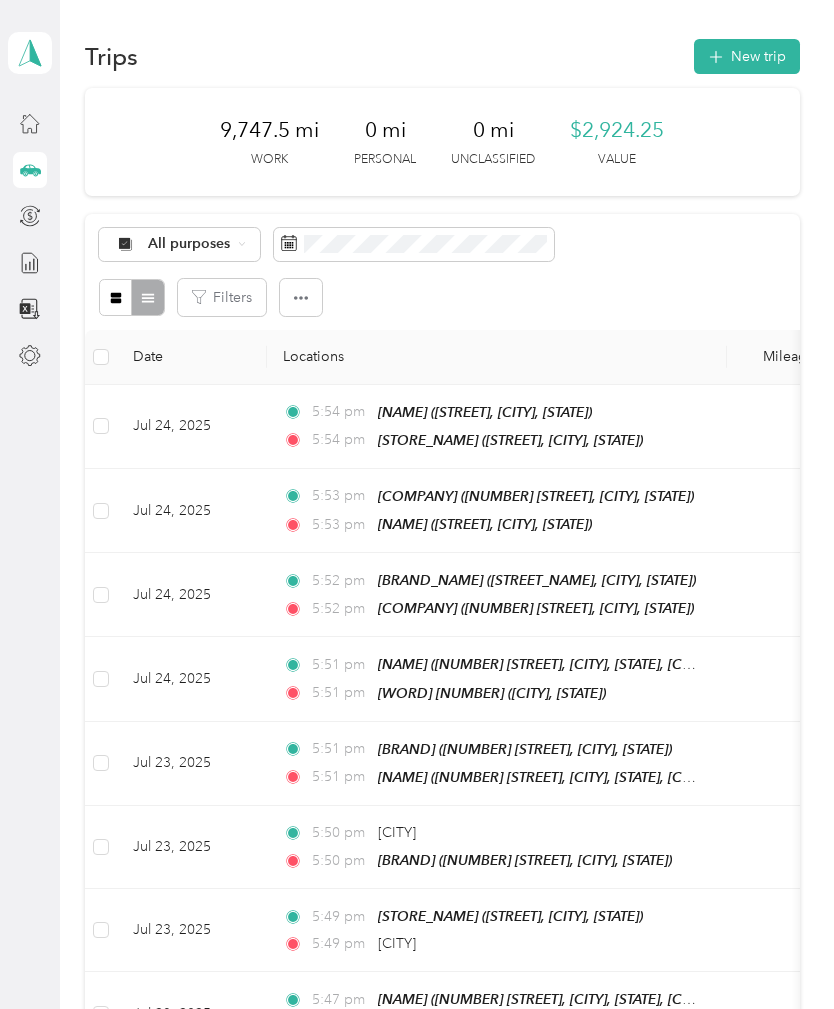 click on "New trip" at bounding box center (747, 56) 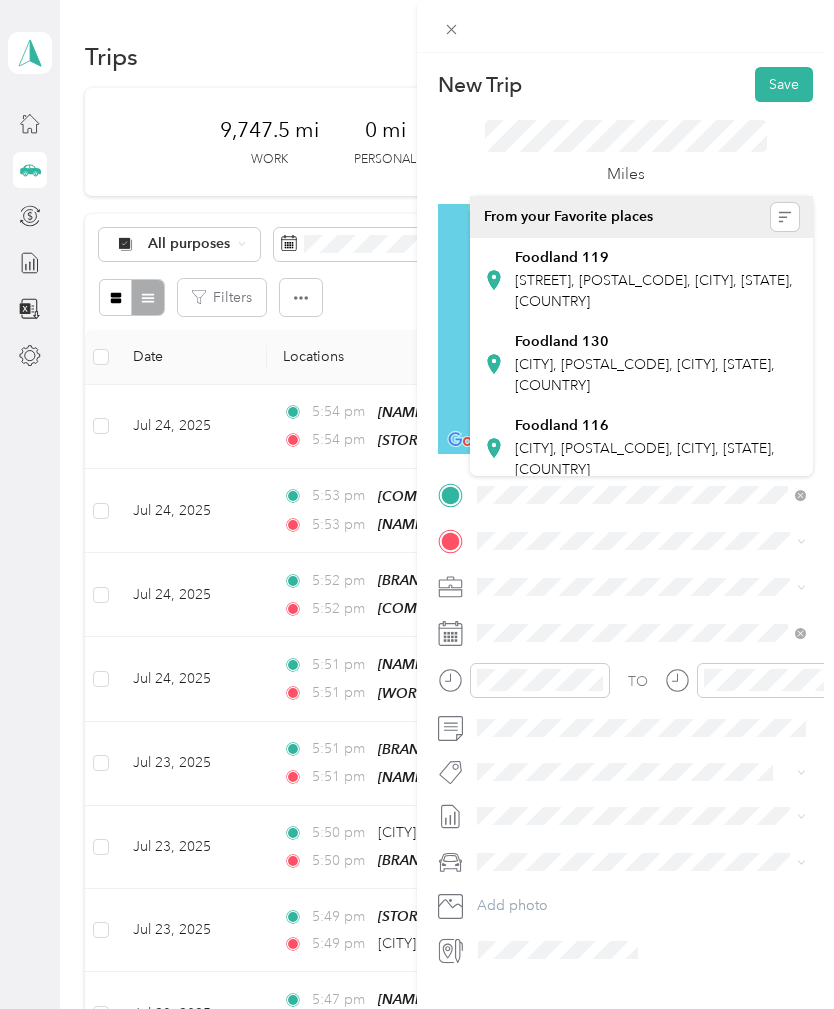 click on "[STREET], [POSTAL_CODE], [CITY], [STATE], [COUNTRY]" at bounding box center [654, 291] 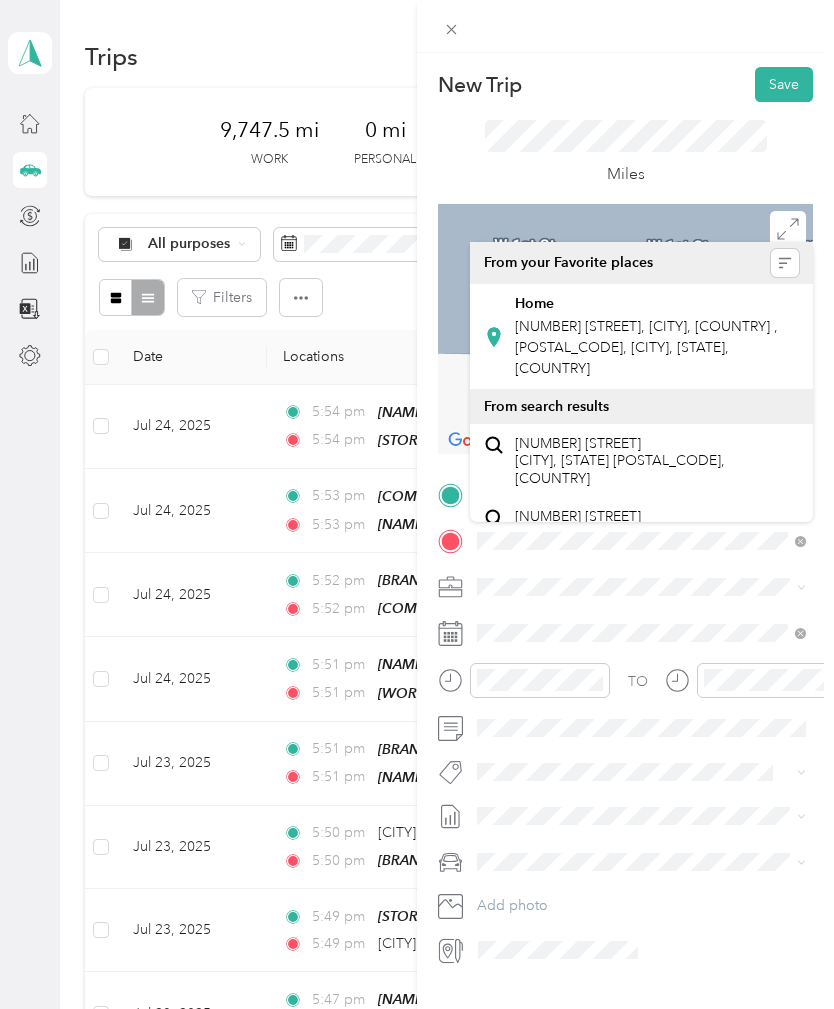 click on "[NUMBER] [STREET], [CITY], [COUNTRY] , [POSTAL_CODE], [CITY], [STATE], [COUNTRY]" at bounding box center (646, 347) 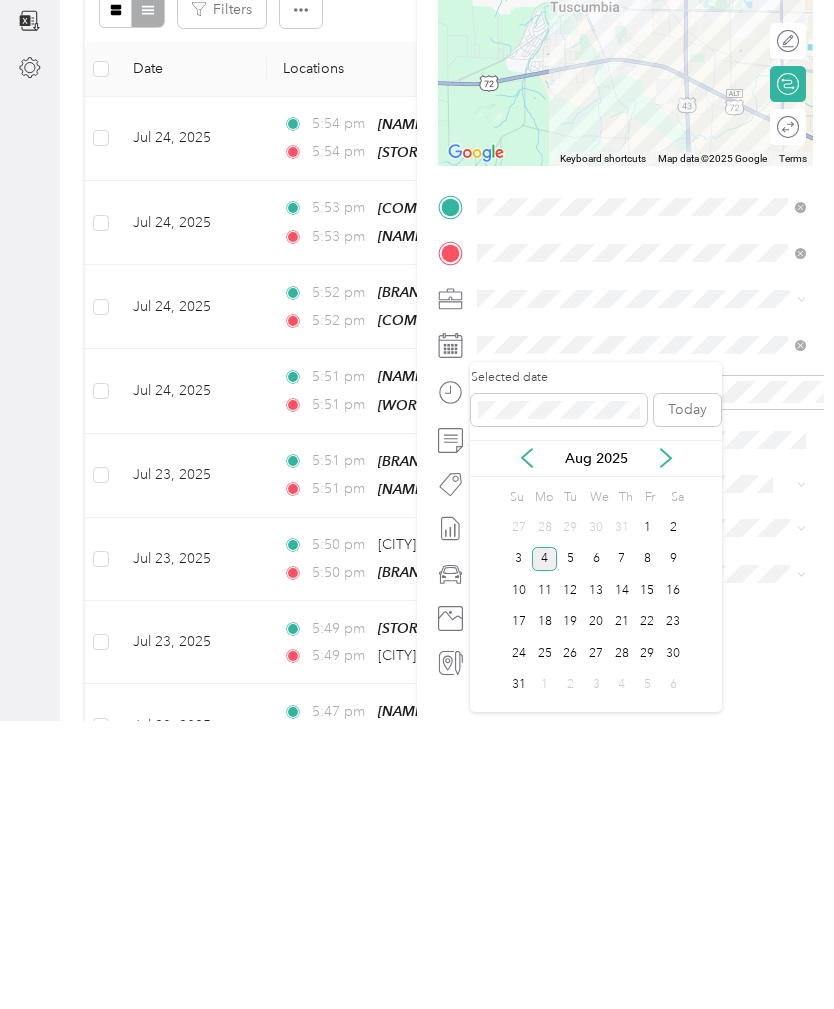 click 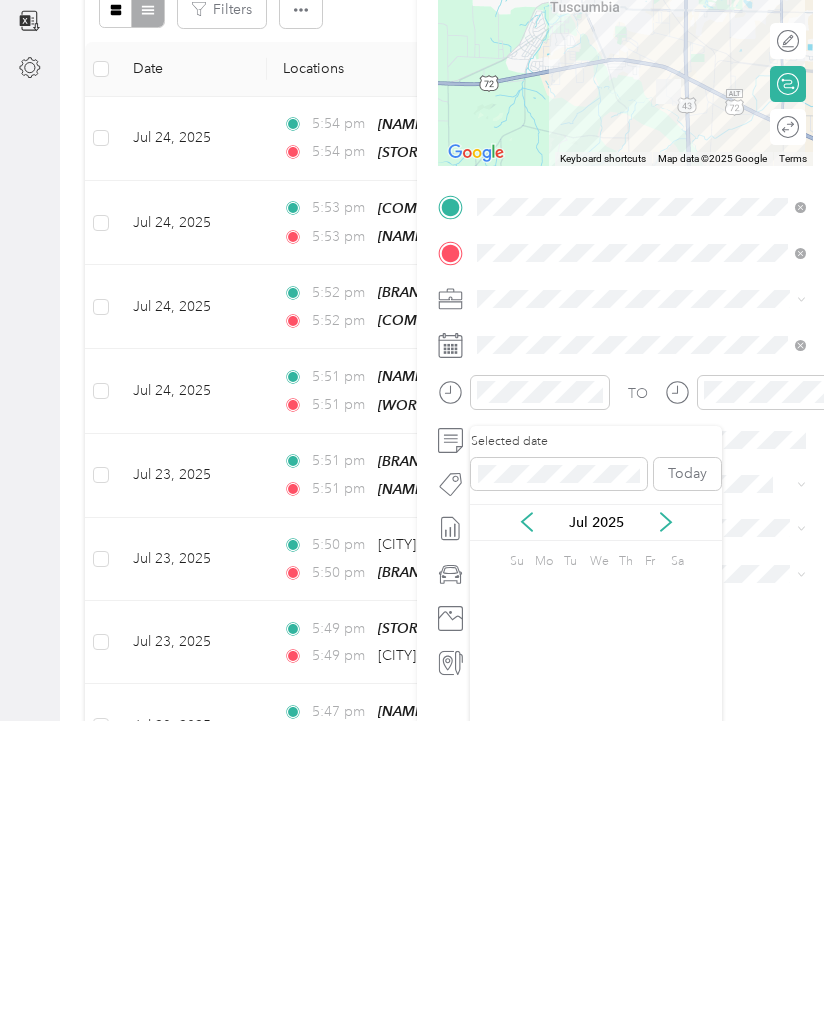 scroll, scrollTop: 64, scrollLeft: 0, axis: vertical 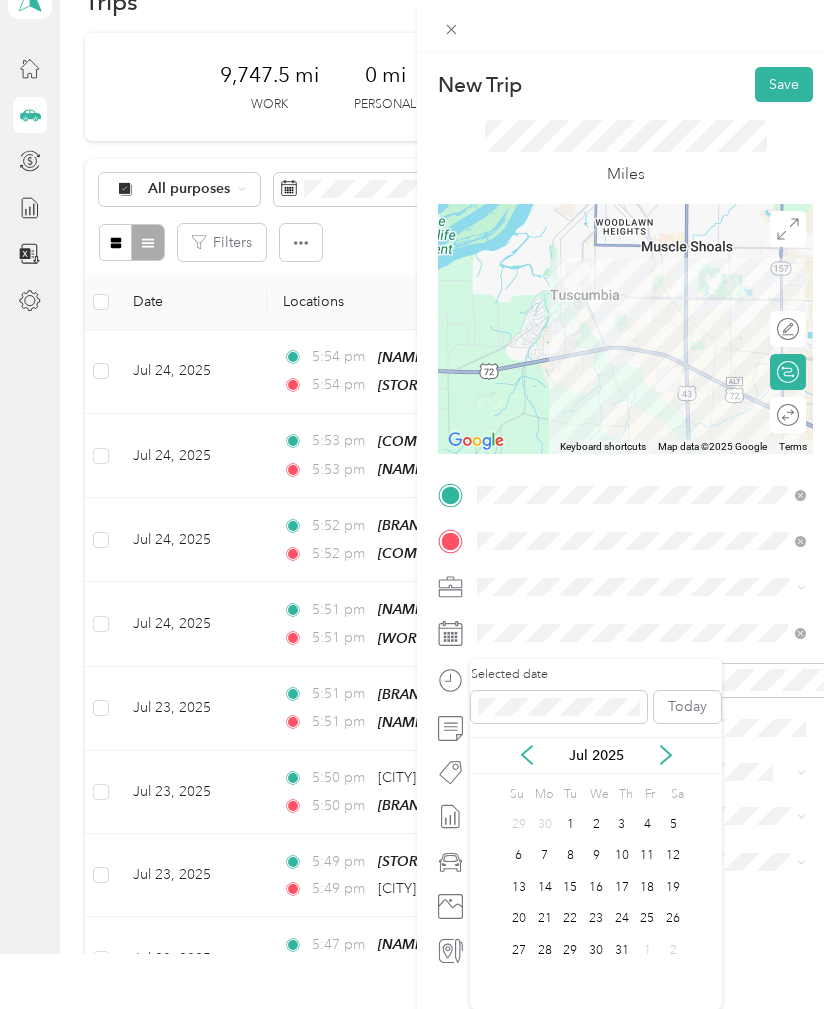 click on "24" at bounding box center [622, 919] 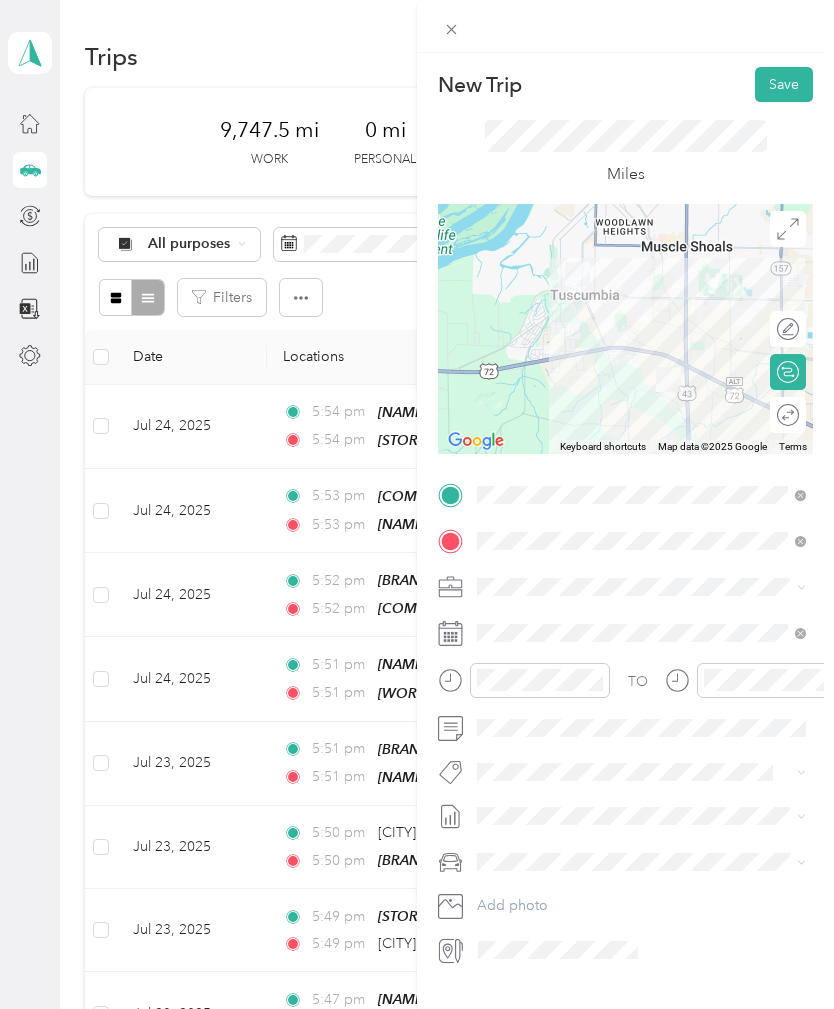 click on "Save" at bounding box center (784, 84) 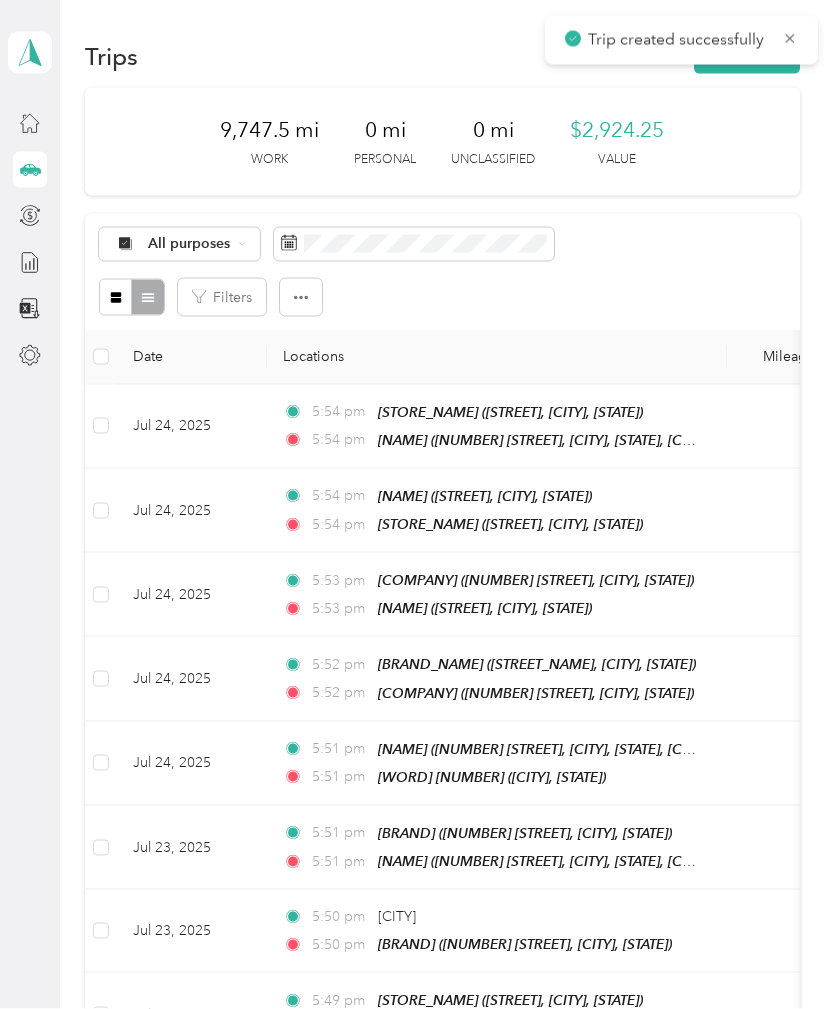 scroll, scrollTop: 0, scrollLeft: 0, axis: both 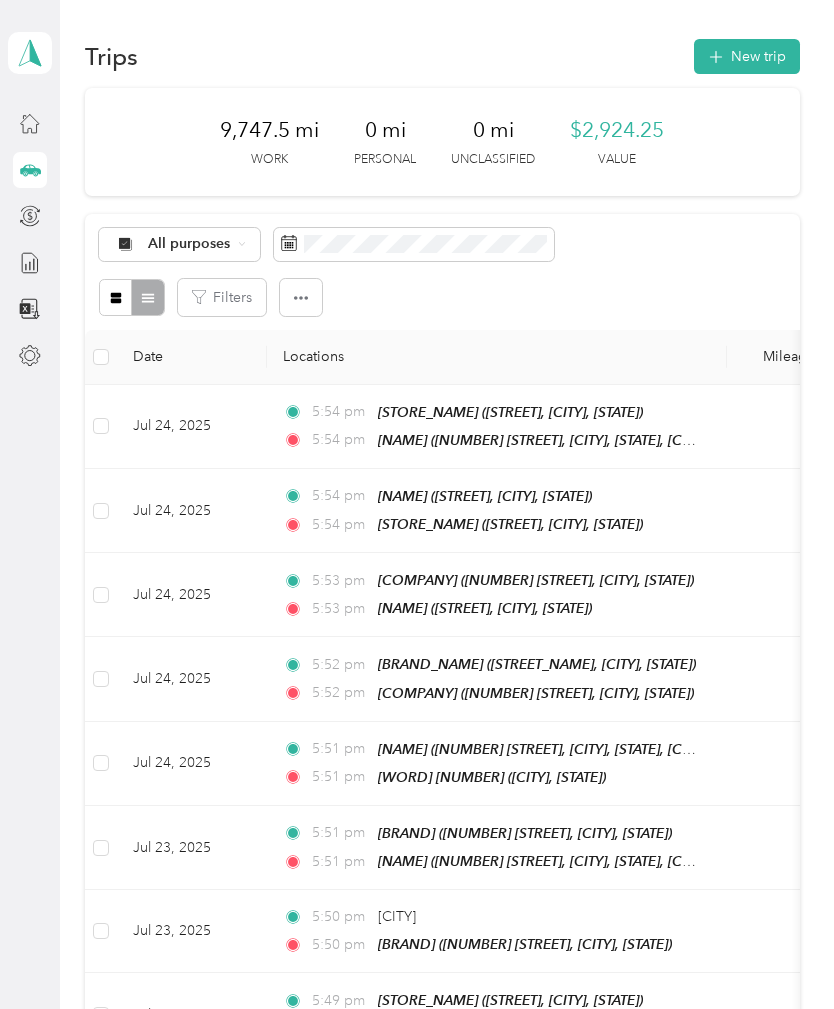 click on "New trip" at bounding box center (747, 56) 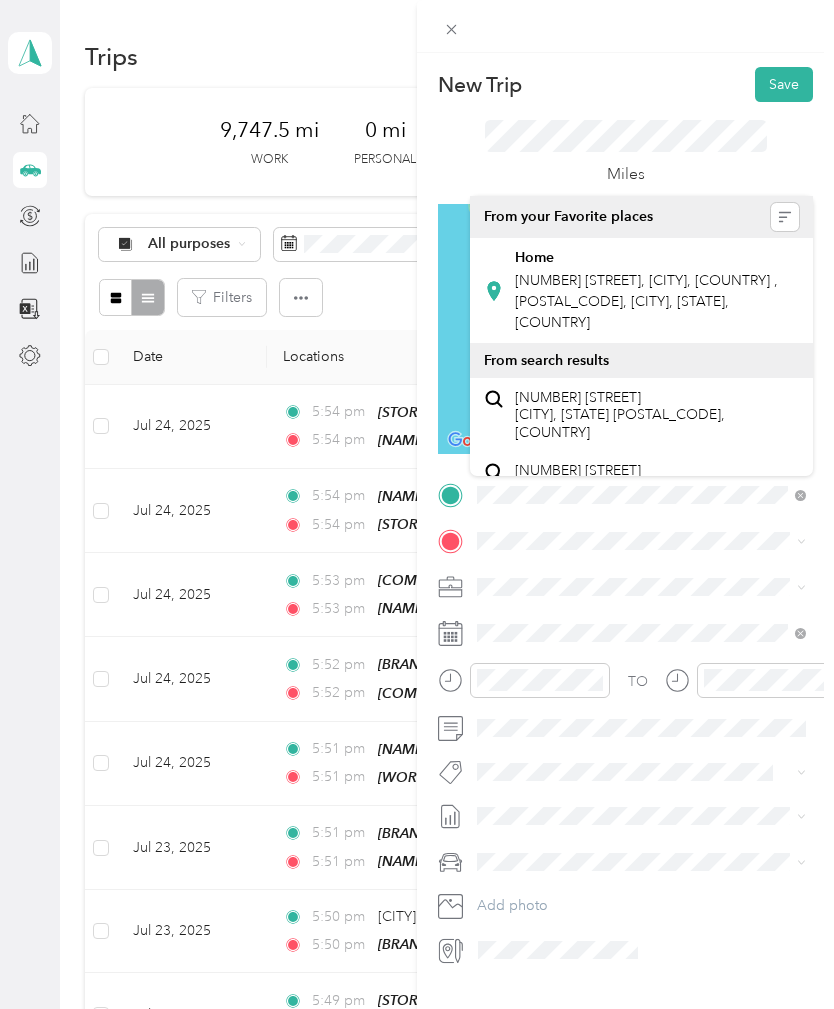 click on "[NUMBER] [STREET], [CITY], [COUNTRY] , [POSTAL_CODE], [CITY], [STATE], [COUNTRY]" at bounding box center (646, 301) 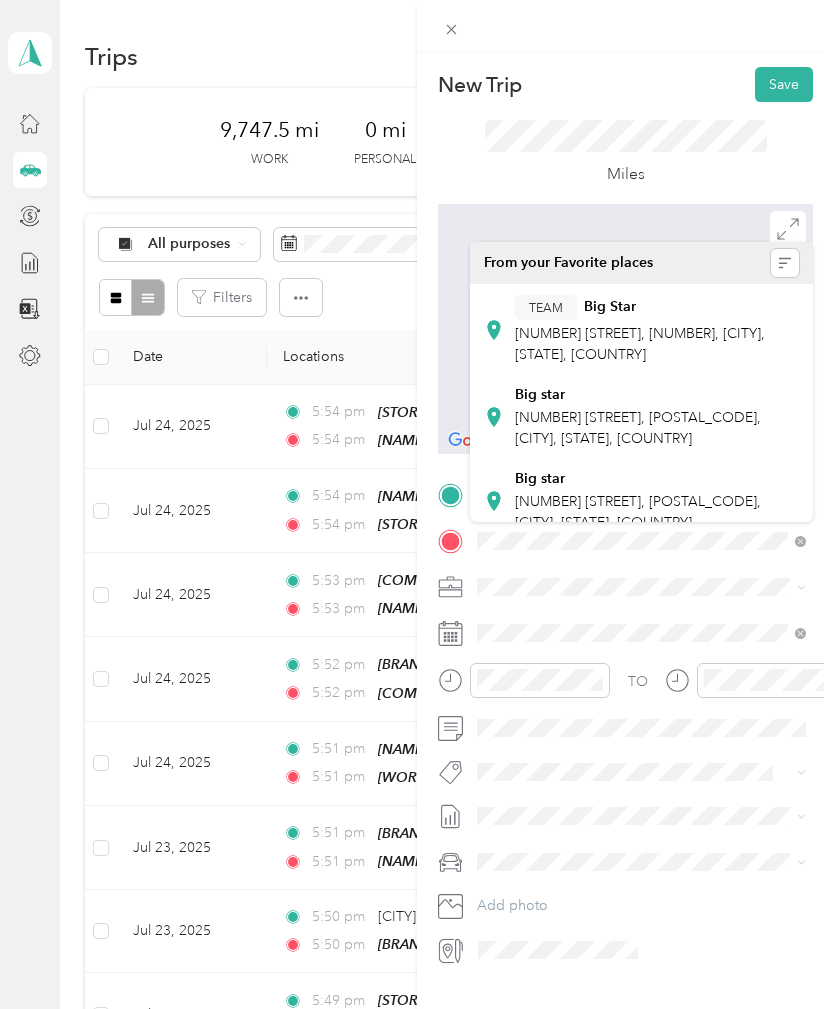 click on "[BRAND] [NUMBER] [STREET], [POSTAL_CODE], [CITY], [STATE], [COUNTRY]" at bounding box center [657, 330] 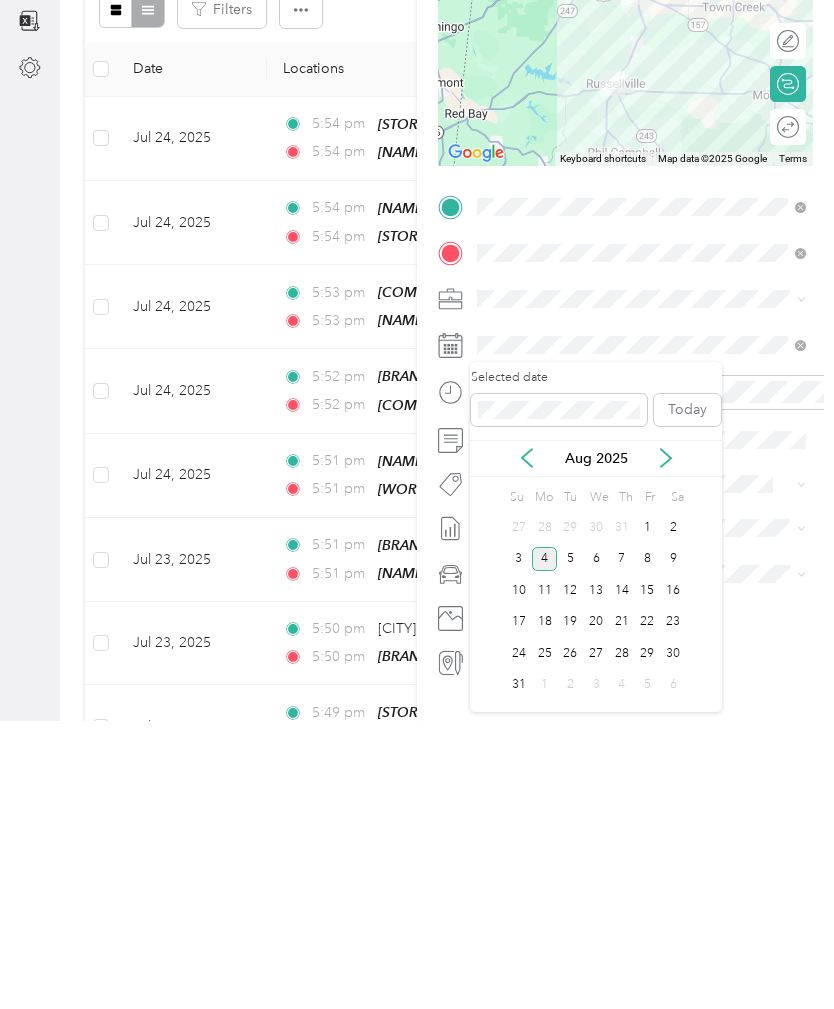 click 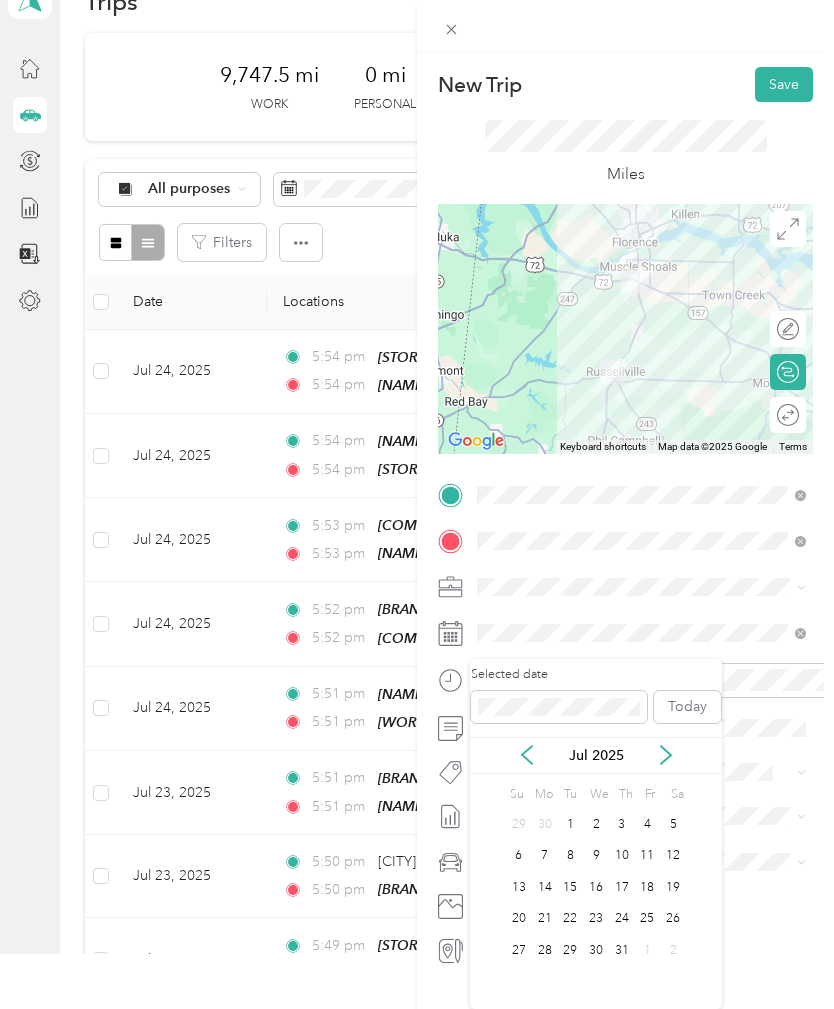 click on "25" at bounding box center (648, 919) 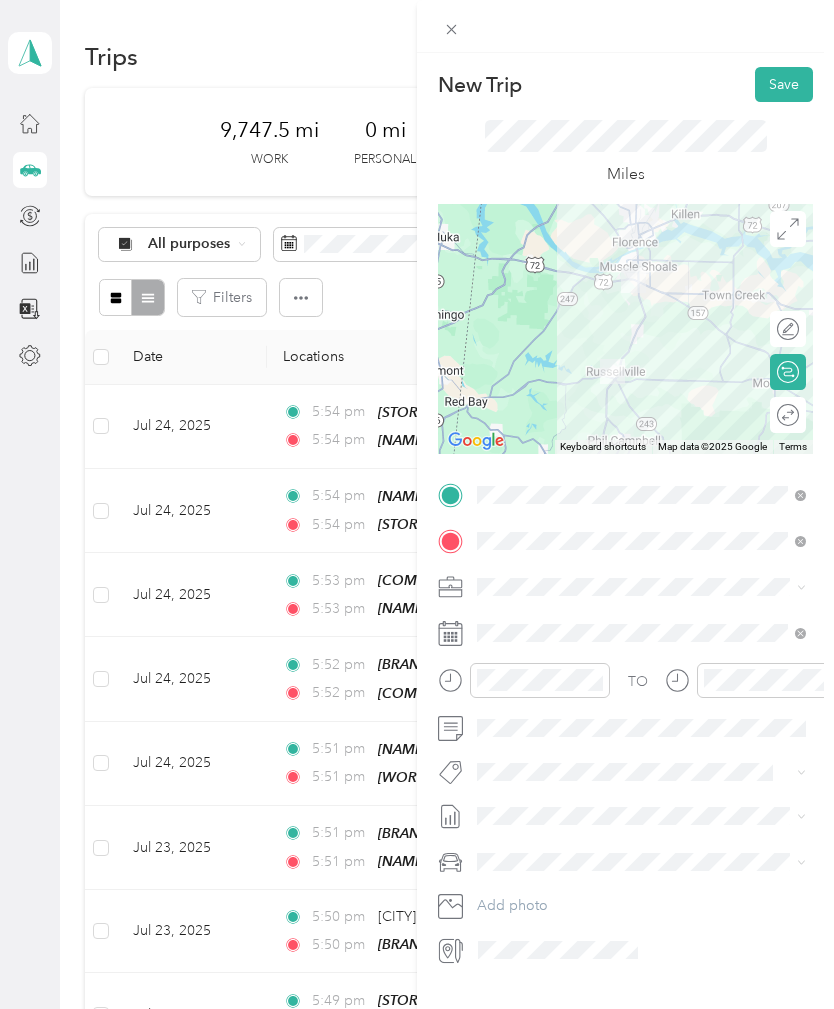 click on "Save" at bounding box center [784, 84] 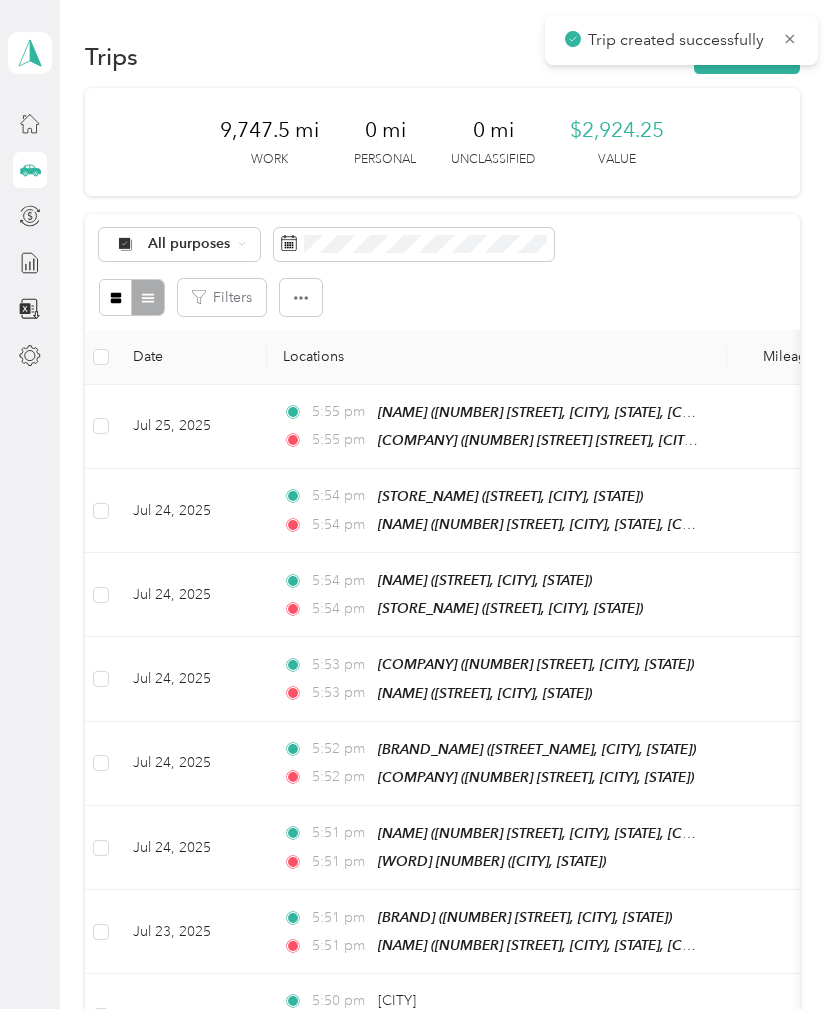 scroll, scrollTop: 0, scrollLeft: 0, axis: both 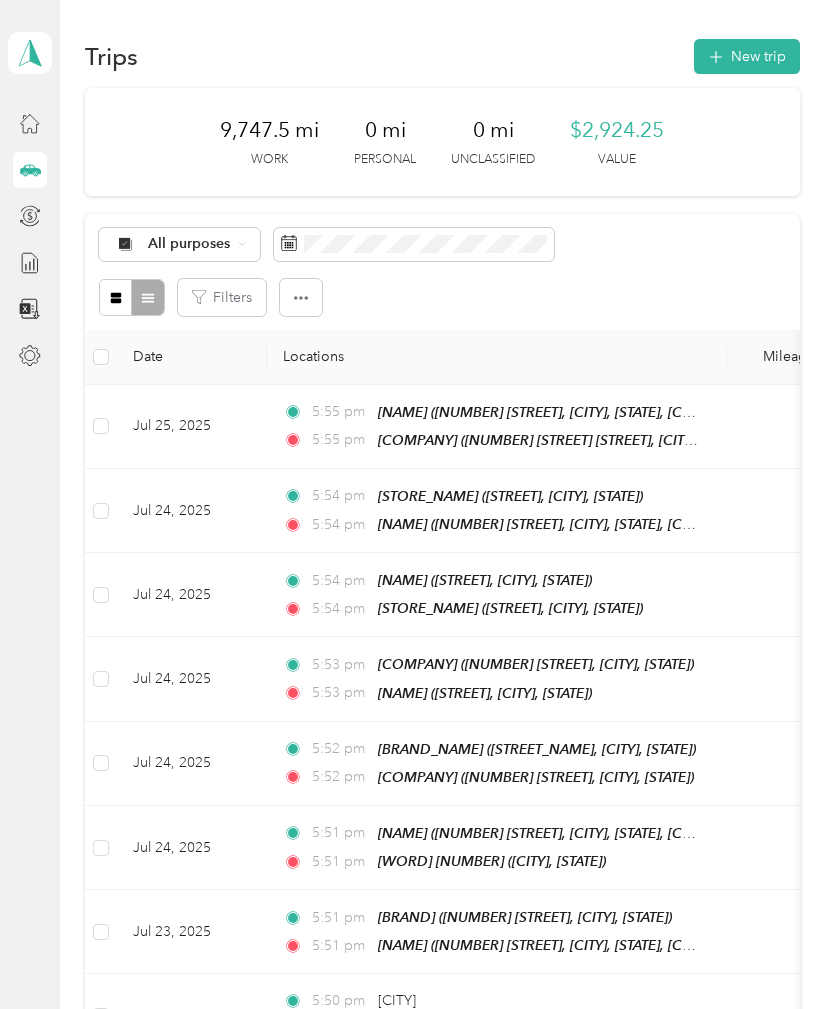 click on "New trip" at bounding box center (747, 56) 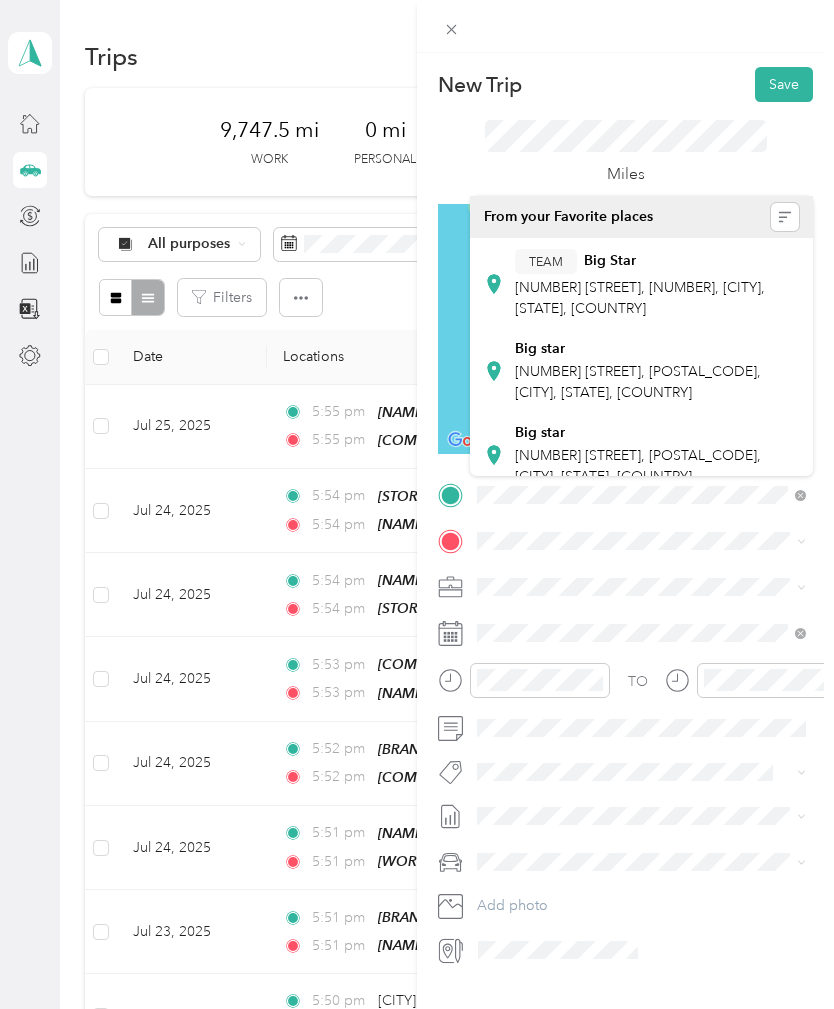 click on "[BRAND] [NUMBER] [STREET], [POSTAL_CODE], [CITY], [STATE], [COUNTRY]" at bounding box center [657, 284] 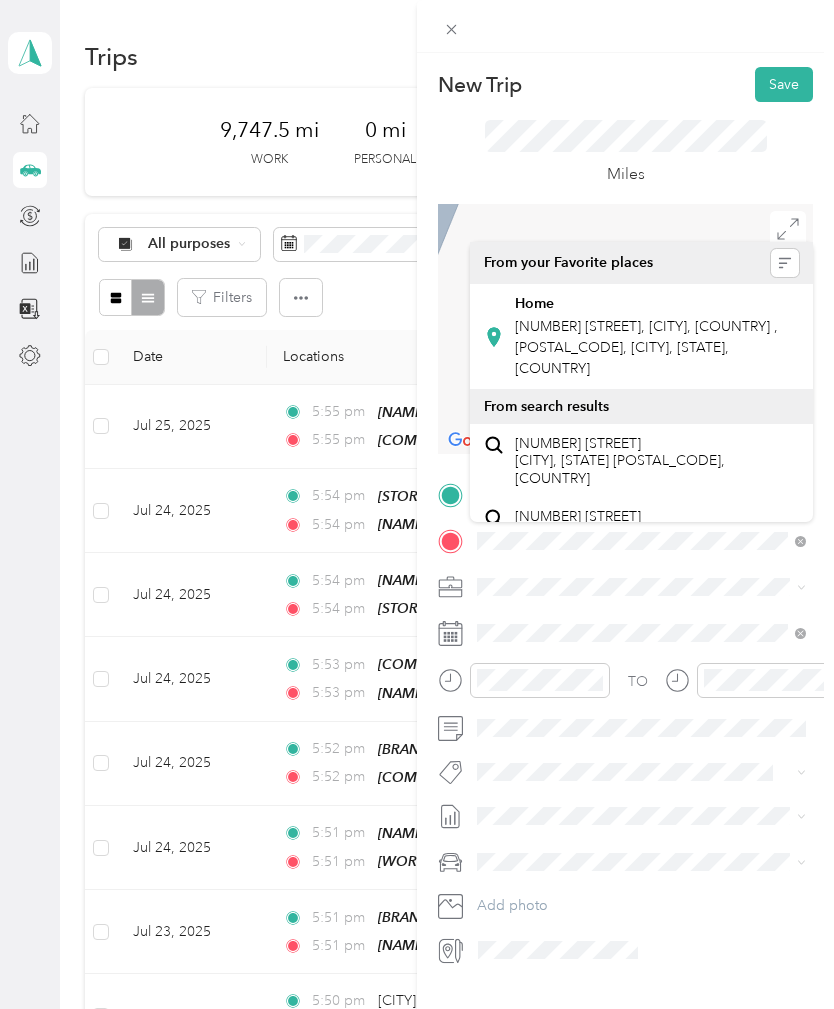 click on "[NUMBER] [STREET], [CITY], [COUNTRY] , [POSTAL_CODE], [CITY], [STATE], [COUNTRY]" at bounding box center (646, 347) 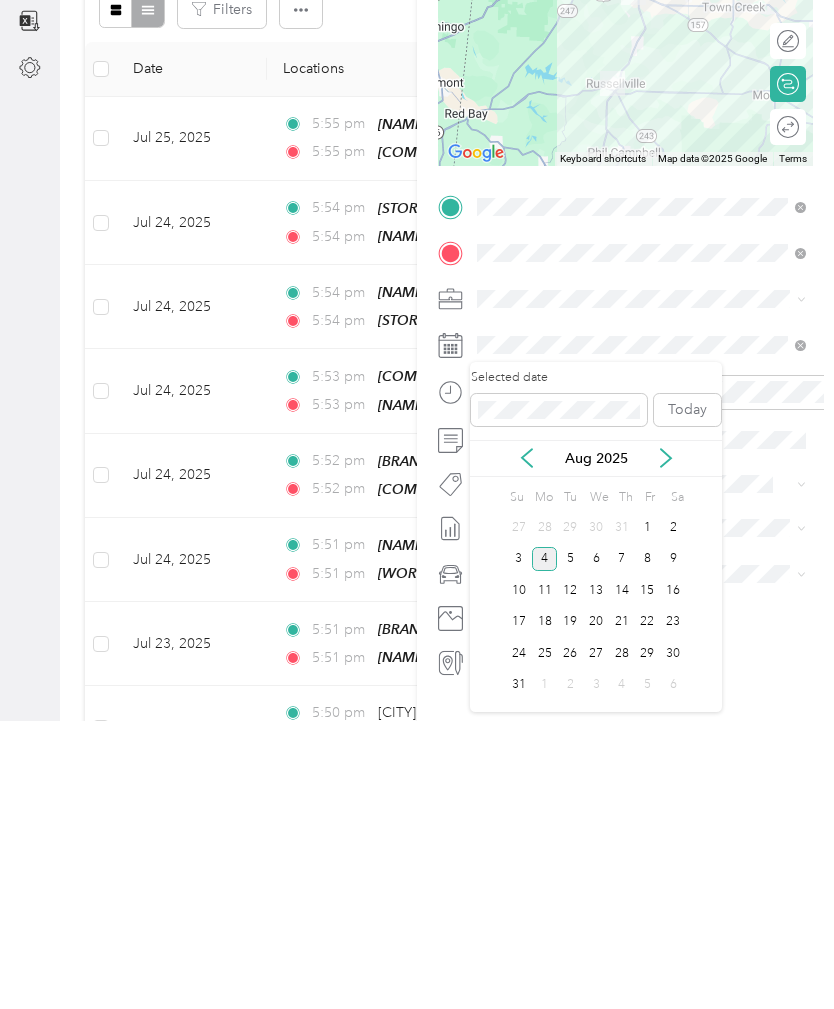 click 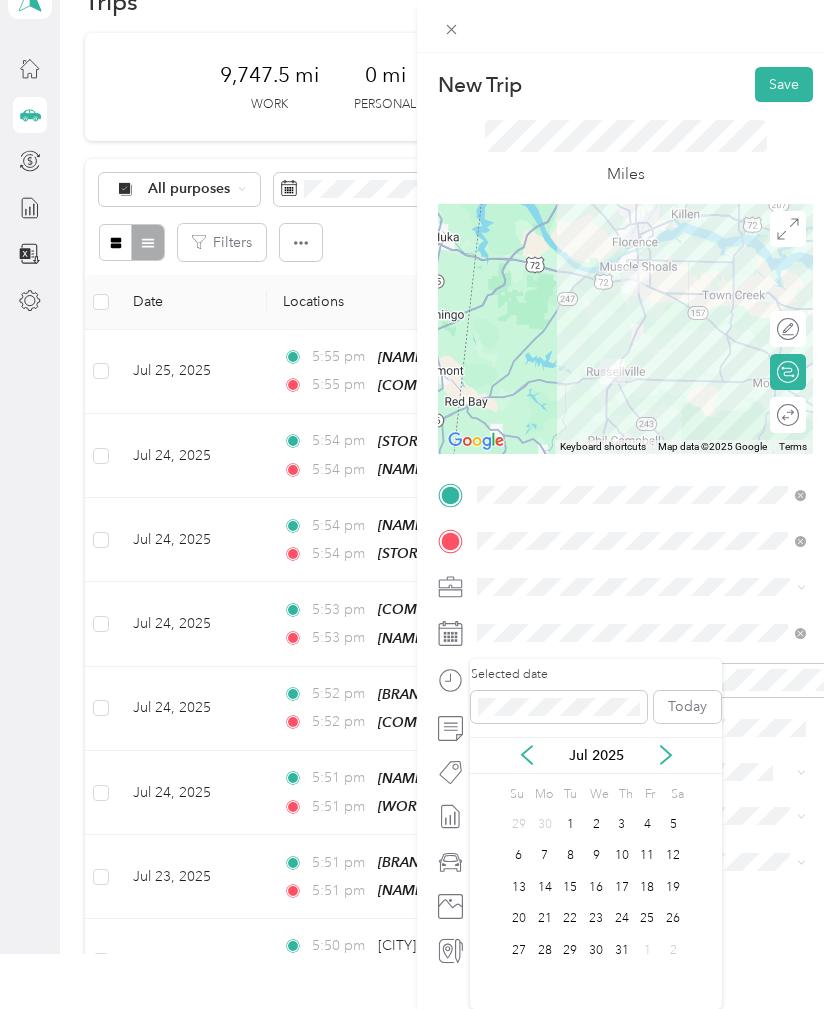 click on "25" at bounding box center [648, 919] 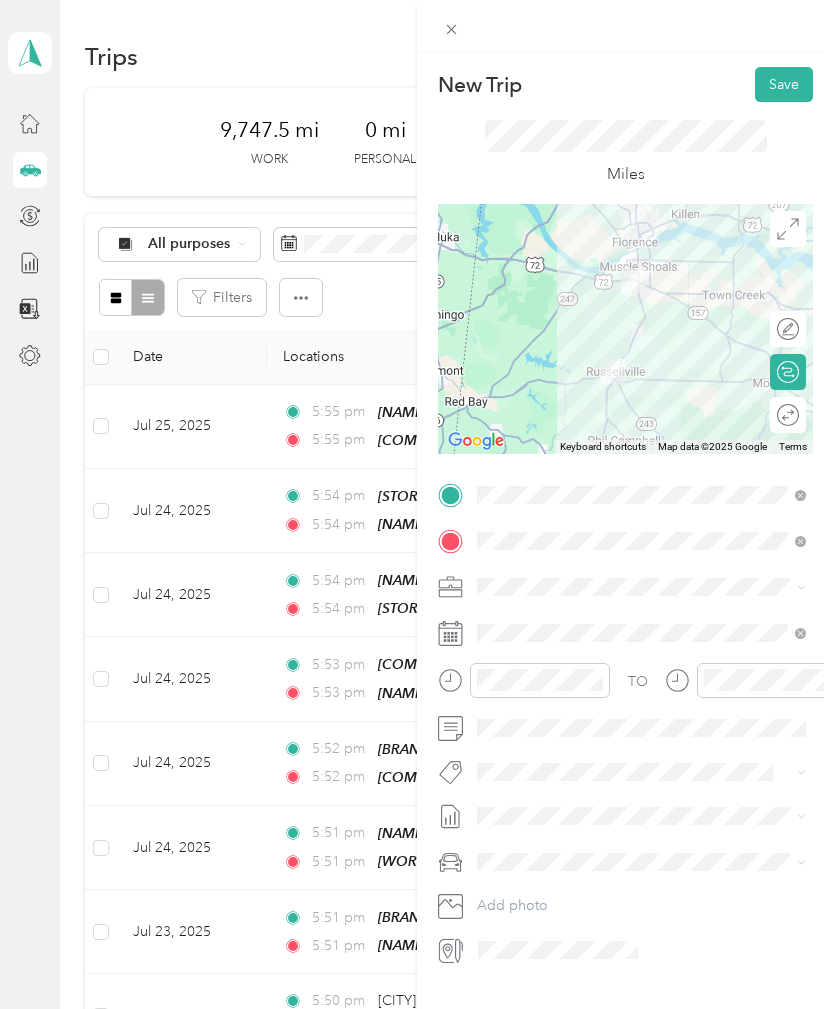 click on "Save" at bounding box center [784, 84] 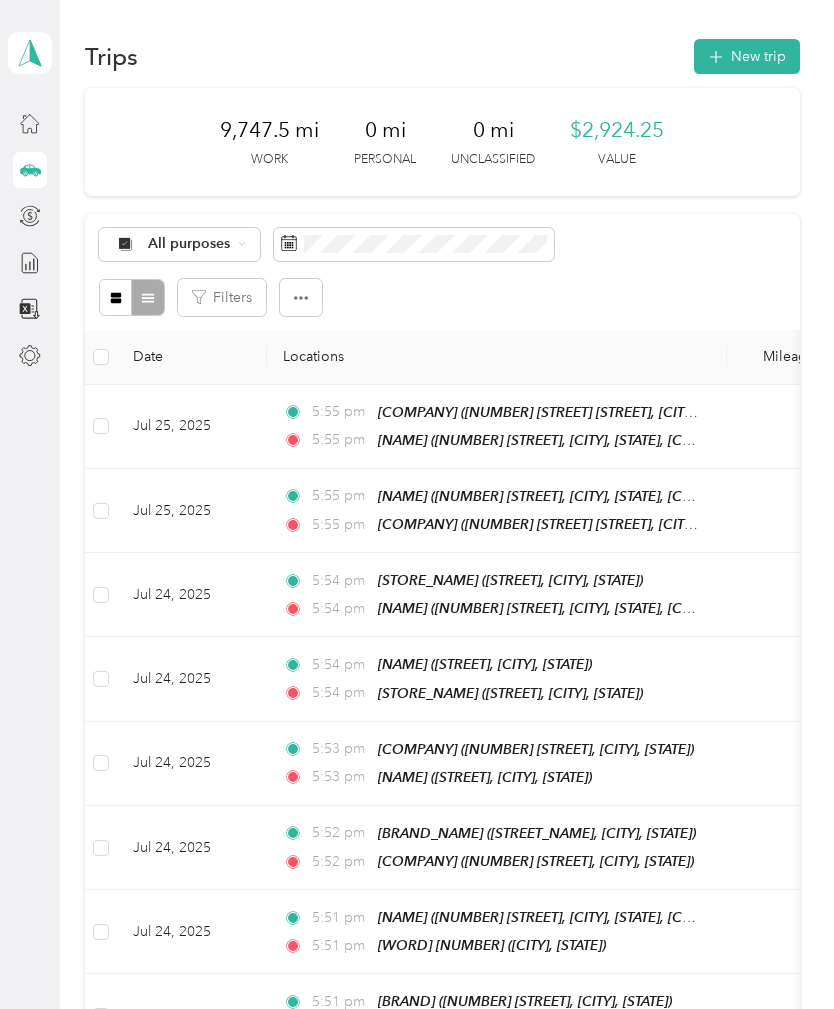 scroll, scrollTop: 0, scrollLeft: 0, axis: both 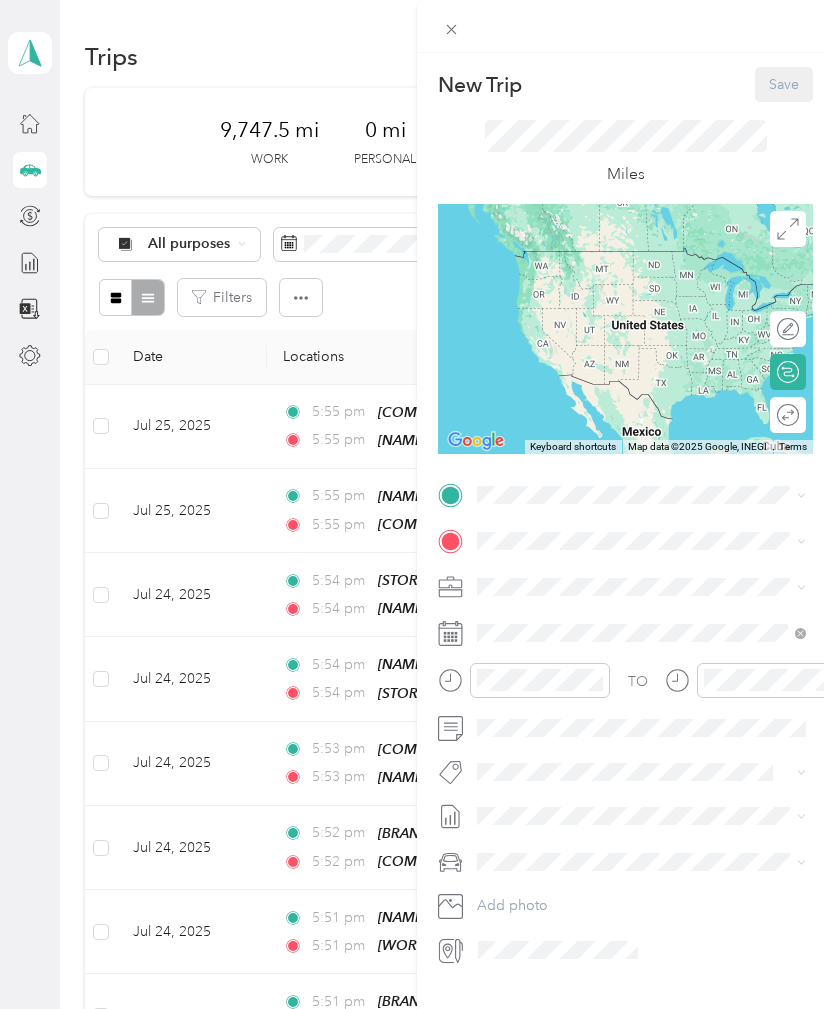 click at bounding box center [641, 495] 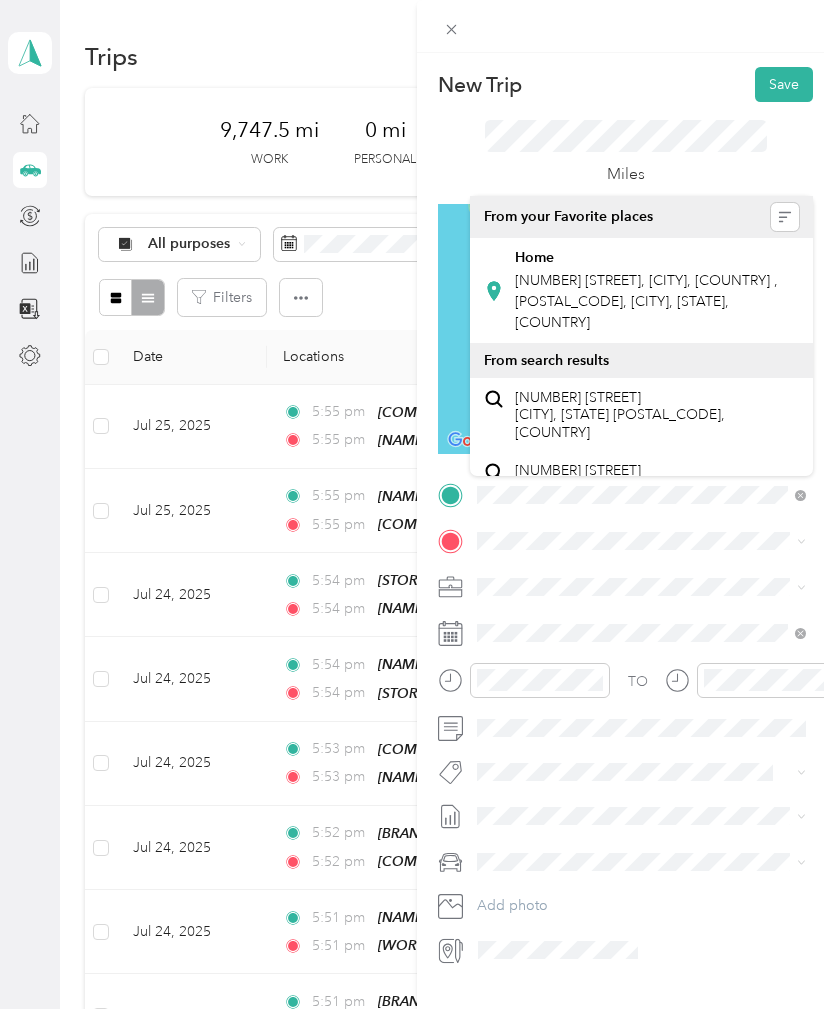 click on "[NUMBER] [STREET], [CITY], [COUNTRY] , [POSTAL_CODE], [CITY], [STATE], [COUNTRY]" at bounding box center (646, 301) 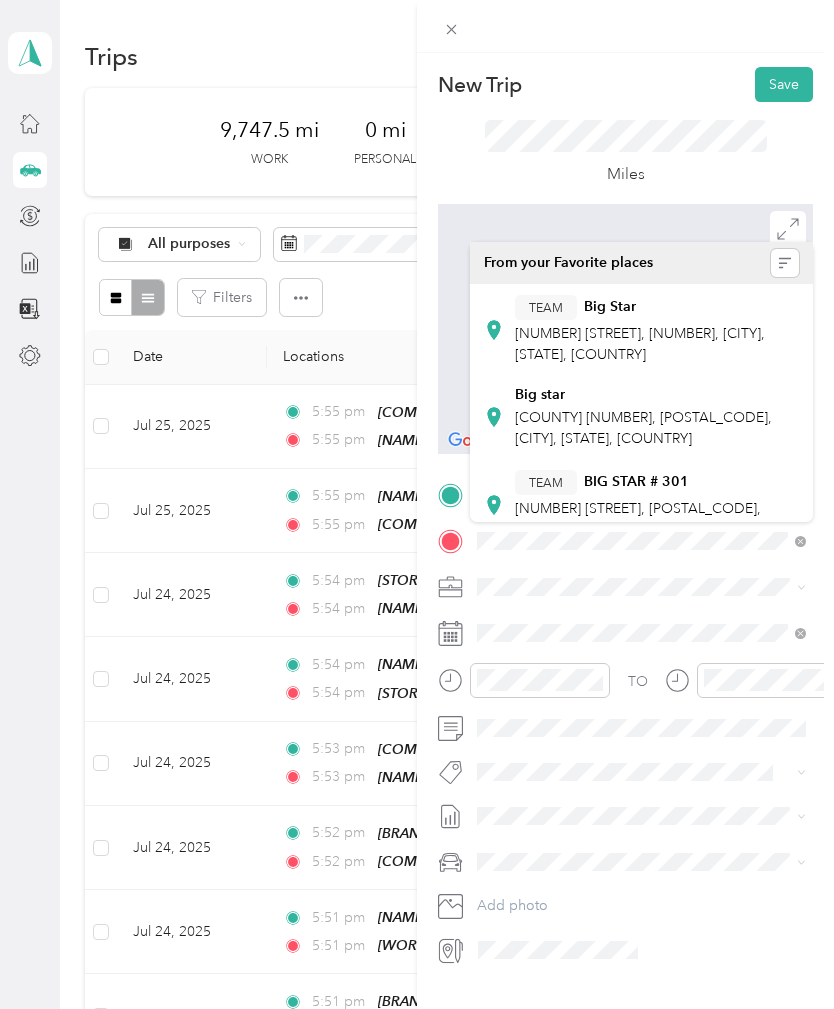 click on "BIG STAR # 301" at bounding box center [636, 482] 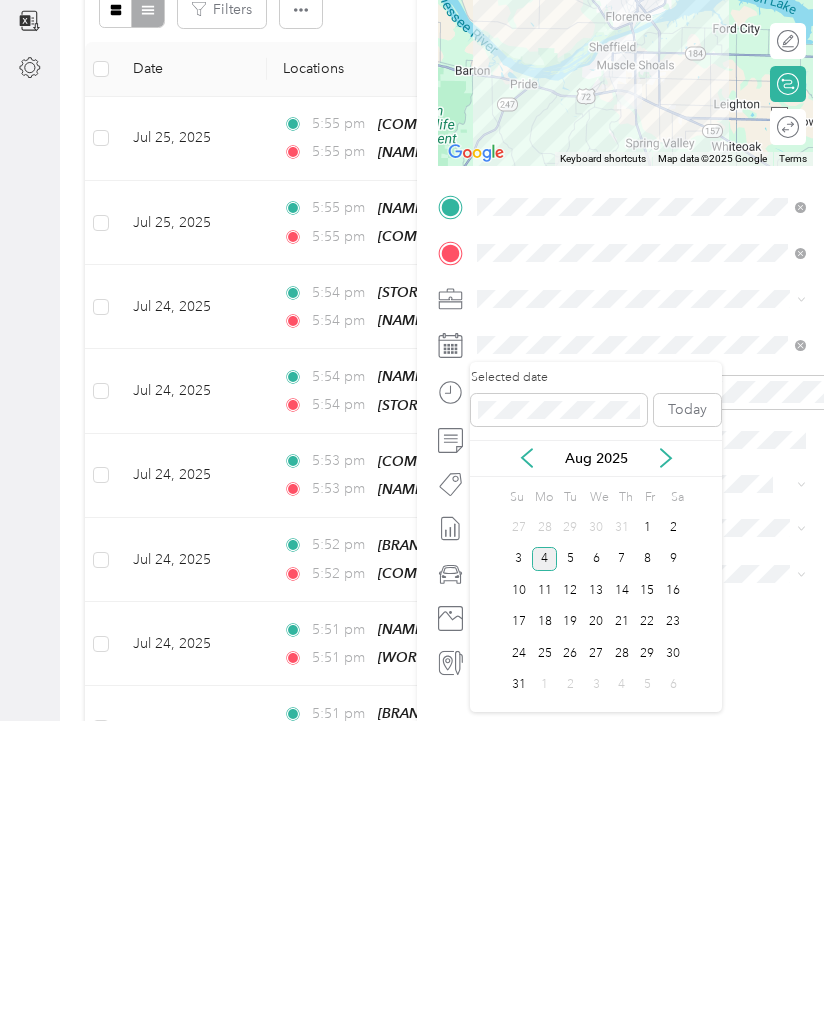 click 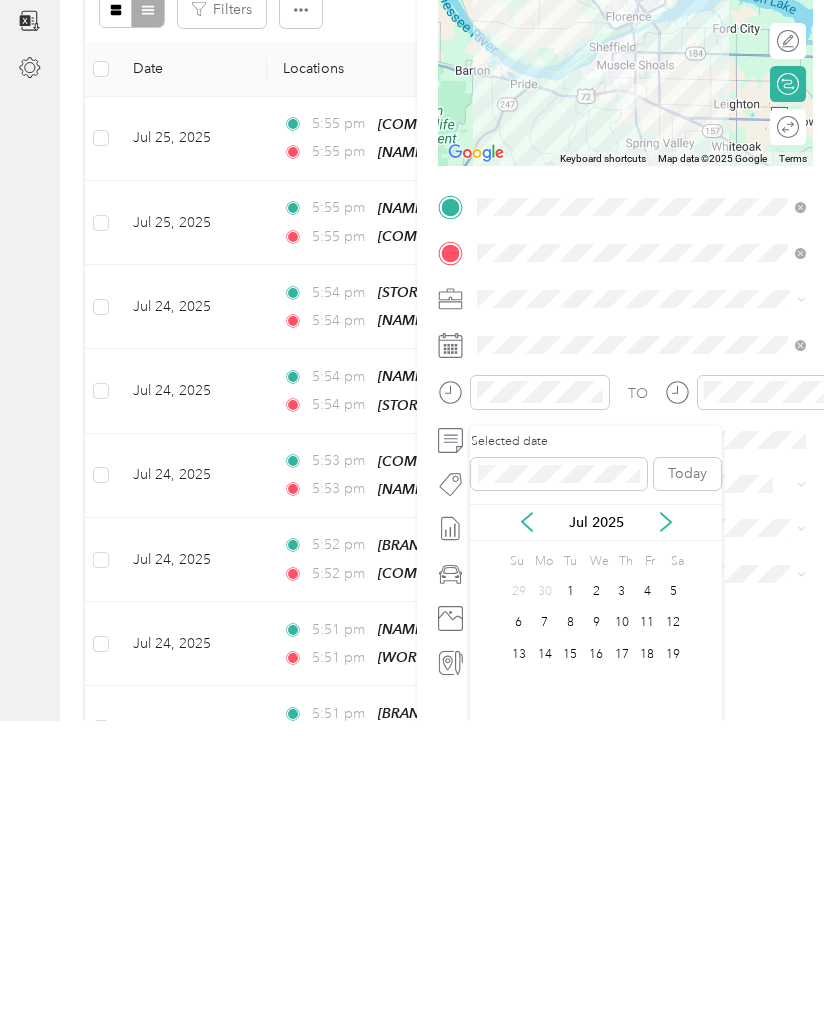 scroll, scrollTop: 64, scrollLeft: 0, axis: vertical 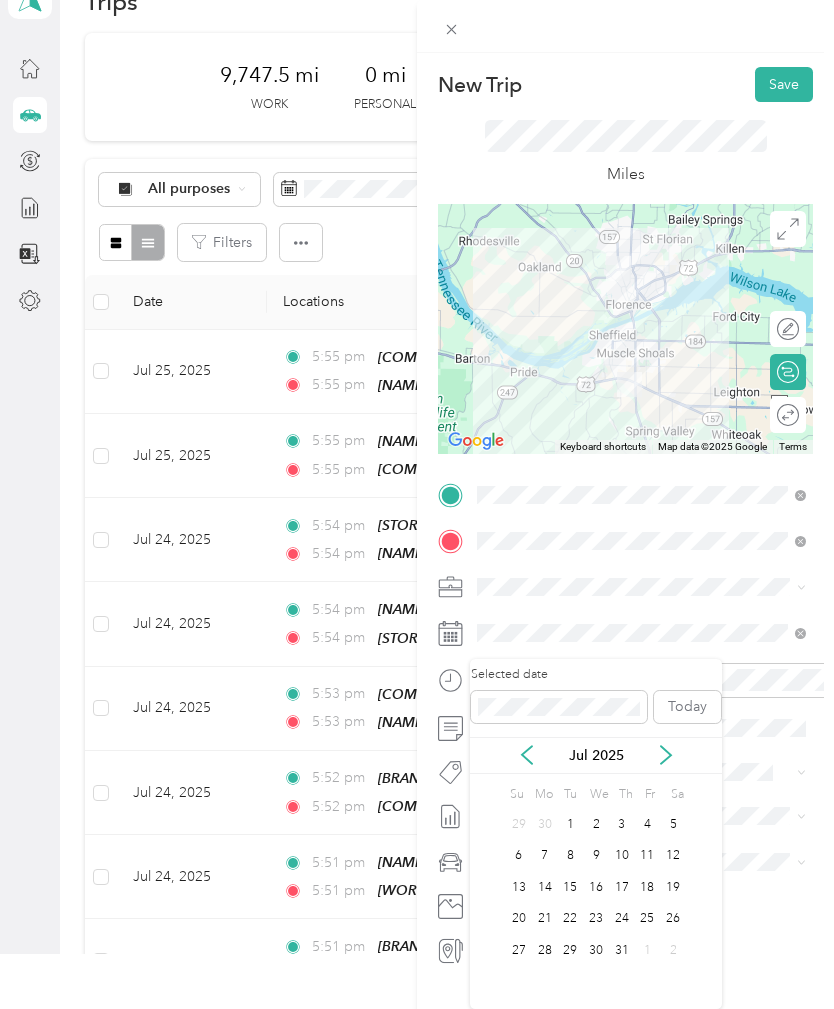 click on "28" at bounding box center (545, 950) 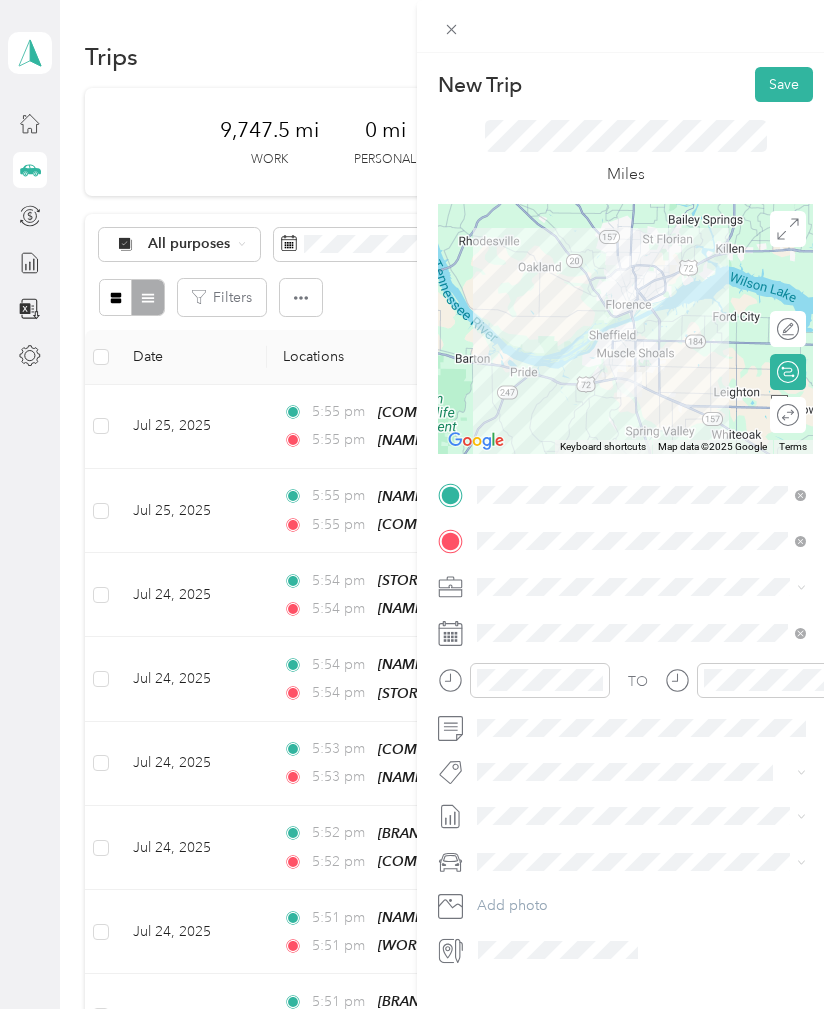 click on "Save" at bounding box center (784, 84) 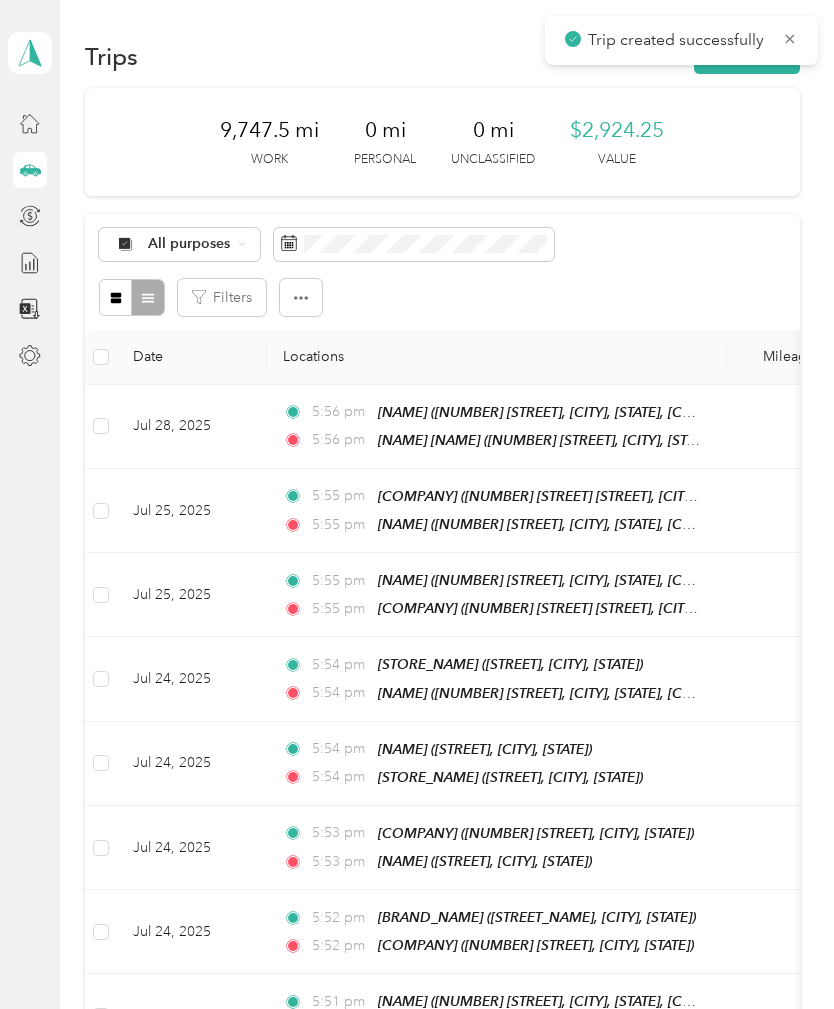 scroll, scrollTop: 0, scrollLeft: 0, axis: both 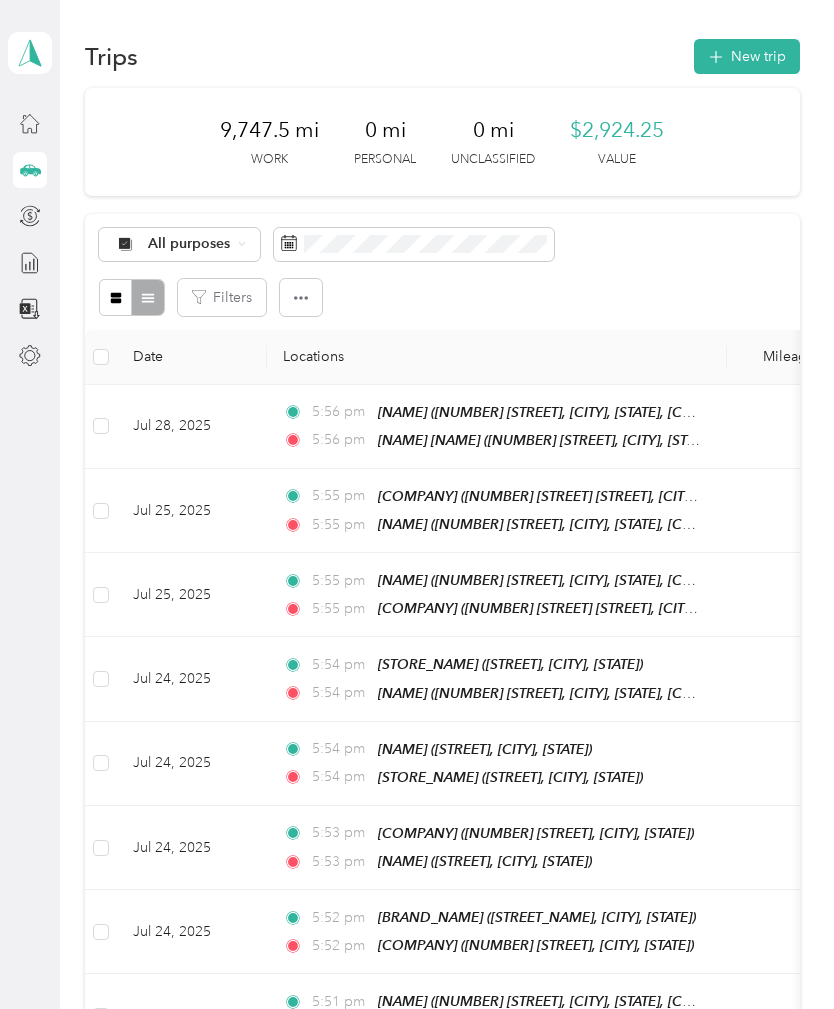 click on "New trip" at bounding box center (747, 56) 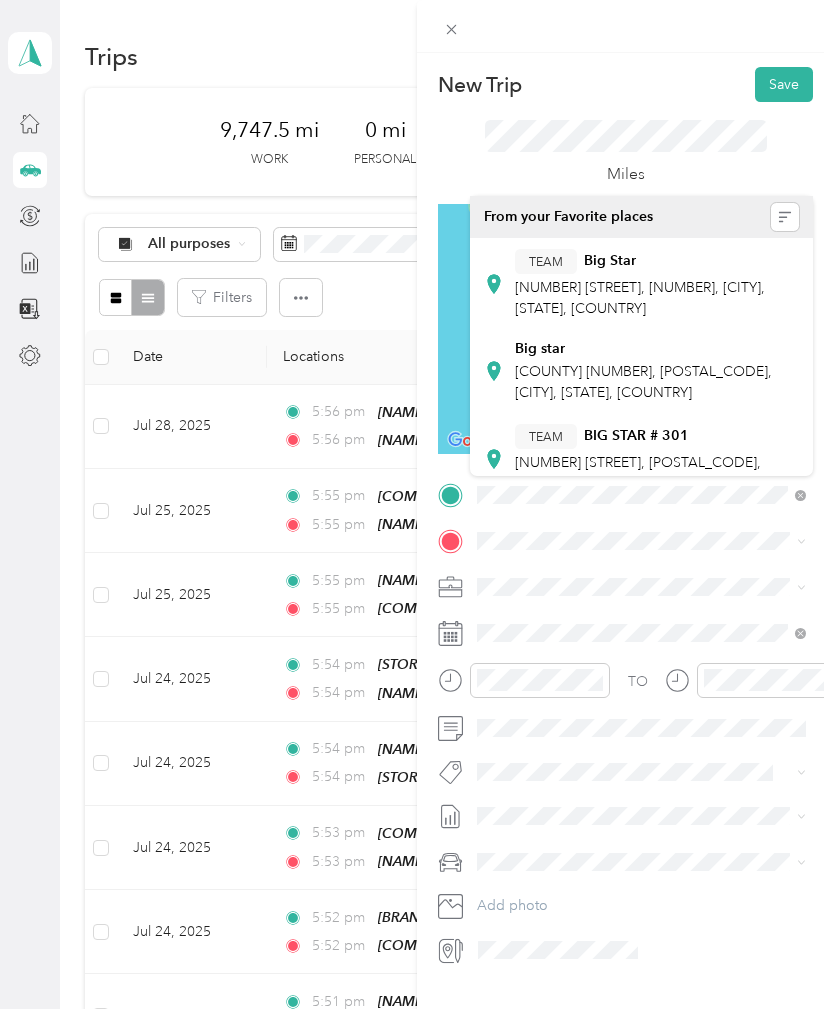 click on "BIG STAR # 301" at bounding box center [636, 436] 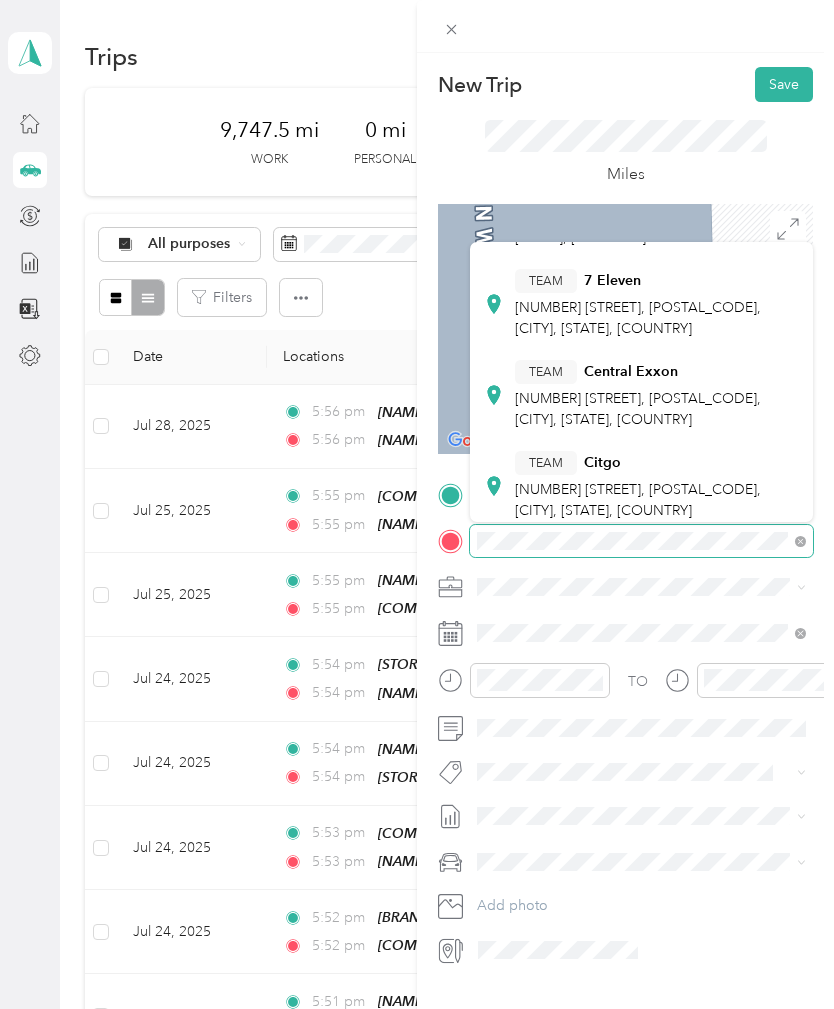 scroll, scrollTop: 208, scrollLeft: 0, axis: vertical 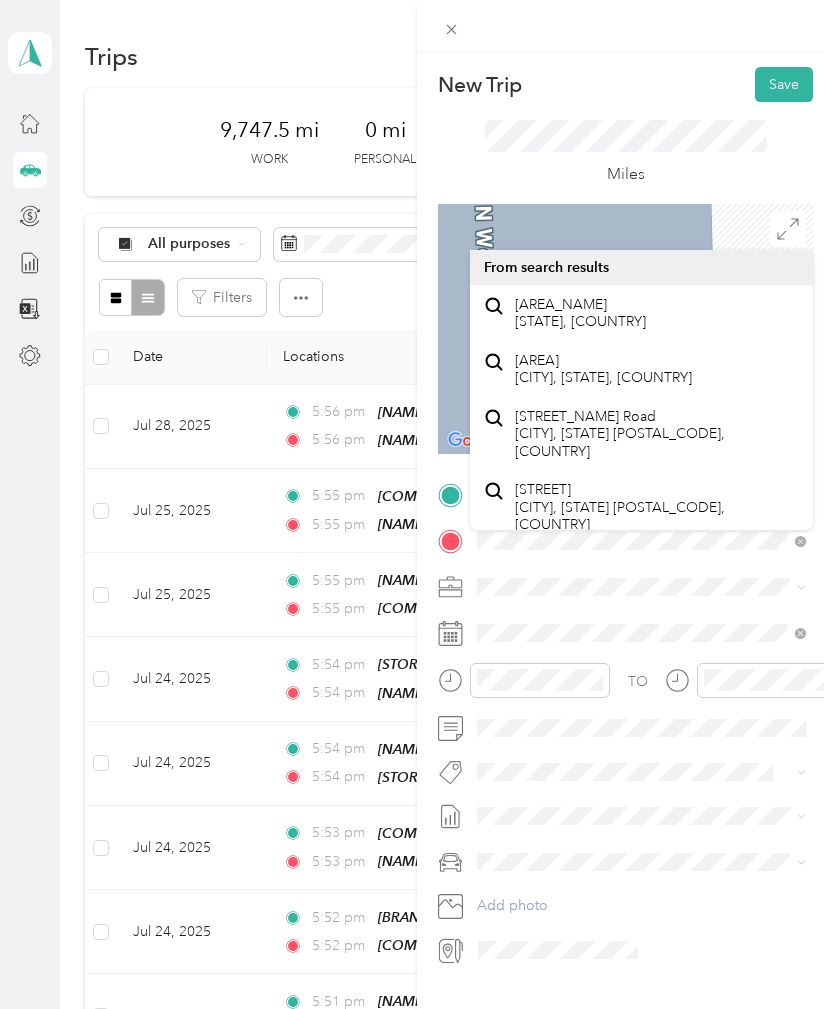 click on "[AREA_NAME]
[STATE], [COUNTRY]" at bounding box center (580, 313) 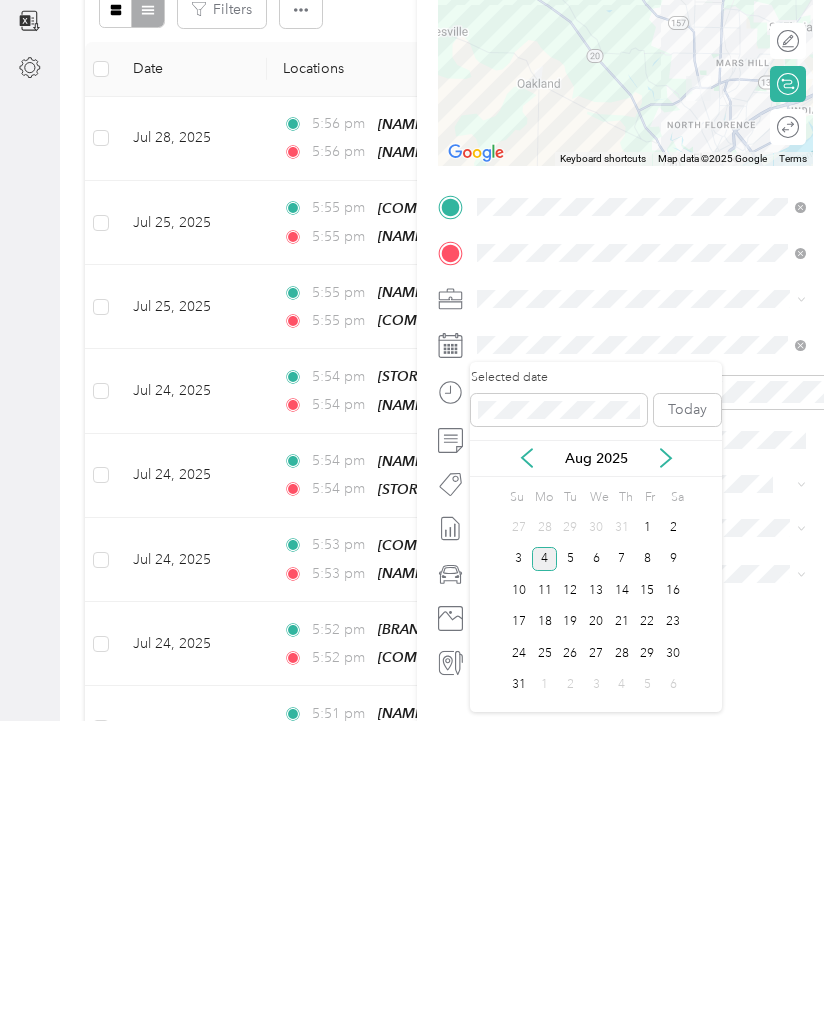 click 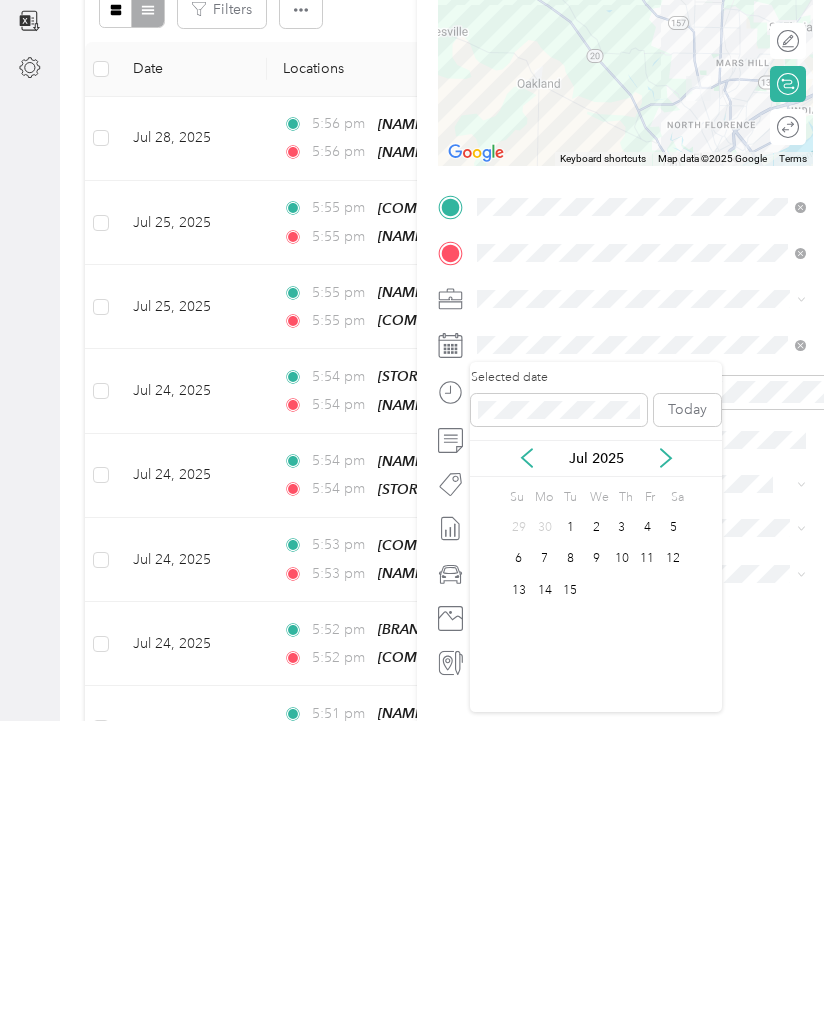 scroll, scrollTop: 64, scrollLeft: 0, axis: vertical 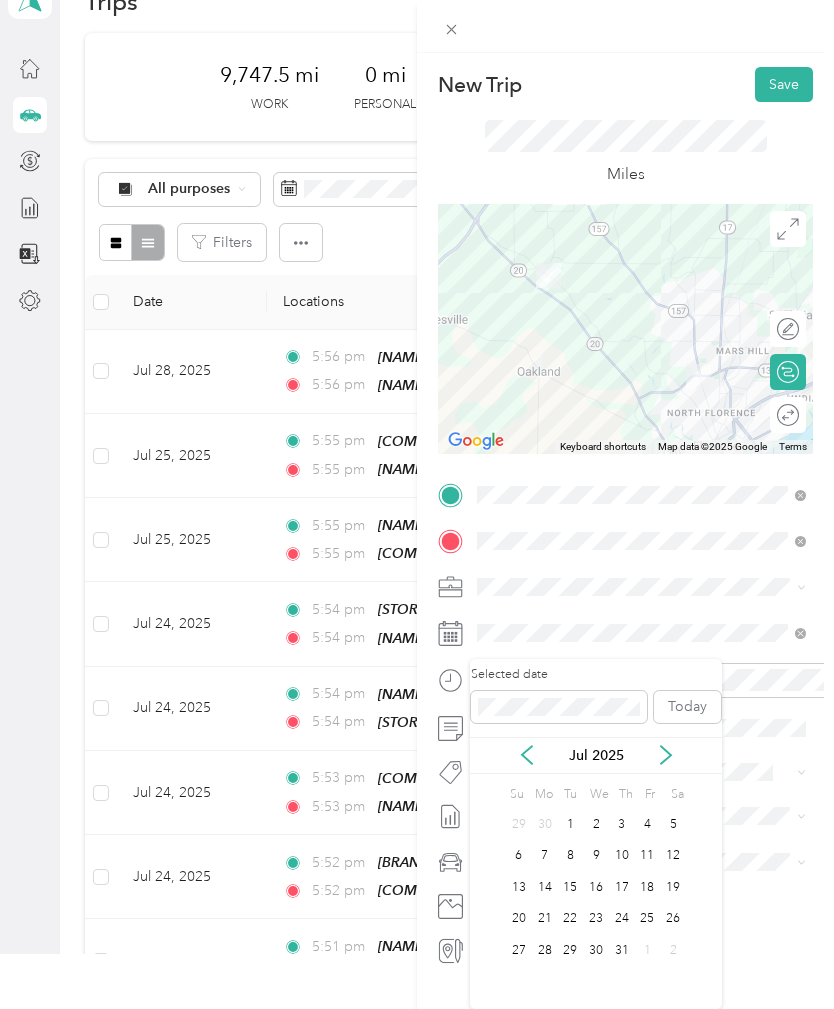 click on "28" at bounding box center (545, 950) 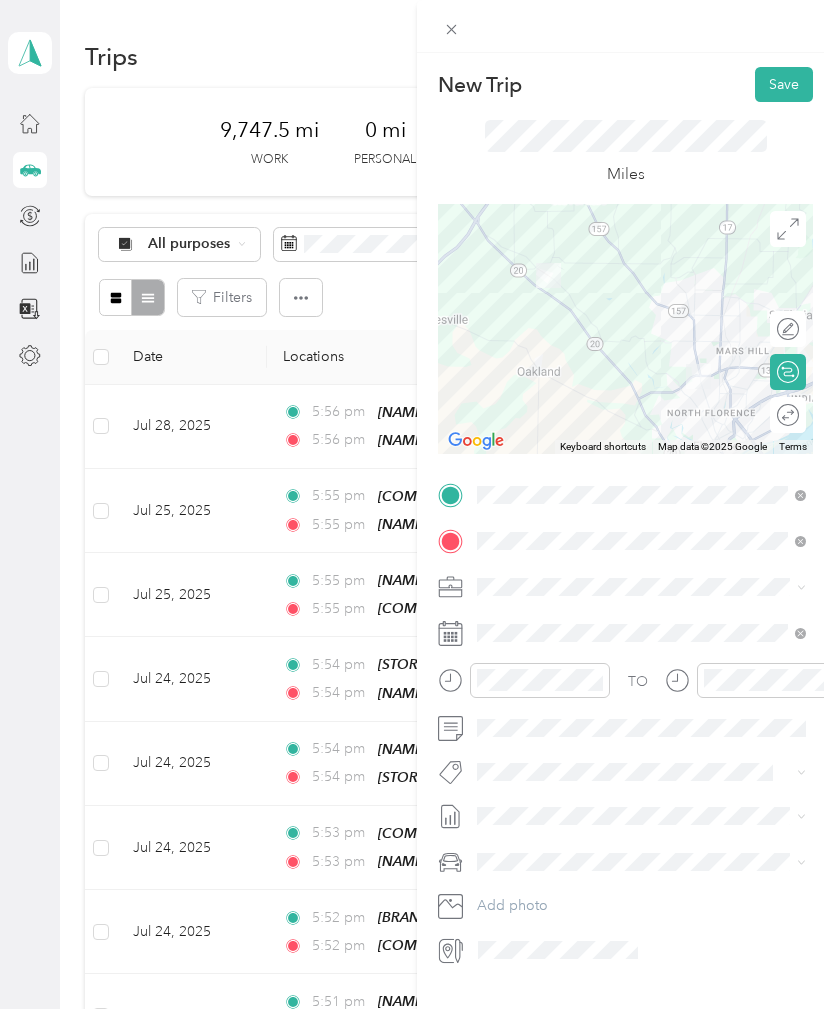 click on "Save" at bounding box center (784, 84) 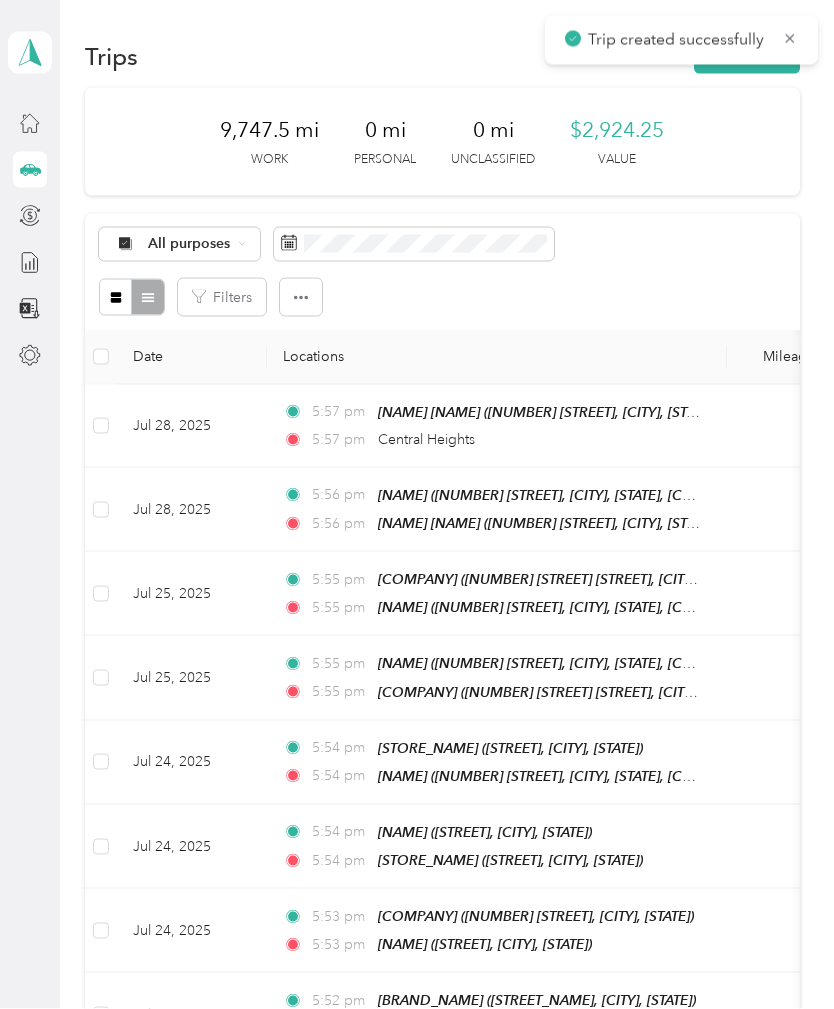 scroll, scrollTop: 0, scrollLeft: 0, axis: both 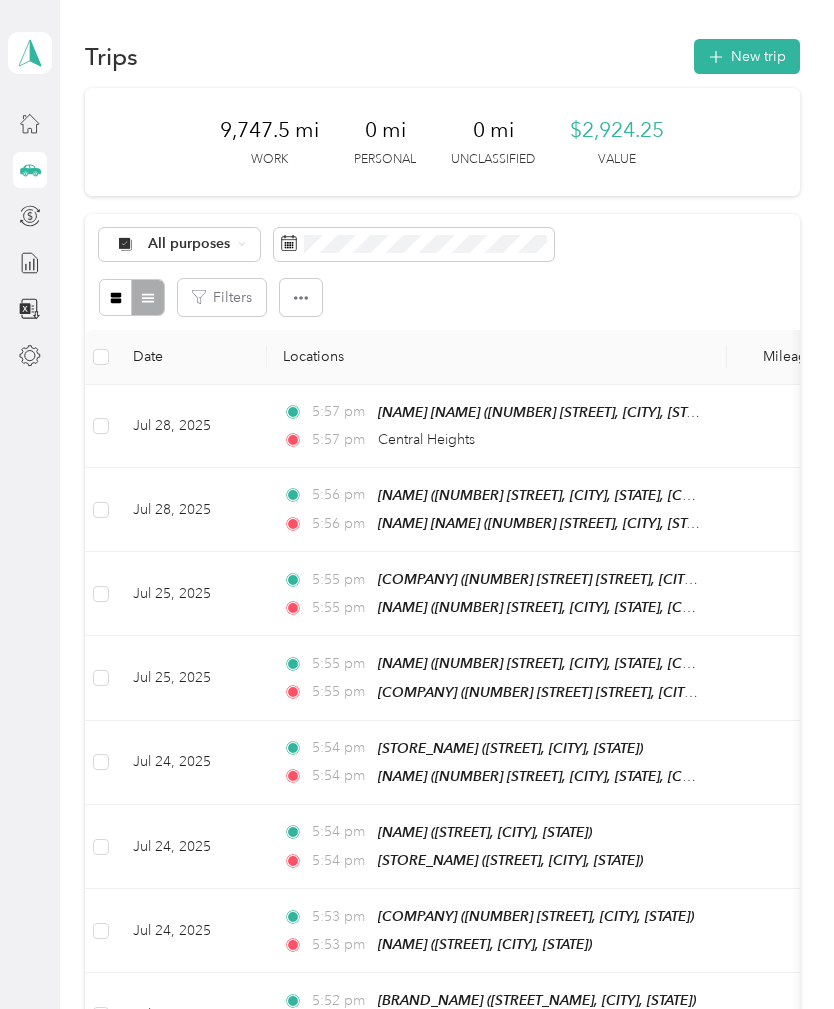 click on "New trip" at bounding box center (747, 56) 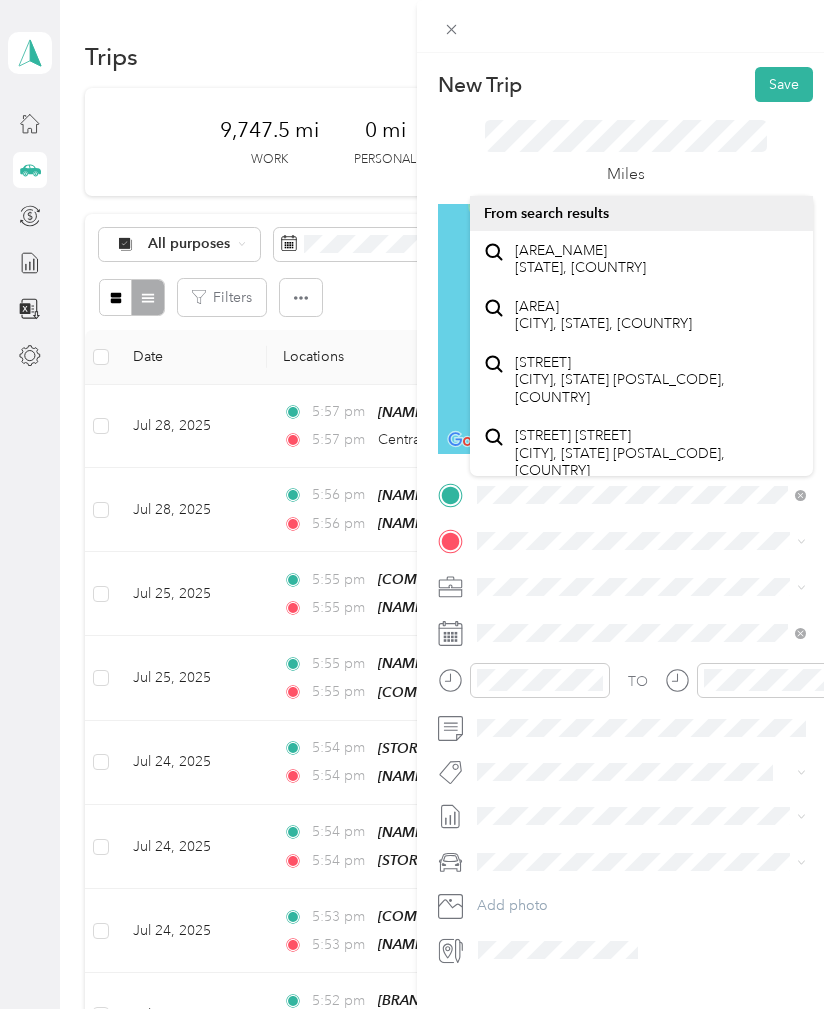 click on "[AREA_NAME]
[STATE], [COUNTRY]" at bounding box center (580, 259) 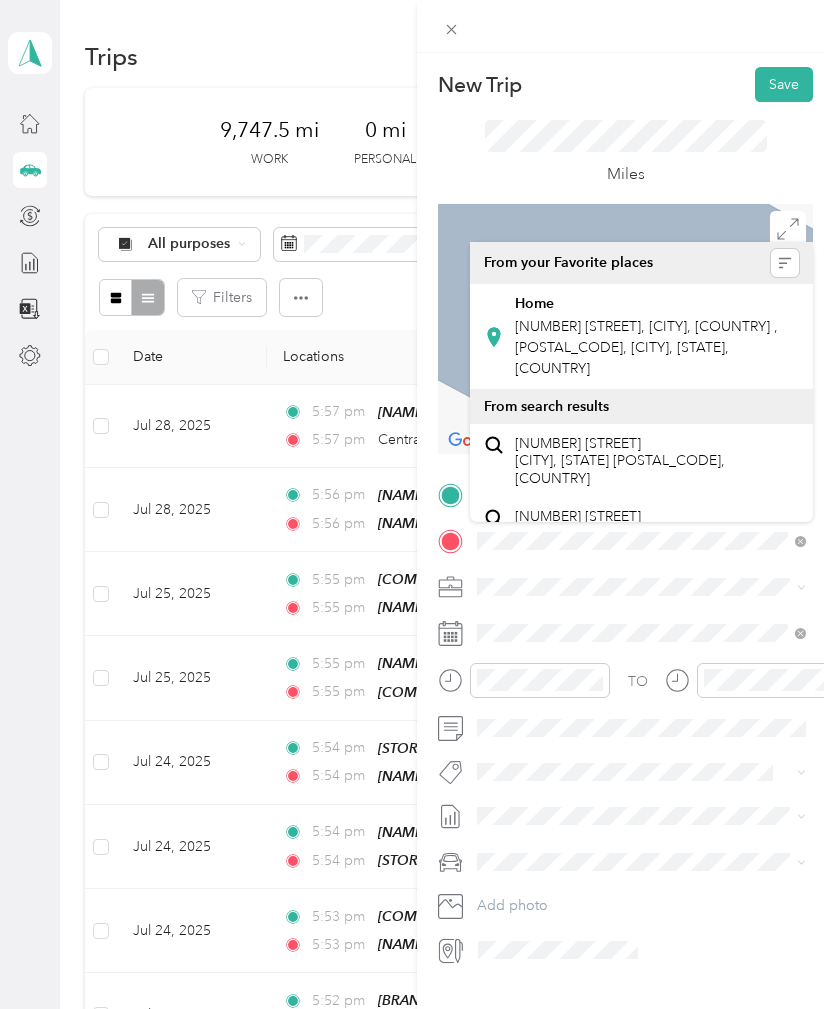 click on "[NUMBER] [STREET], [CITY], [COUNTRY] , [POSTAL_CODE], [CITY], [STATE], [COUNTRY]" at bounding box center (646, 347) 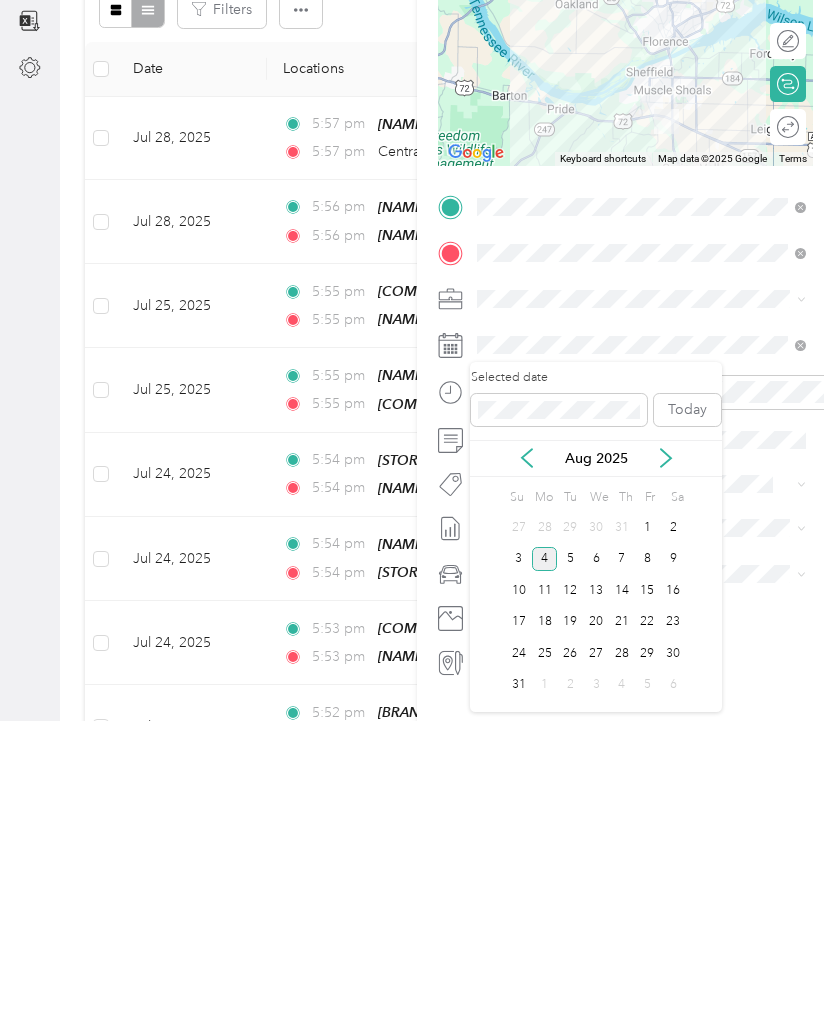click 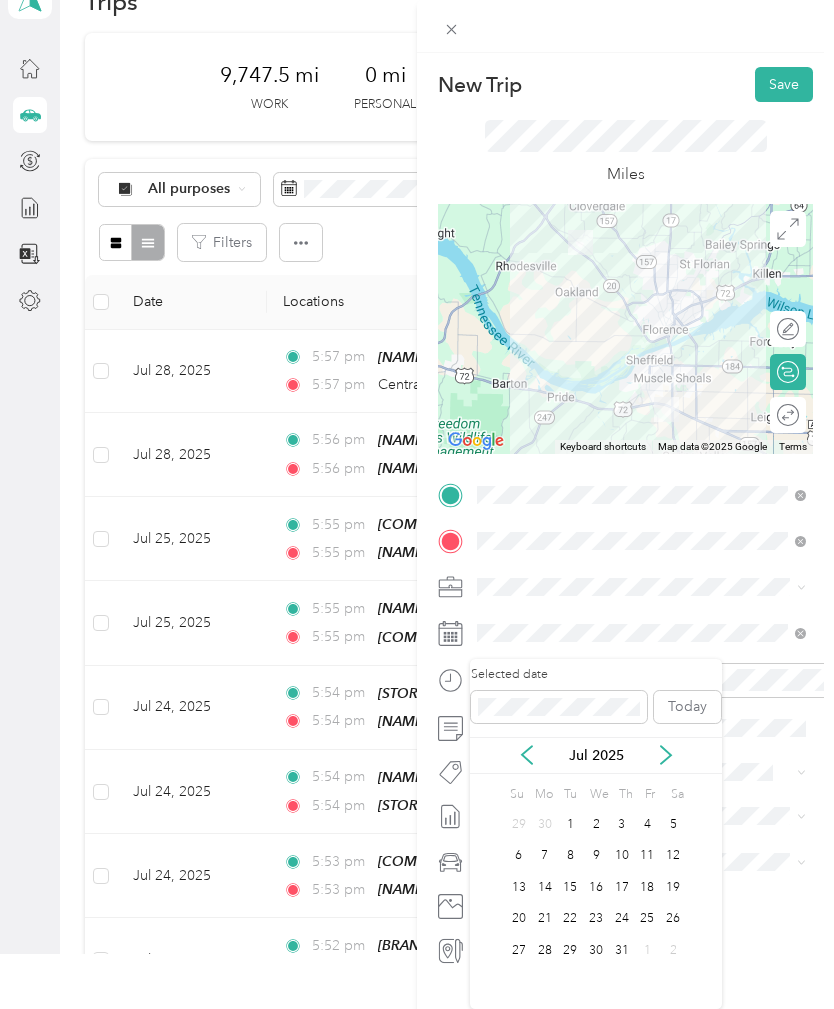 click on "28" at bounding box center (545, 950) 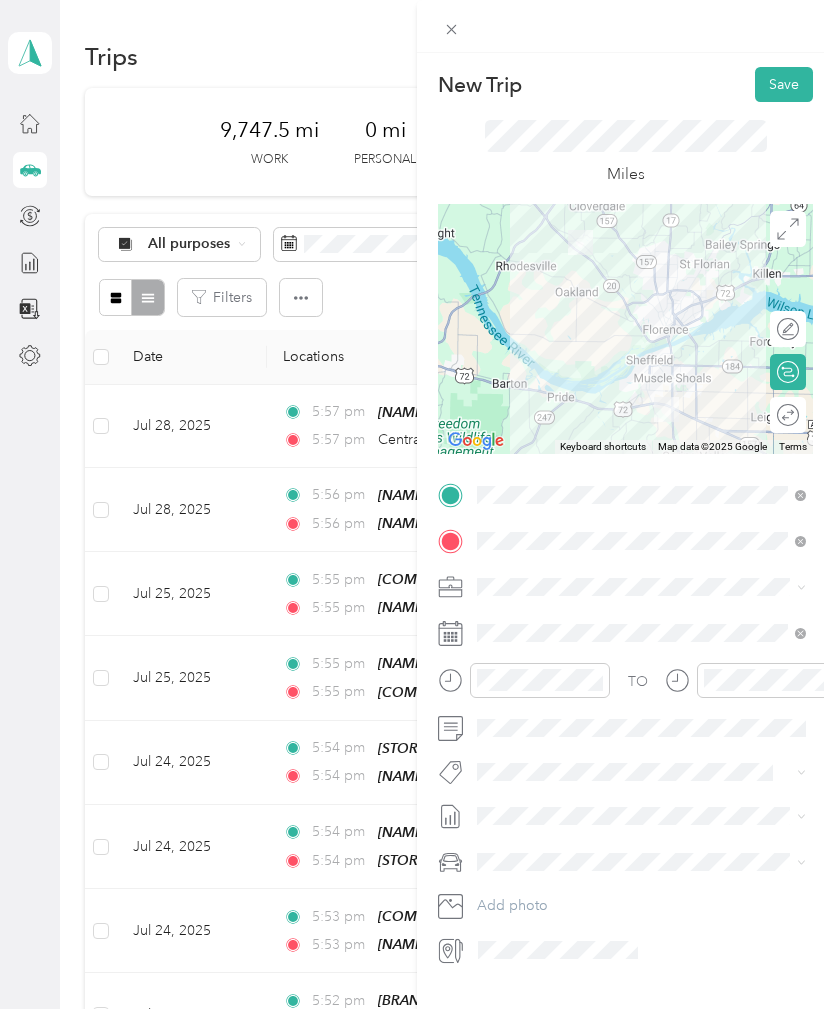click on "Save" at bounding box center (784, 84) 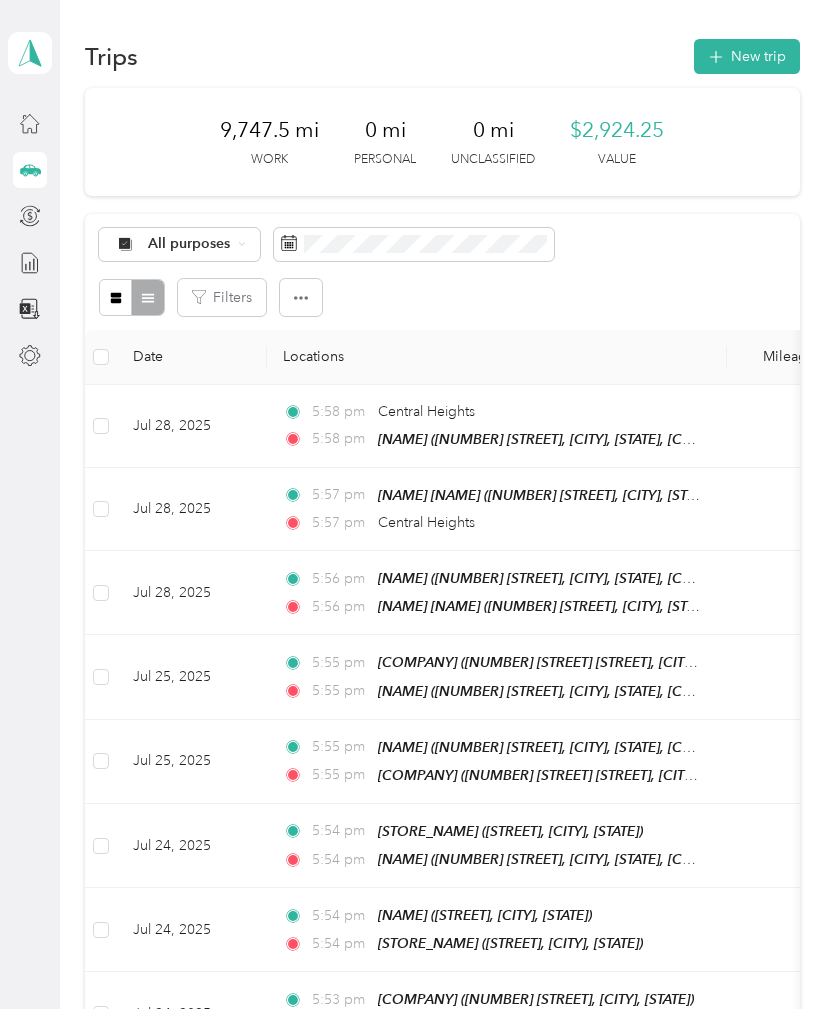 scroll, scrollTop: 0, scrollLeft: 0, axis: both 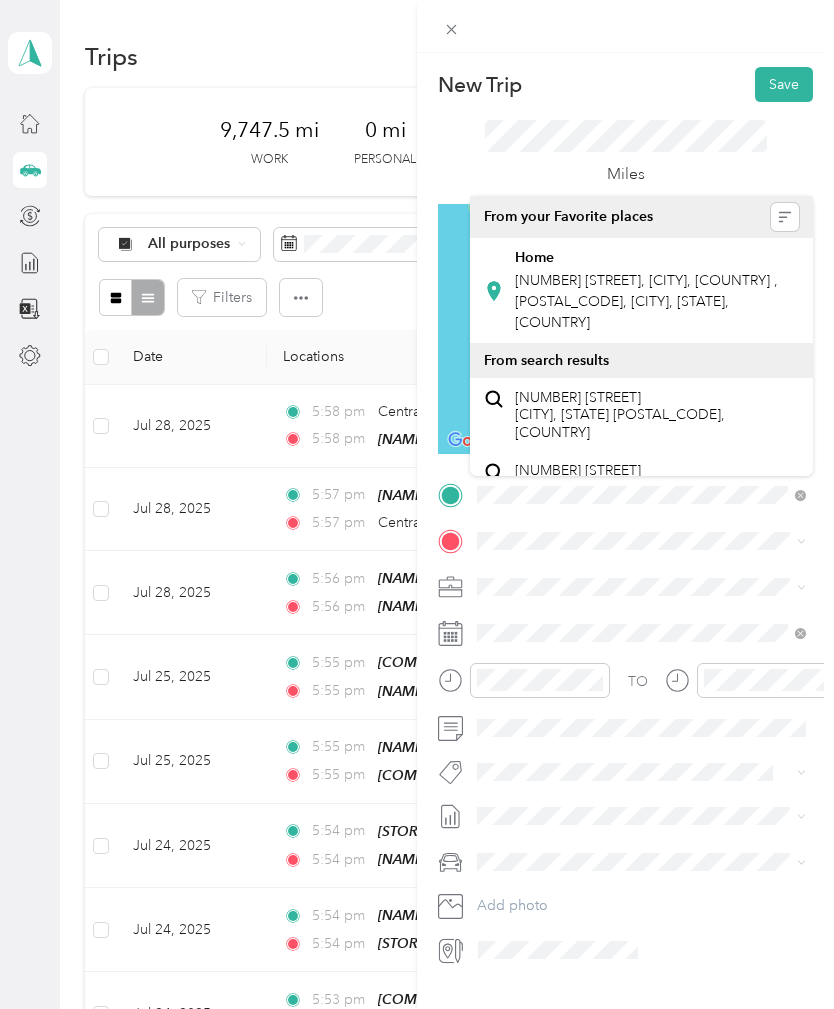 click on "[NAME] [NUMBER] [STREET], [CITY], [STATE], [COUNTRY] , [POSTAL_CODE], [CITY], [STATE], [COUNTRY]" at bounding box center (657, 291) 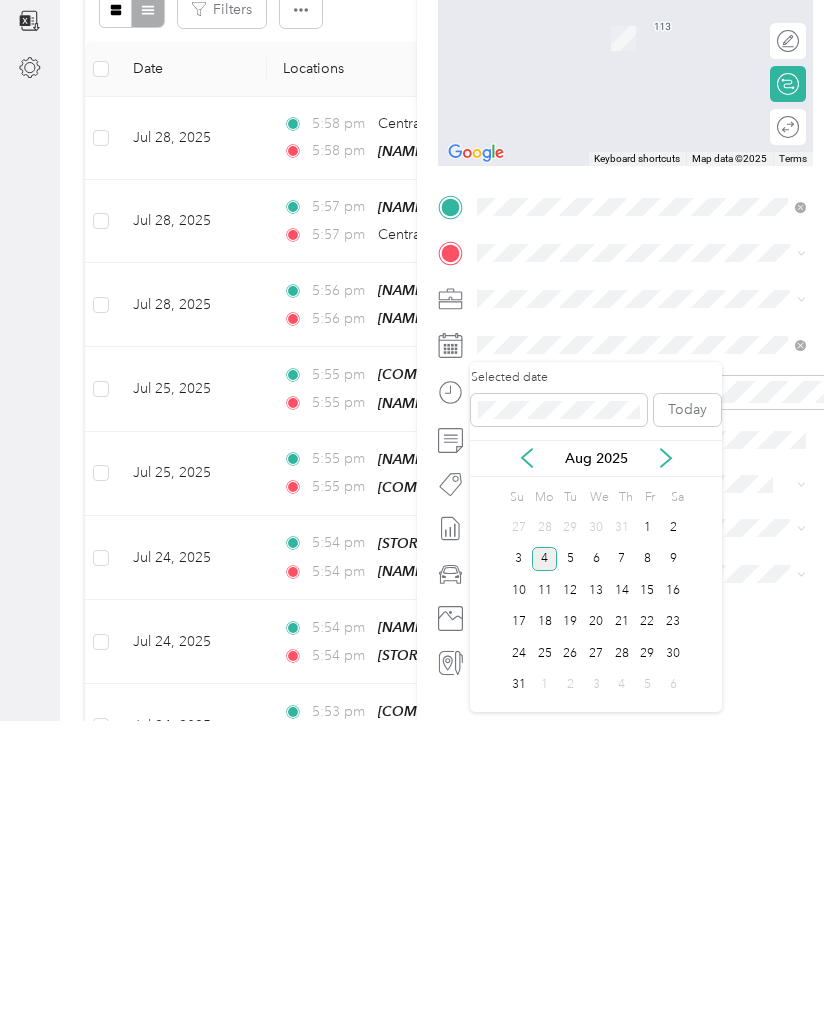 click 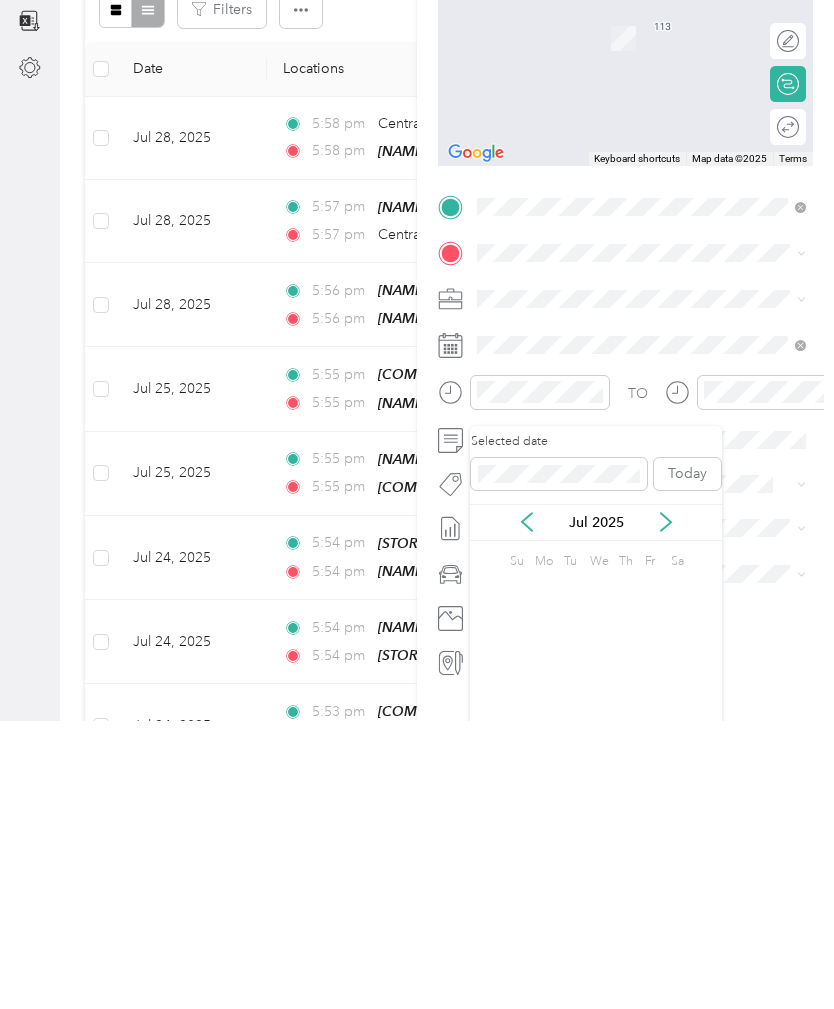 scroll, scrollTop: 64, scrollLeft: 0, axis: vertical 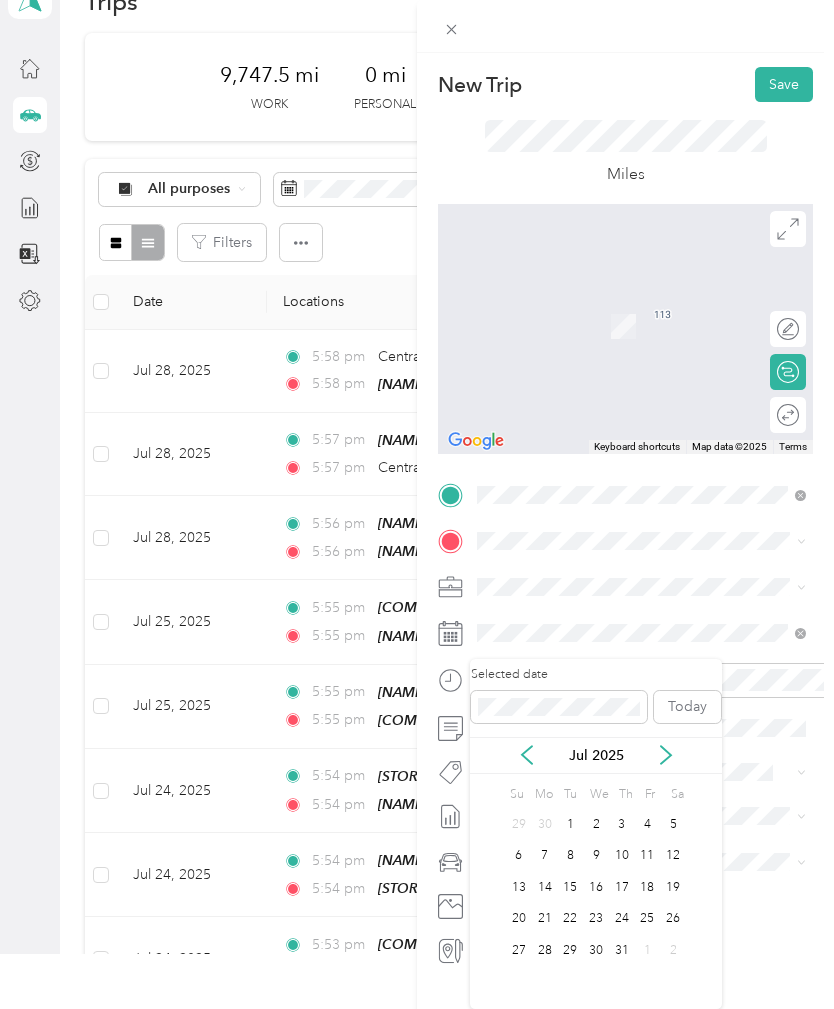 click on "29" at bounding box center (570, 950) 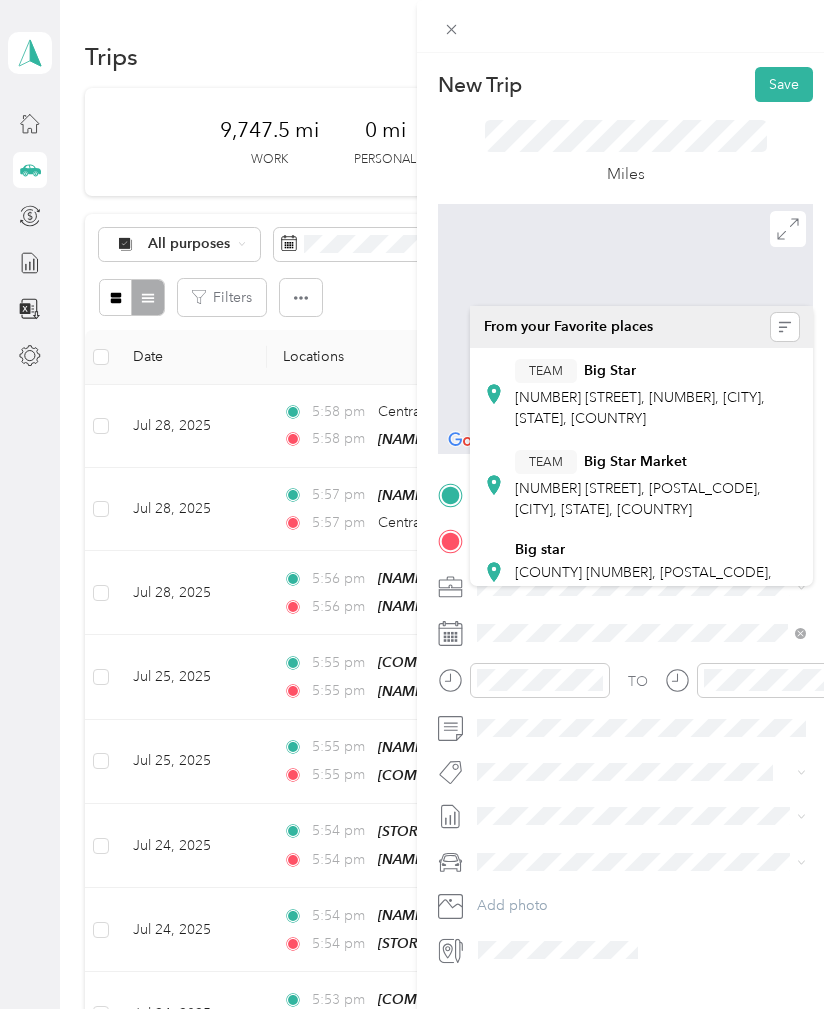 click on "TEAM Big Star" at bounding box center [657, 371] 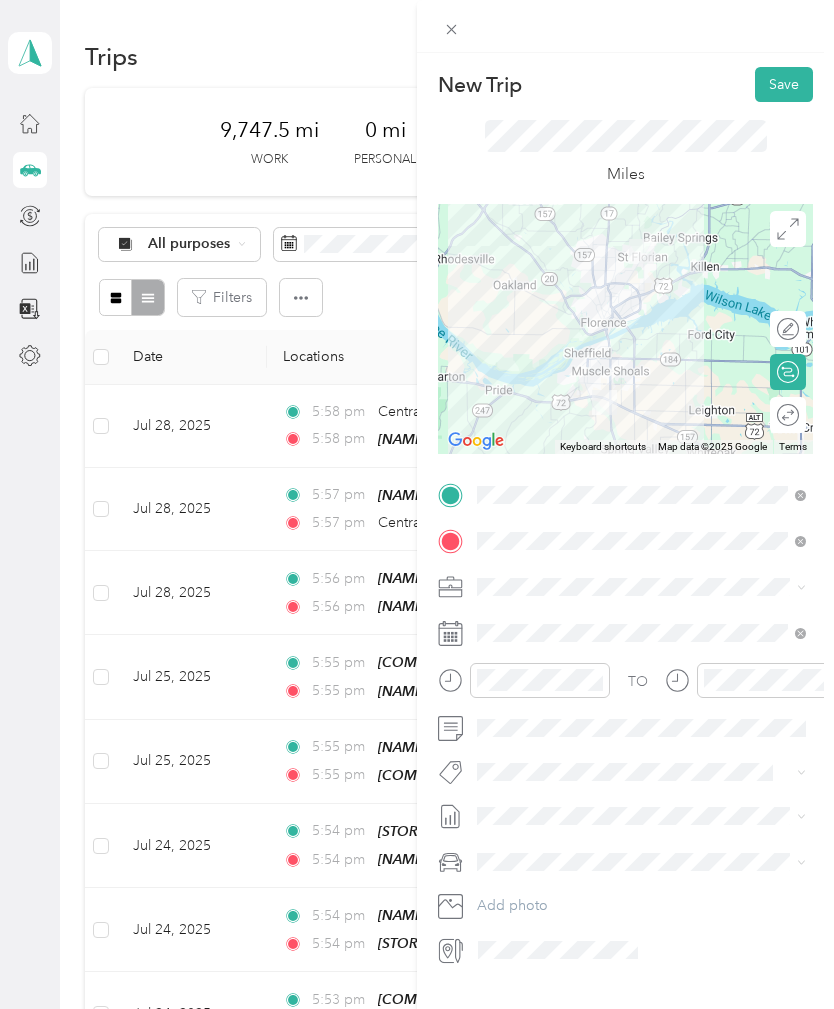 click on "Save" at bounding box center (784, 84) 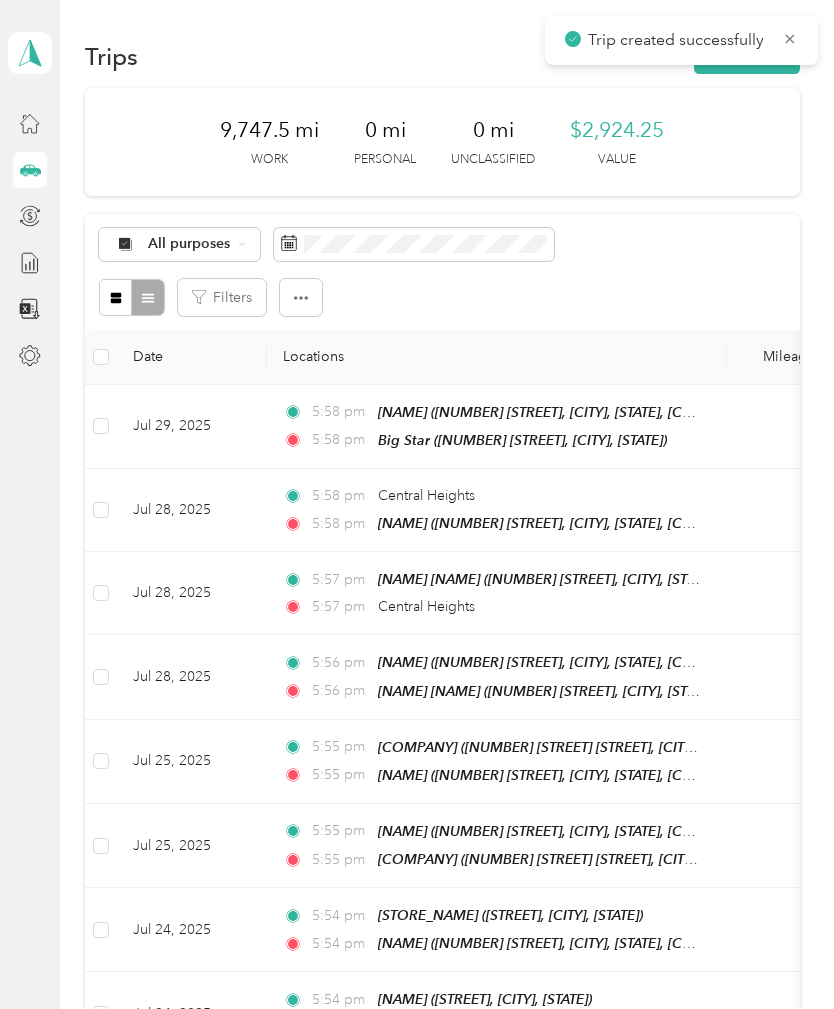 scroll, scrollTop: 0, scrollLeft: 0, axis: both 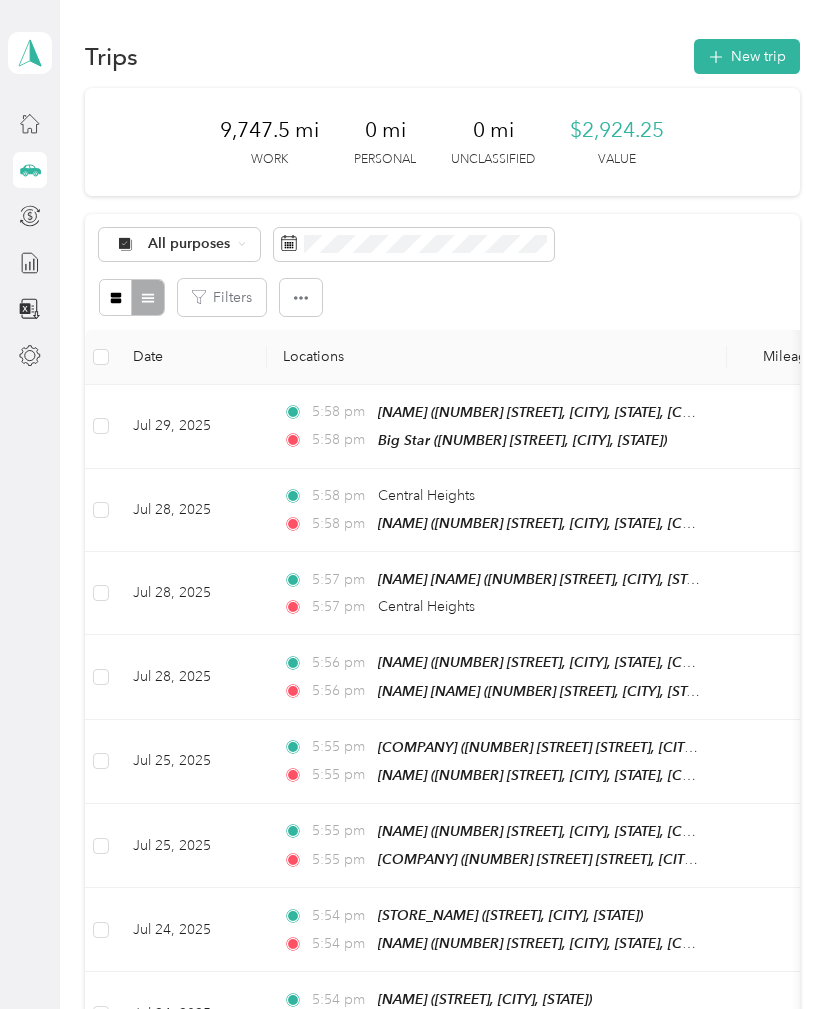 click on "New trip" at bounding box center [747, 56] 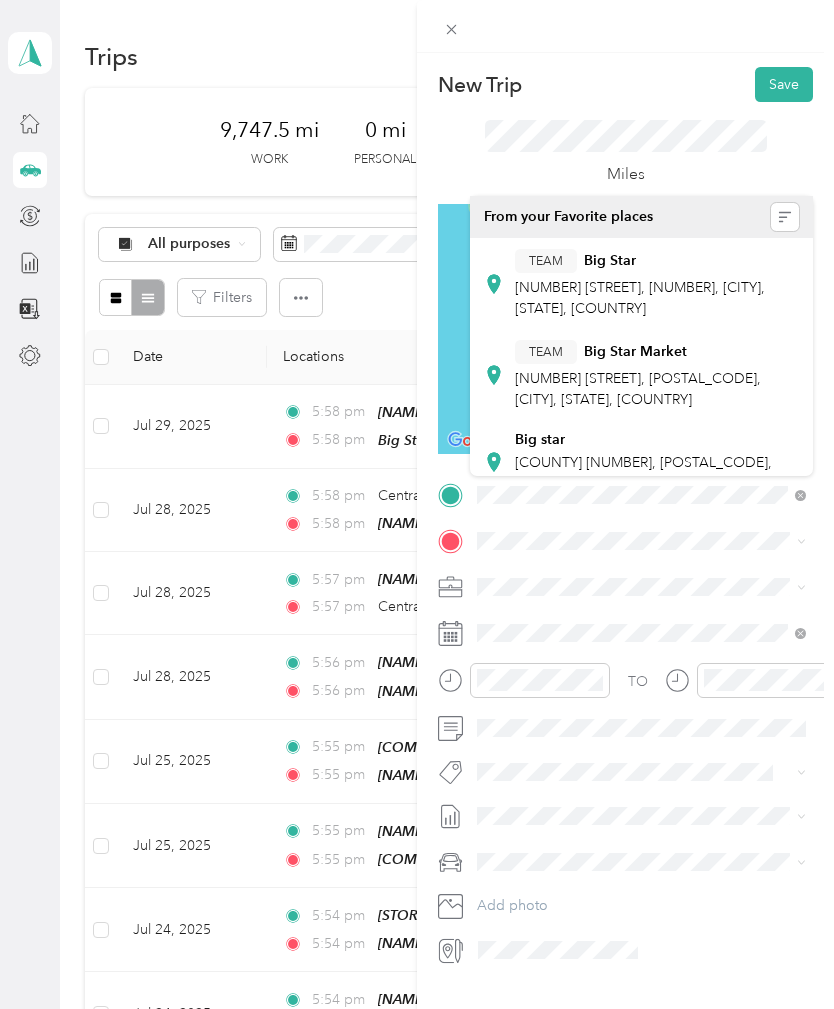click on "[NUMBER] [STREET], [NUMBER], [CITY], [STATE], [COUNTRY]" at bounding box center [640, 298] 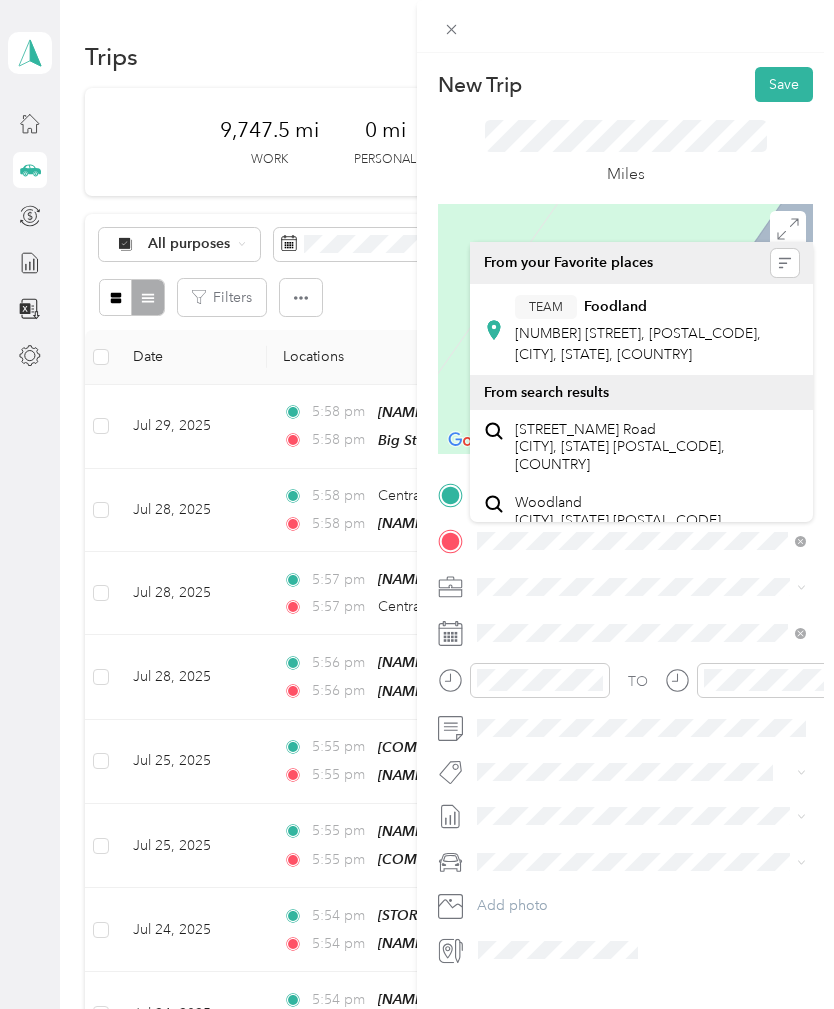 click on "[NUMBER] [STREET], [POSTAL_CODE], [CITY], [STATE], [COUNTRY]" at bounding box center (638, 344) 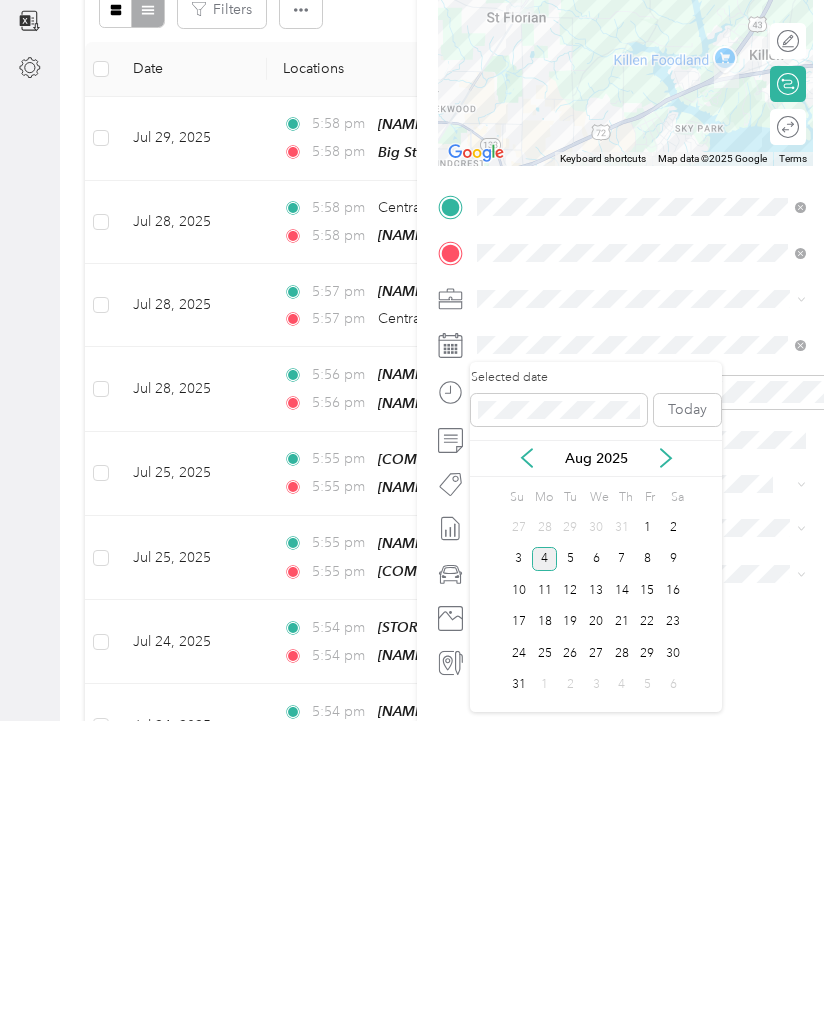 click 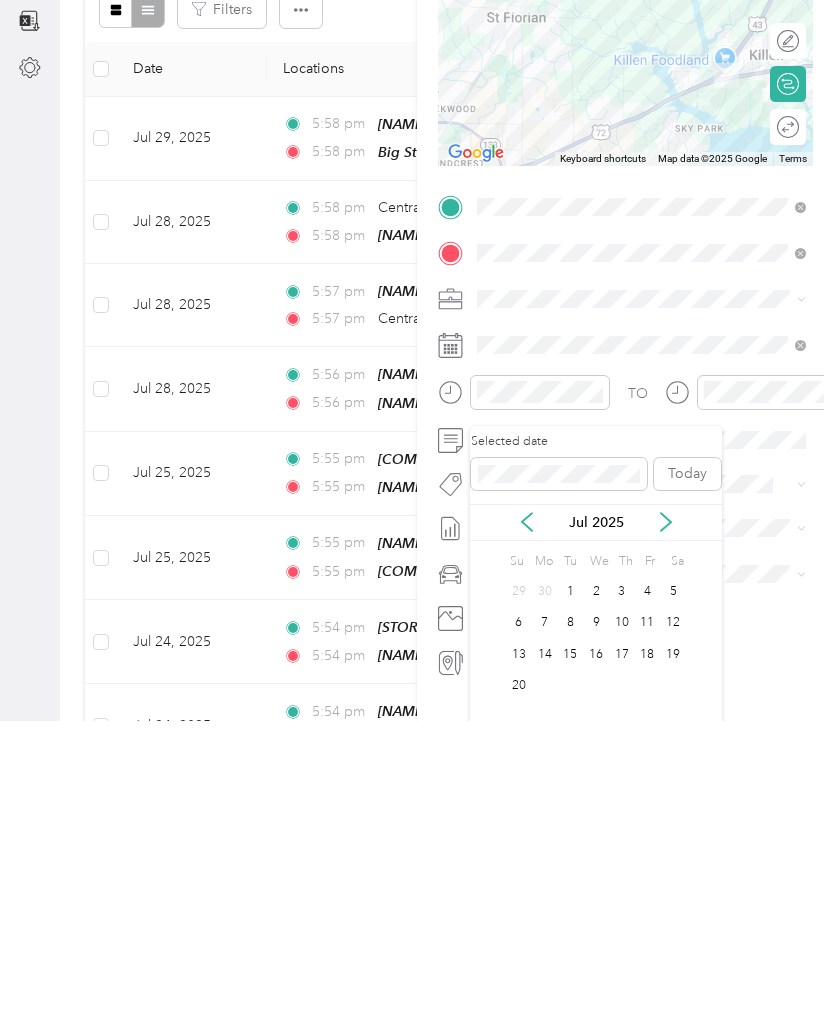 scroll, scrollTop: 64, scrollLeft: 0, axis: vertical 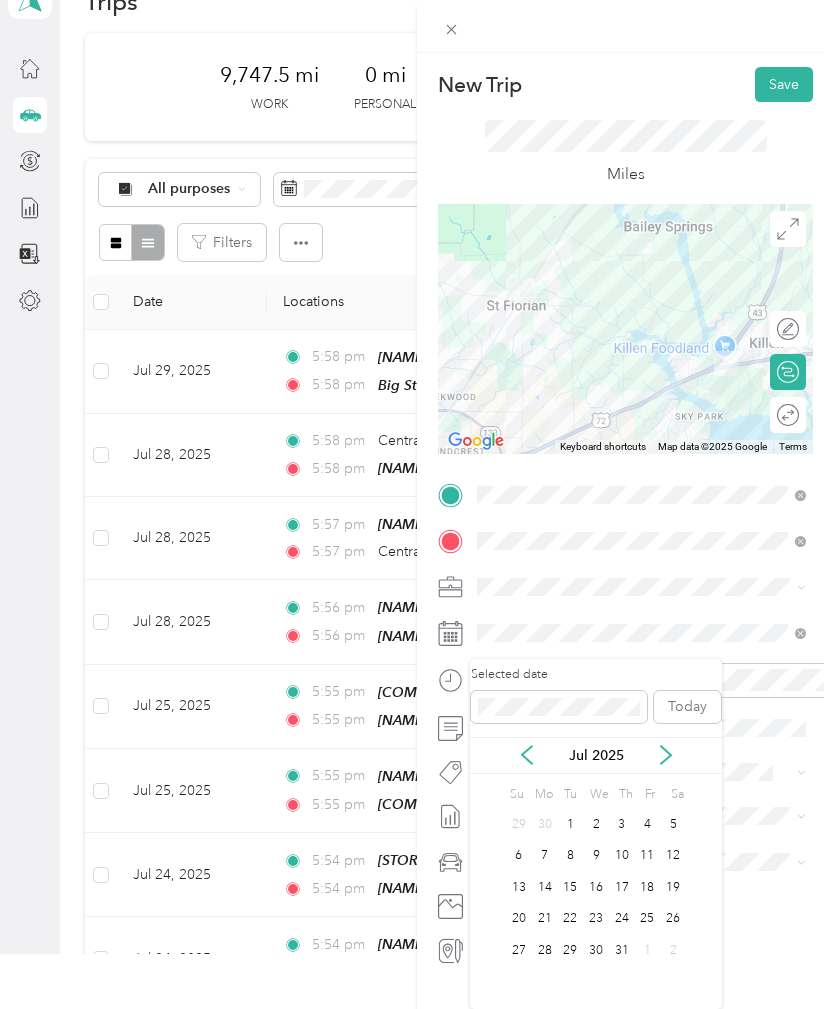 click on "29" at bounding box center [570, 950] 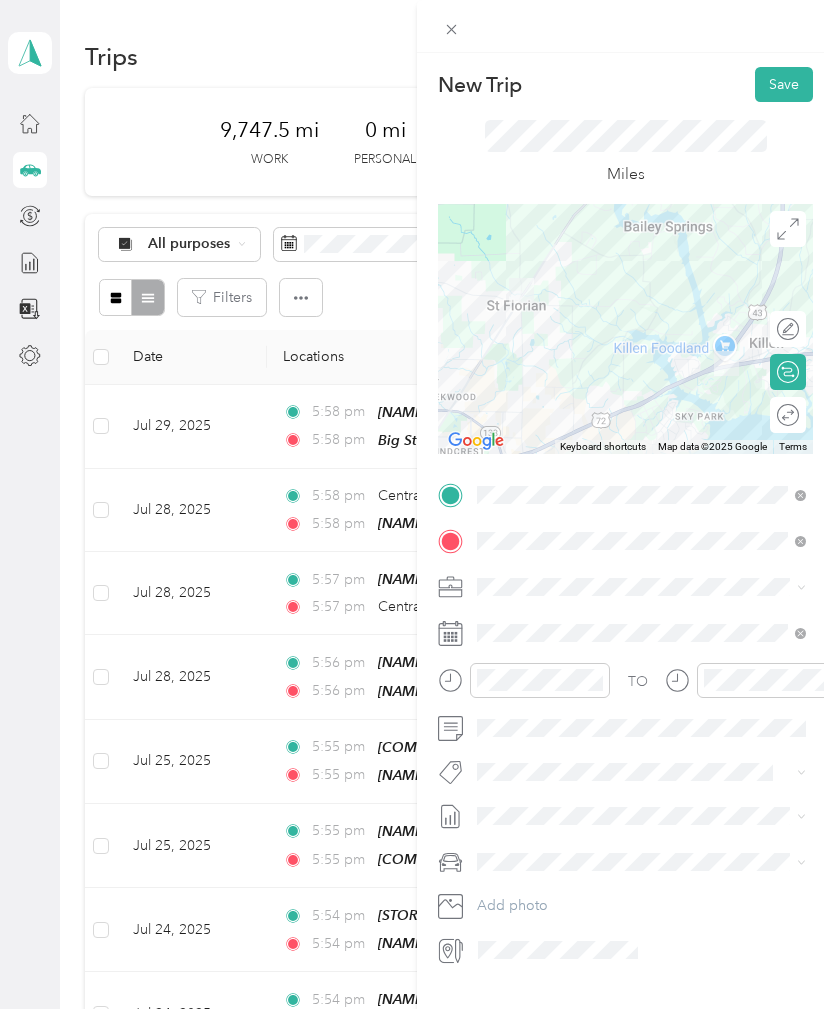 click on "Save" at bounding box center (784, 84) 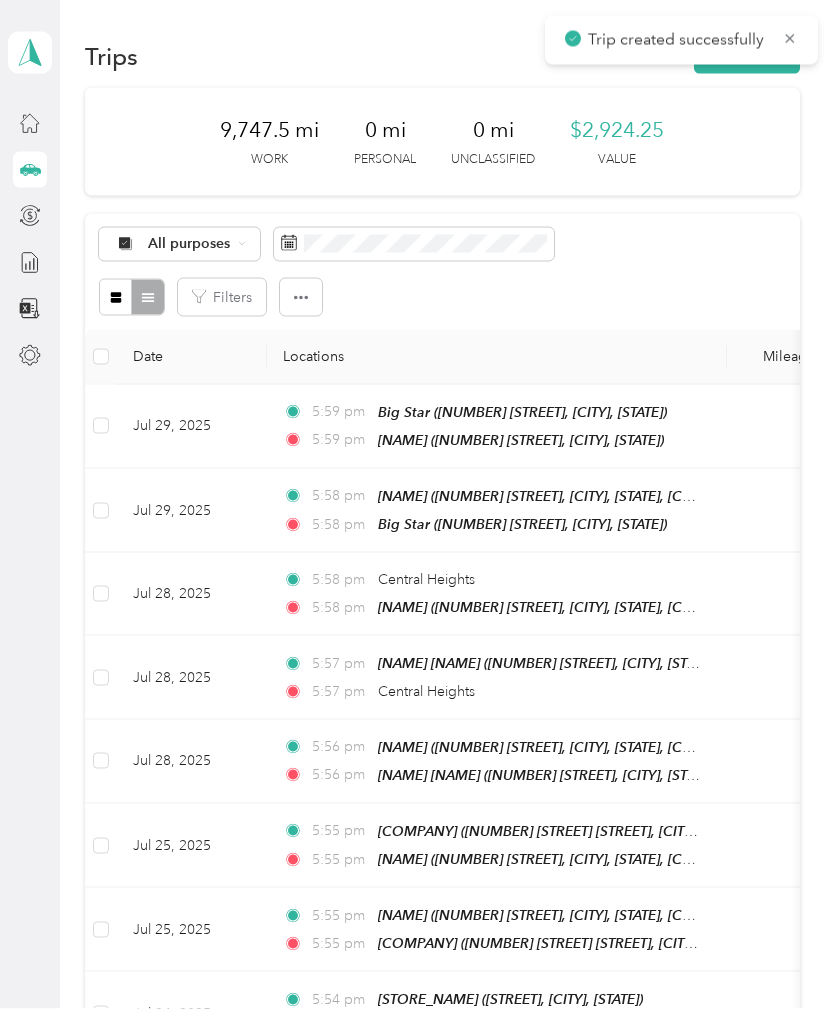 scroll, scrollTop: 0, scrollLeft: 0, axis: both 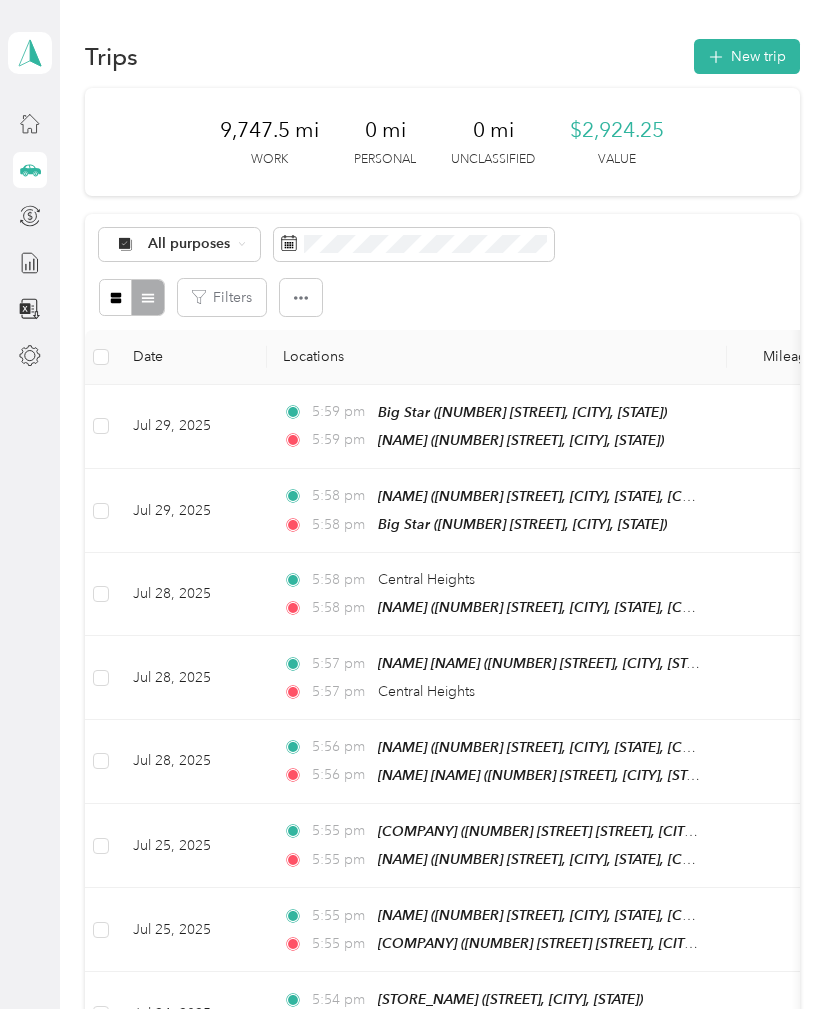 click on "New trip" at bounding box center [747, 56] 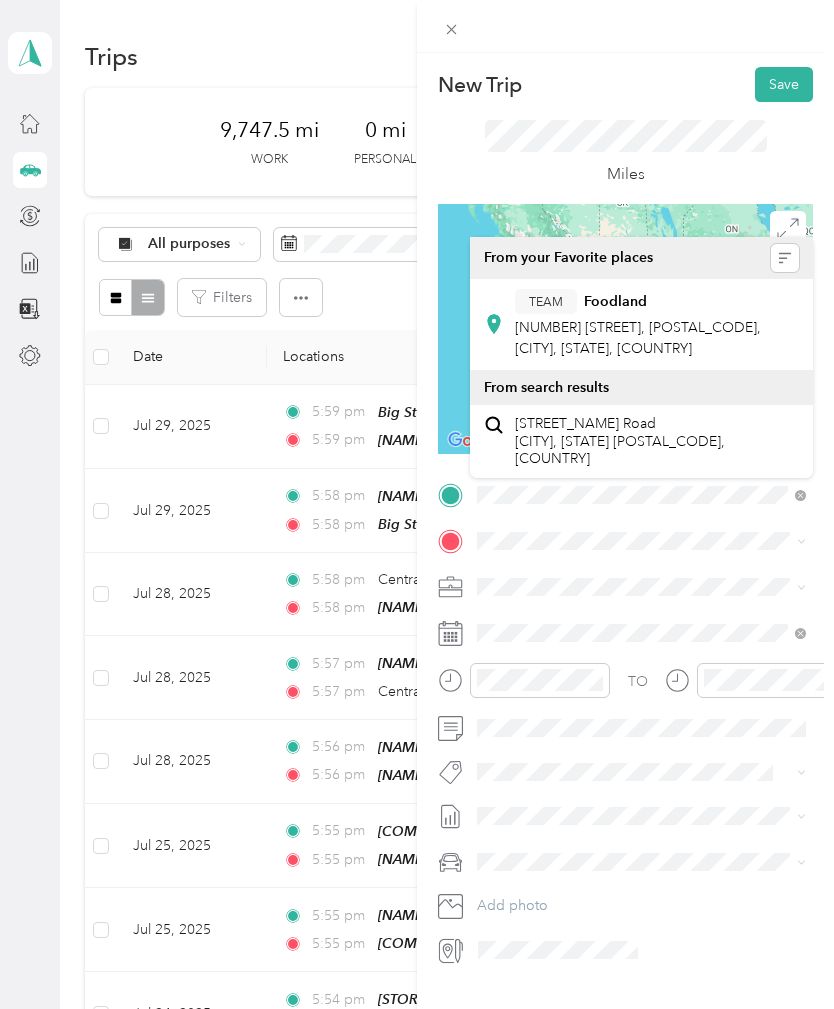 click on "[NUMBER] [STREET], [POSTAL_CODE], [CITY], [STATE], [COUNTRY]" at bounding box center [638, 338] 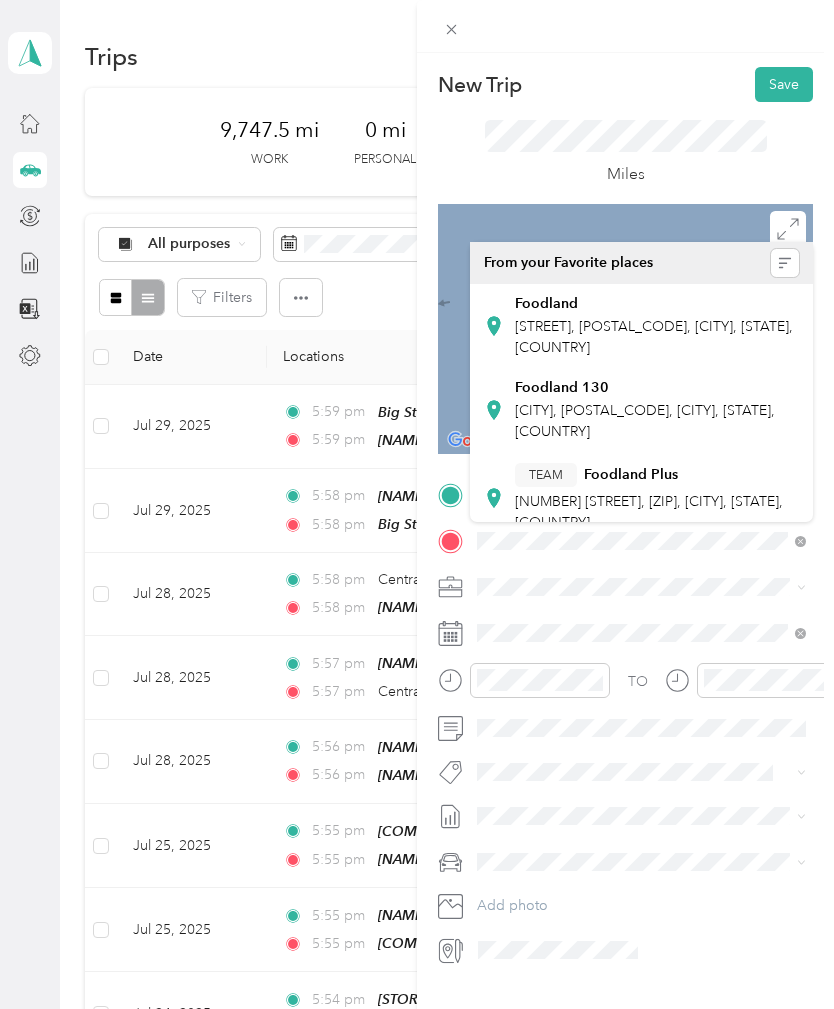 click on "[CITY], [POSTAL_CODE], [CITY], [STATE], [COUNTRY]" at bounding box center [645, 421] 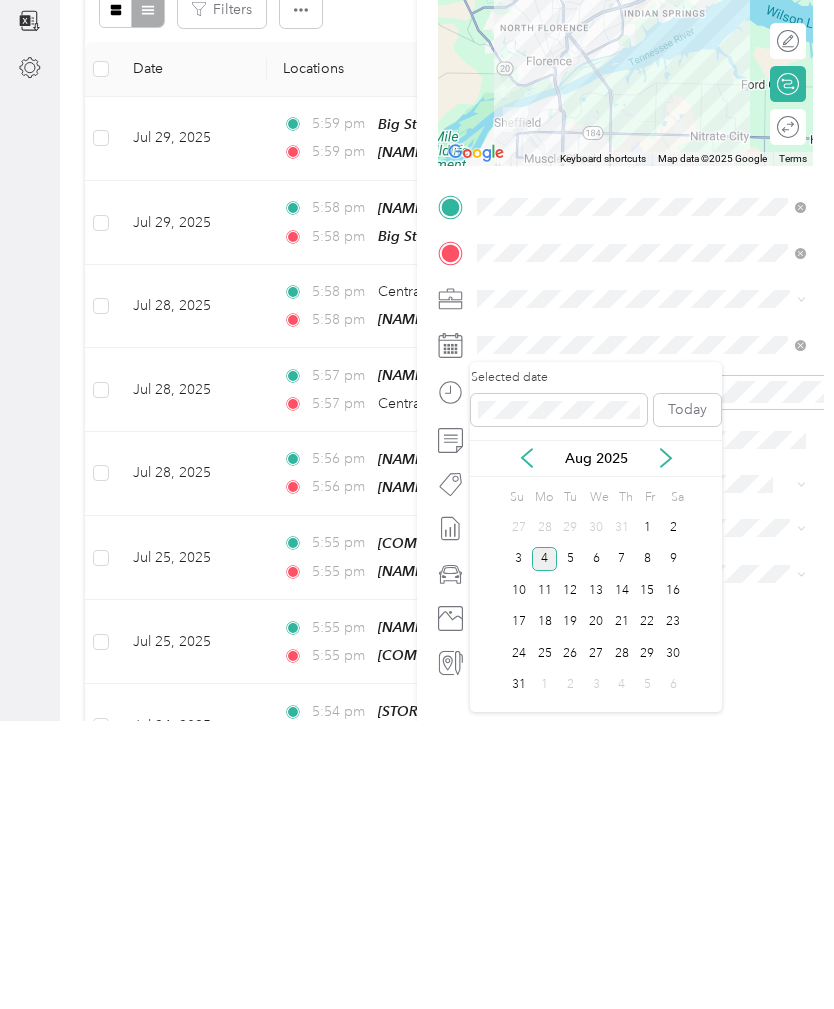 click 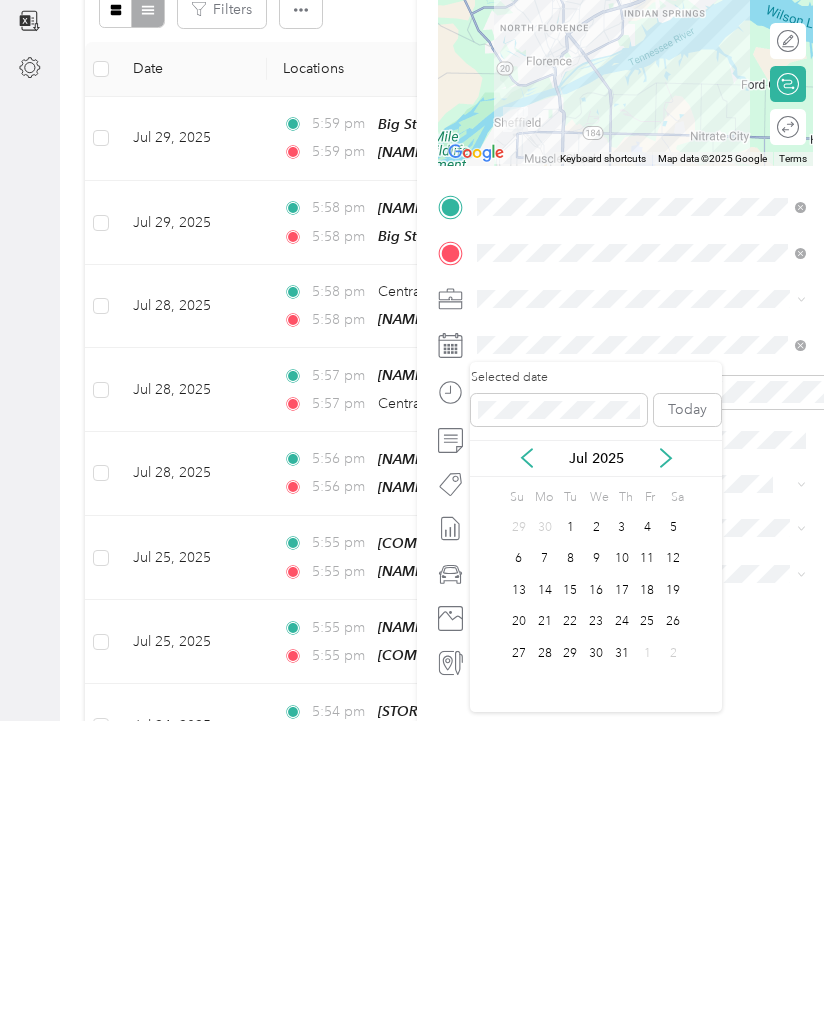 scroll, scrollTop: 64, scrollLeft: 0, axis: vertical 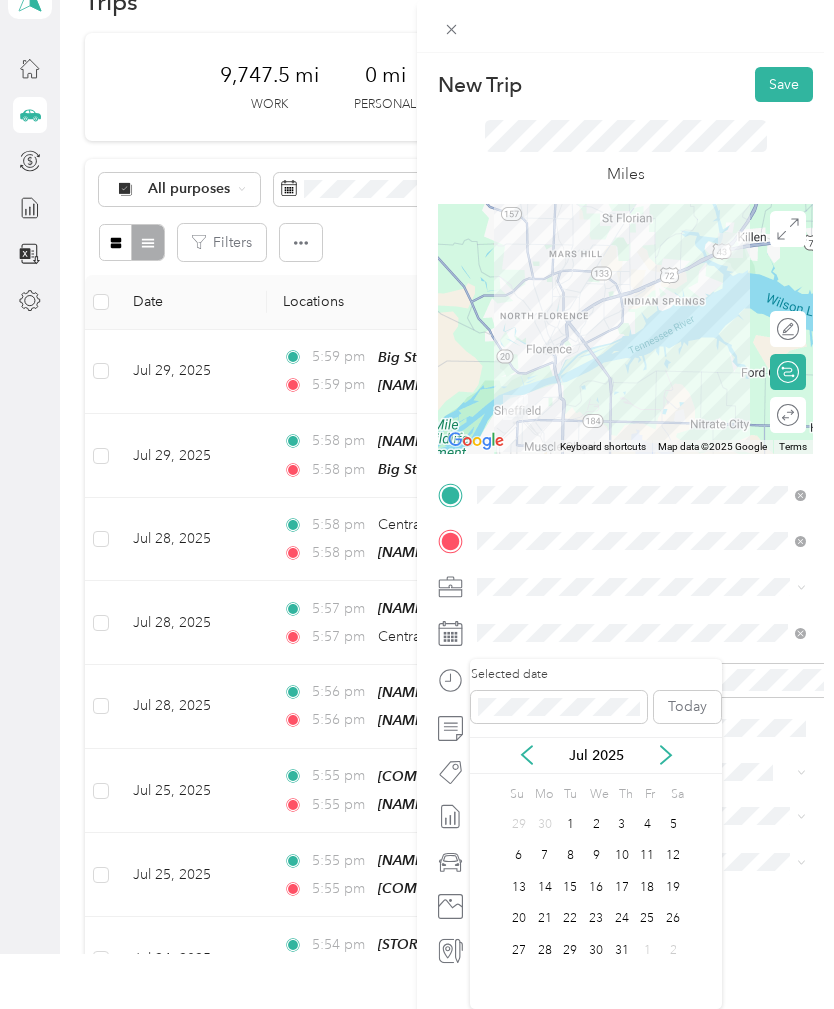 click on "29" at bounding box center (570, 950) 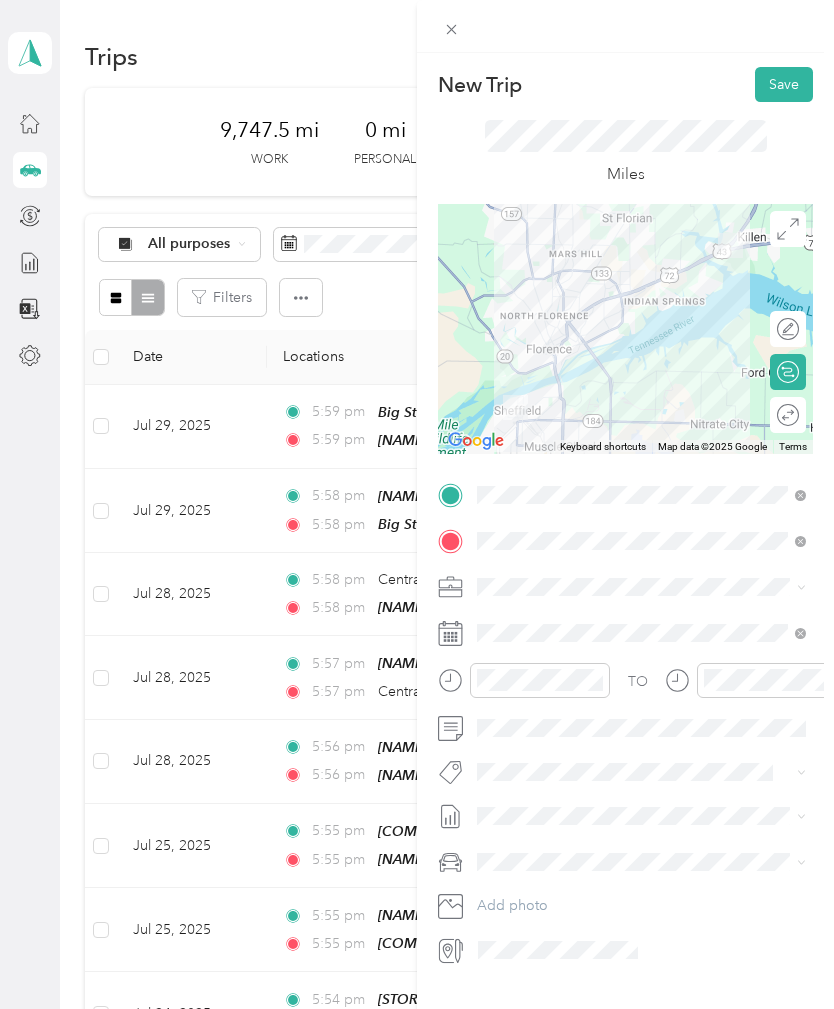 click on "Save" at bounding box center [784, 84] 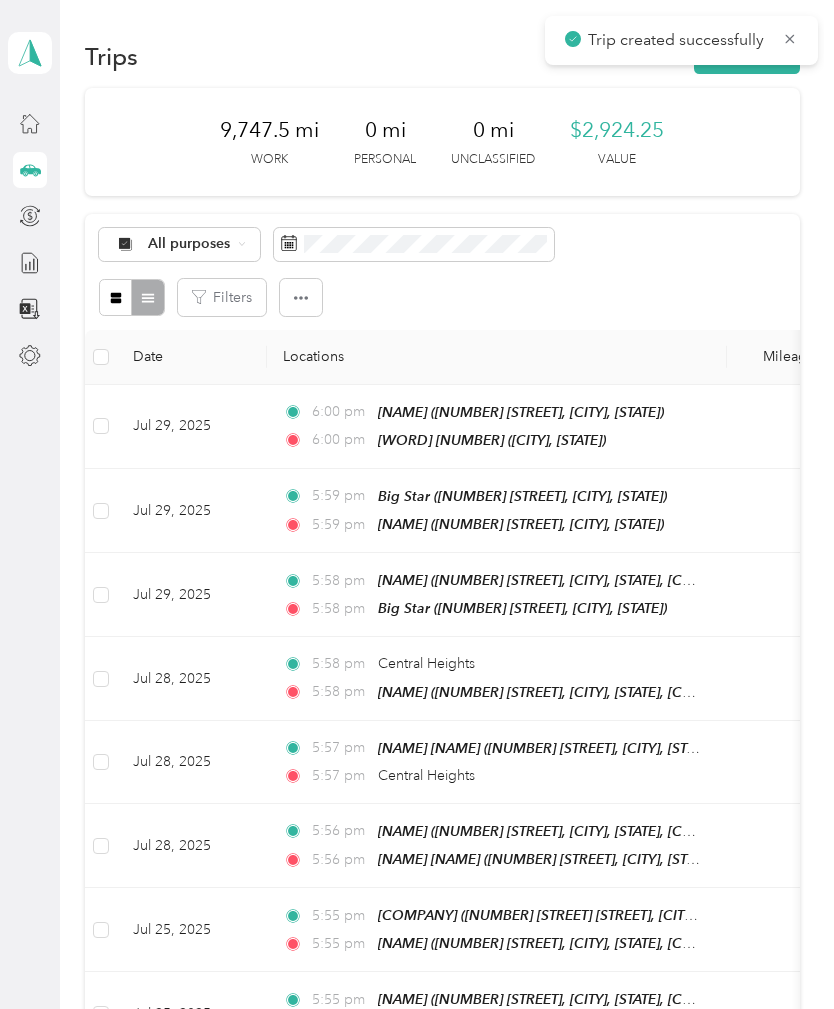 scroll, scrollTop: 0, scrollLeft: 0, axis: both 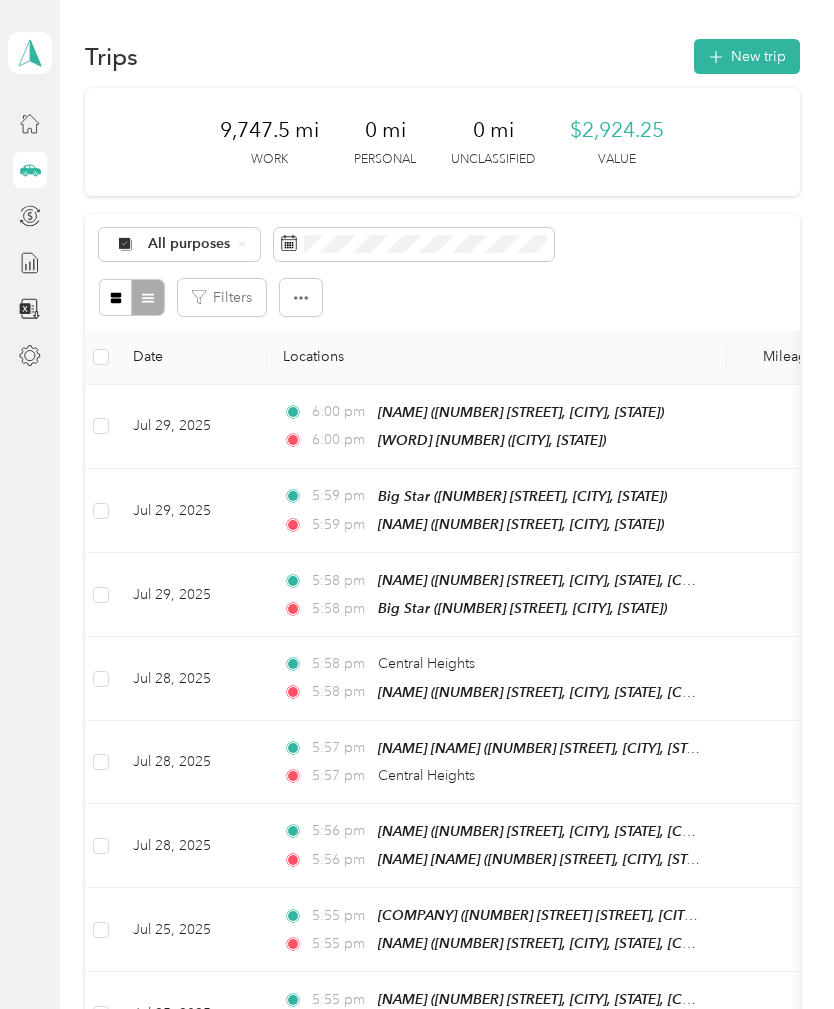 click on "New trip" at bounding box center (747, 56) 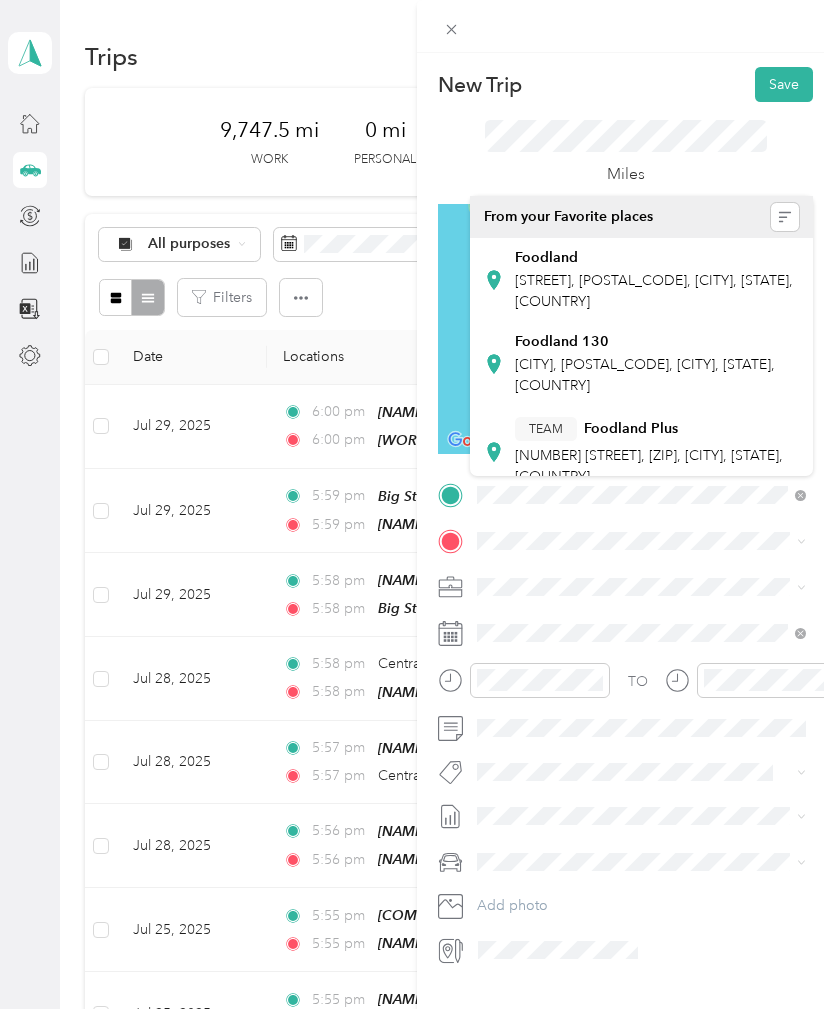 click on "Foodland 130" at bounding box center [562, 342] 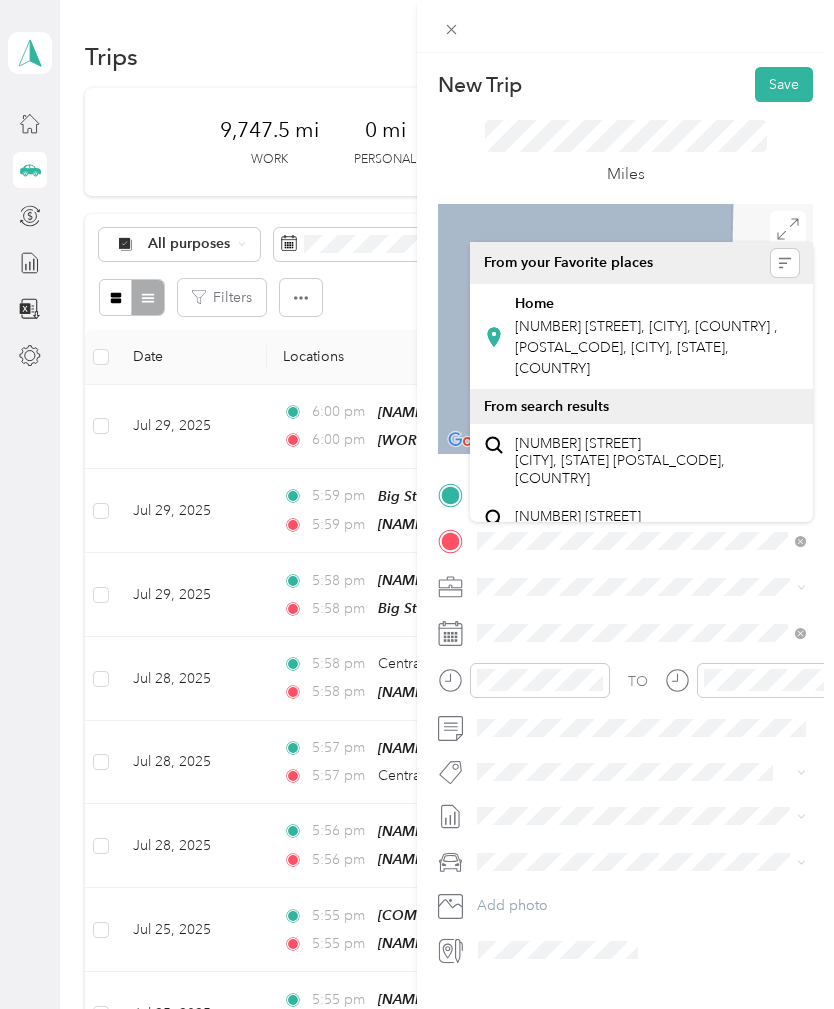 click on "[NUMBER] [STREET], [CITY], [COUNTRY] , [POSTAL_CODE], [CITY], [STATE], [COUNTRY]" at bounding box center [646, 347] 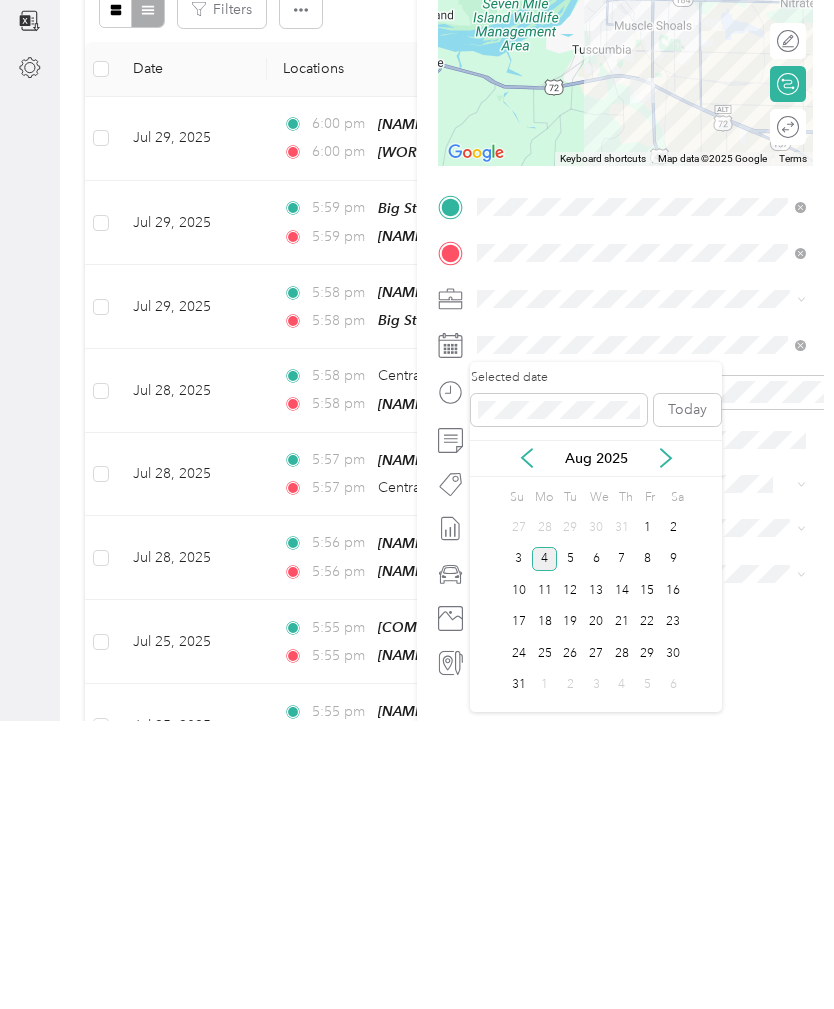 click 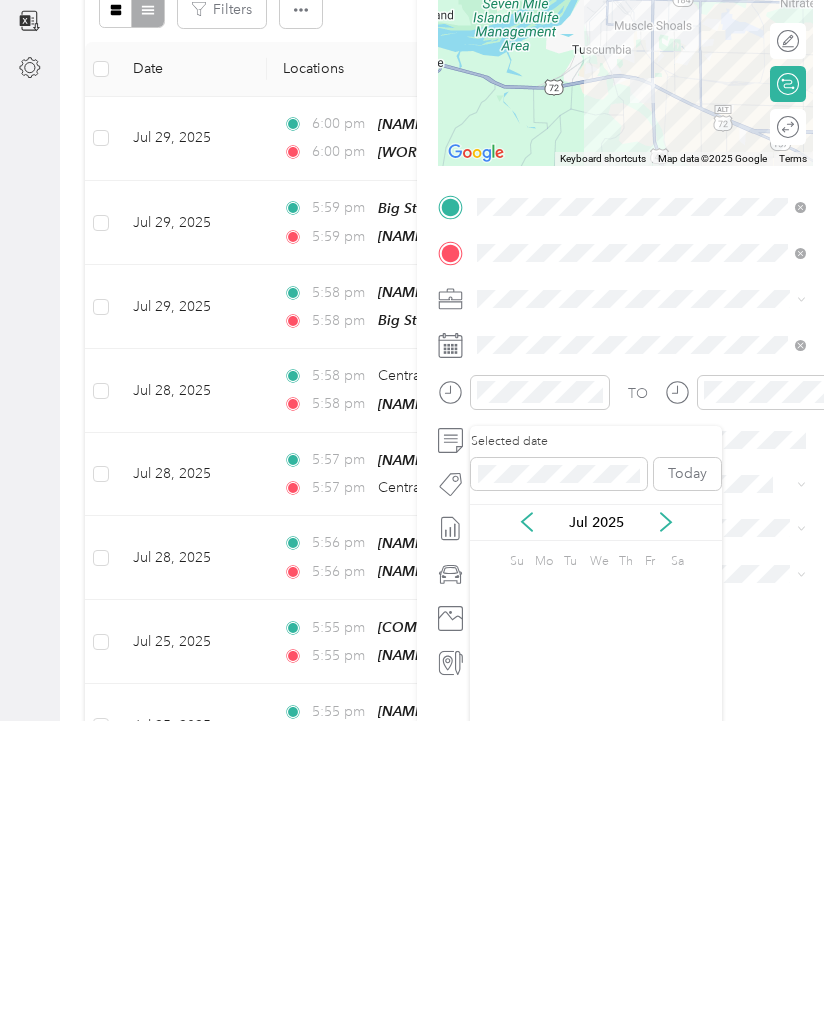 scroll, scrollTop: 64, scrollLeft: 0, axis: vertical 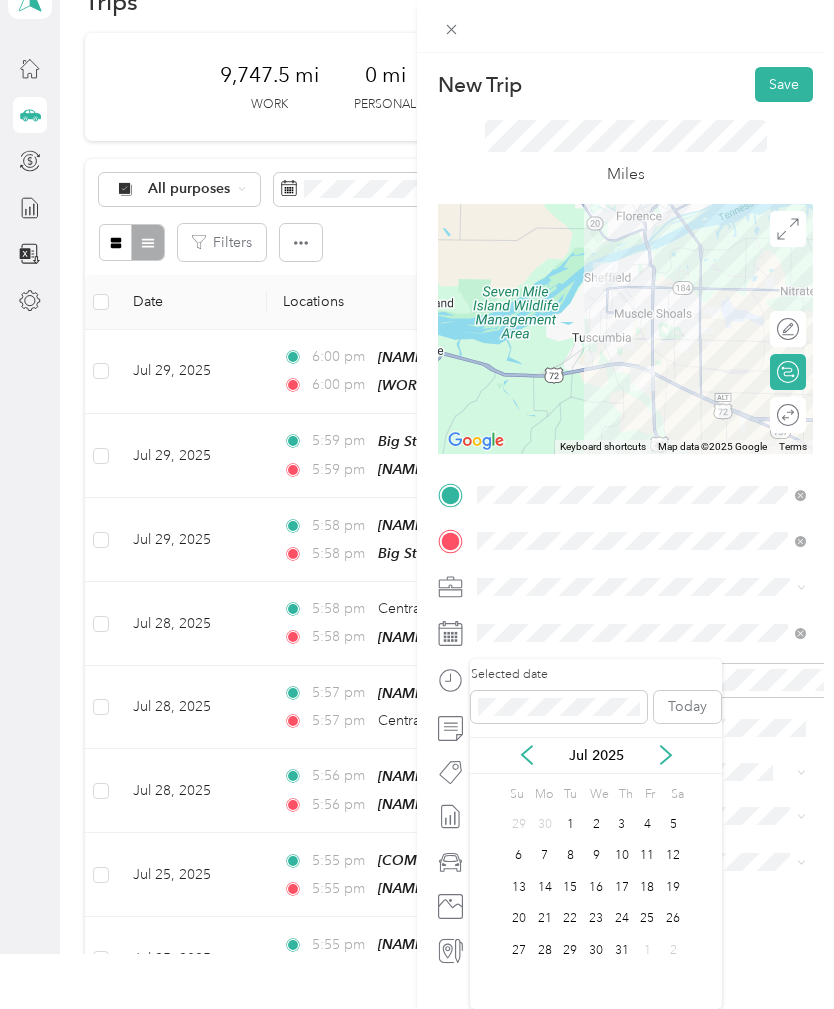 click on "29" at bounding box center [570, 950] 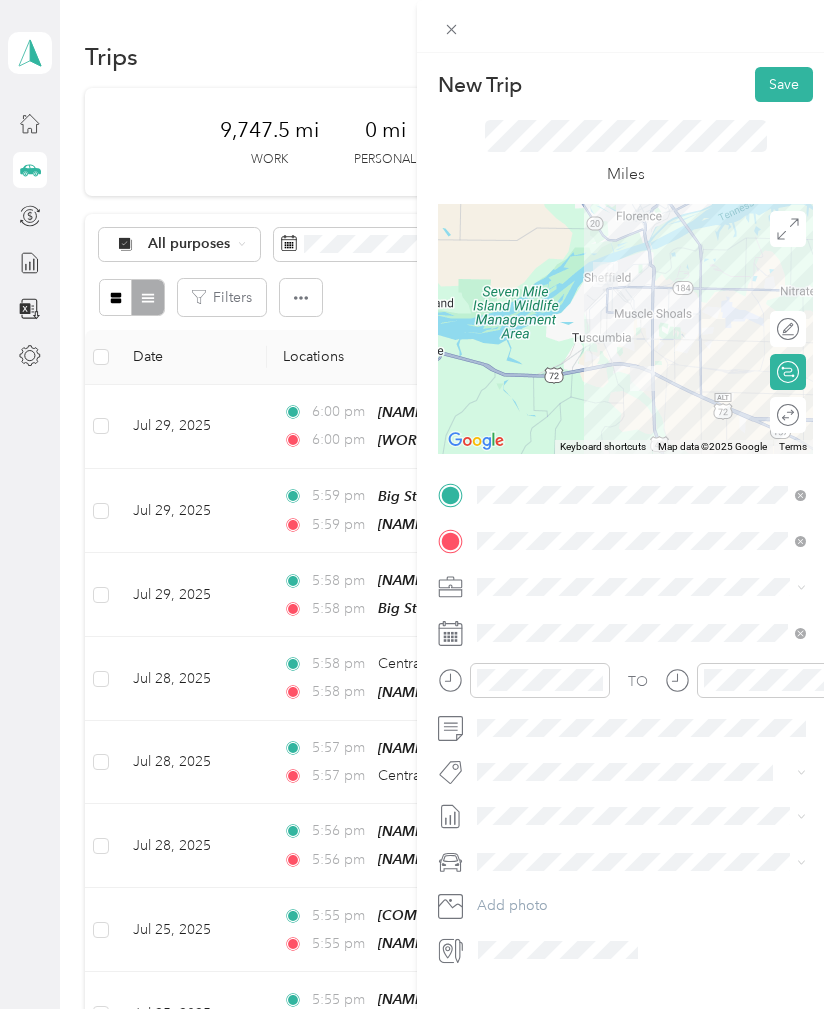 click on "Save" at bounding box center [784, 84] 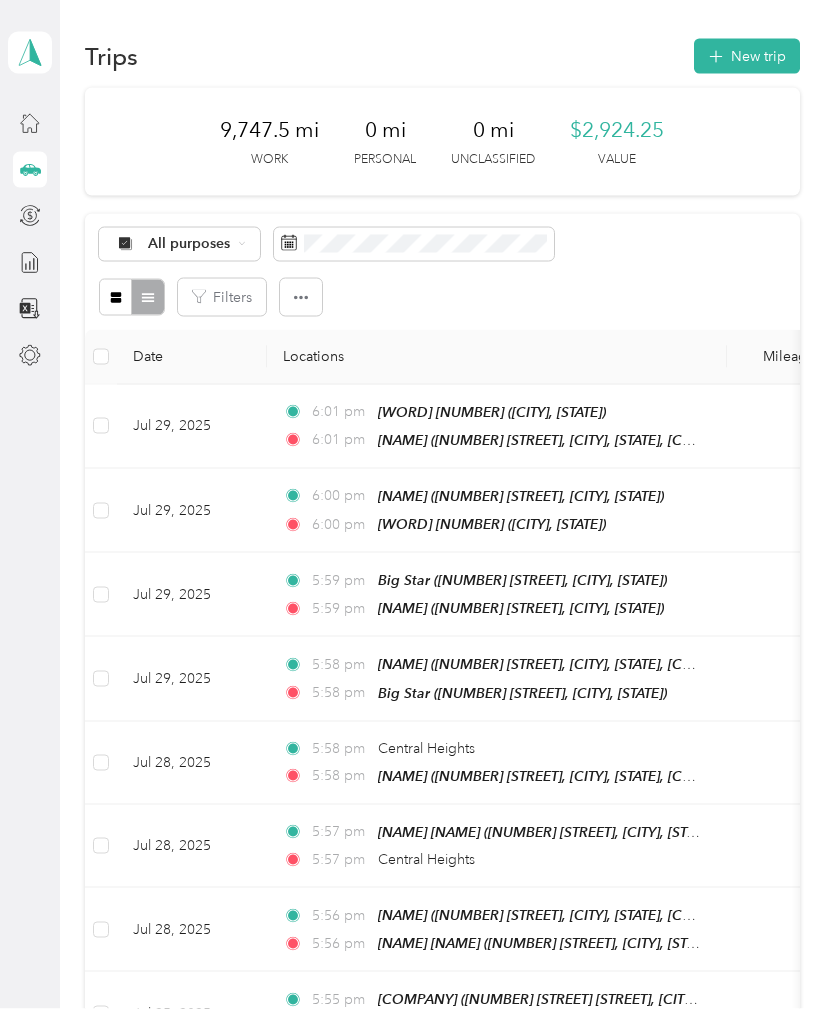scroll, scrollTop: 0, scrollLeft: 0, axis: both 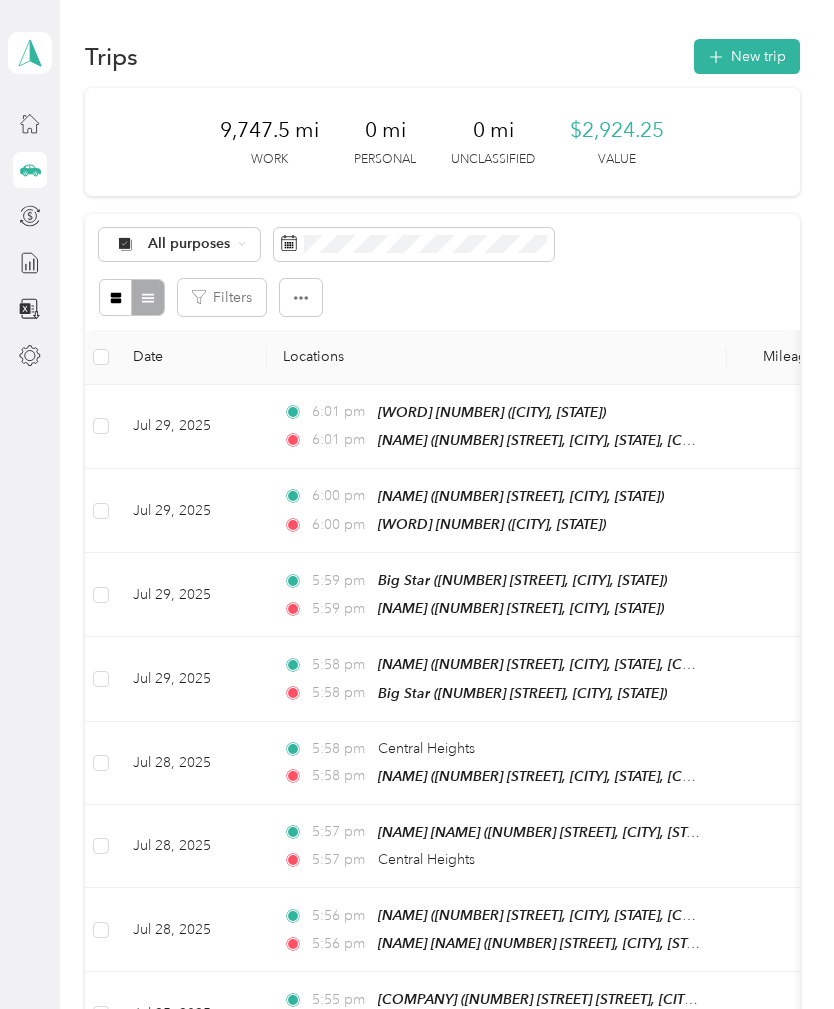 click on "New trip" at bounding box center [747, 56] 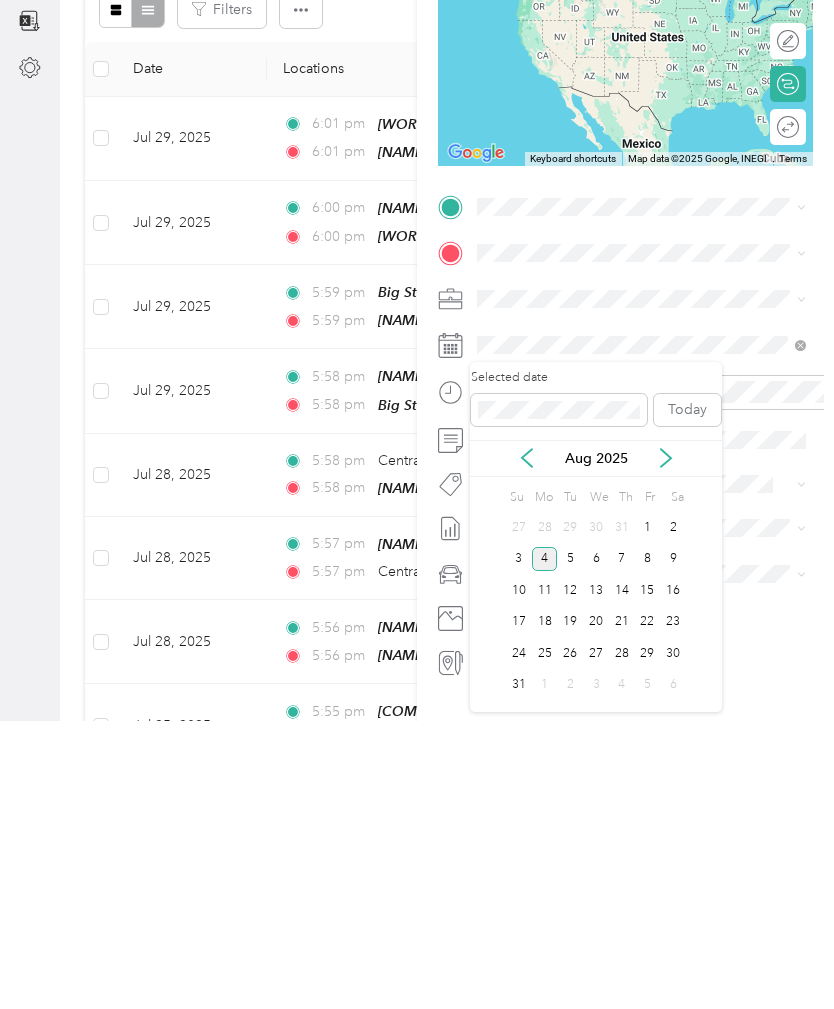 click 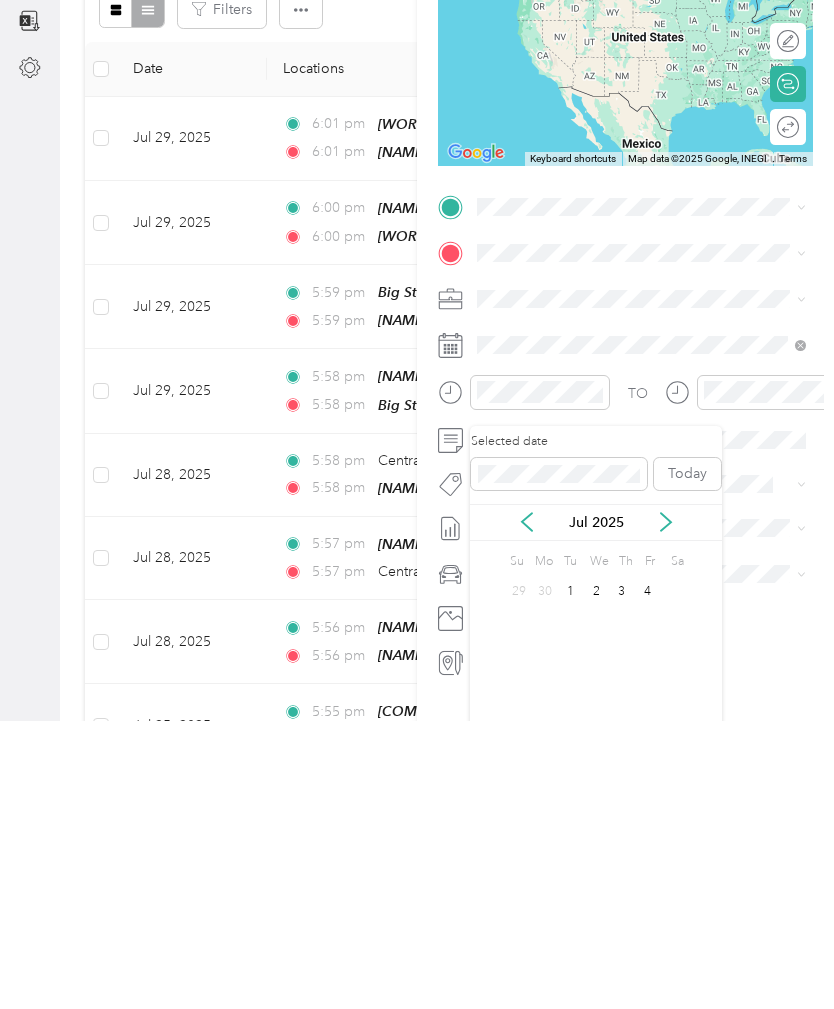 scroll, scrollTop: 64, scrollLeft: 0, axis: vertical 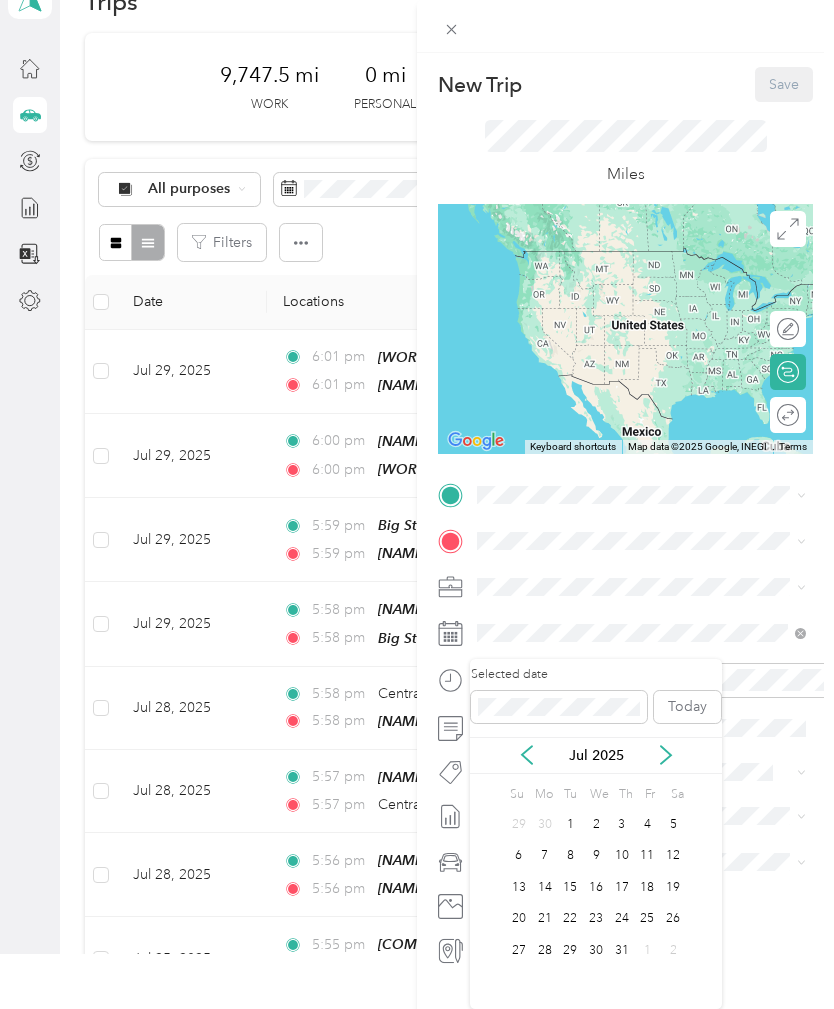 click on "30" at bounding box center [596, 950] 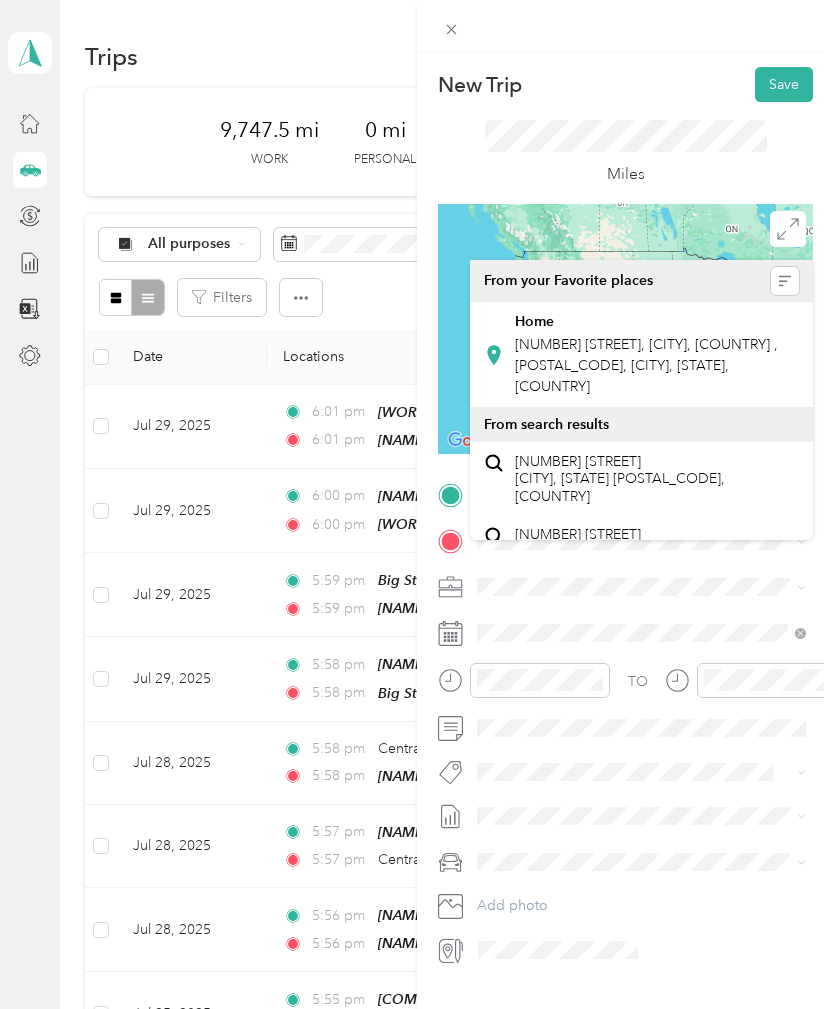 click on "[NUMBER] [STREET], [CITY], [COUNTRY] , [POSTAL_CODE], [CITY], [STATE], [COUNTRY]" at bounding box center [646, 365] 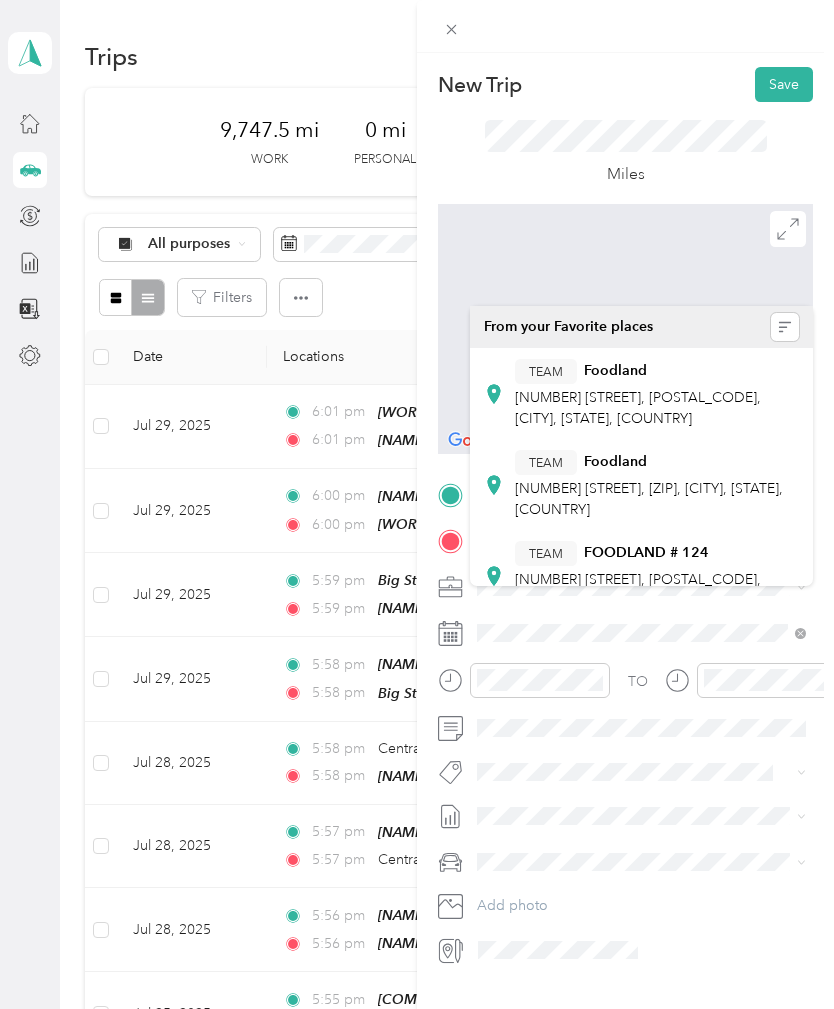 click on "[NUMBER] [STREET], [POSTAL_CODE], [CITY], [STATE], [COUNTRY]" at bounding box center (638, 408) 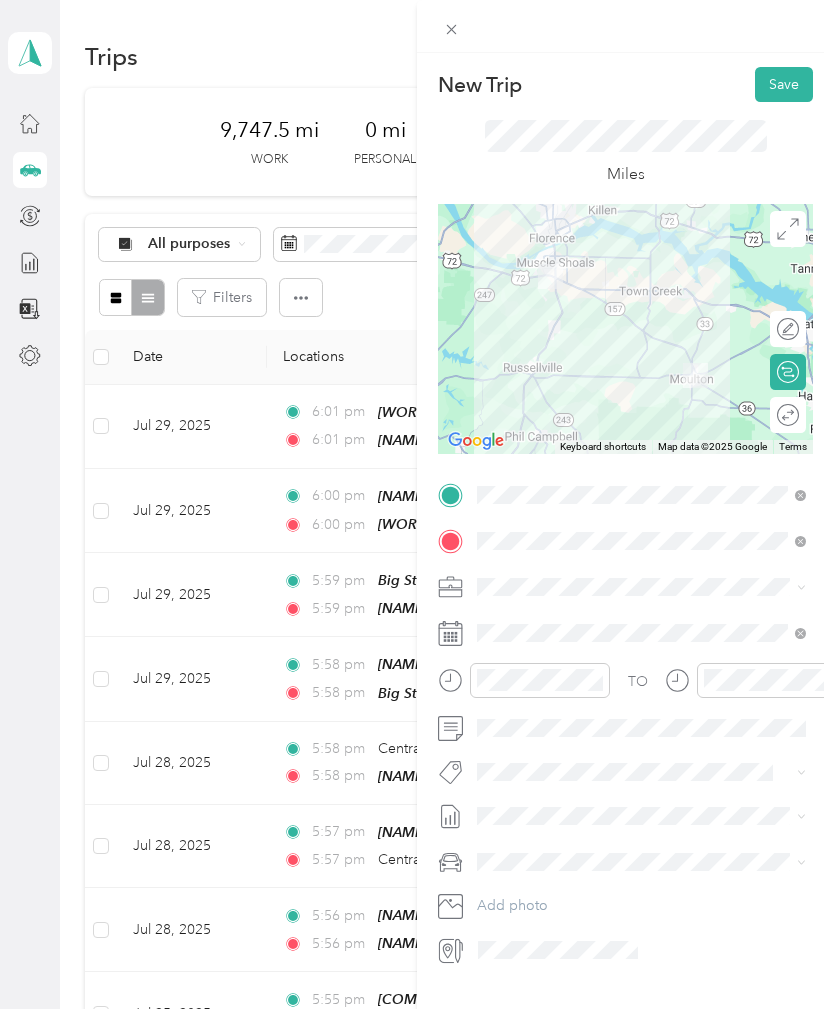 click at bounding box center [800, 540] 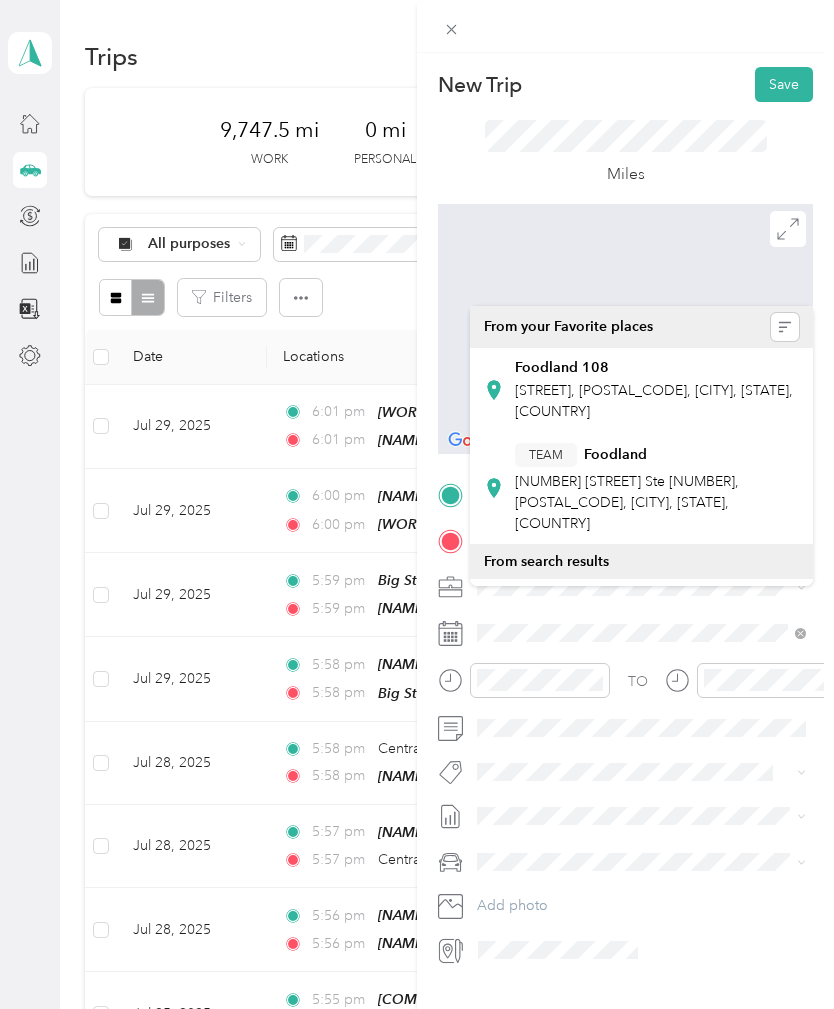 click on "[STREET], [POSTAL_CODE], [CITY], [STATE], [COUNTRY]" at bounding box center [654, 401] 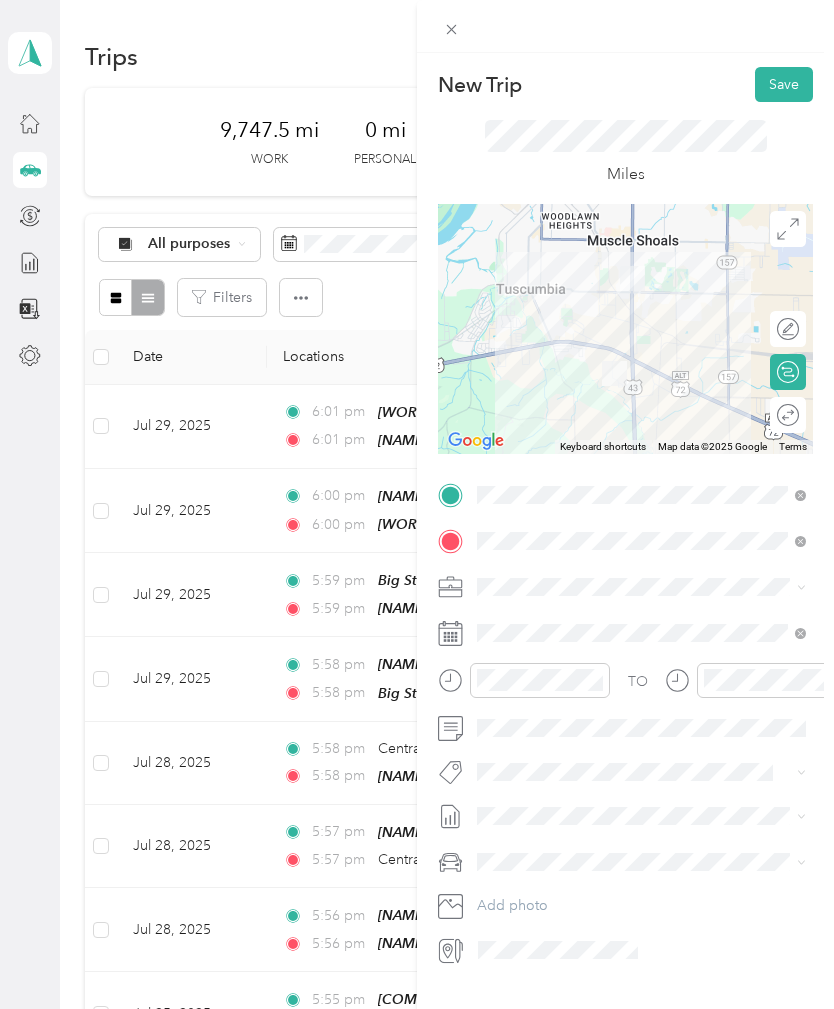 click on "Save" at bounding box center (784, 84) 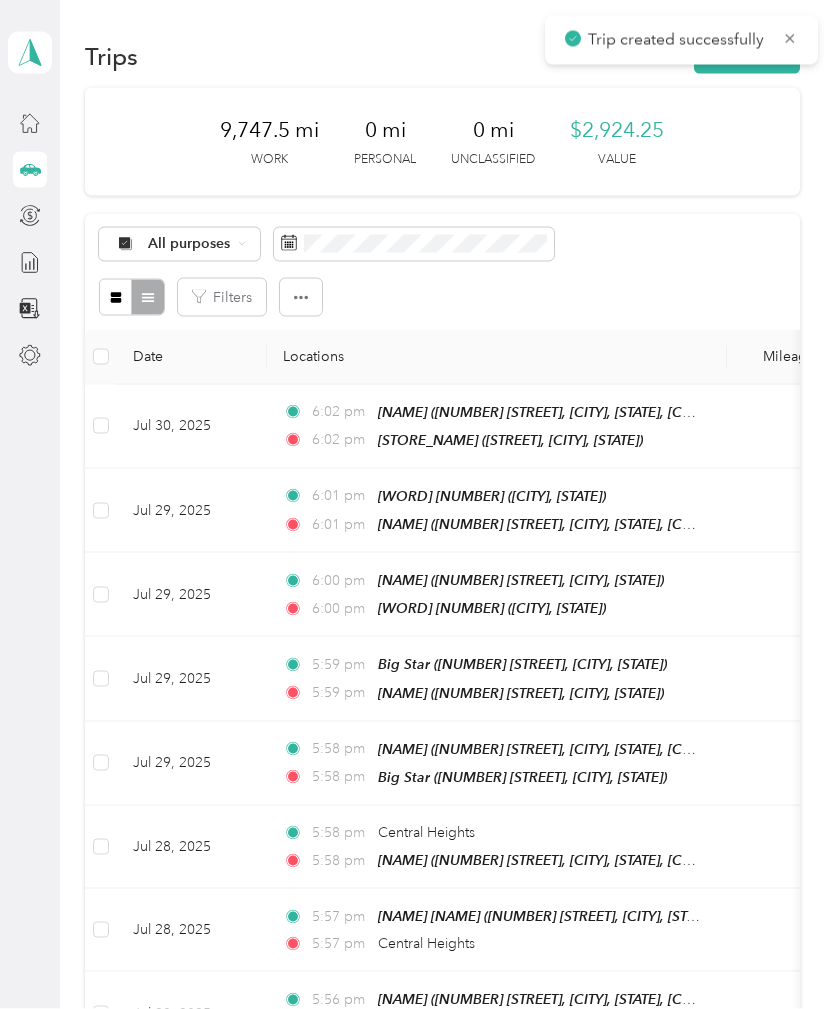 scroll, scrollTop: 0, scrollLeft: 0, axis: both 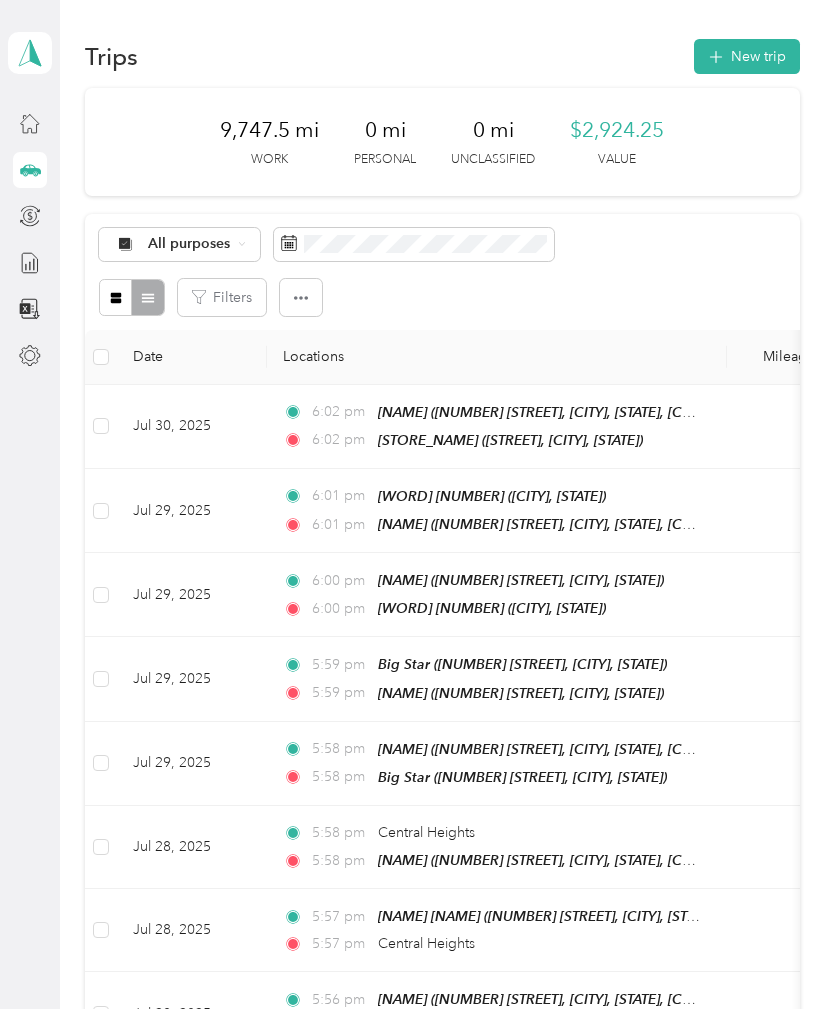 click on "New trip" at bounding box center [747, 56] 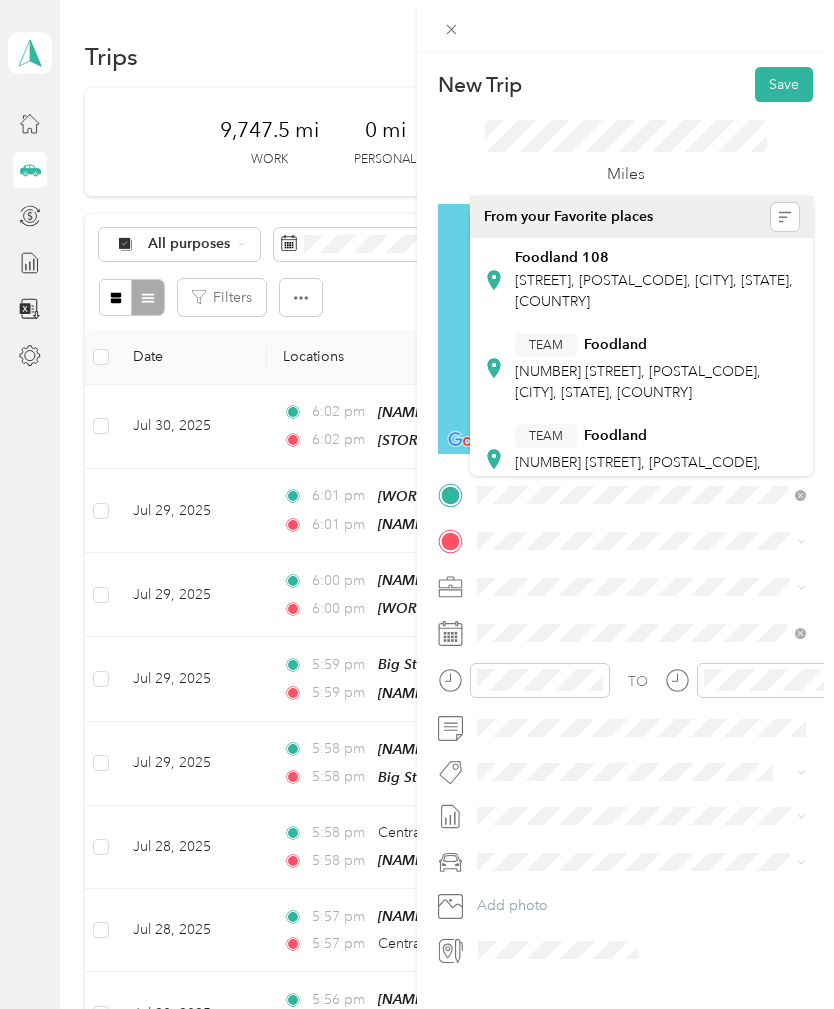 click on "[BRAND_NAME] [NUMBER] [STREET_NAME], [POSTAL_CODE], [CITY], [STATE], [COUNTRY]" at bounding box center (657, 280) 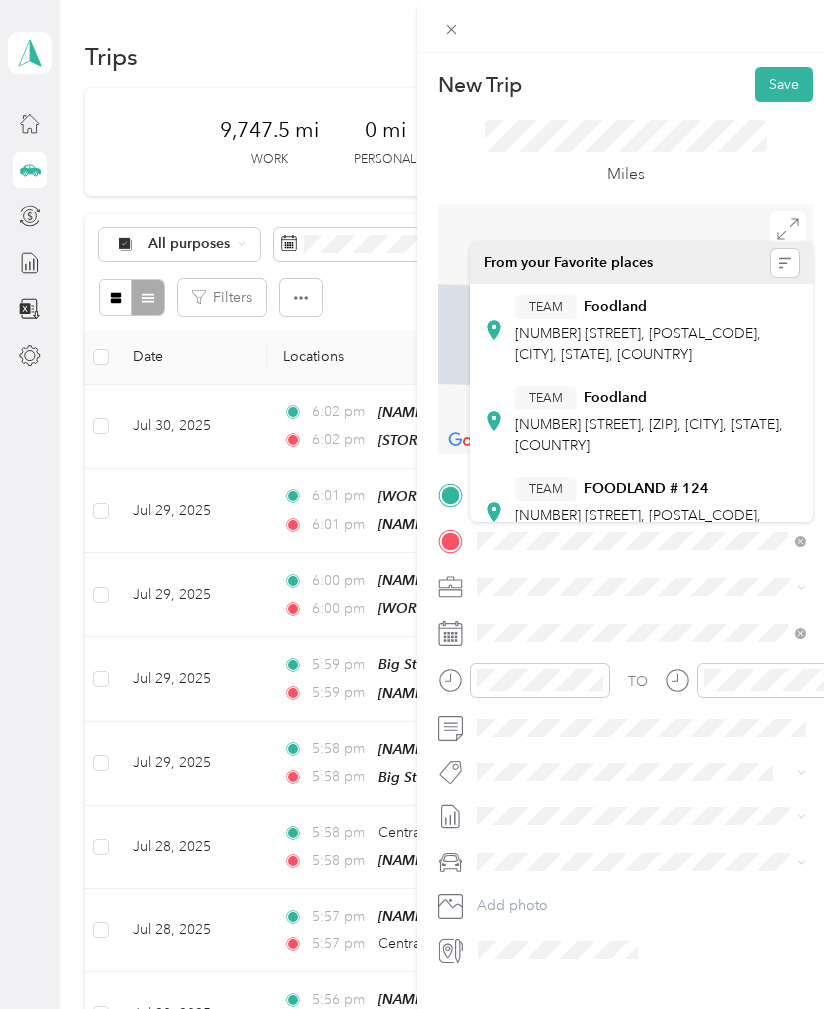 click on "[NAME] [NUMBER] [STREET], [POSTAL_CODE], [CITY], [STATE], [COUNTRY]" at bounding box center (657, 330) 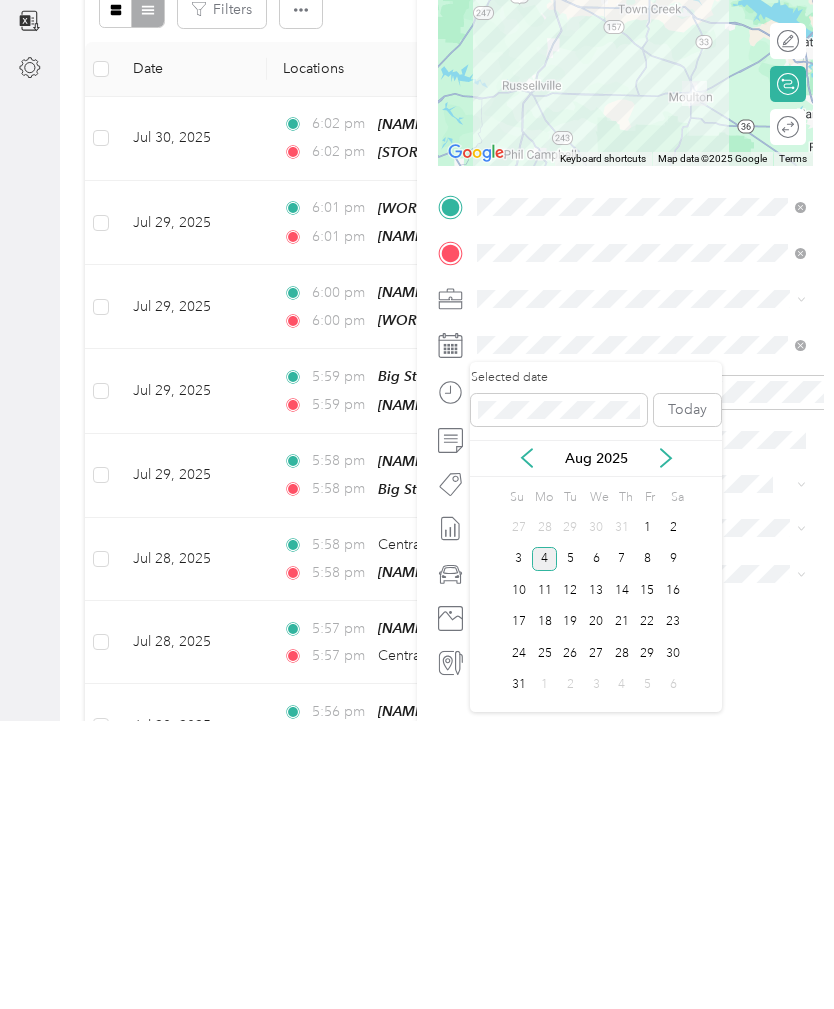 click 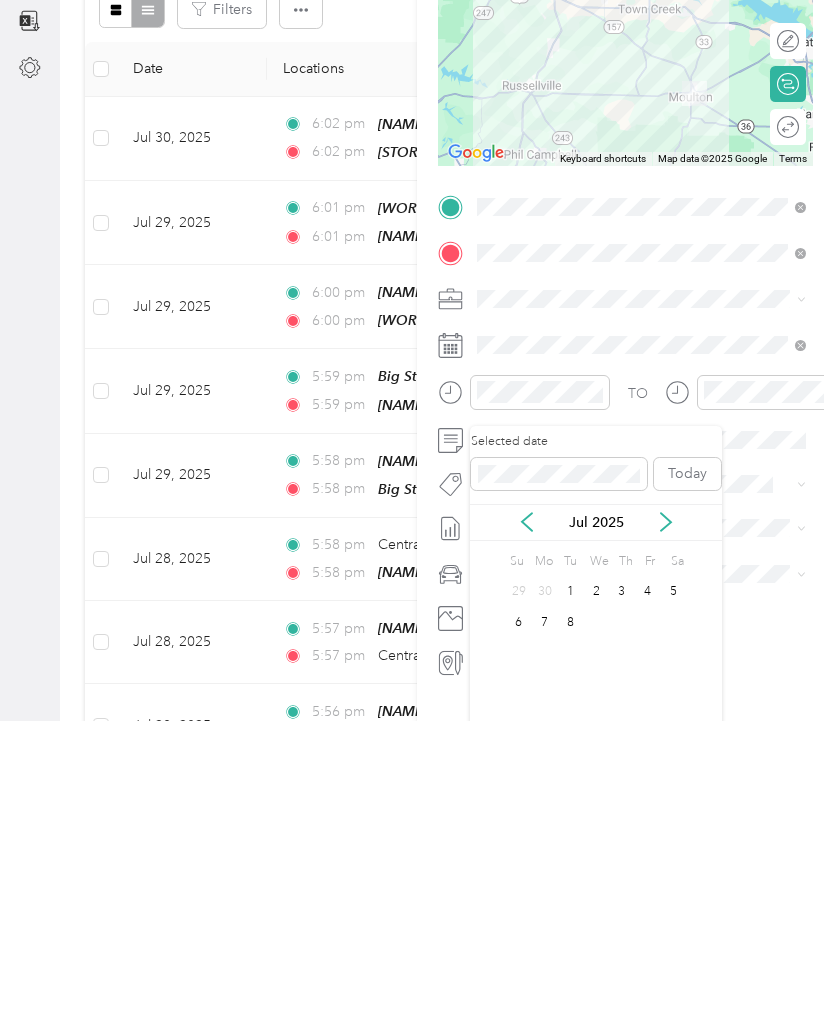 scroll, scrollTop: 64, scrollLeft: 0, axis: vertical 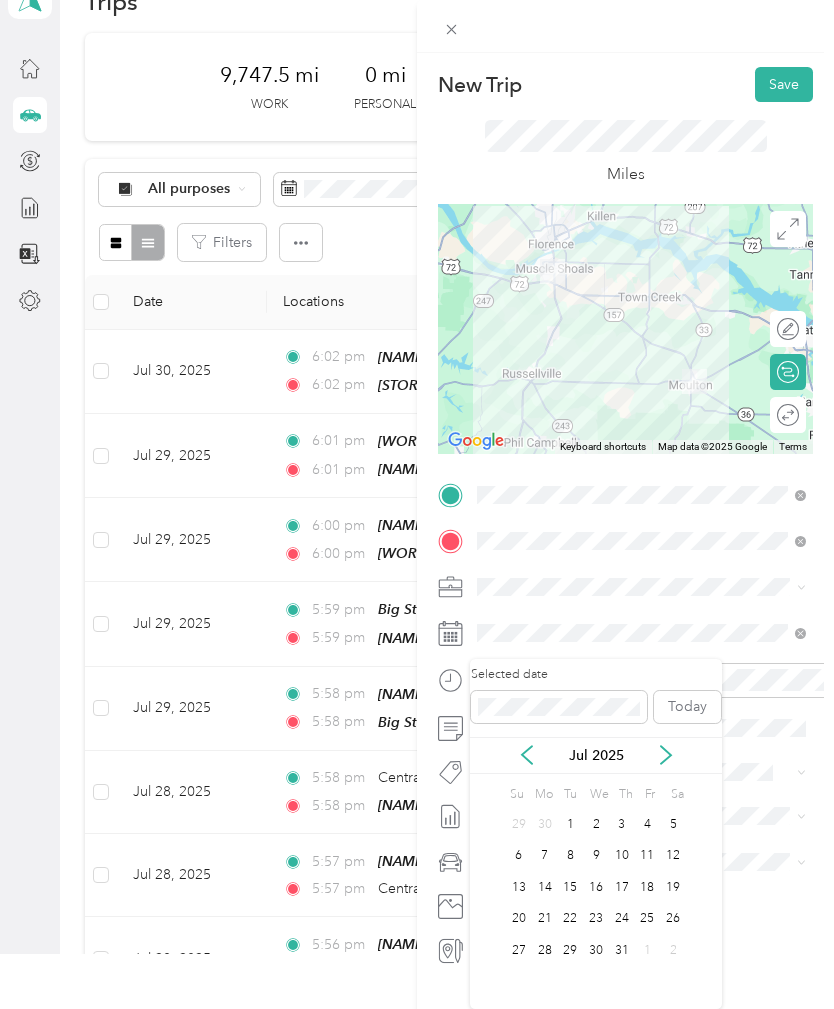click on "30" at bounding box center [596, 950] 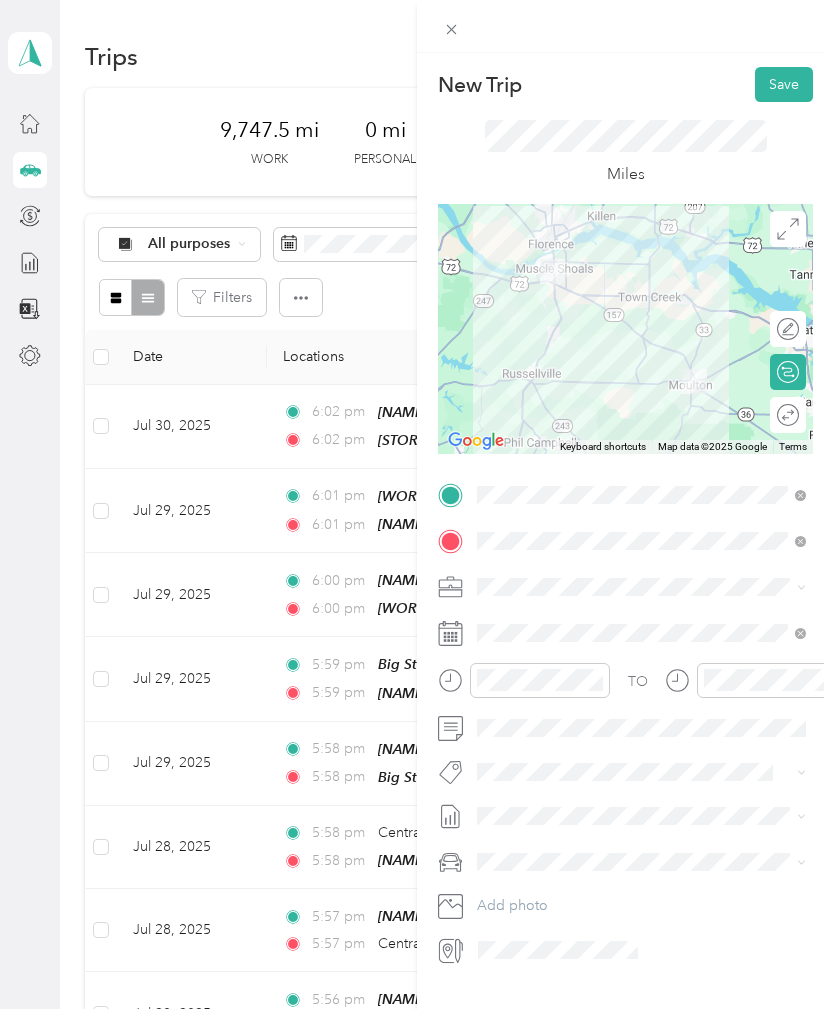 click on "Save" at bounding box center [784, 84] 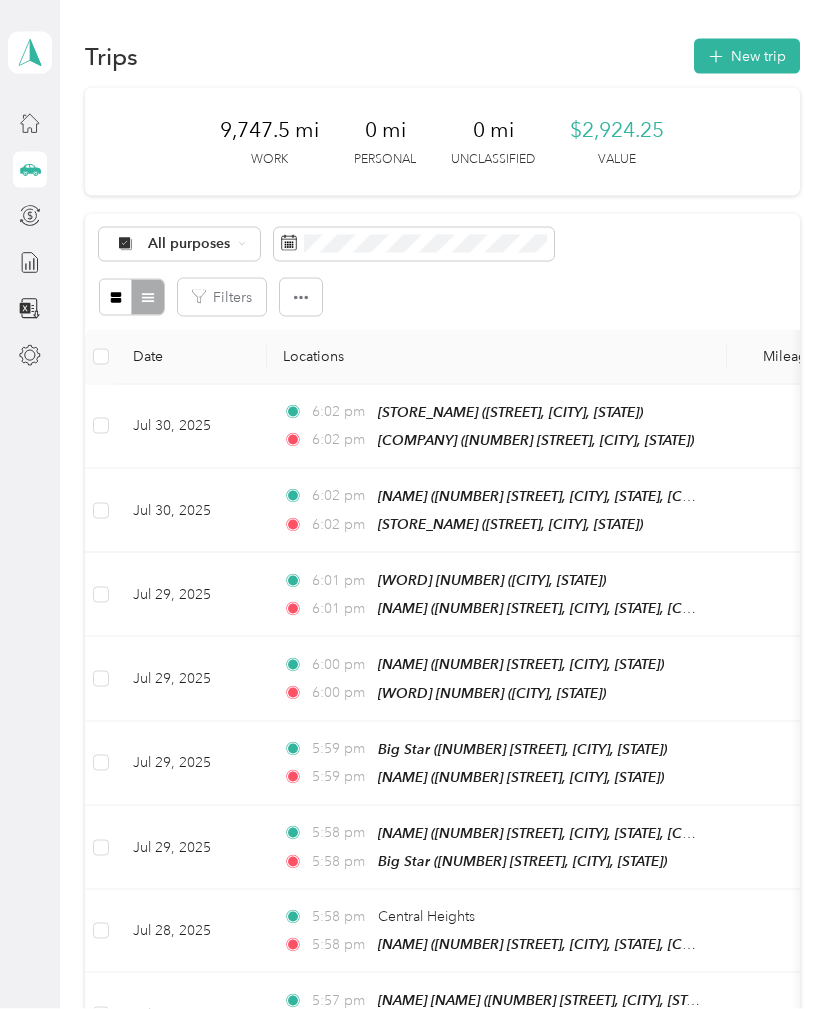 scroll, scrollTop: 0, scrollLeft: 0, axis: both 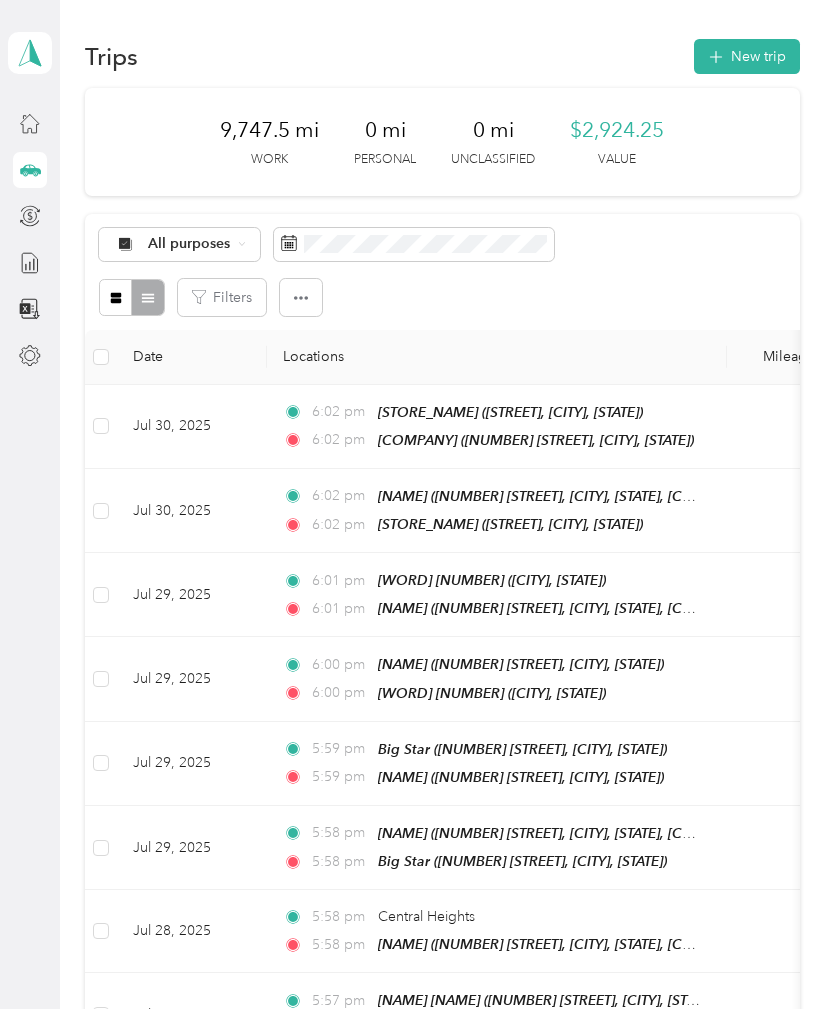 click on "New trip" at bounding box center [747, 56] 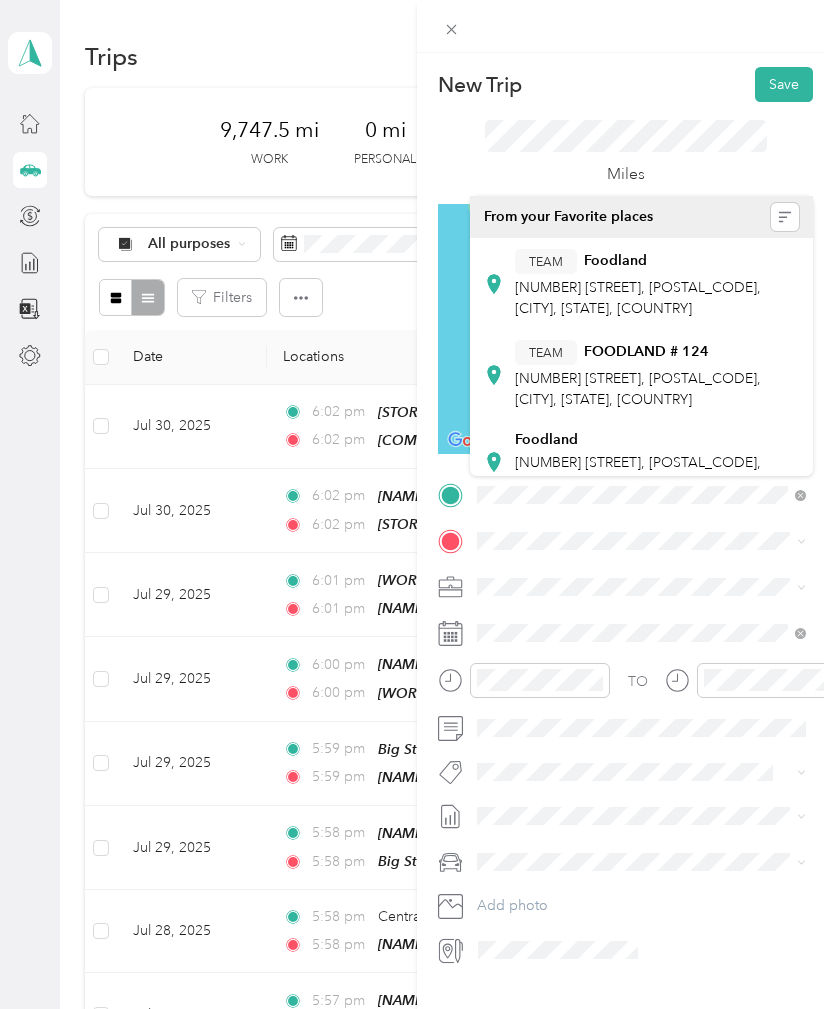 click on "Foodland" at bounding box center [615, 261] 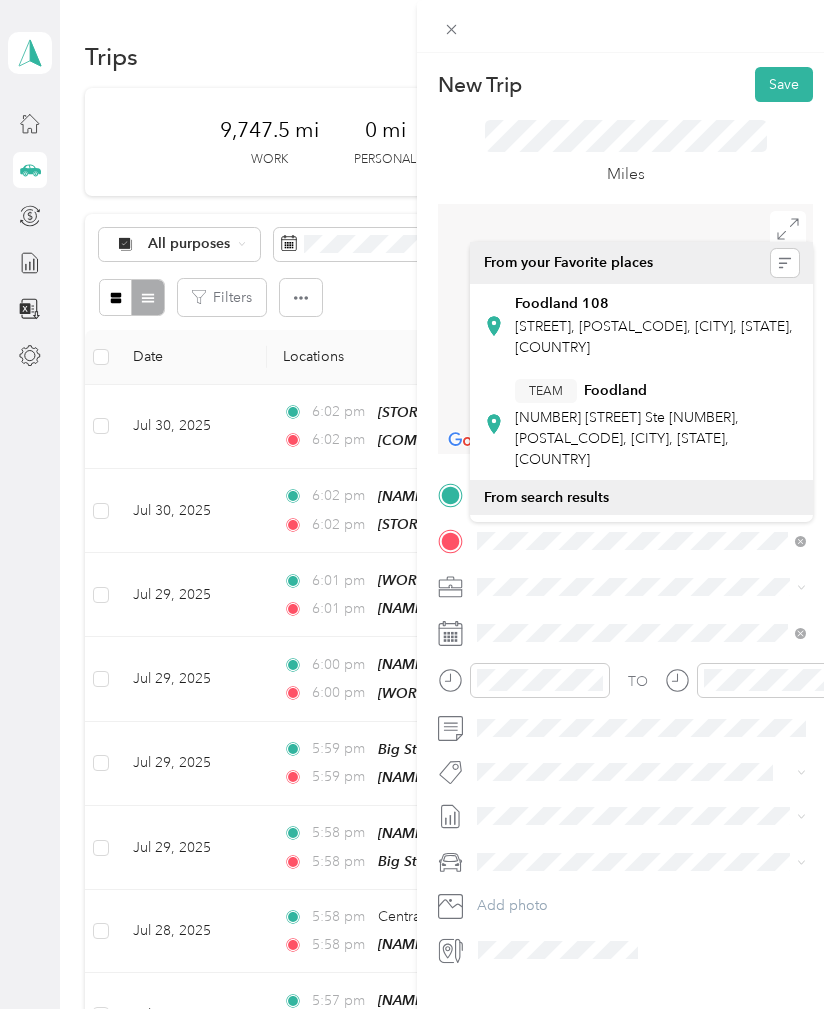 click on "[BRAND_NAME] [NUMBER] [STREET_NAME], [POSTAL_CODE], [CITY], [STATE], [COUNTRY]" at bounding box center [657, 326] 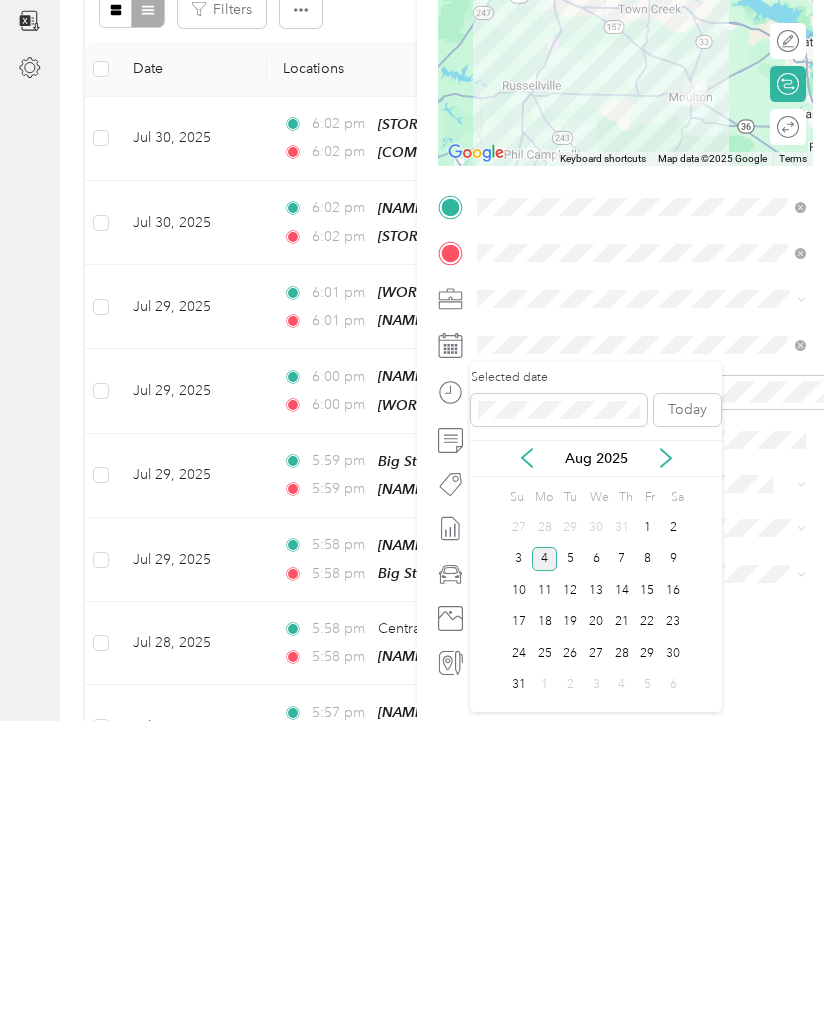 click 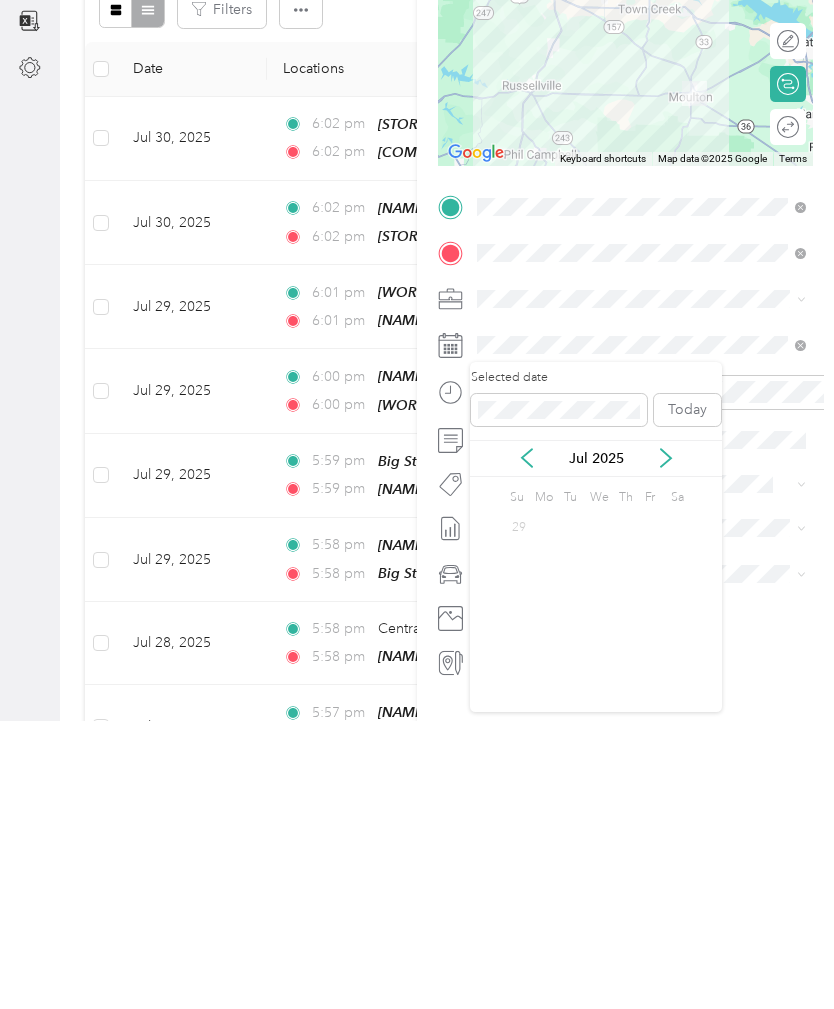 scroll, scrollTop: 64, scrollLeft: 0, axis: vertical 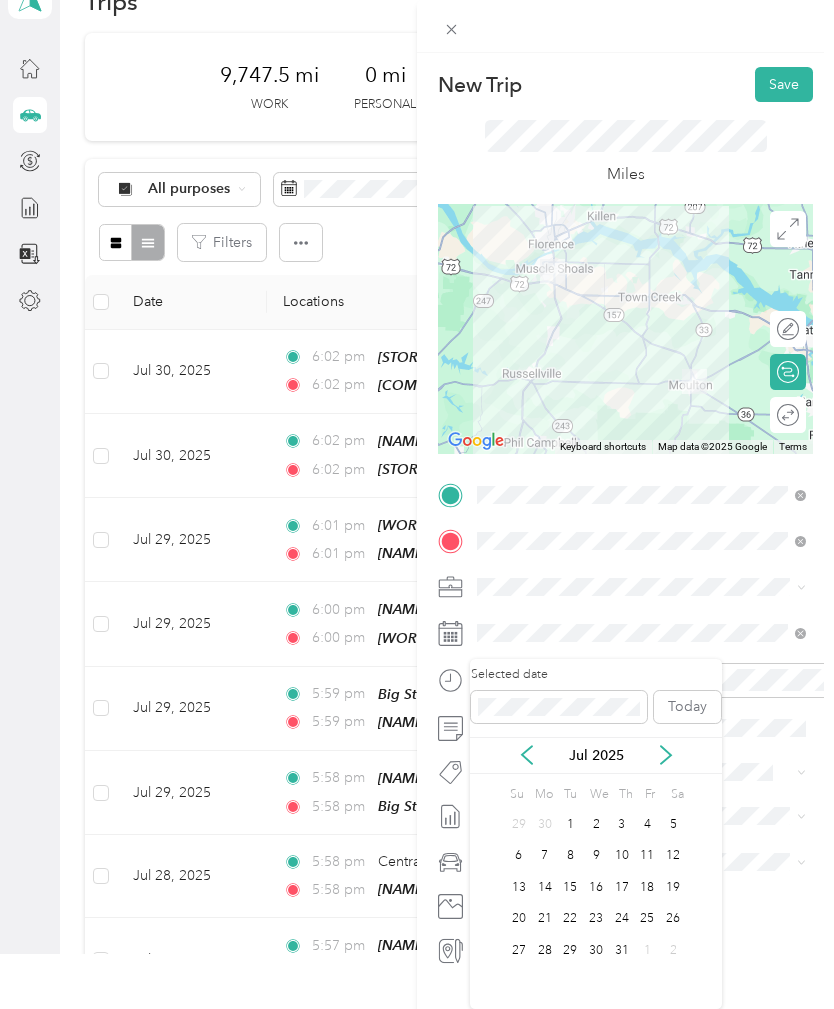 click on "30" at bounding box center (596, 950) 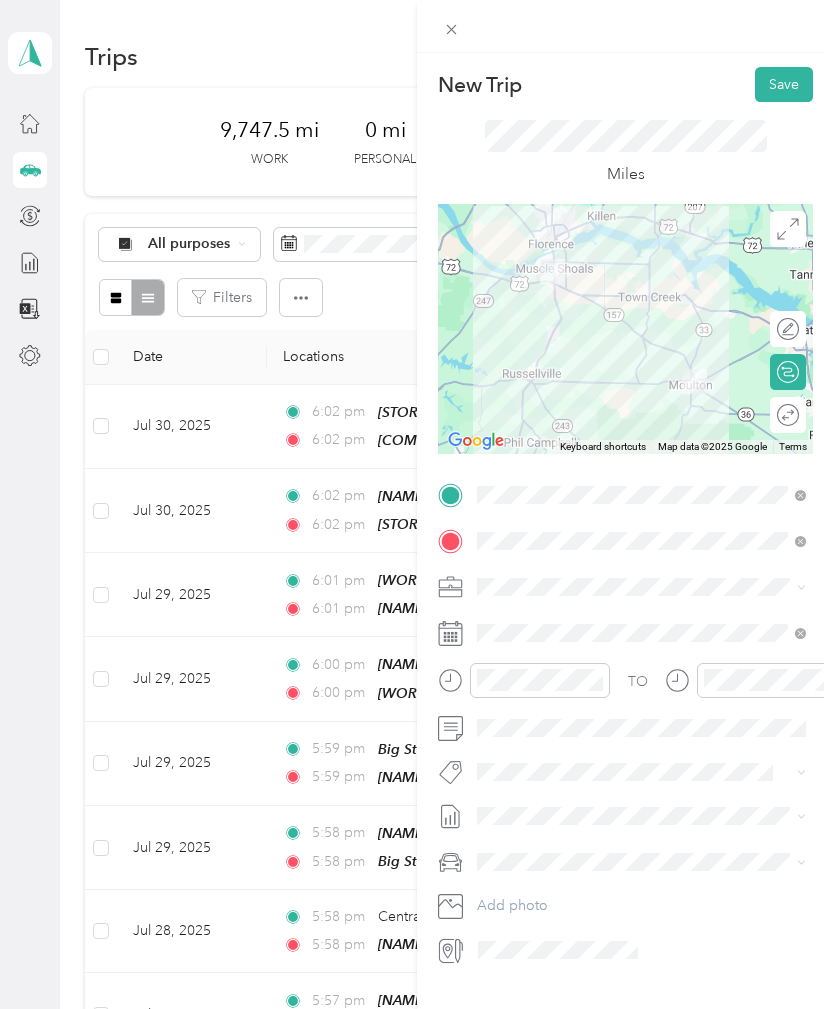 click on "Save" at bounding box center [784, 84] 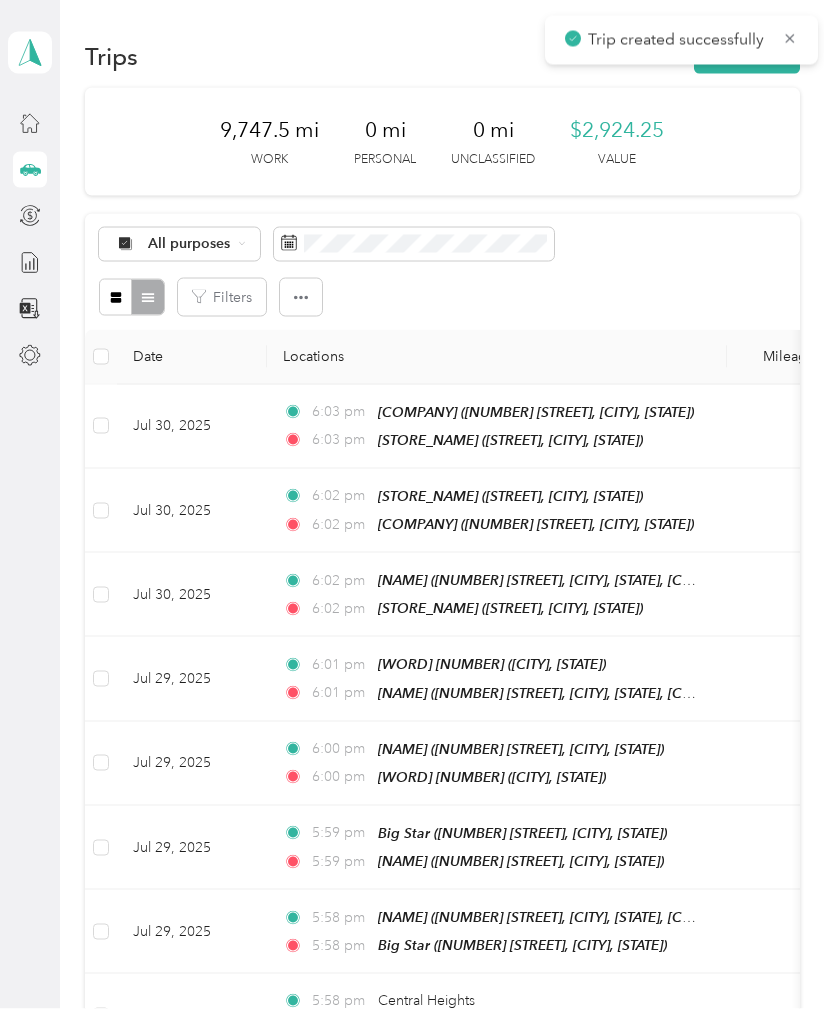 scroll, scrollTop: 0, scrollLeft: 0, axis: both 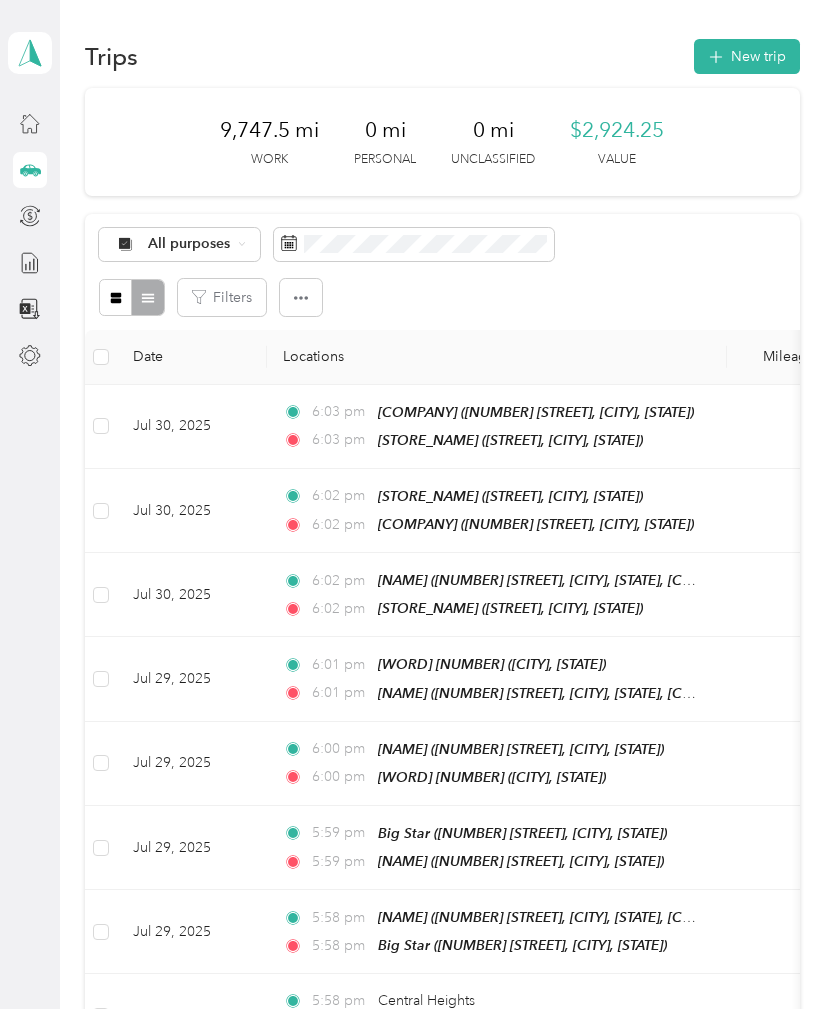 click on "New trip" at bounding box center (747, 56) 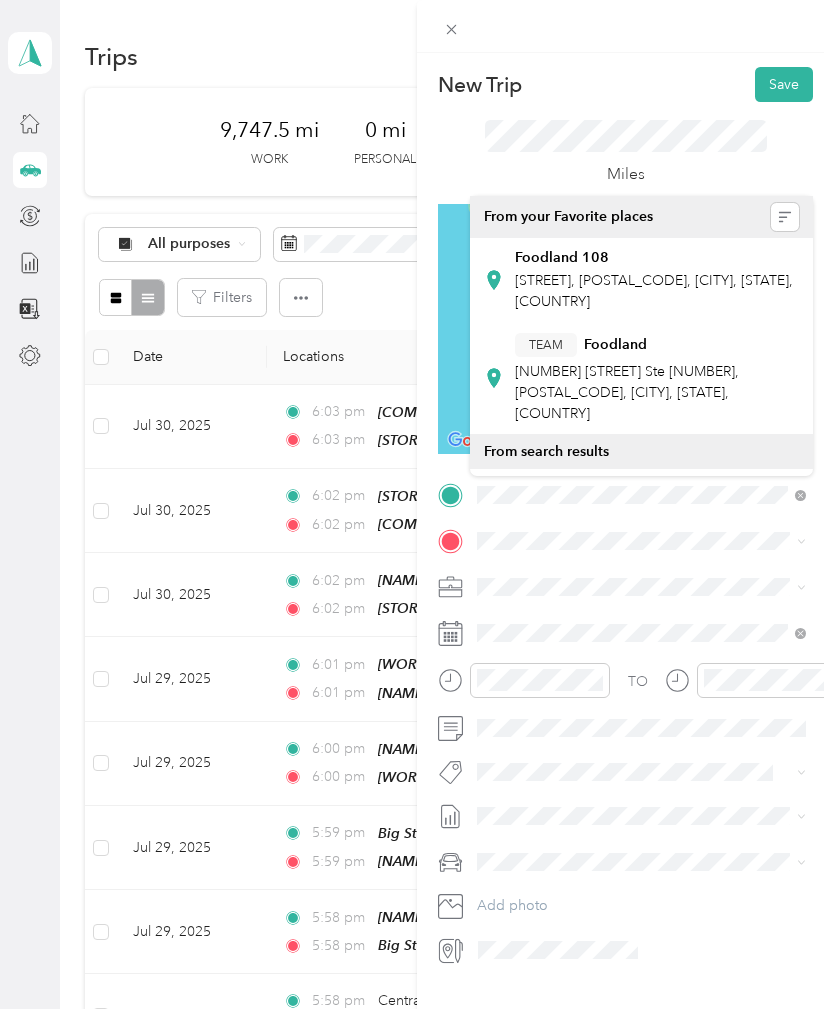 click on "[STREET], [POSTAL_CODE], [CITY], [STATE], [COUNTRY]" at bounding box center [654, 291] 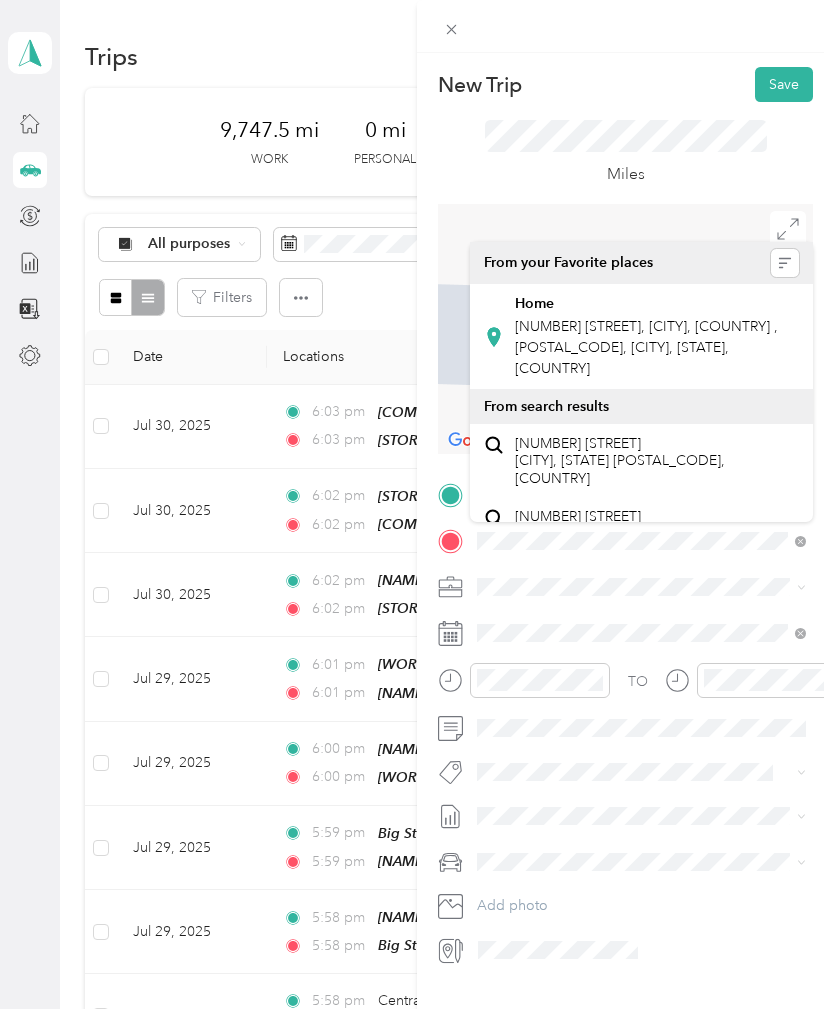 click on "[NUMBER] [STREET], [CITY], [COUNTRY] , [POSTAL_CODE], [CITY], [STATE], [COUNTRY]" at bounding box center [646, 347] 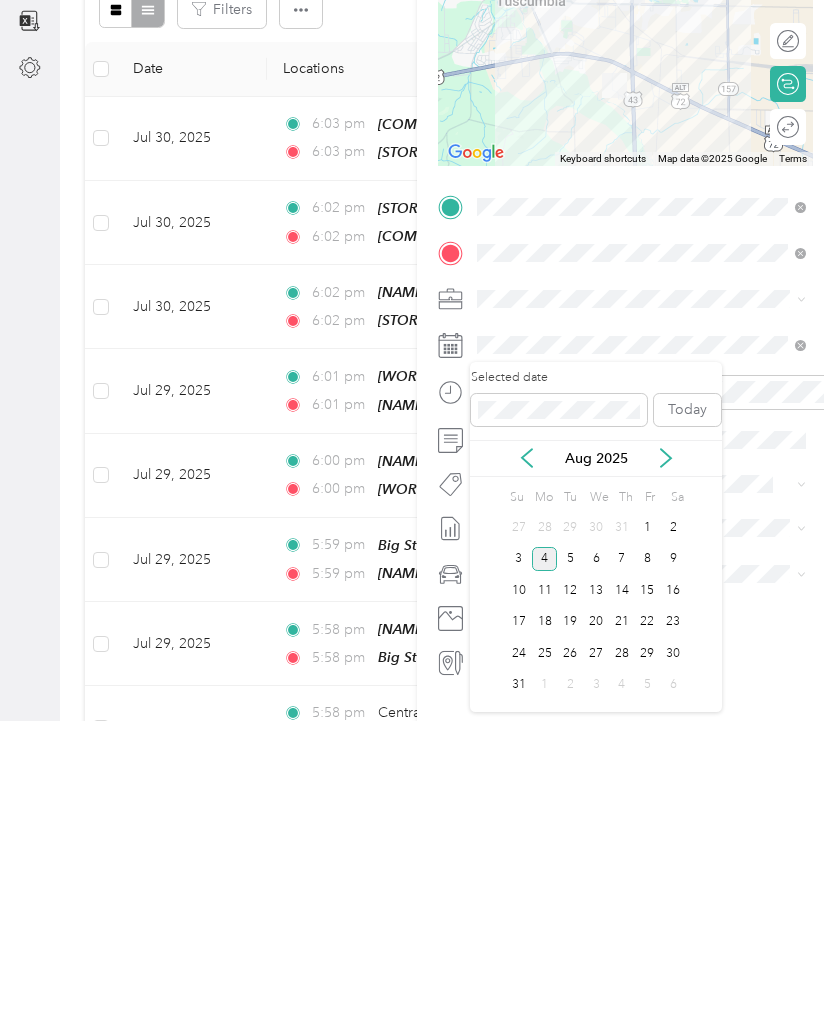 click 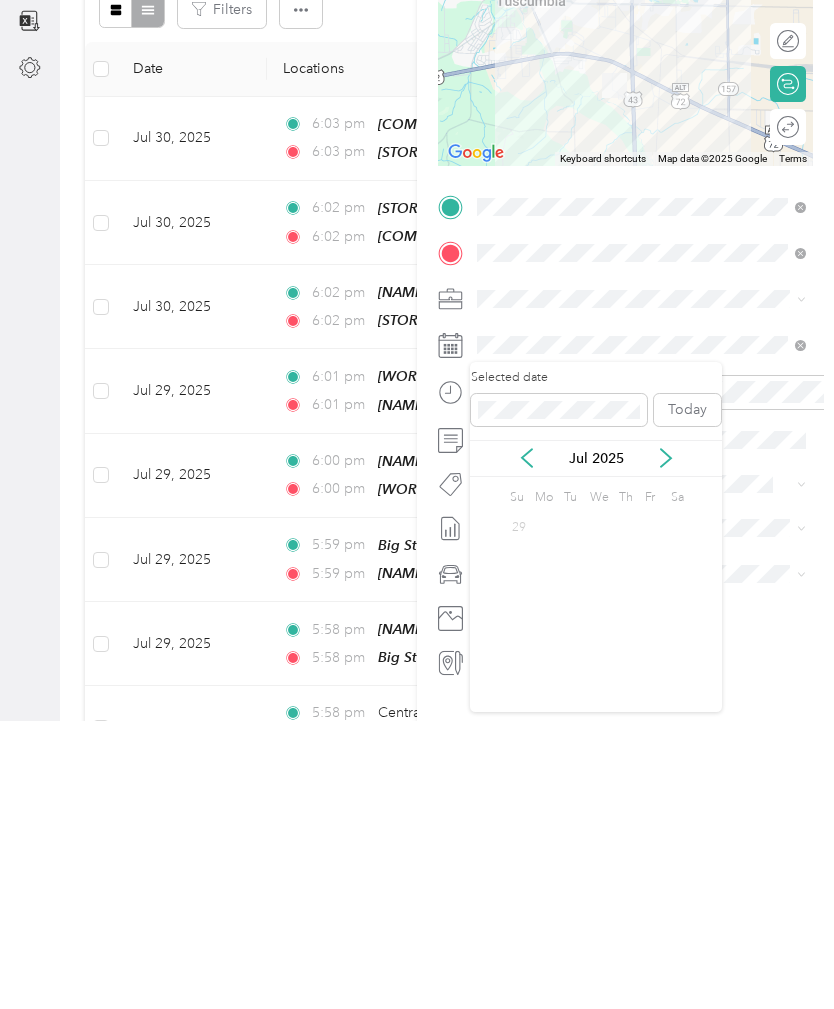 scroll, scrollTop: 64, scrollLeft: 0, axis: vertical 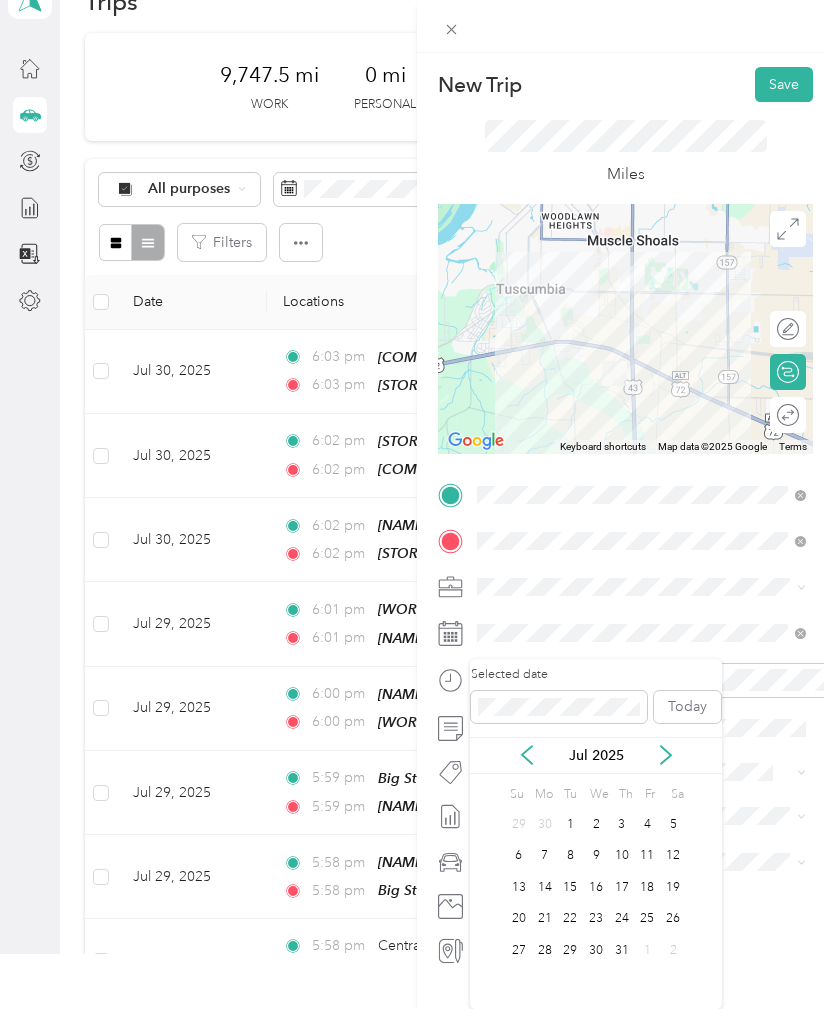 click on "30" at bounding box center (596, 950) 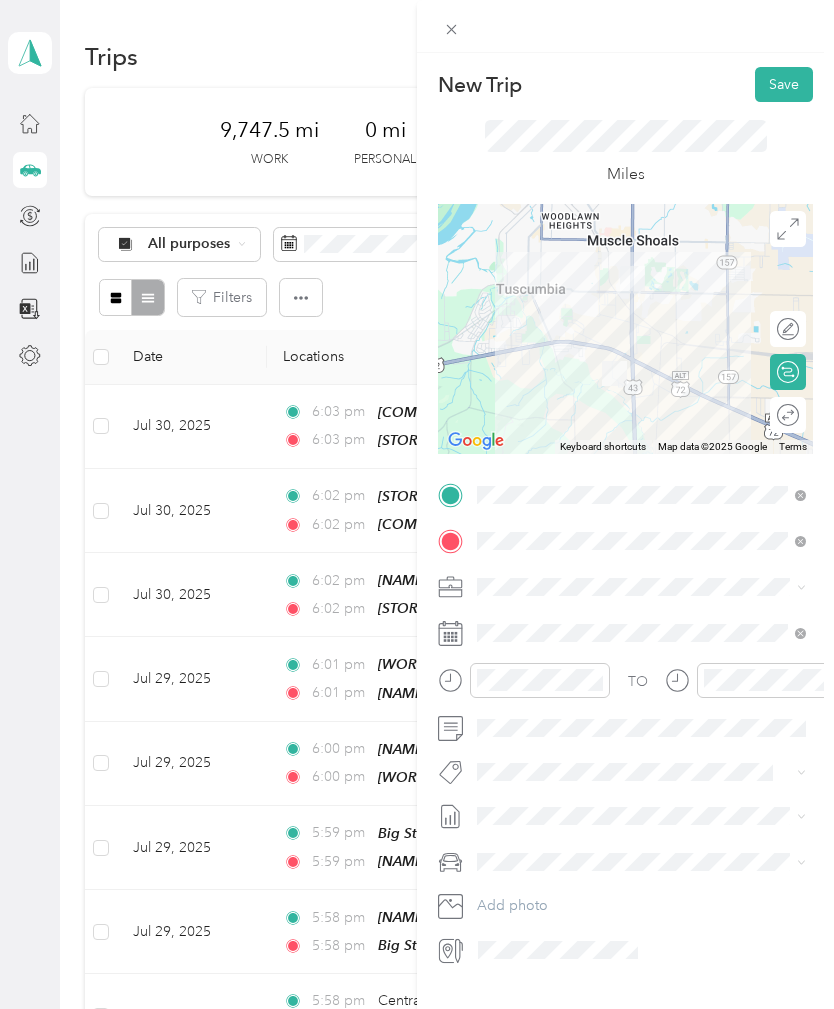 click on "Save" at bounding box center [784, 84] 